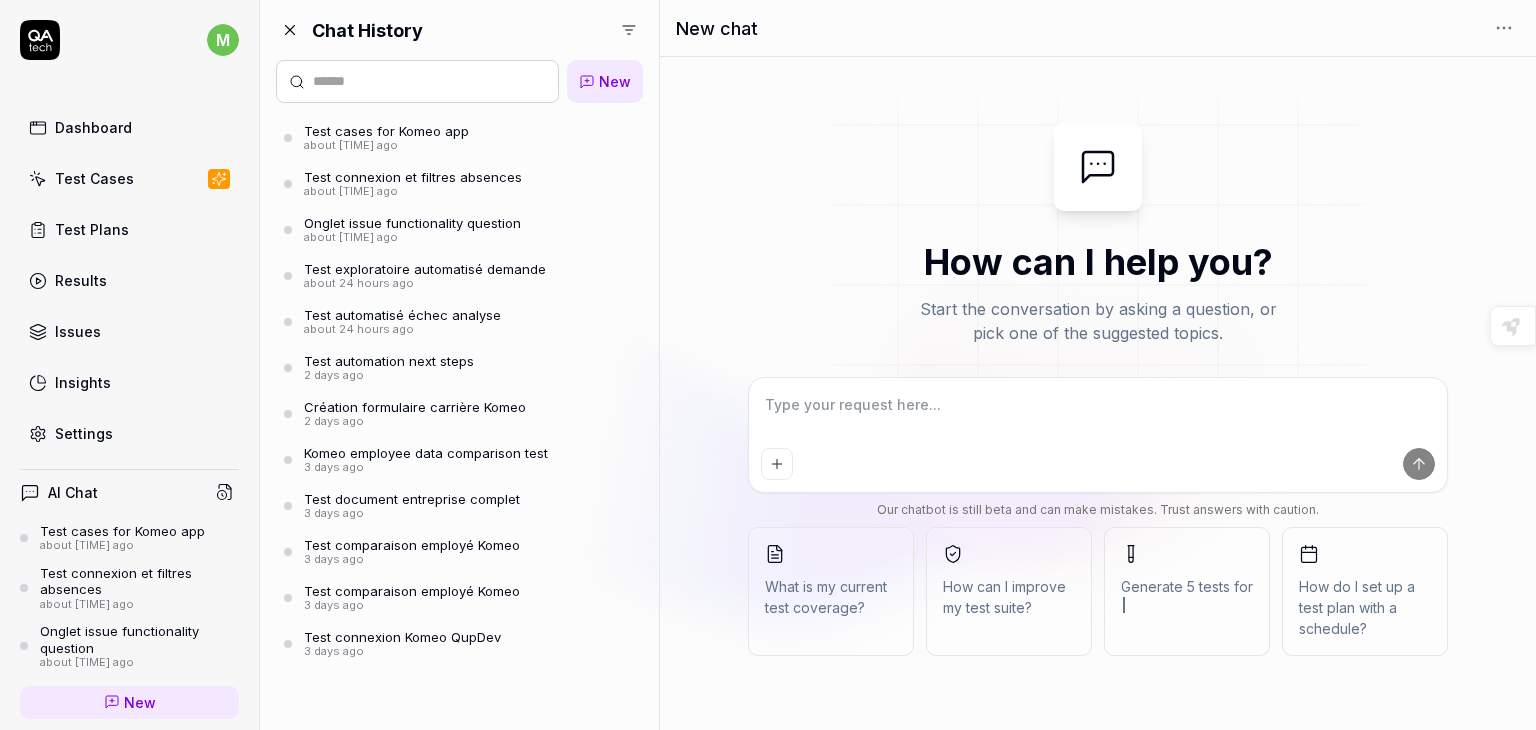 scroll, scrollTop: 0, scrollLeft: 0, axis: both 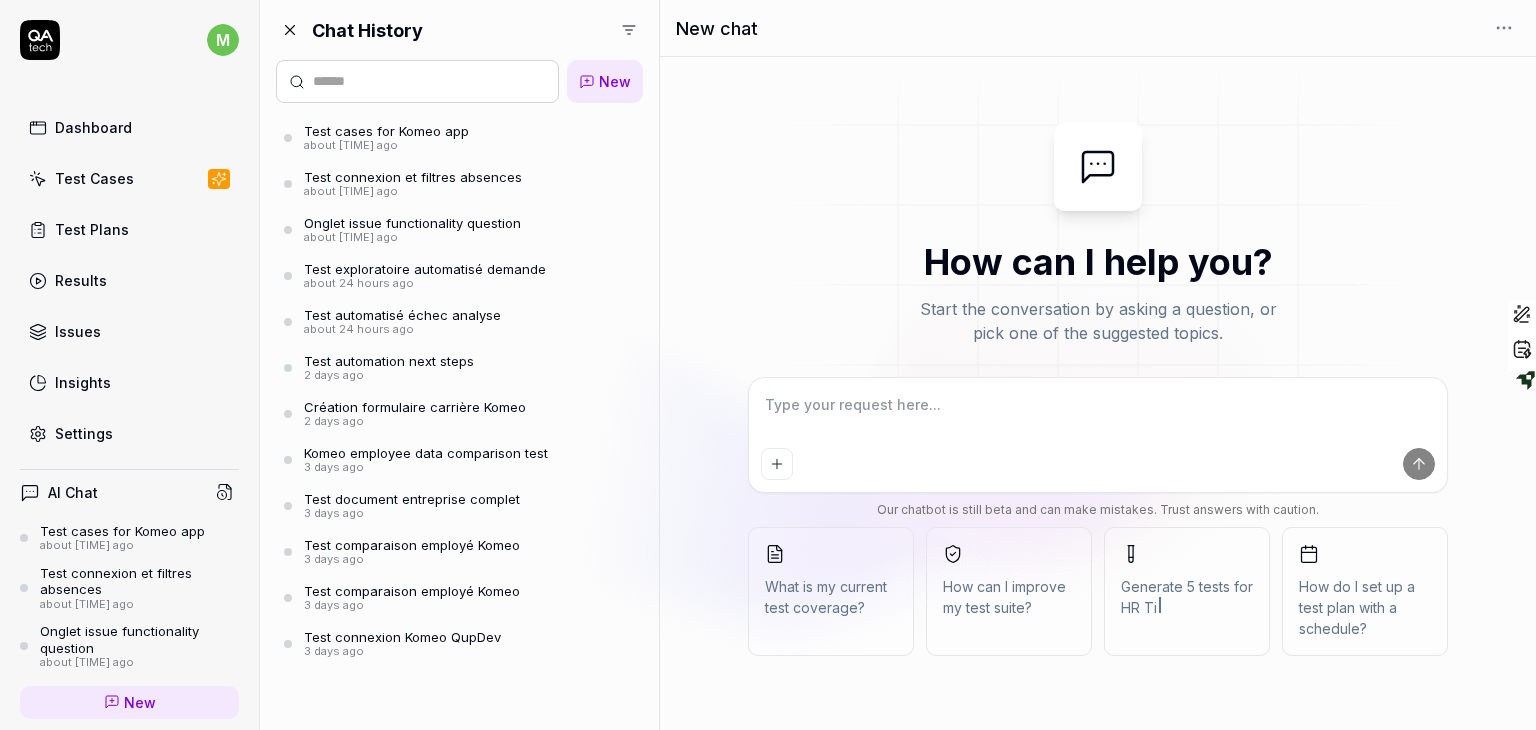 type on "*" 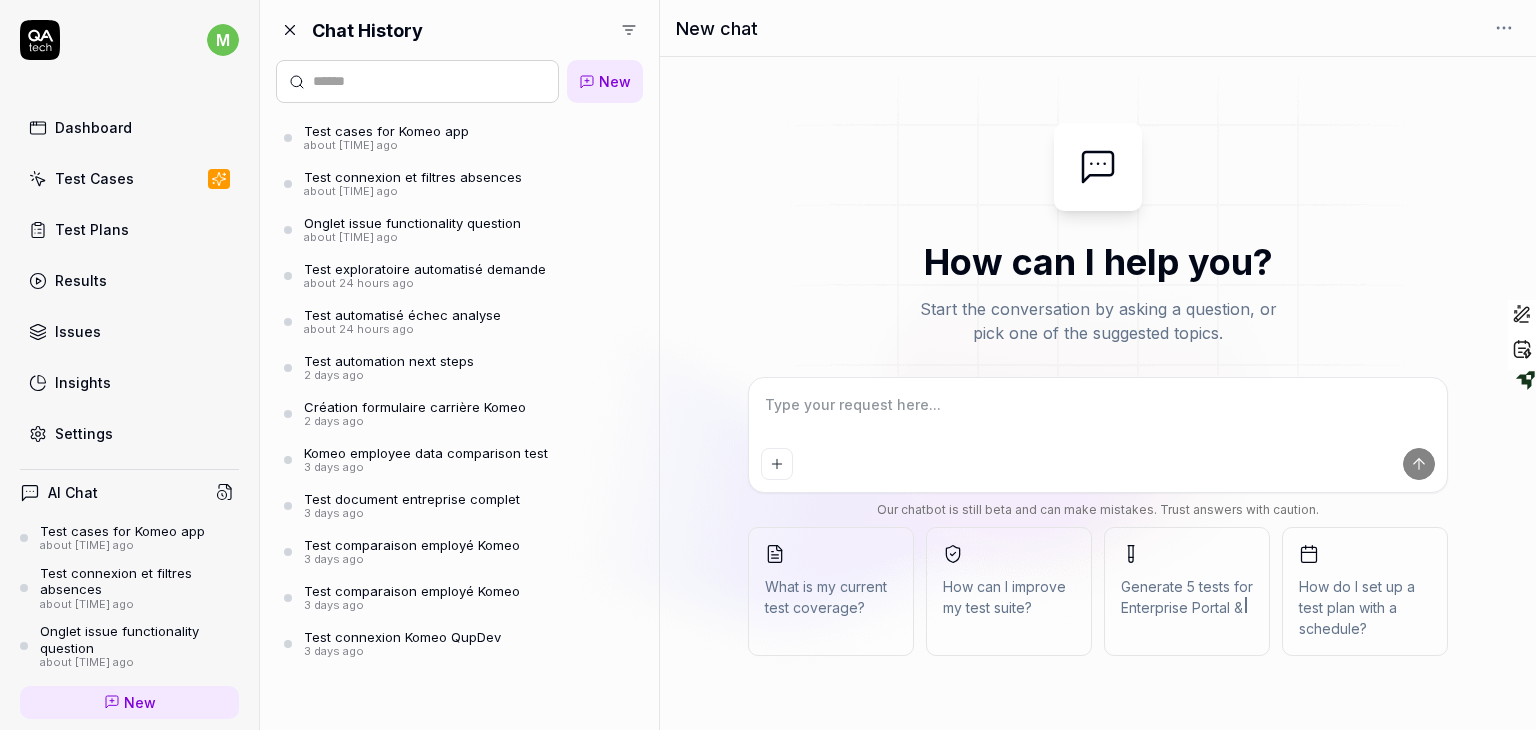 click at bounding box center (1098, 415) 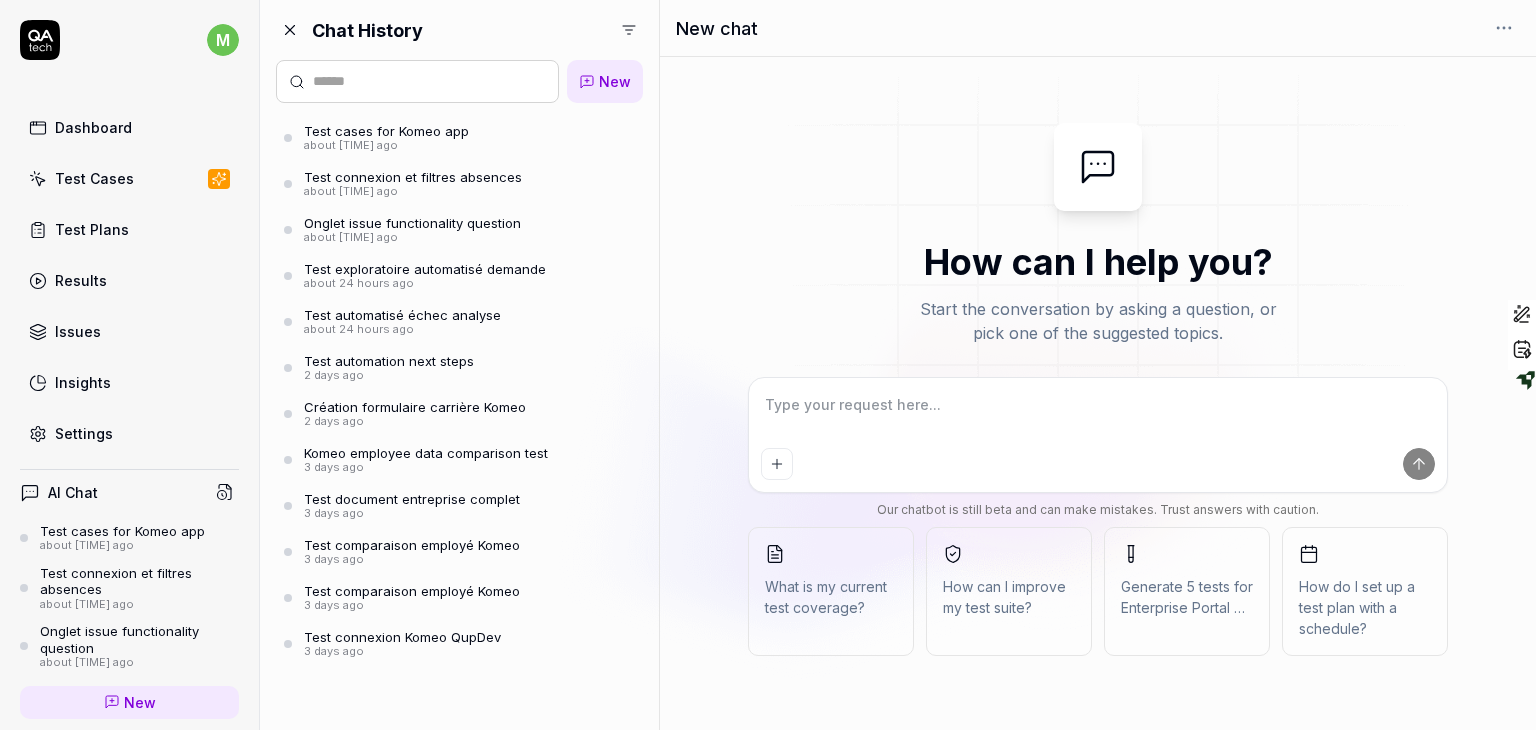 type on "J" 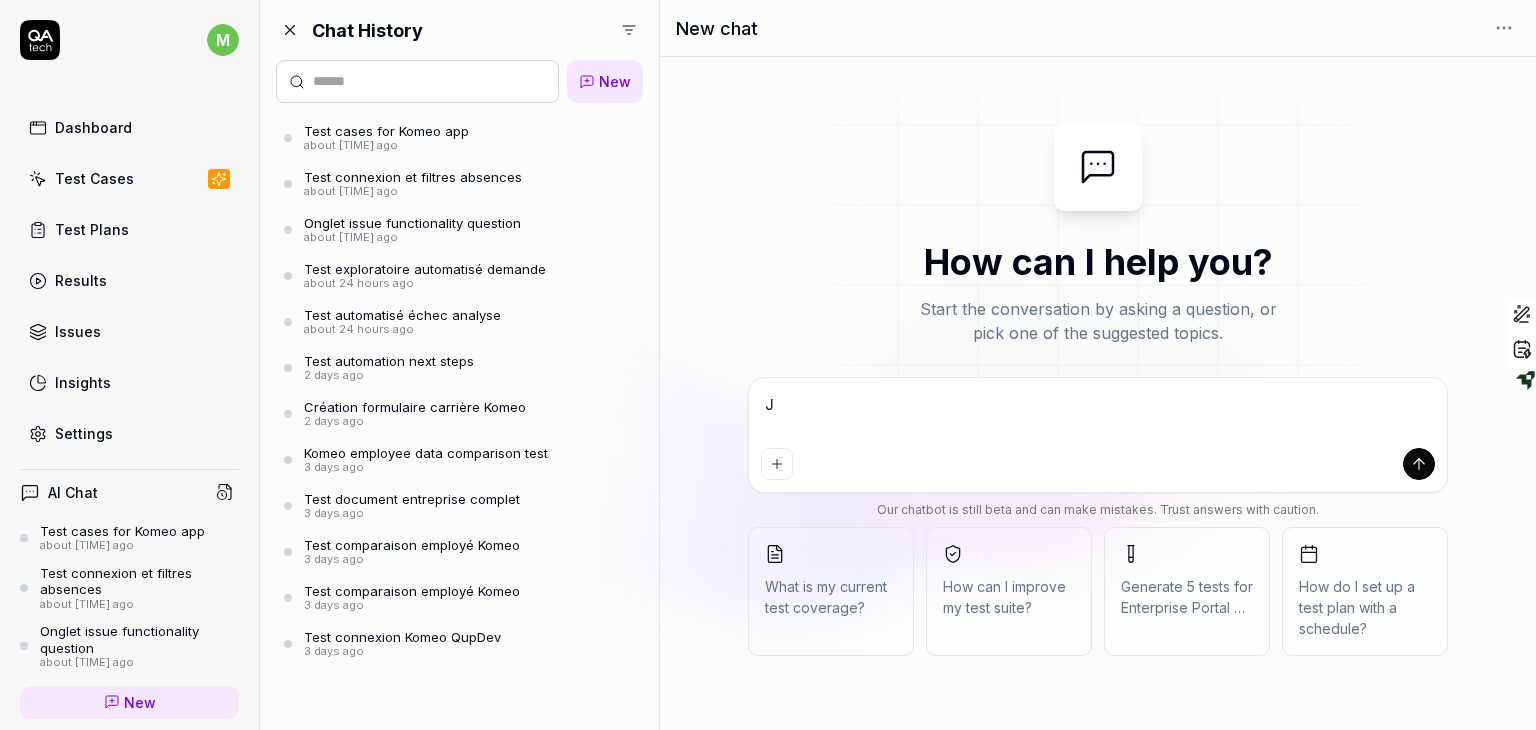 type on "J4" 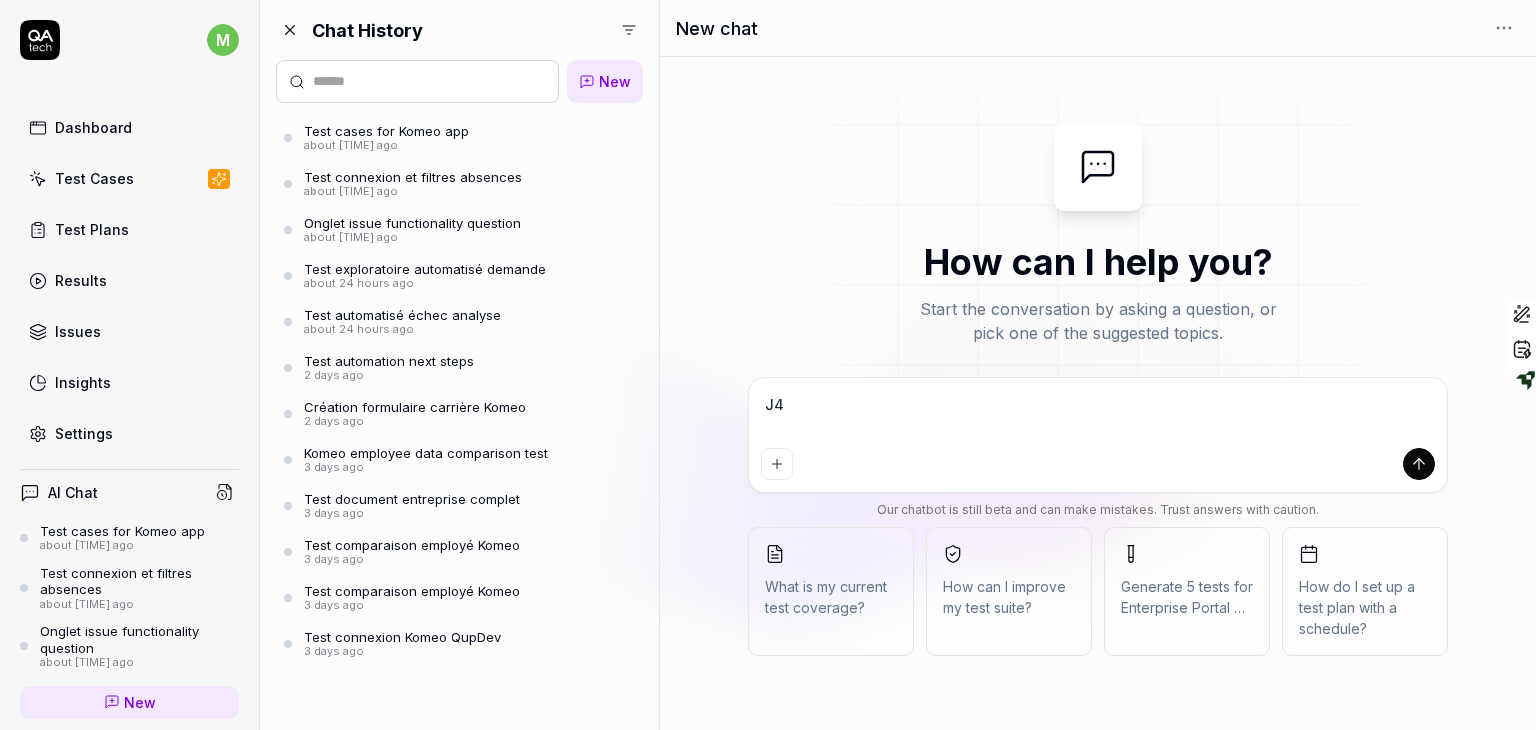 type on "J4A" 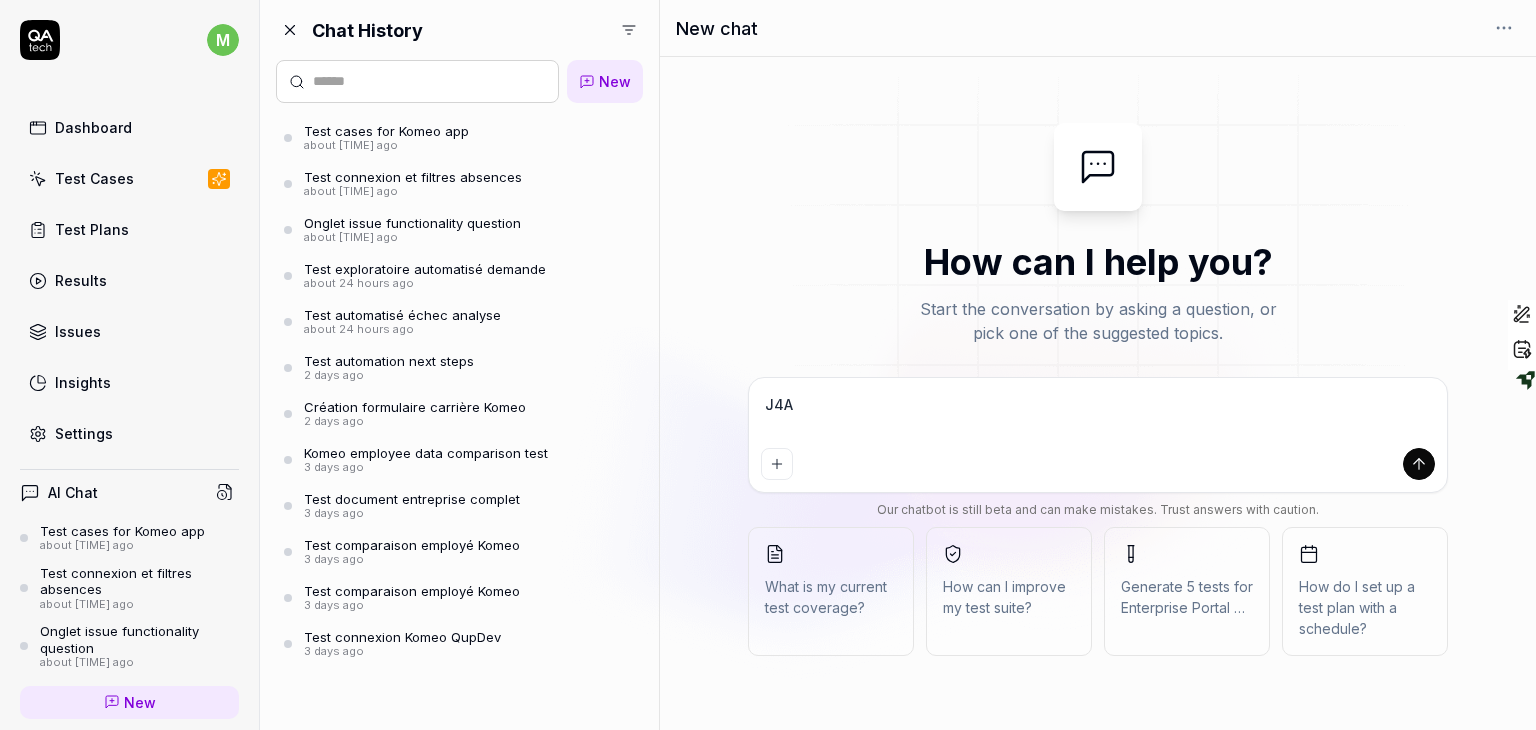 type on "J4AI" 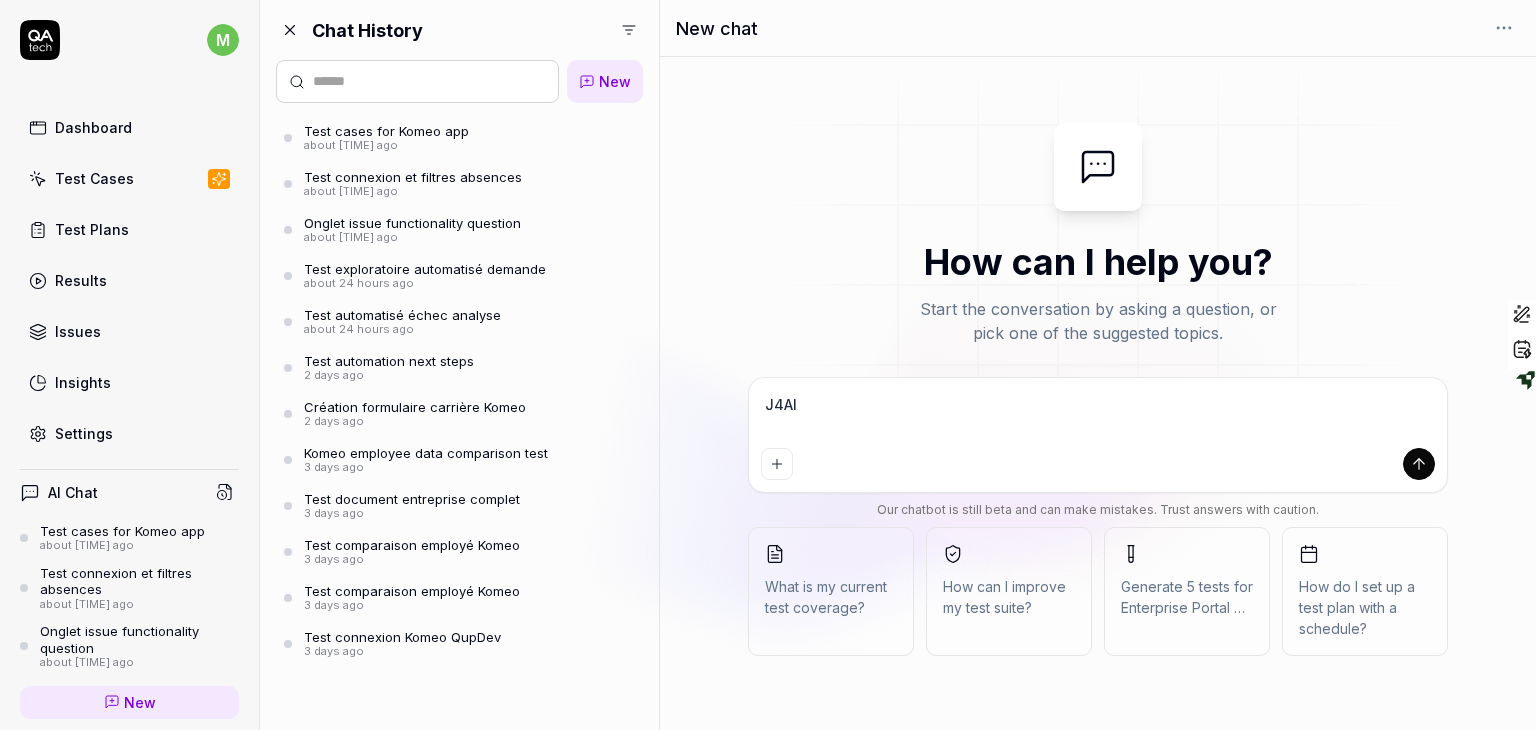 type on "J4AI" 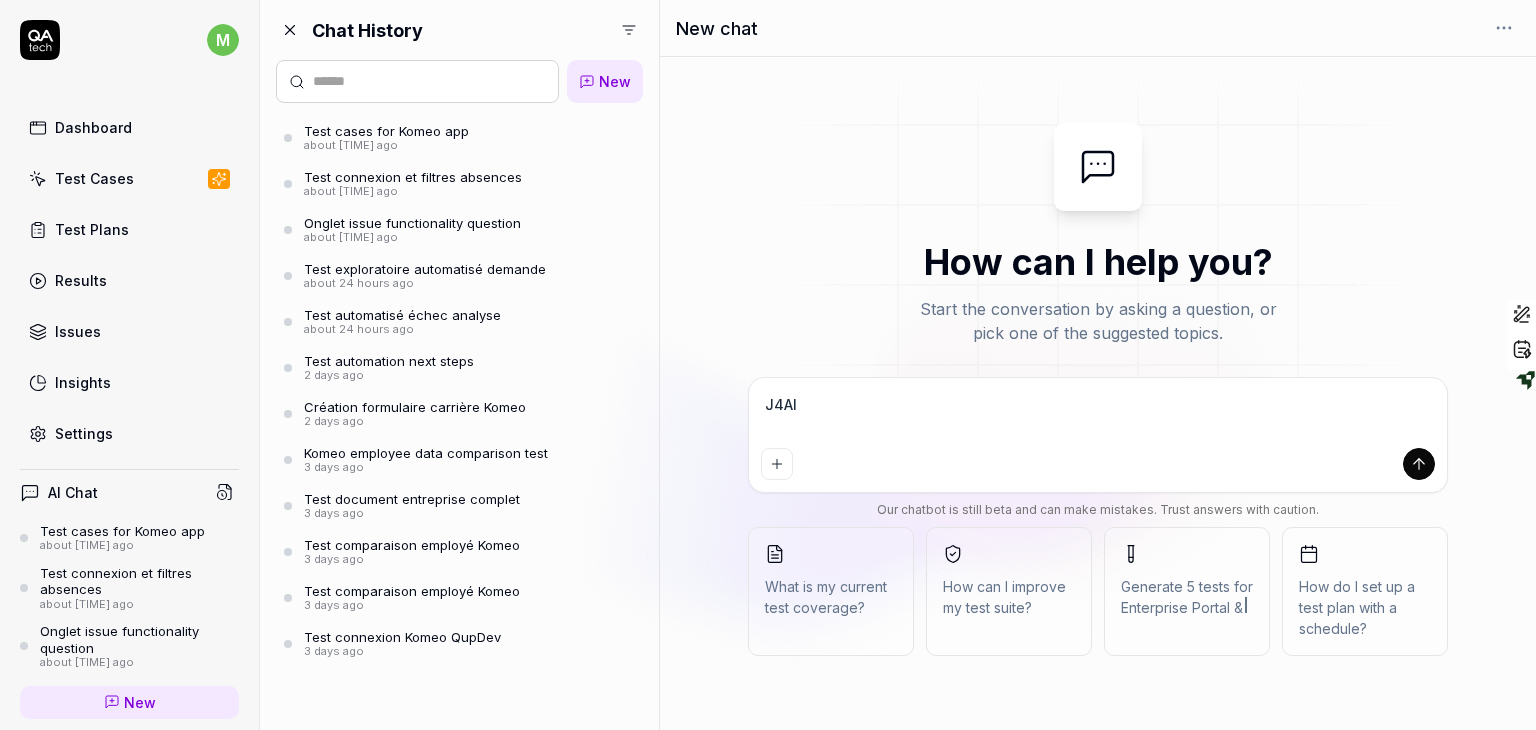 type on "J4AI U" 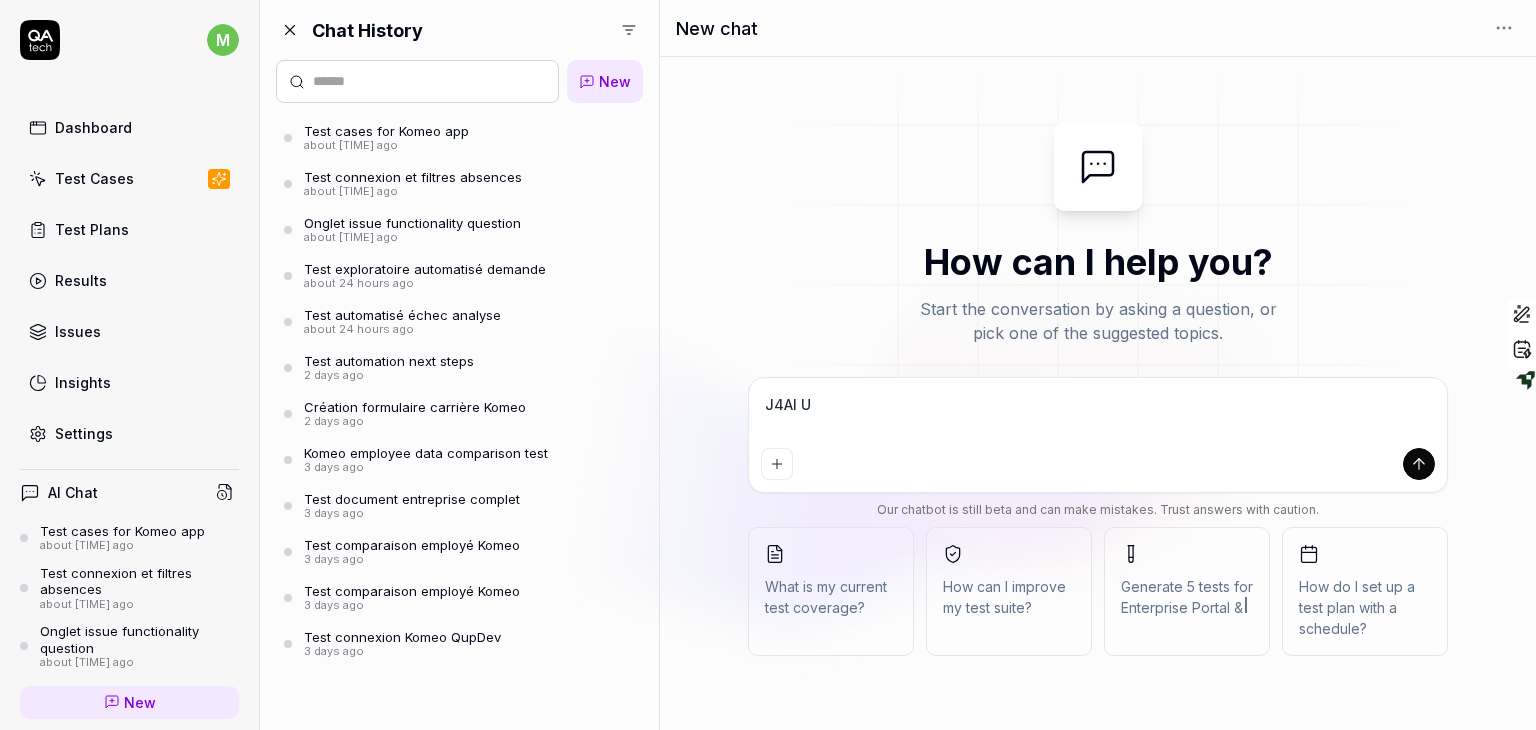 type on "J4AI UN" 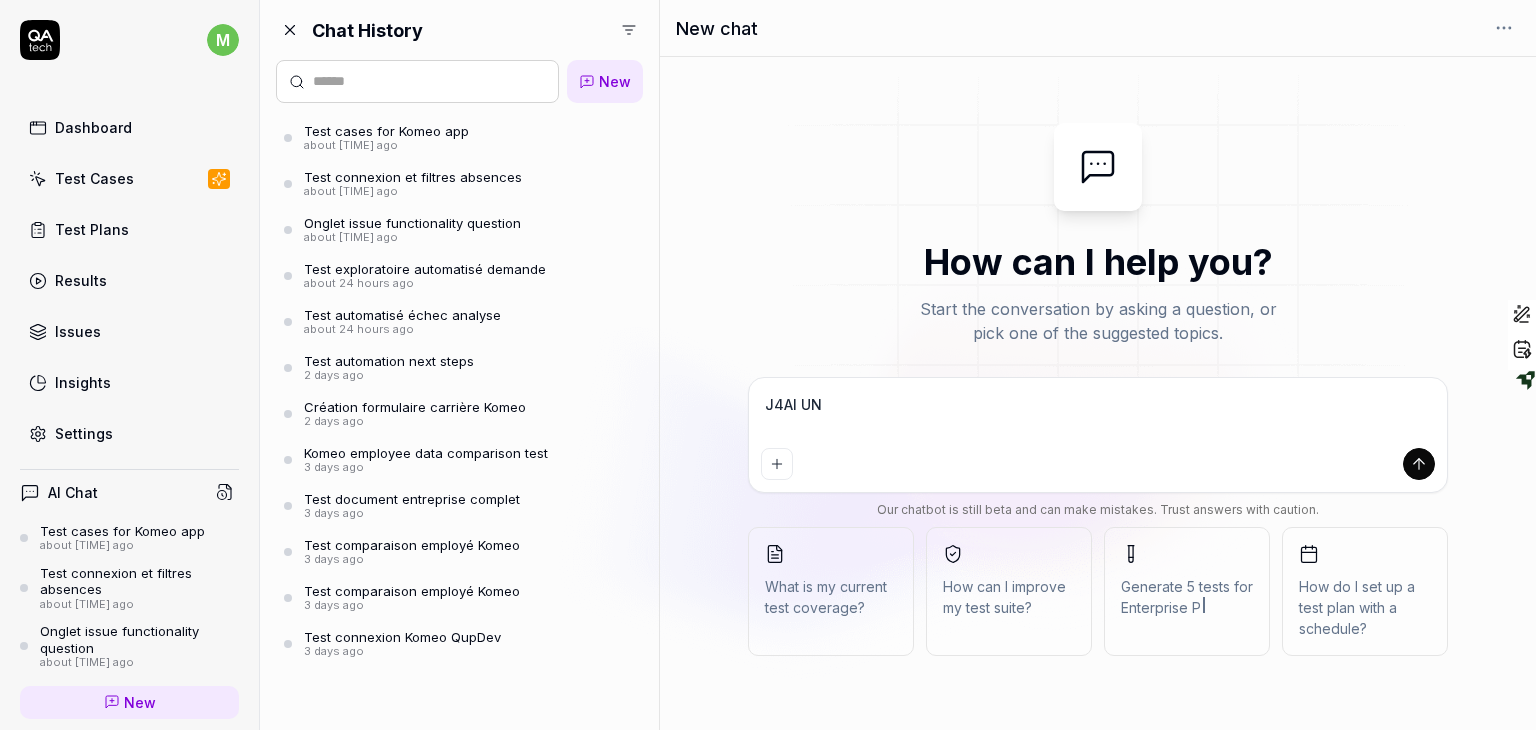 type on "J4AI UNE" 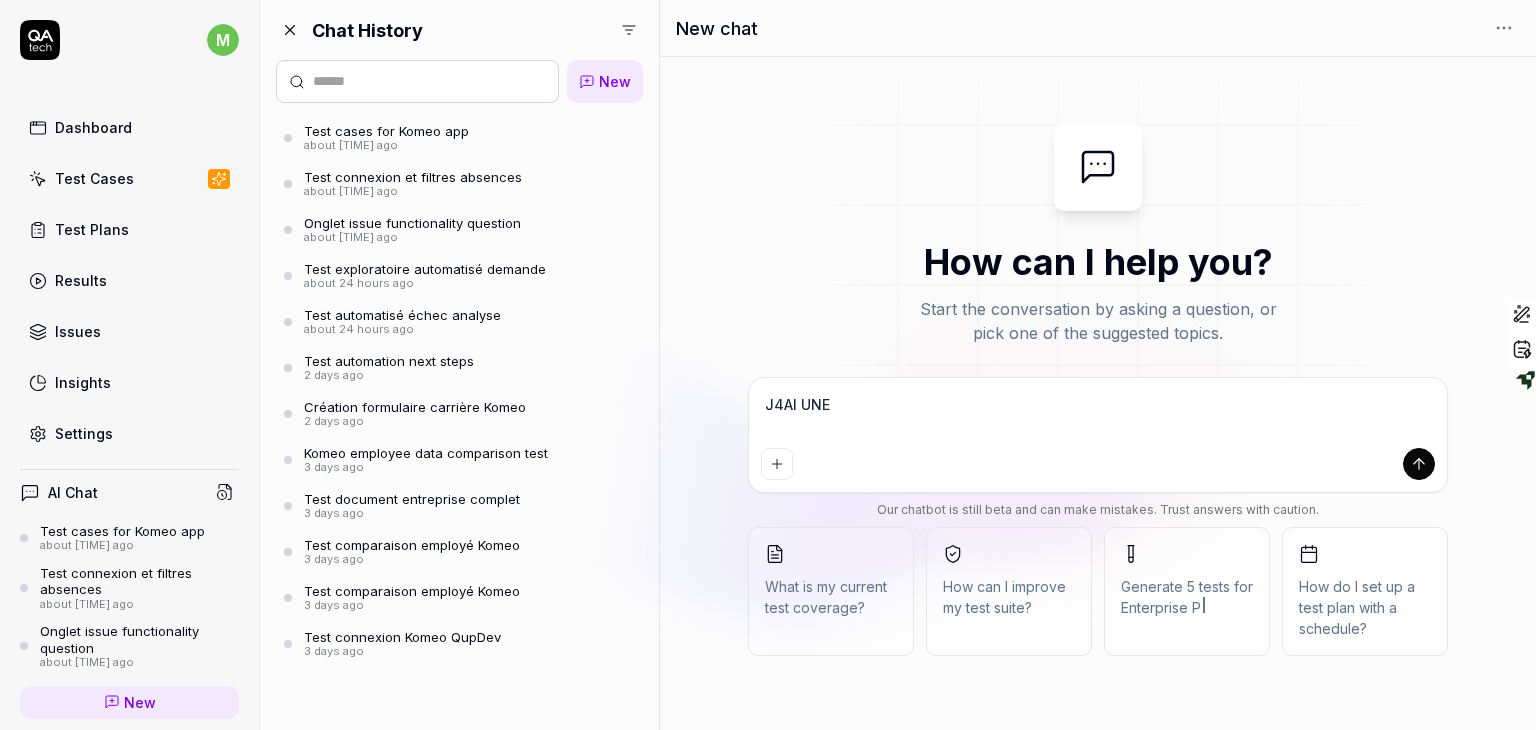 type on "J4AI UNE" 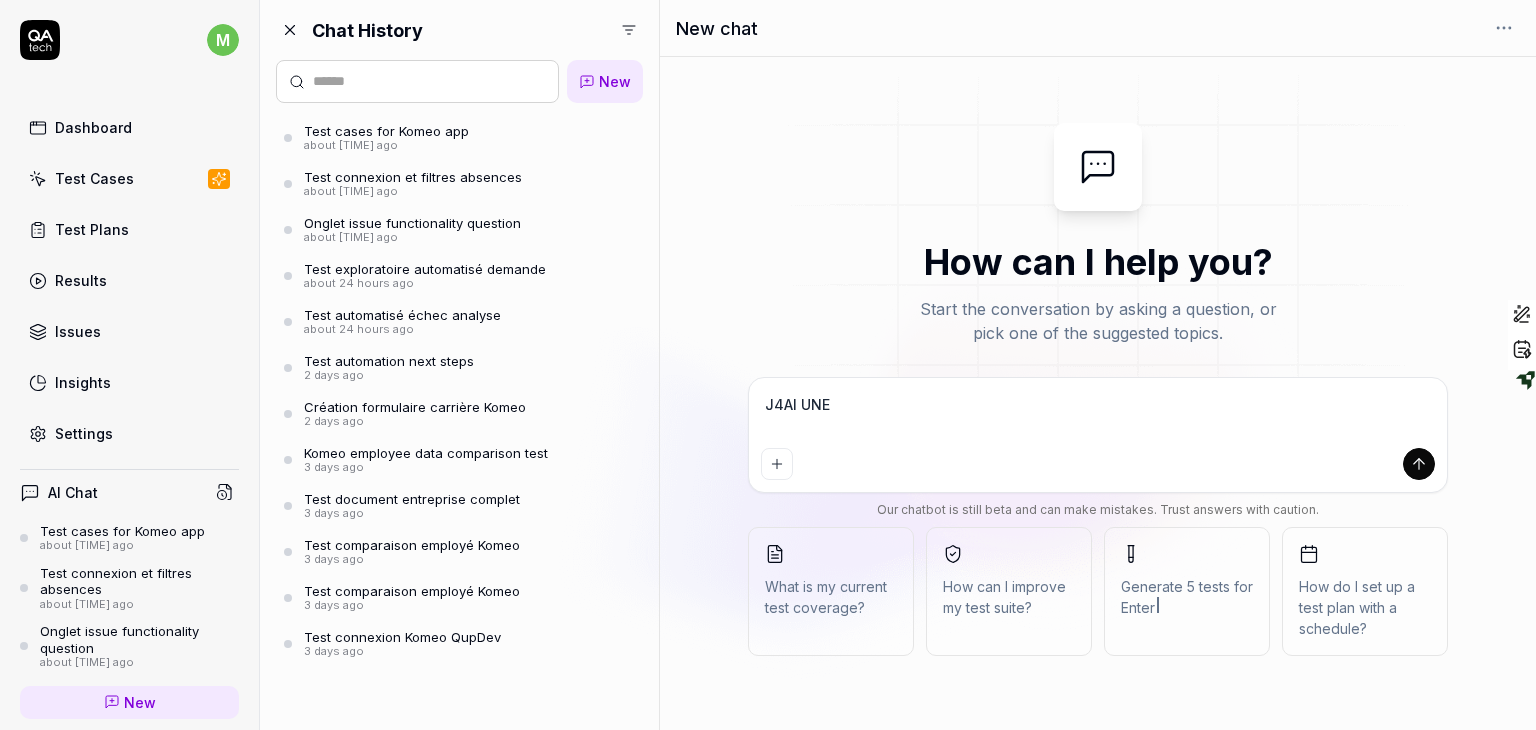 type on "*" 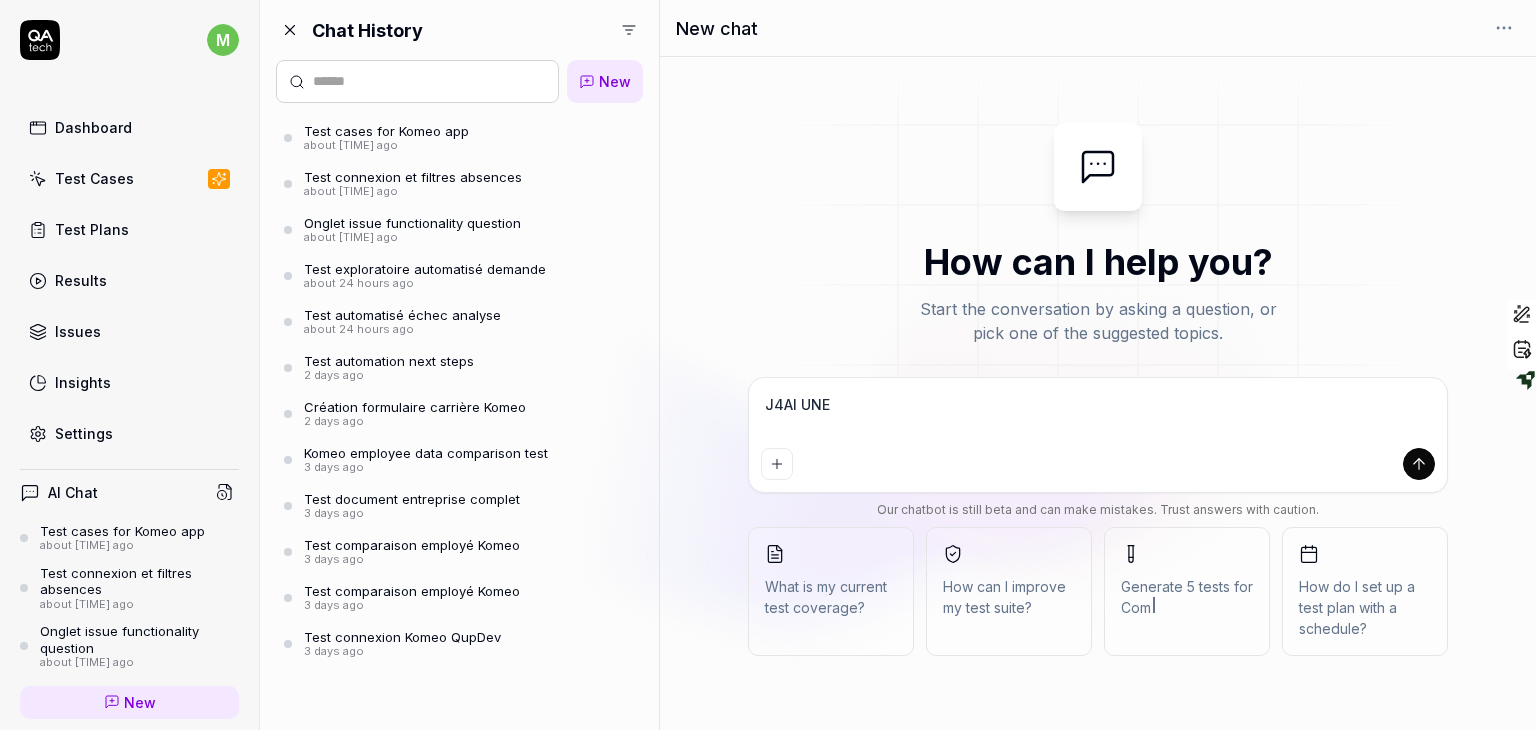 type on "J4AI UNE Q" 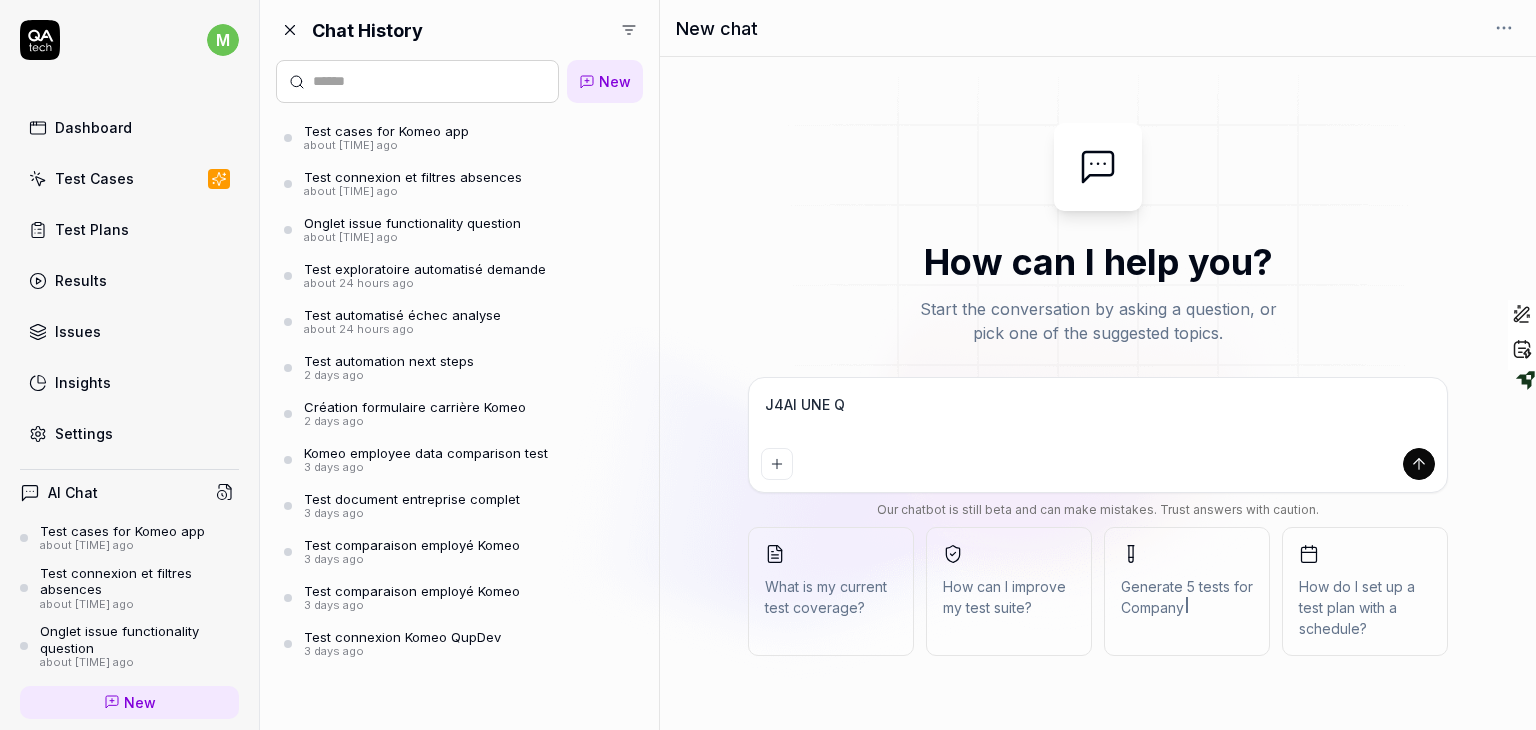 type on "J4AI UNE QU" 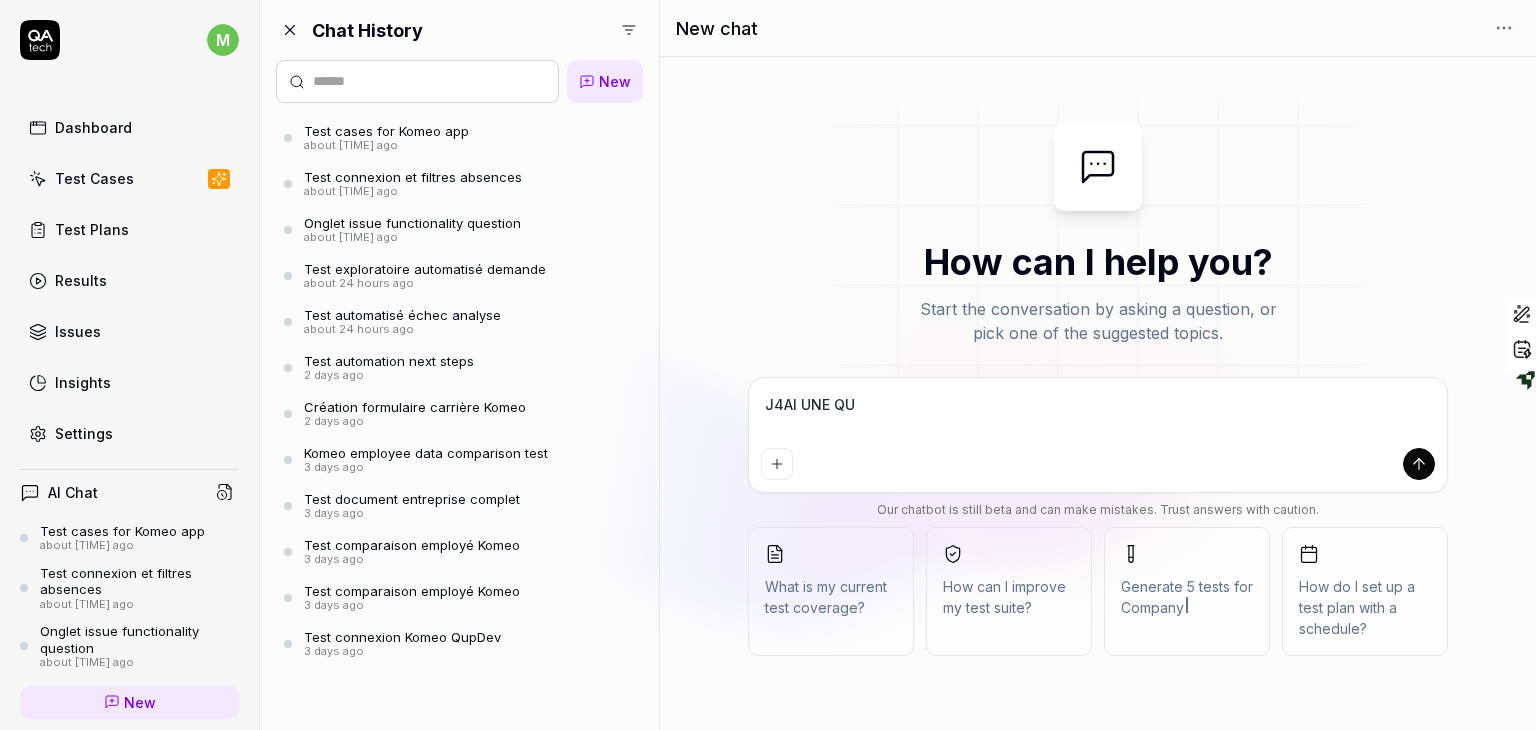 type on "J4AI UNE QUE" 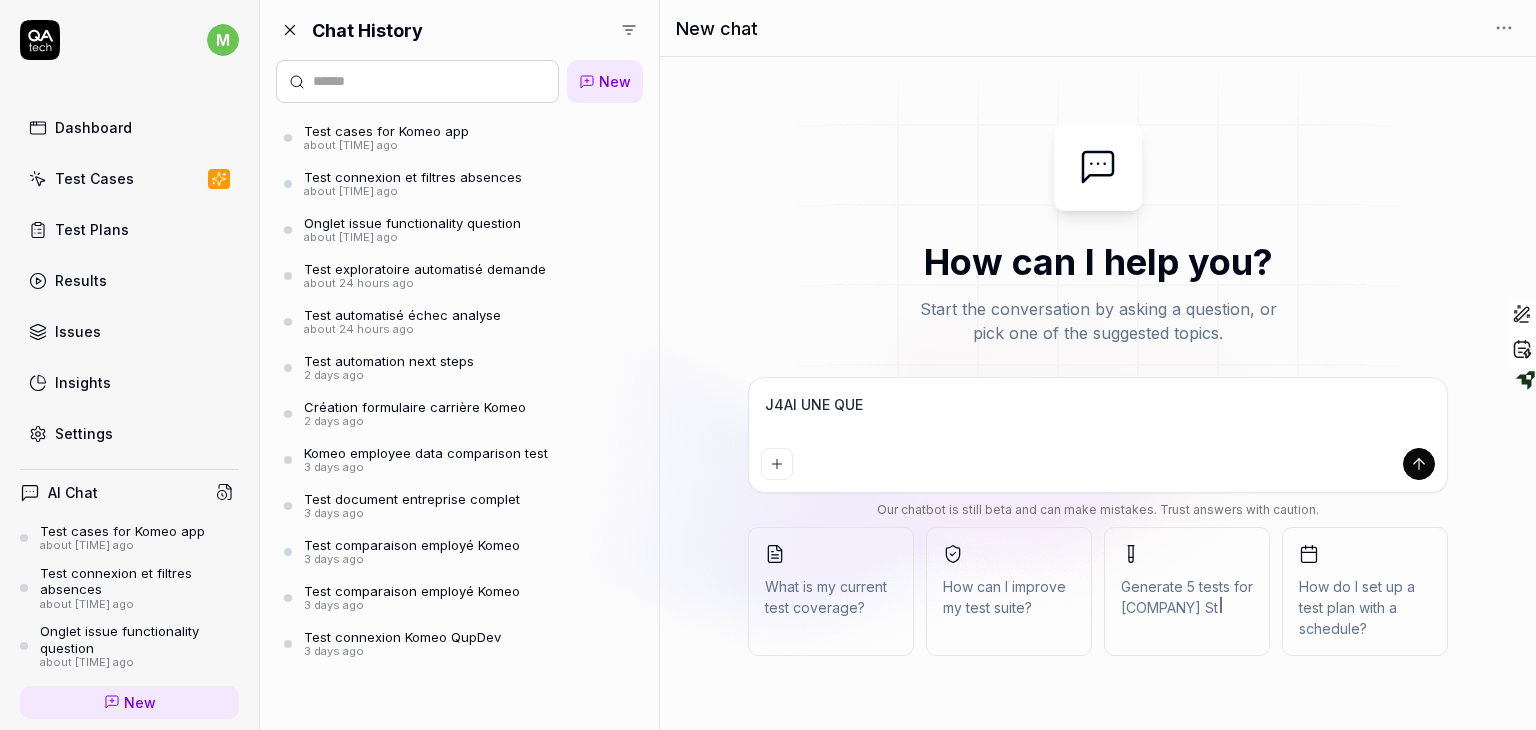 type on "J4AI UNE QUES" 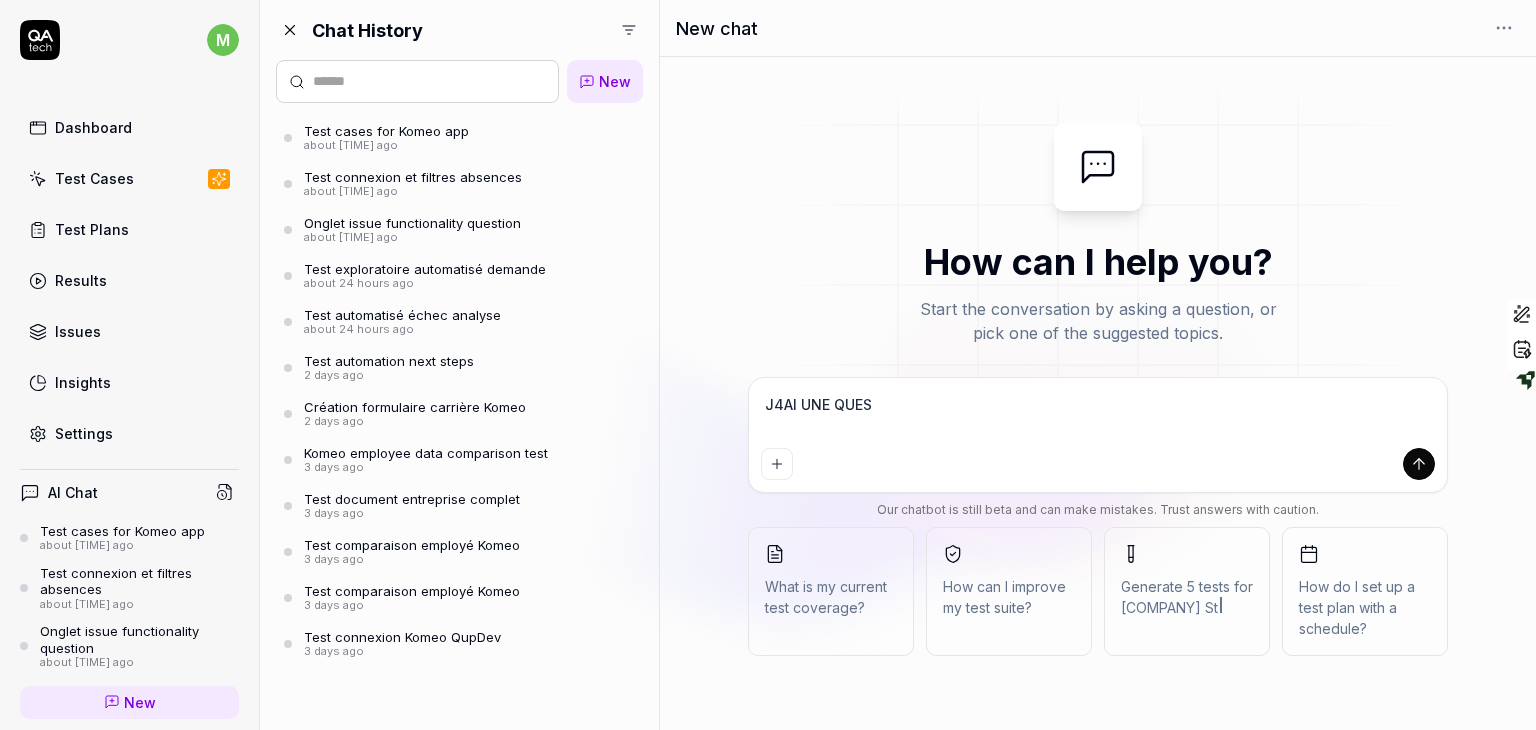 type on "J4AI UNE QUEST" 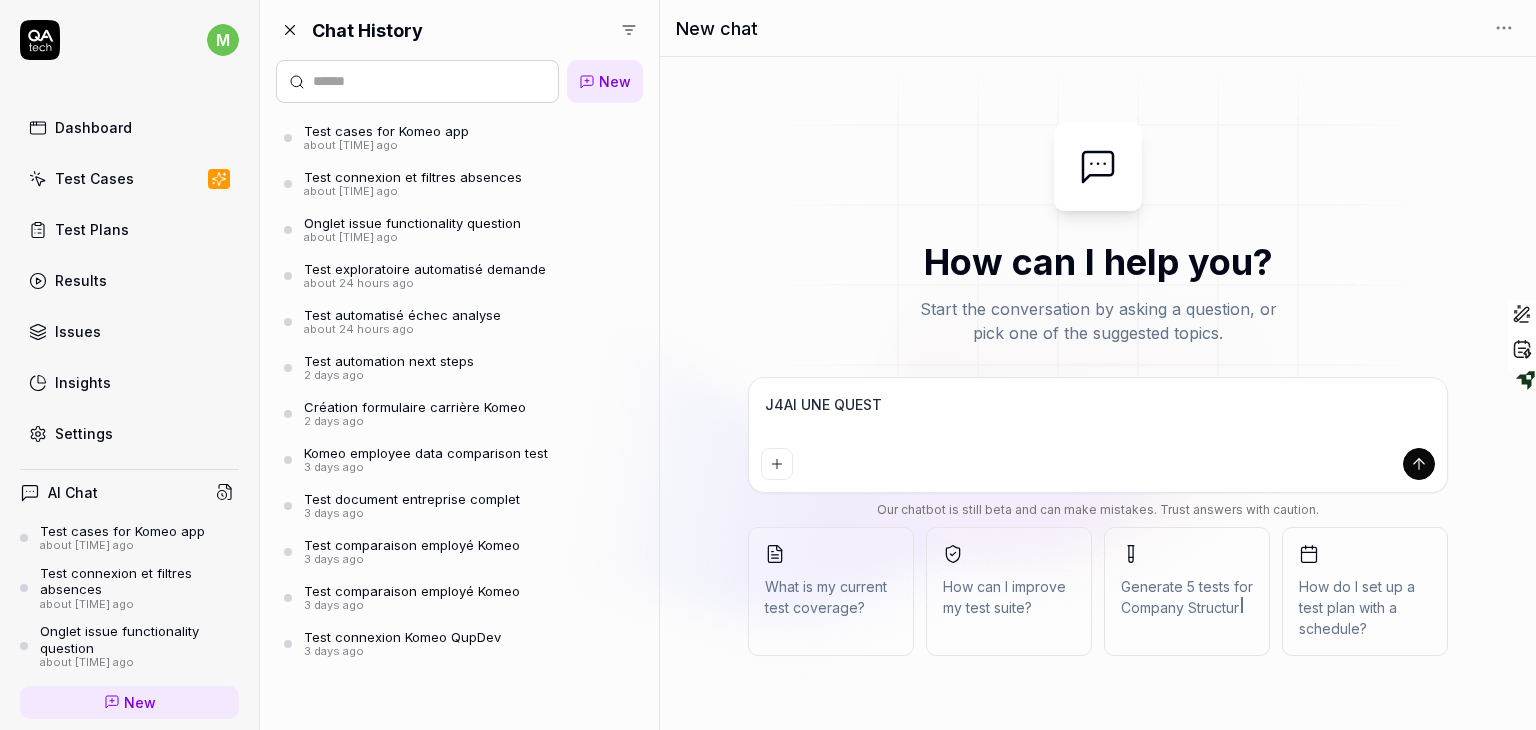 type on "J4AI UNE QUESTI" 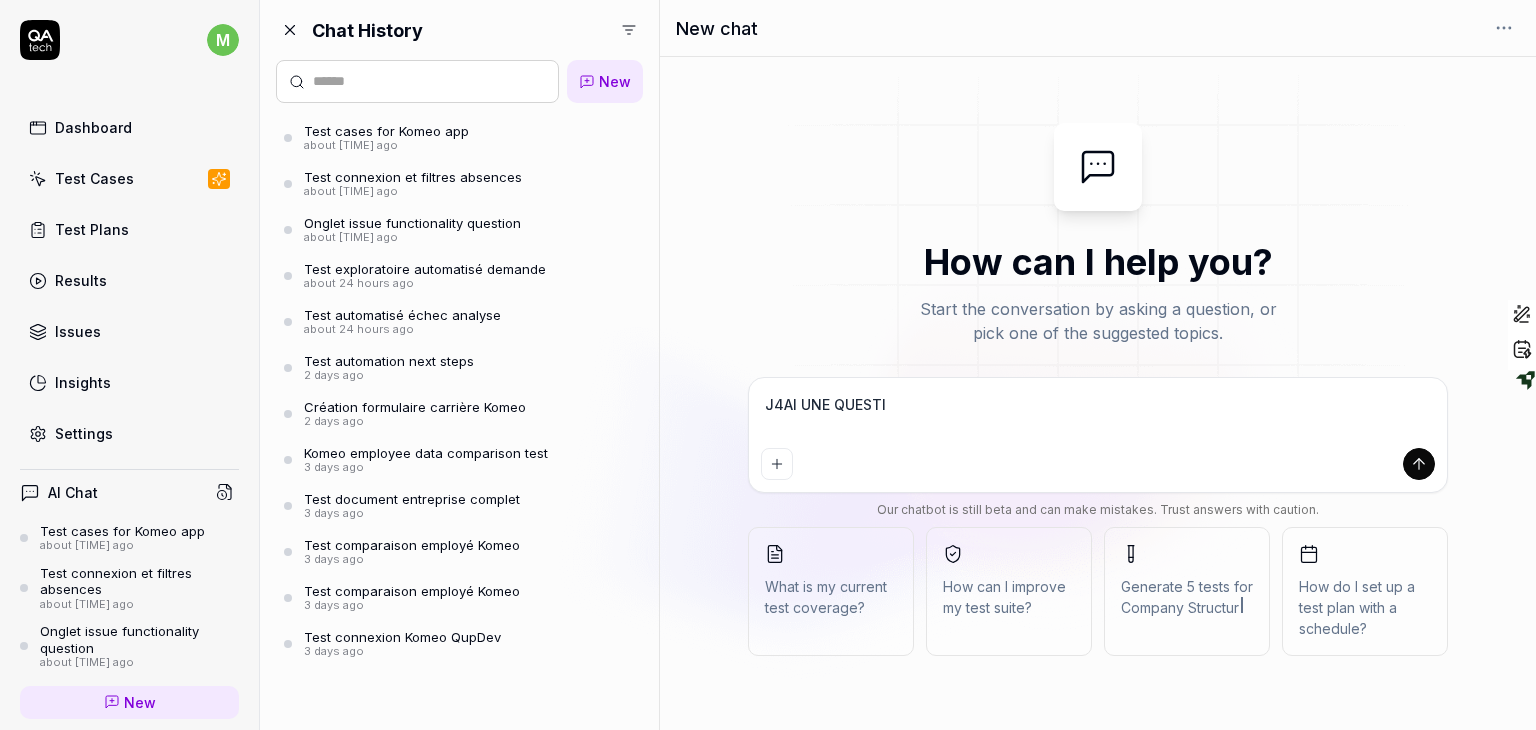 type on "J4AI UNE QUESTIO" 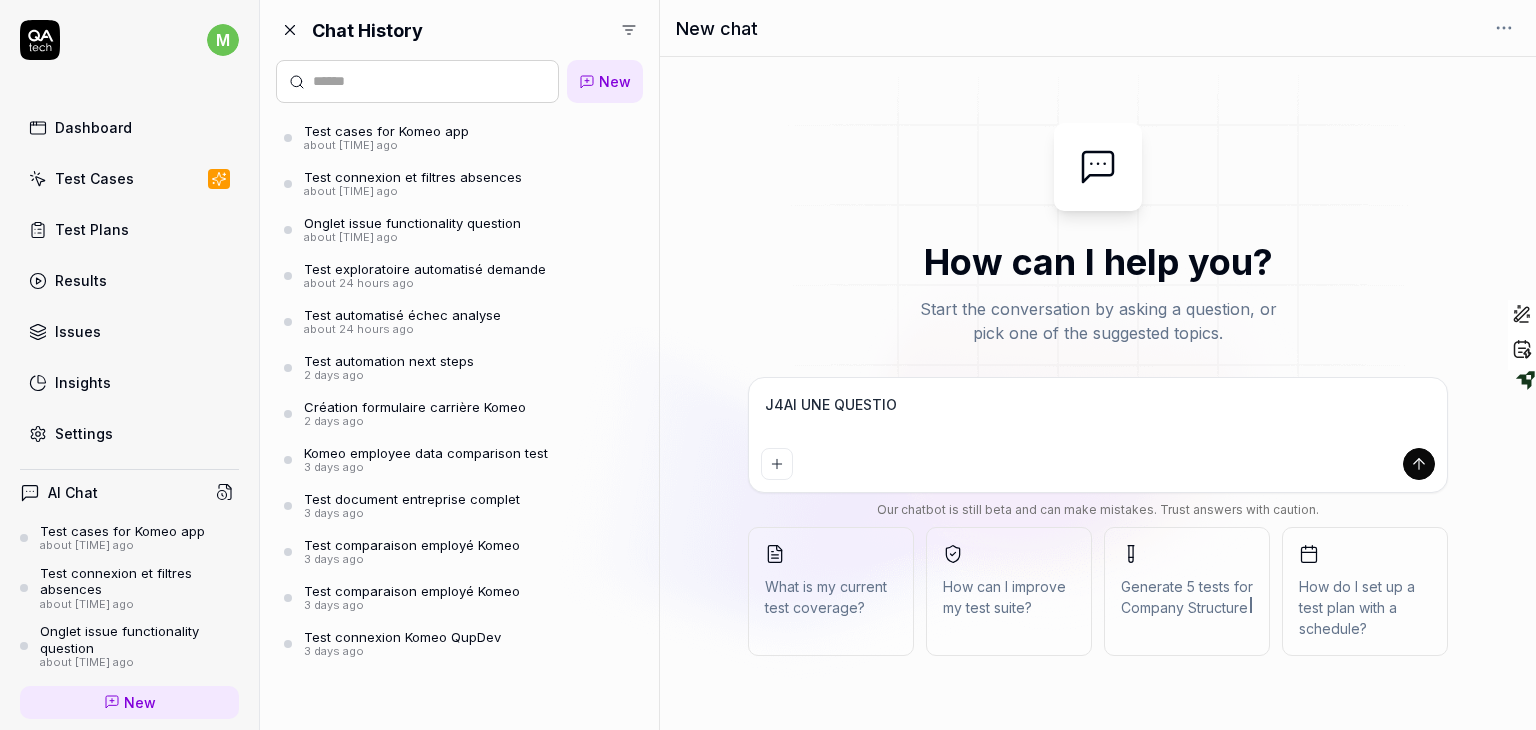 type on "J4AI UNE QUESTION" 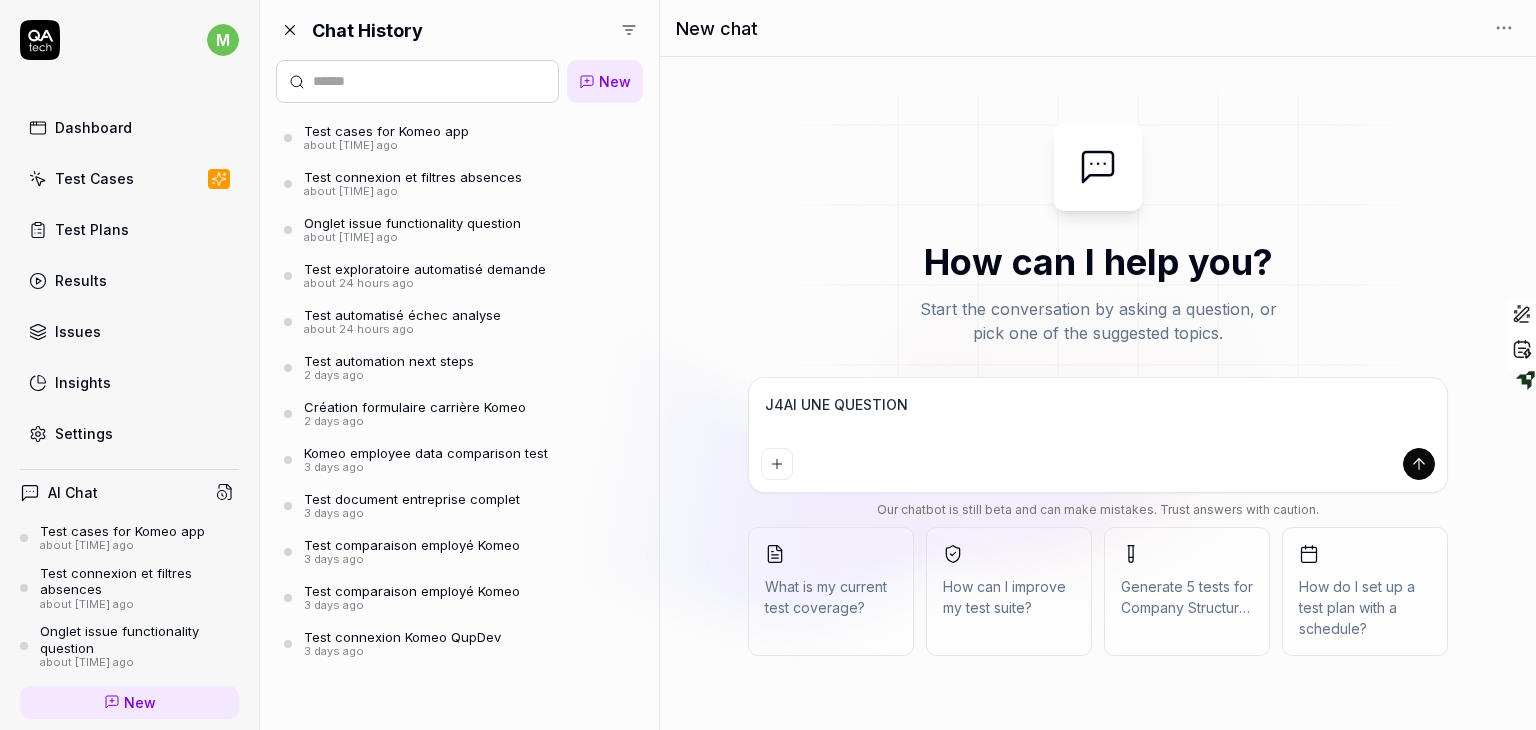 type on "J4AI UNE QUESTION" 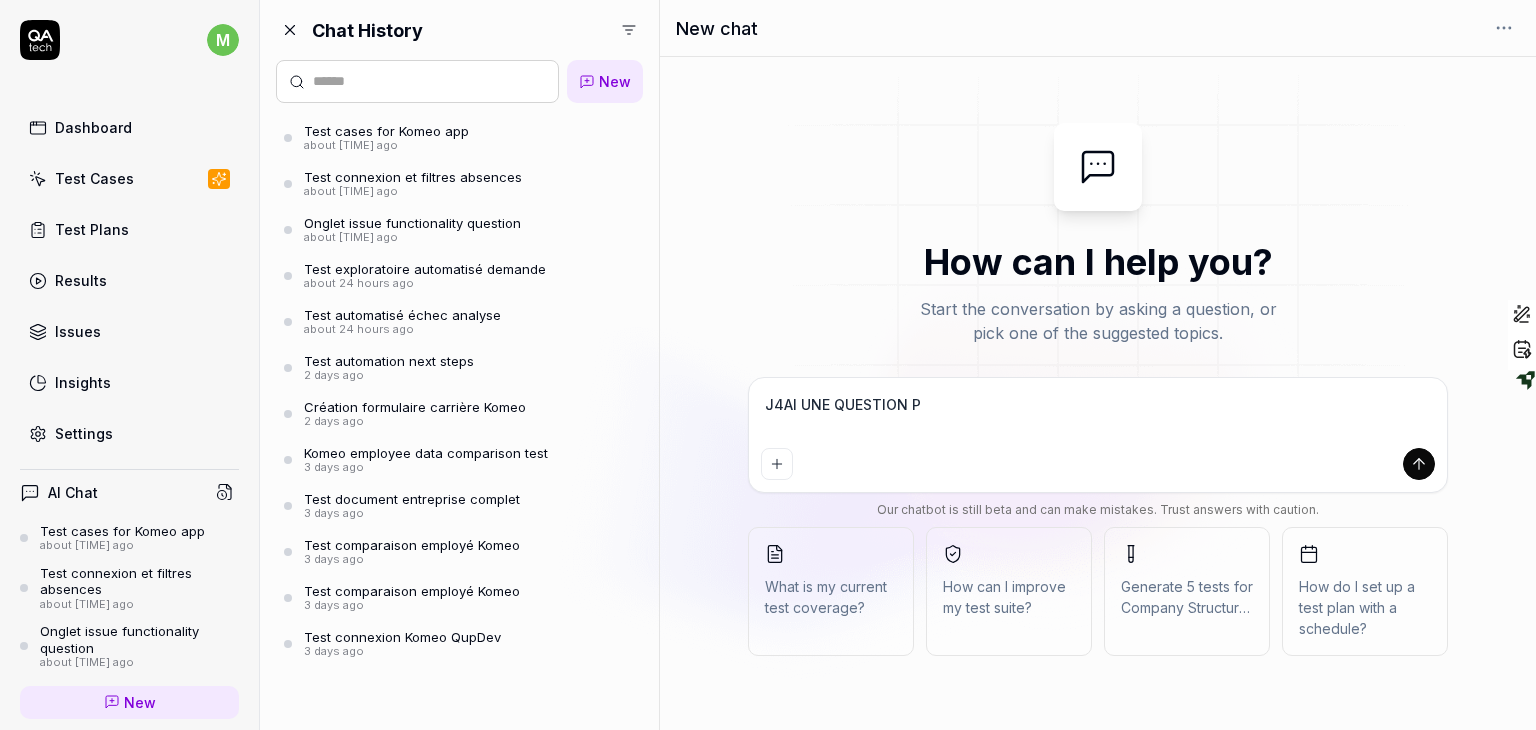 type on "J4AI UNE QUESTION PO" 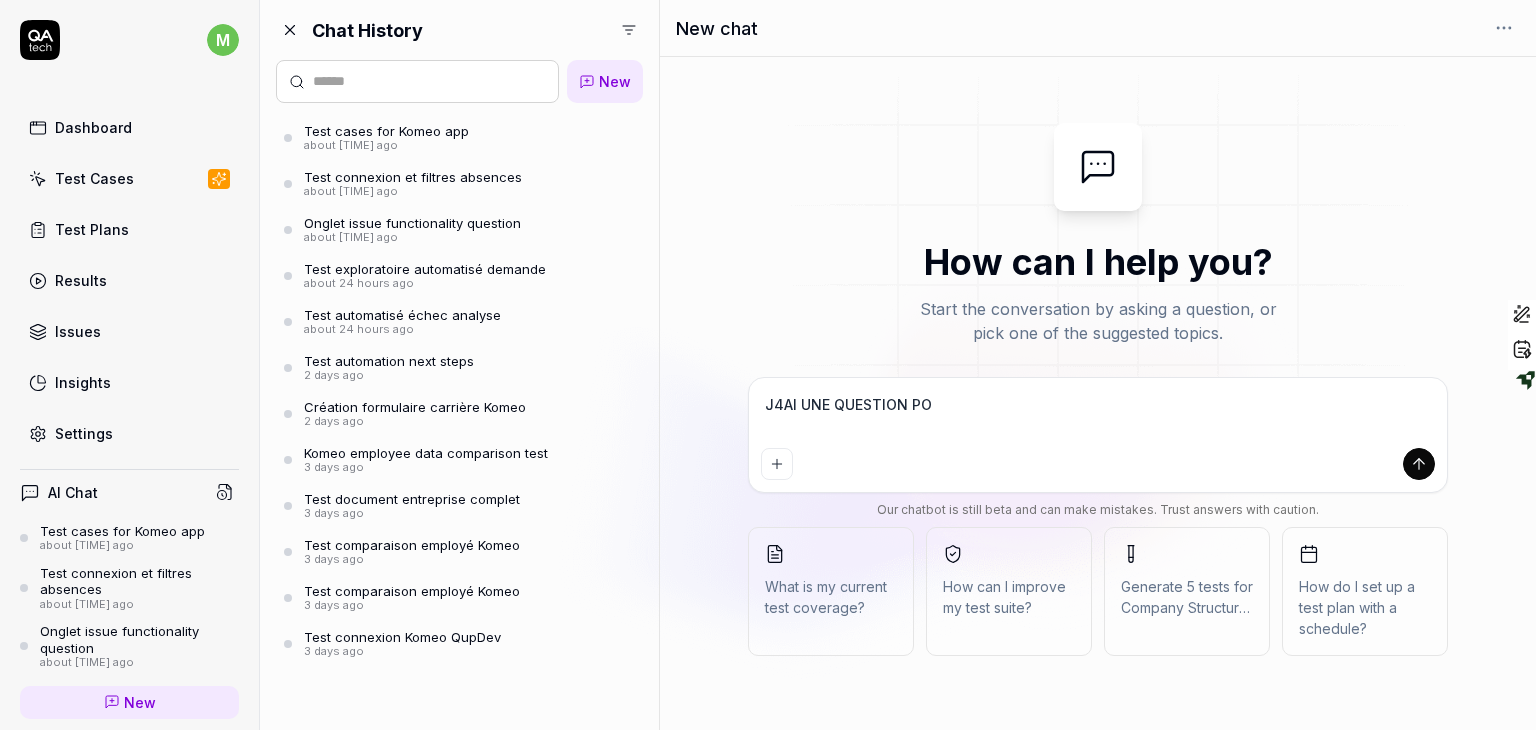 type on "J4AI UNE QUESTION POU" 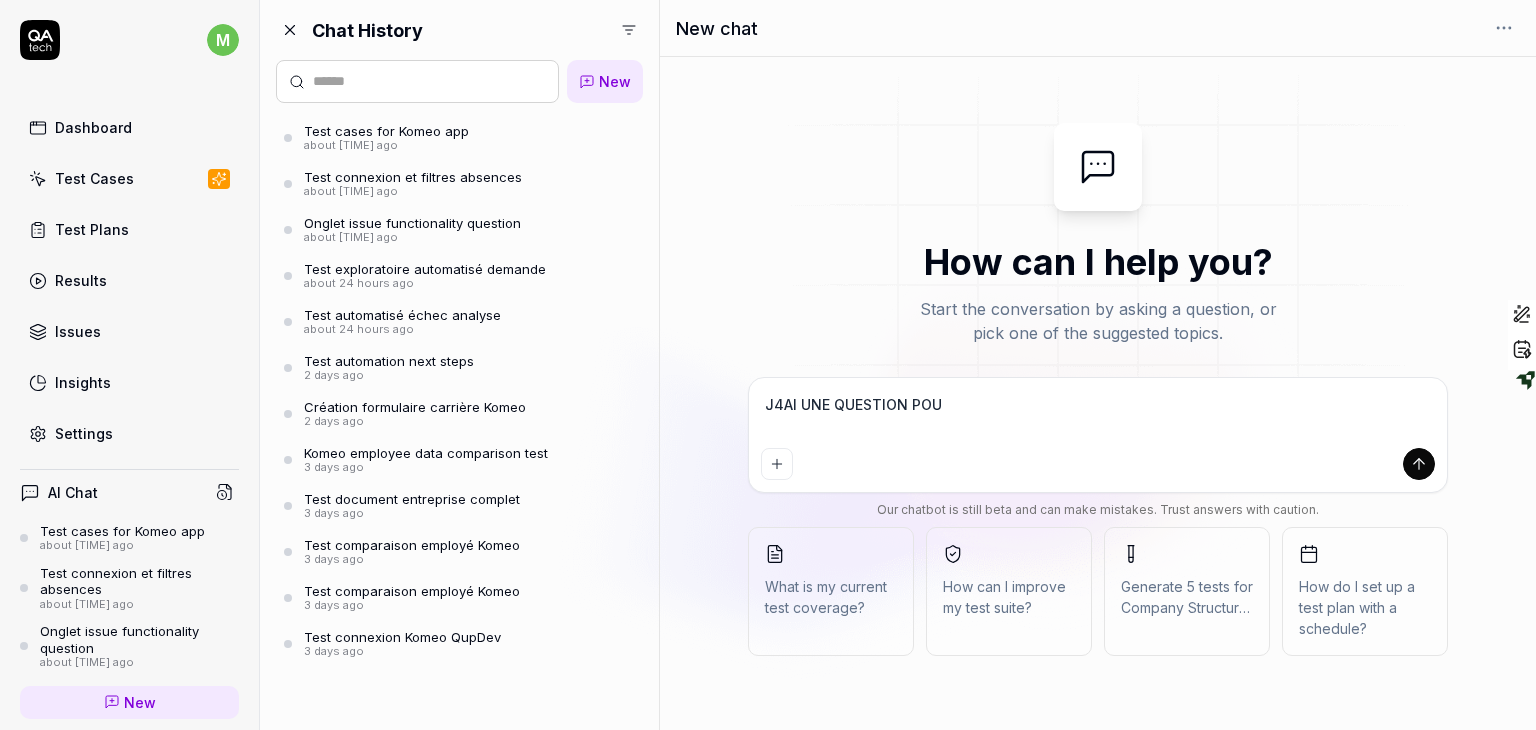 type on "J4AI UNE QUESTION POUR" 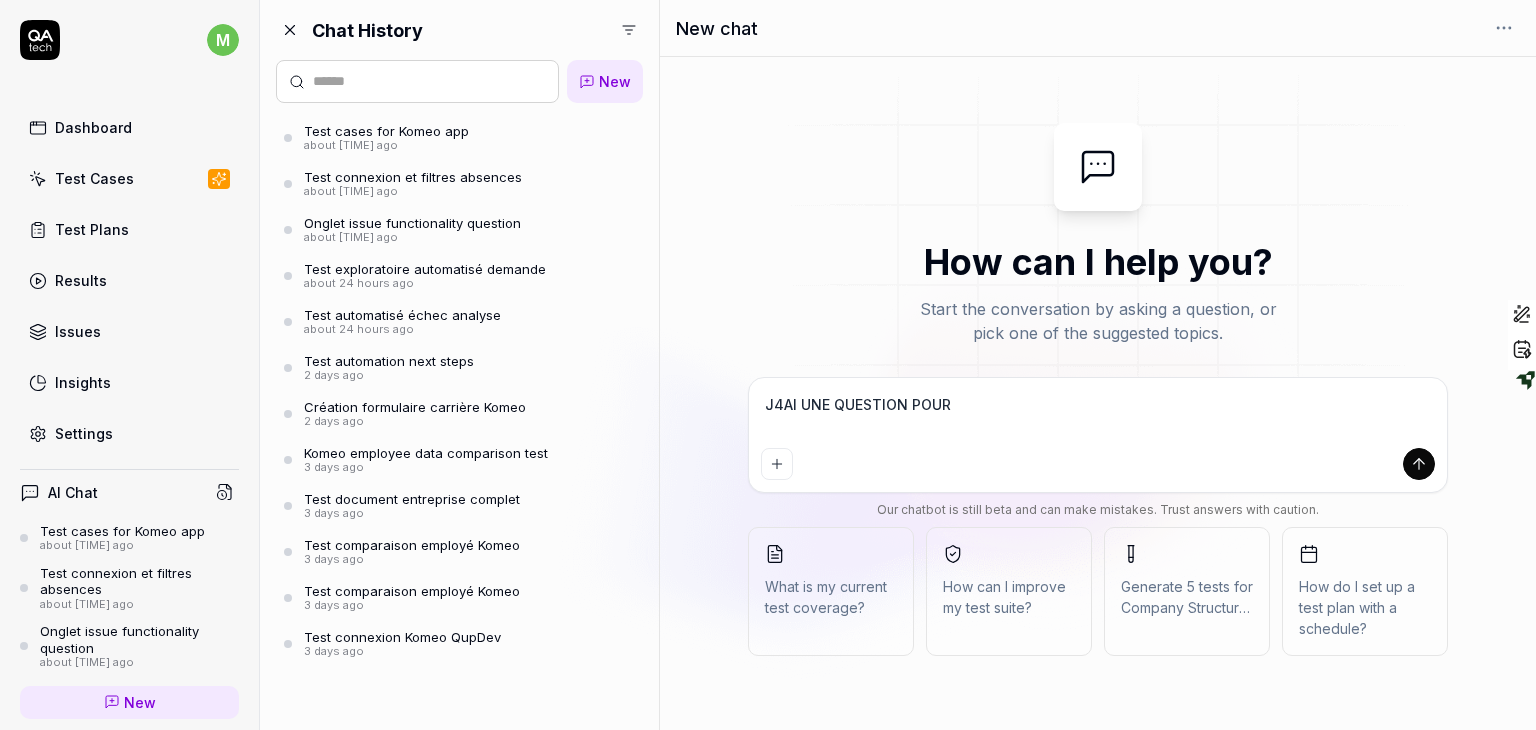type on "J4AI UNE QUESTION POUR" 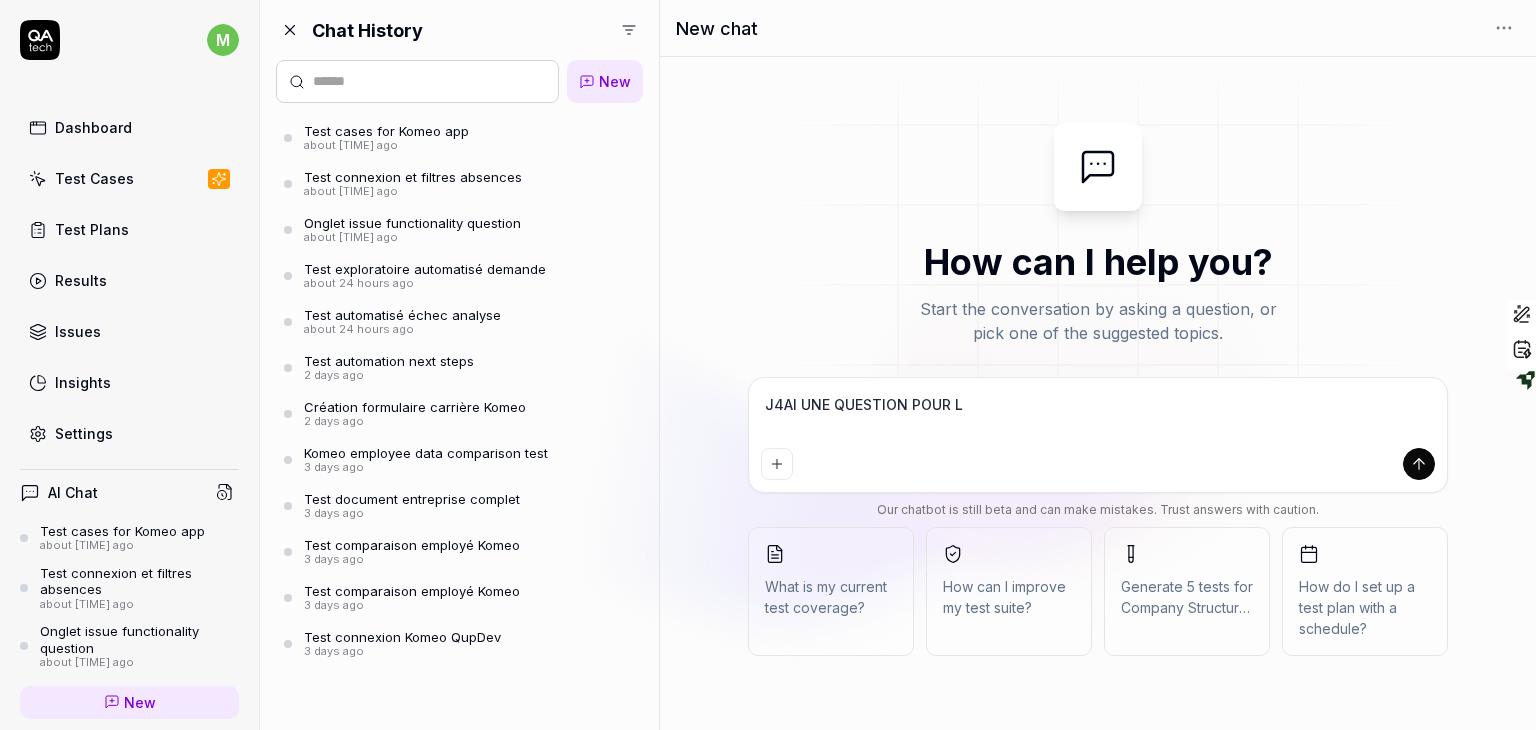 type on "J4AI UNE QUESTION POUR LE" 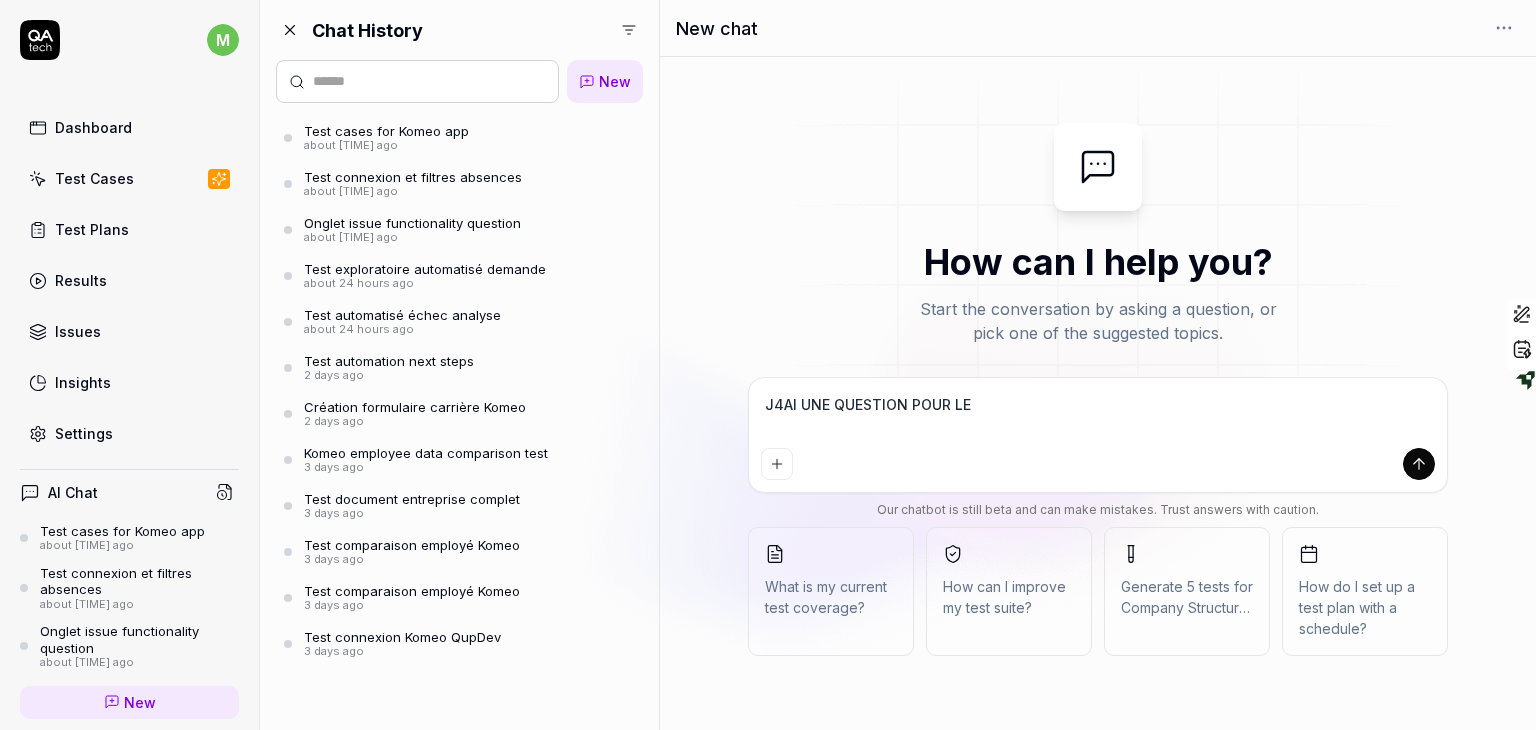 type on "J4AI UNE QUESTION POUR LES" 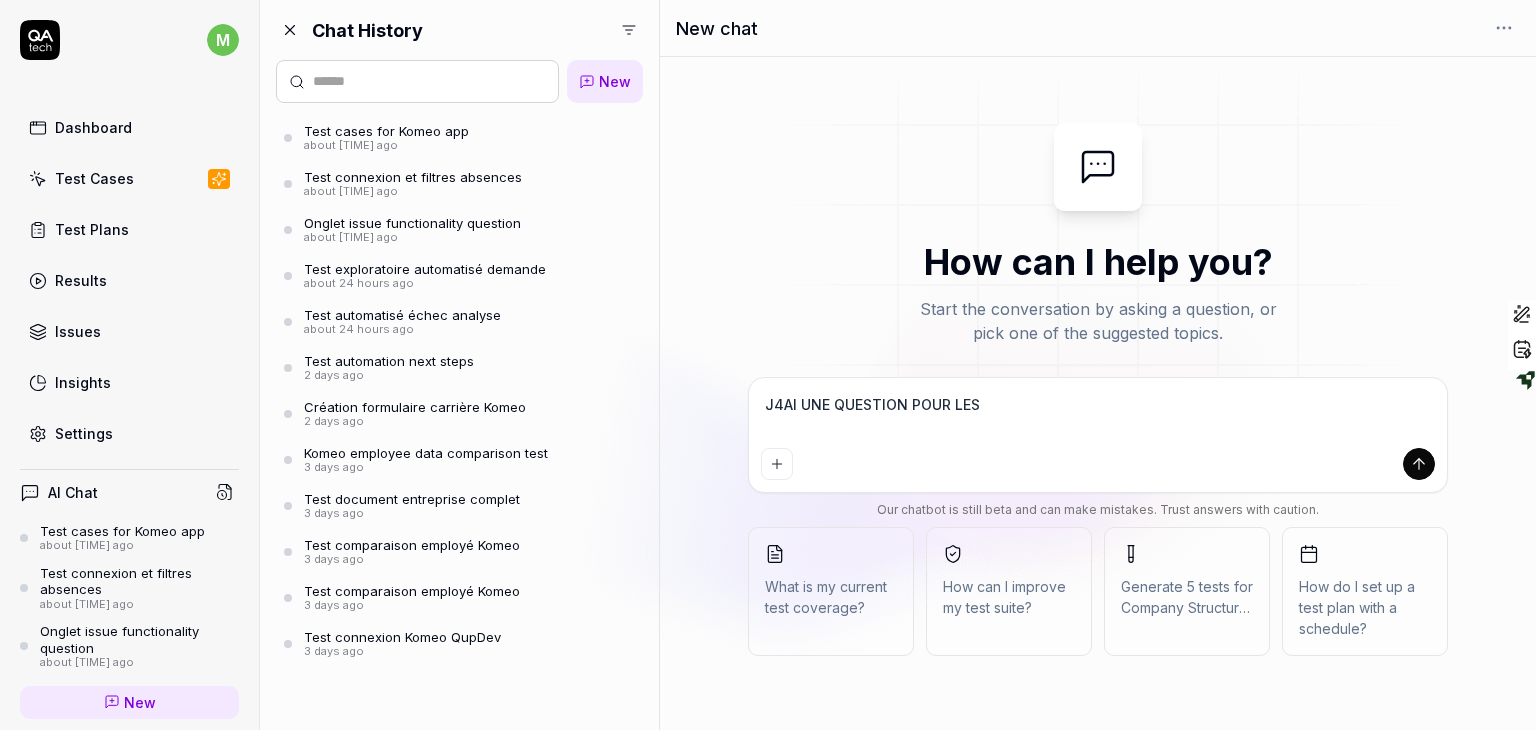 type on "*" 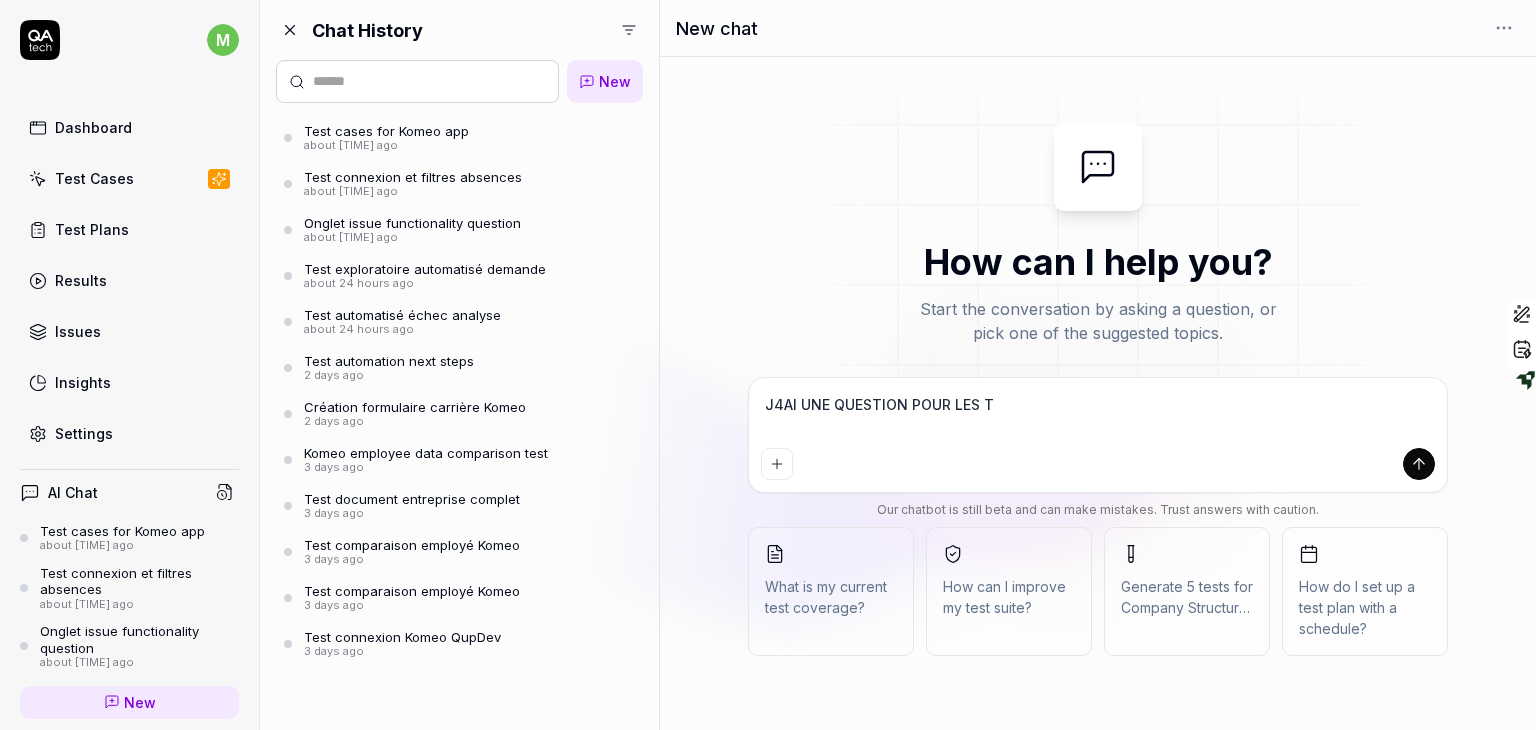 type on "*" 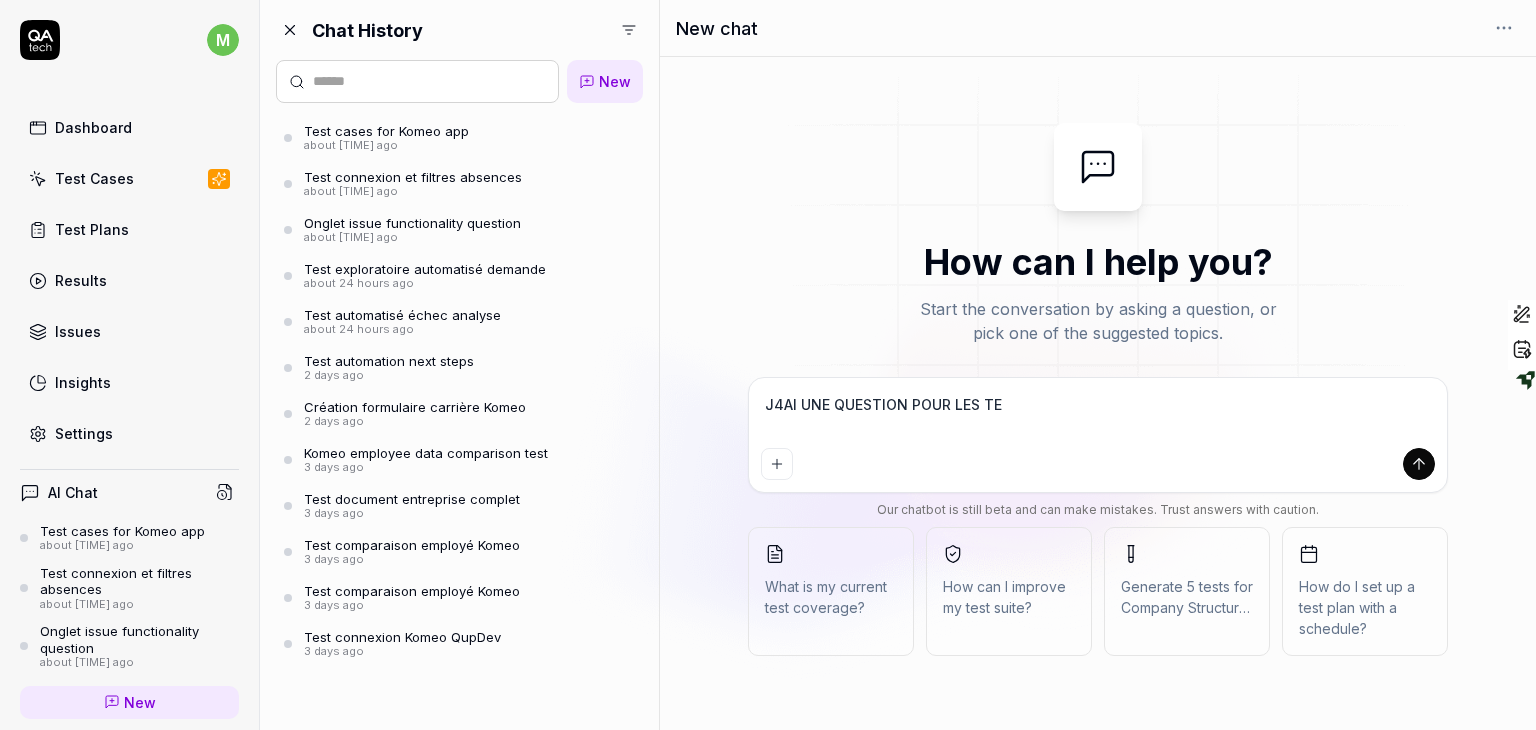 type on "J4AI UNE QUESTION POUR LES TES" 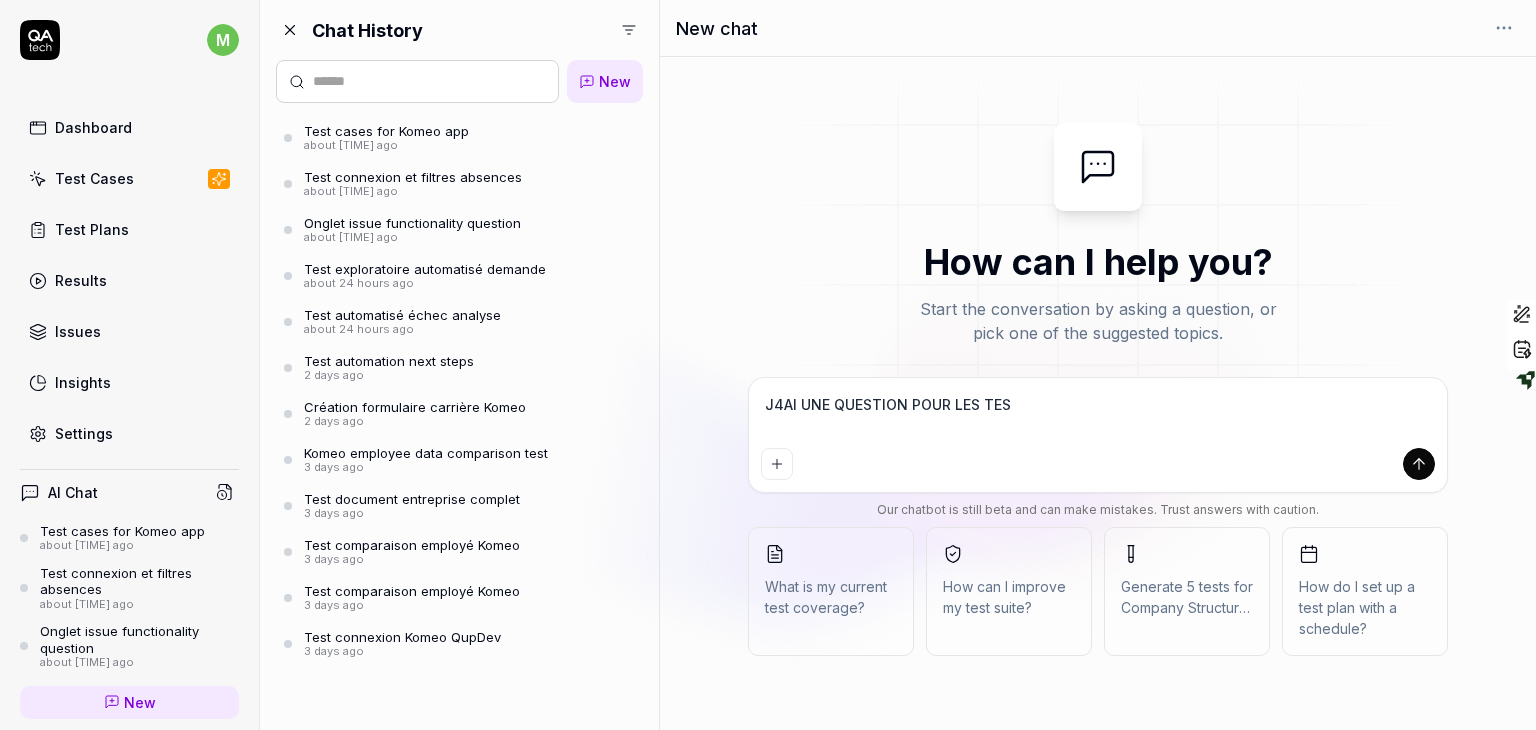 type on "J4AI UNE QUESTION POUR LES TEST" 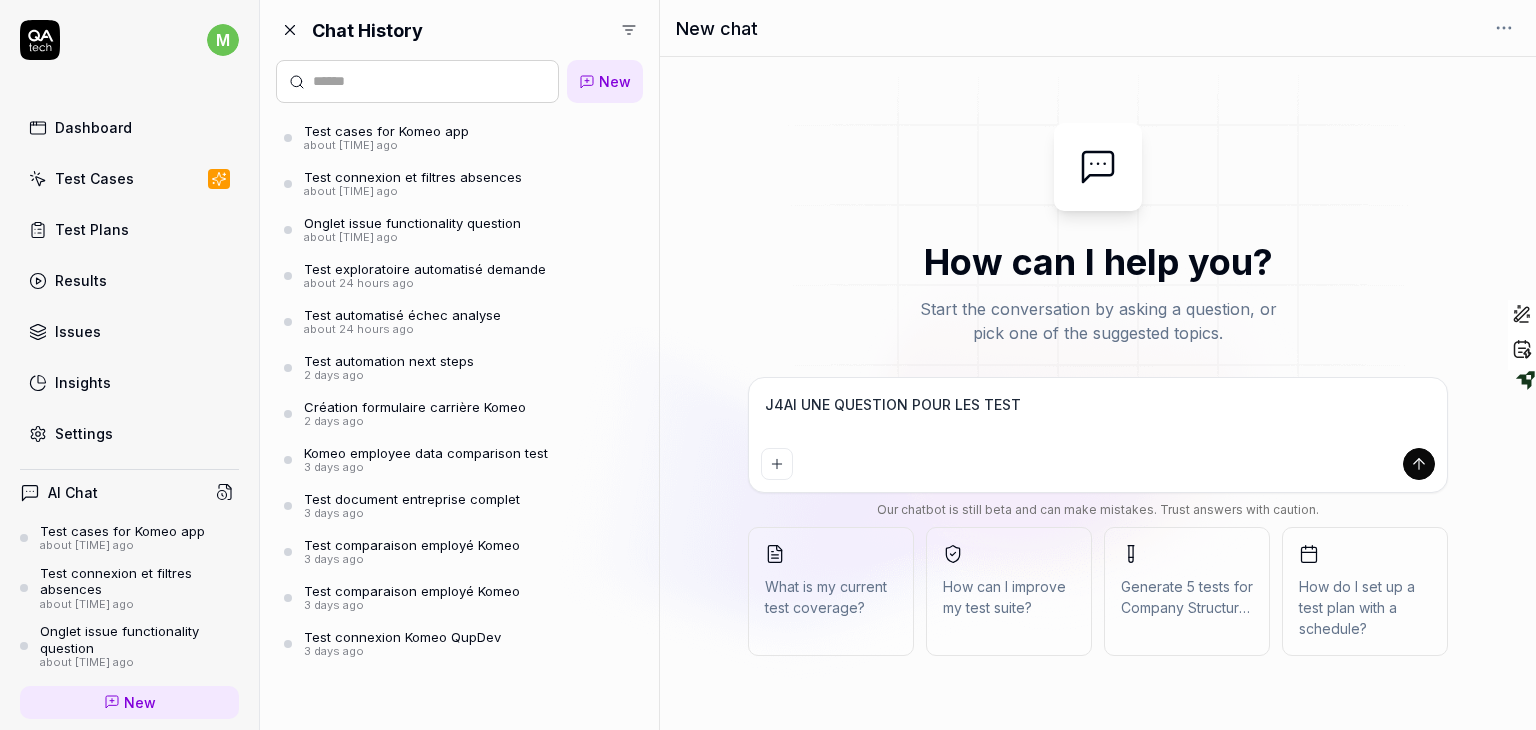 type on "J4AI UNE QUESTION POUR LES TESTS" 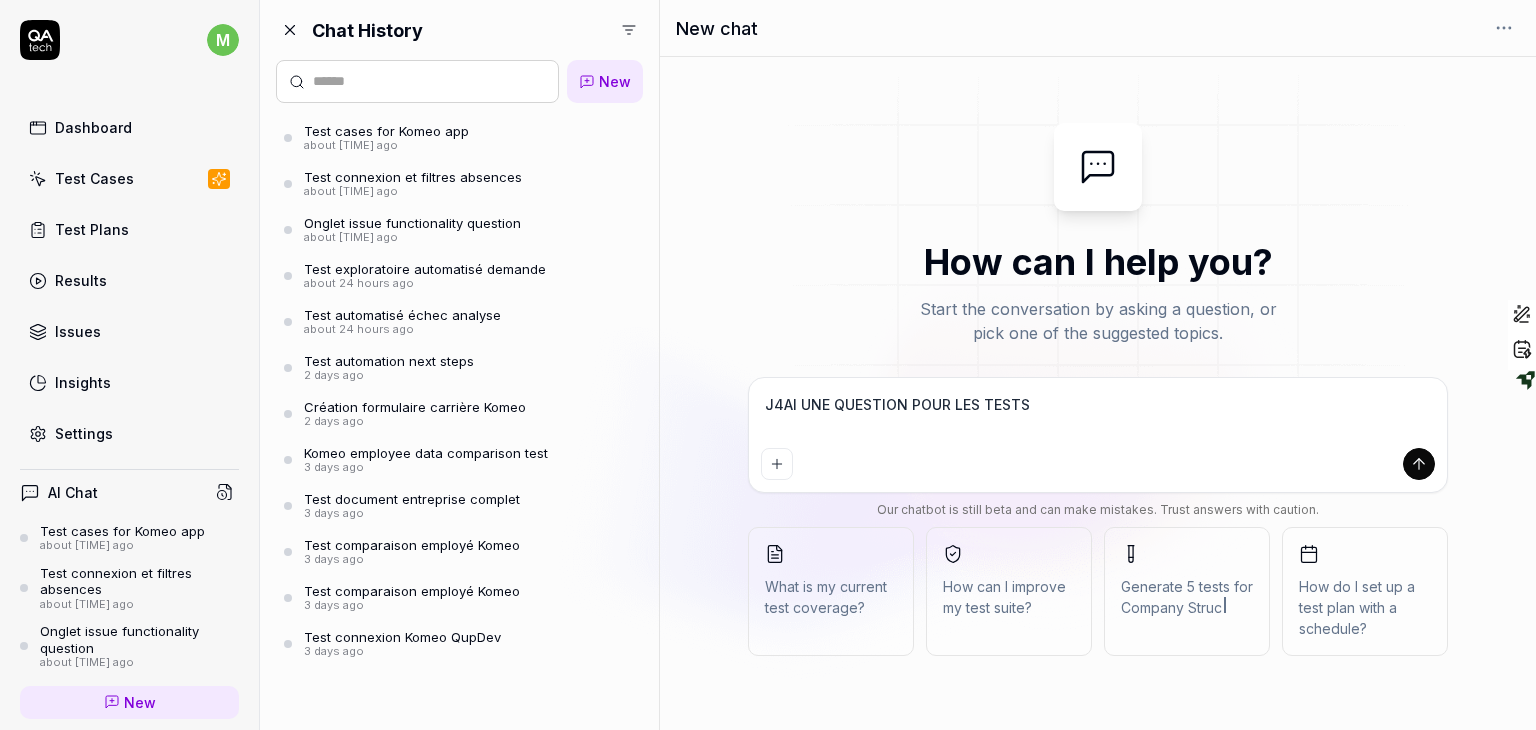 type on "J4AI UNE QUESTION POUR LES TESTS" 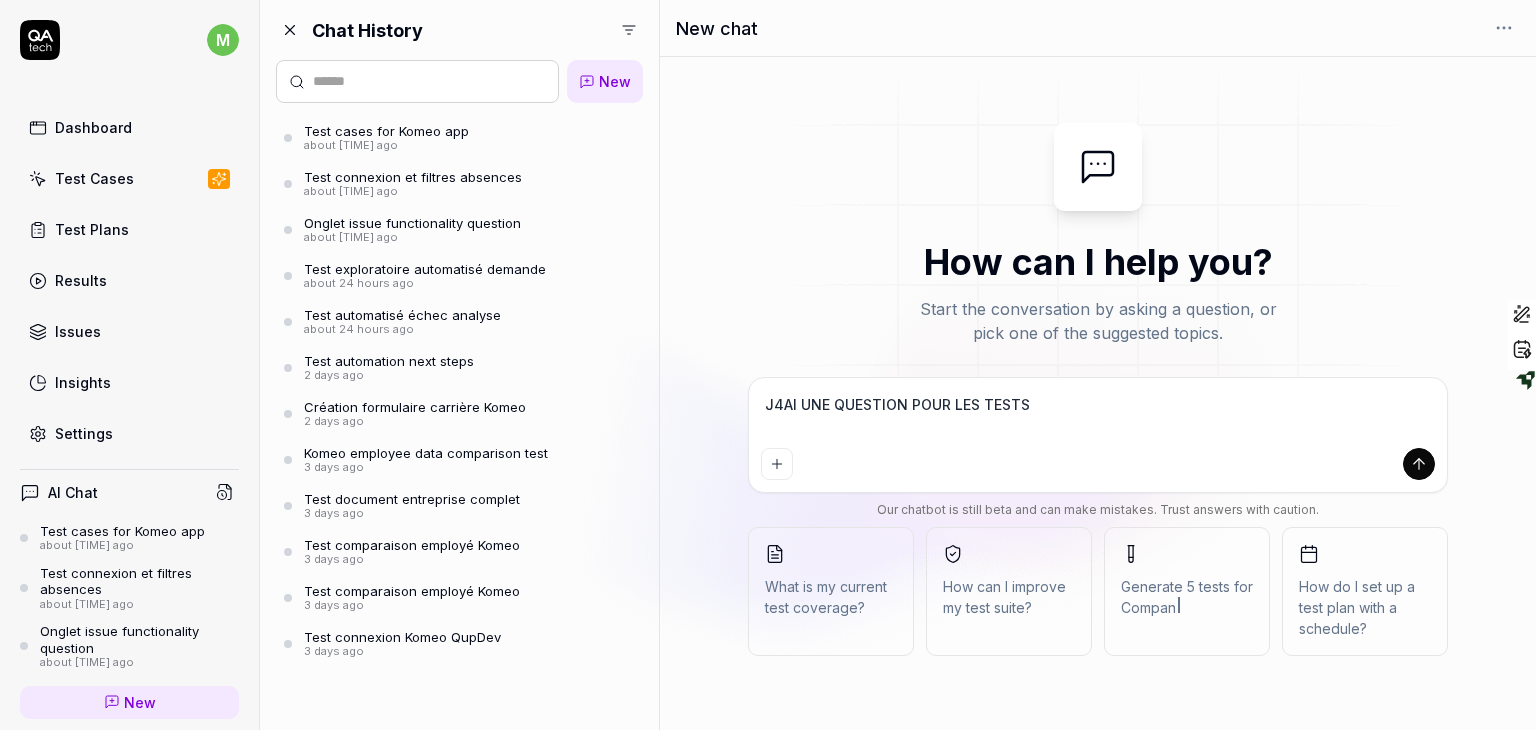 type on "*" 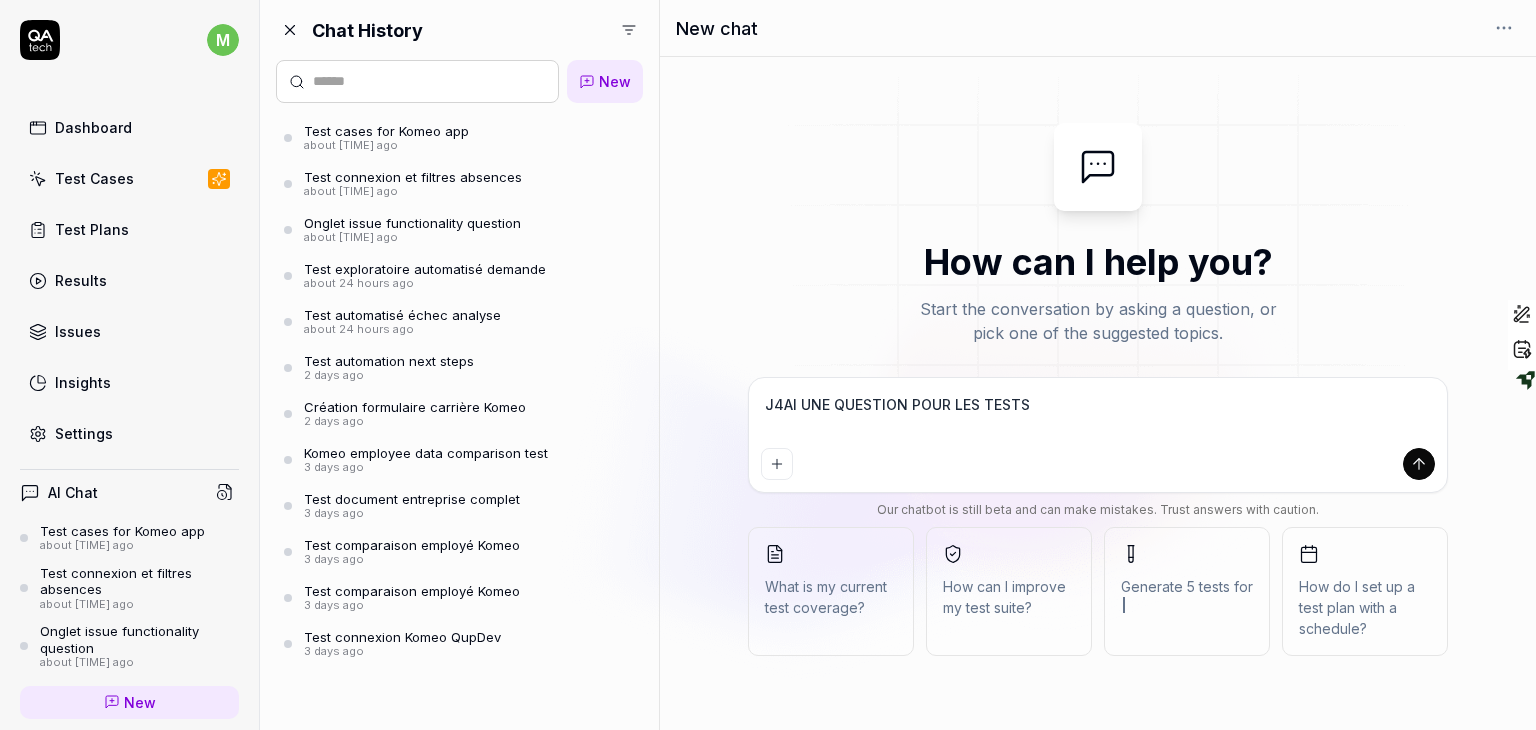 type on "J4AI UNE QUESTION POUR LES TESTS E" 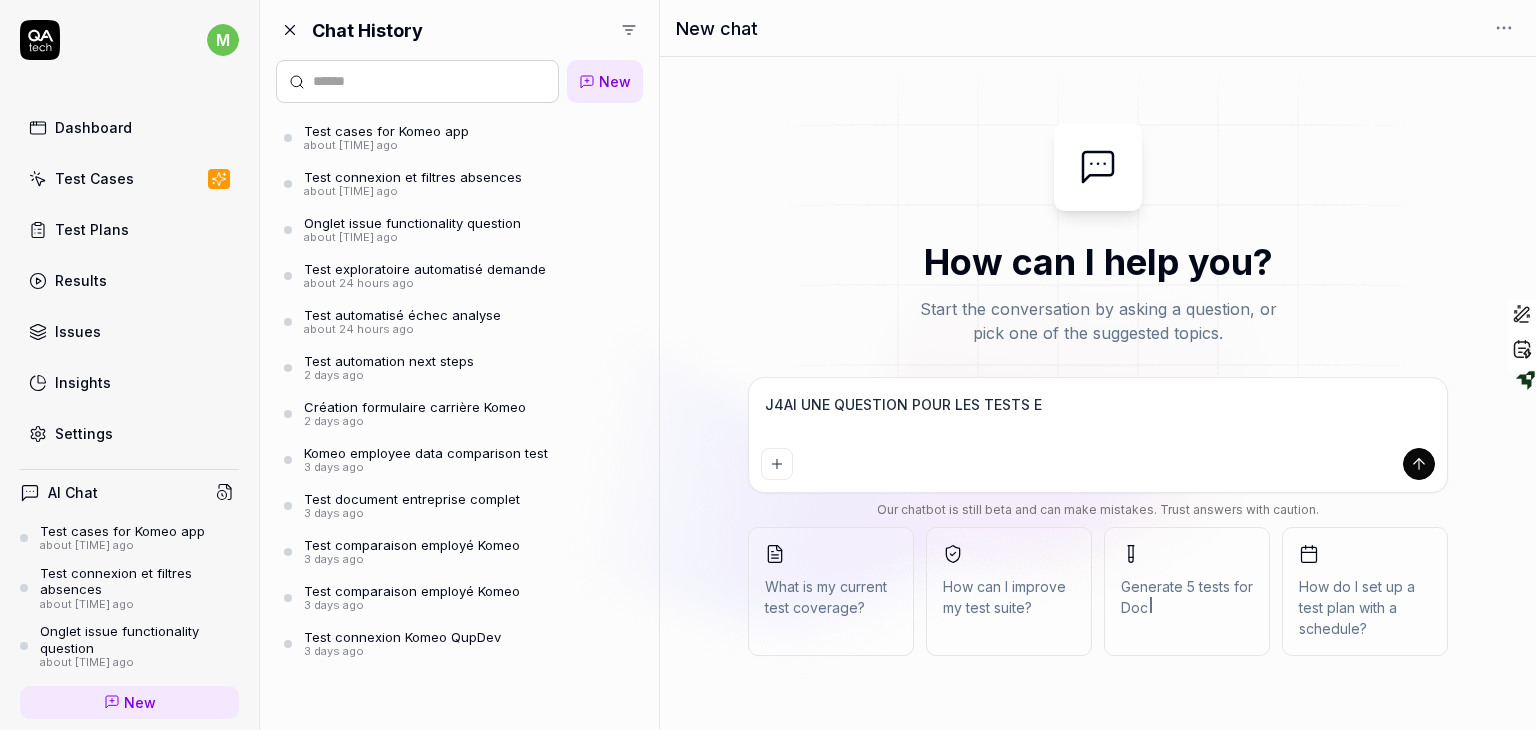 type on "J4AI UNE QUESTION POUR LES TESTS EN" 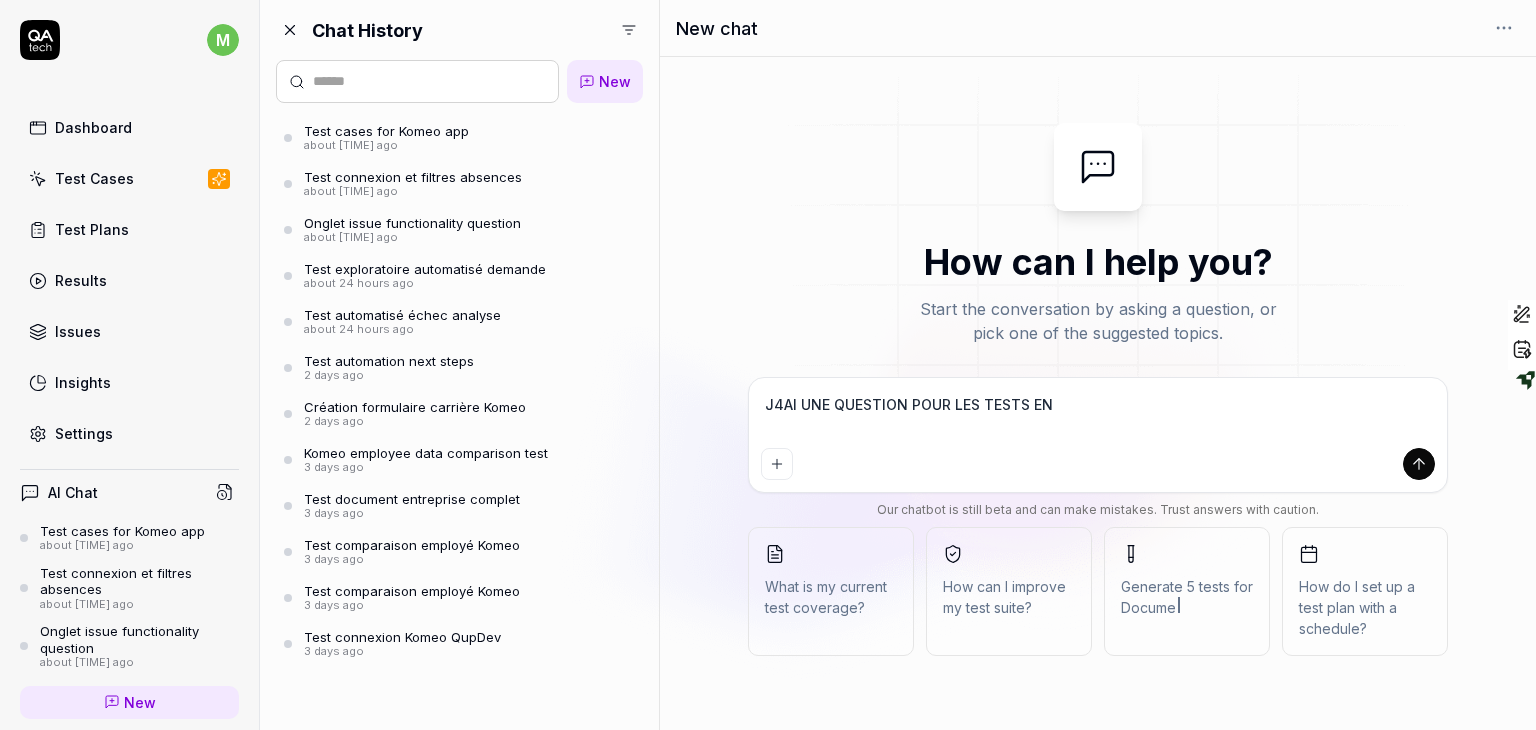 type on "J4AI UNE QUESTION POUR LES TESTS ENR" 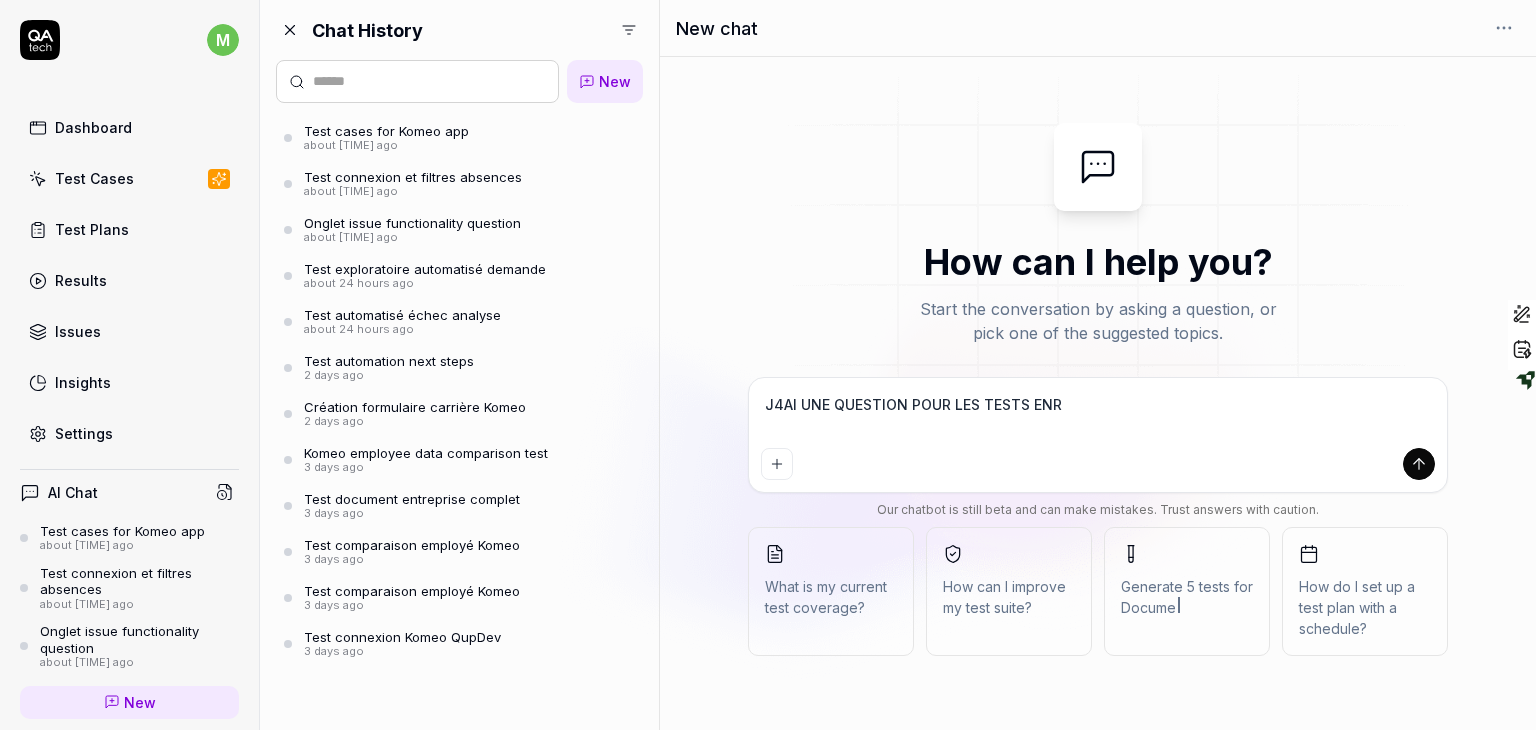 type on "J4AI UNE QUESTION POUR LES TESTS ENRE" 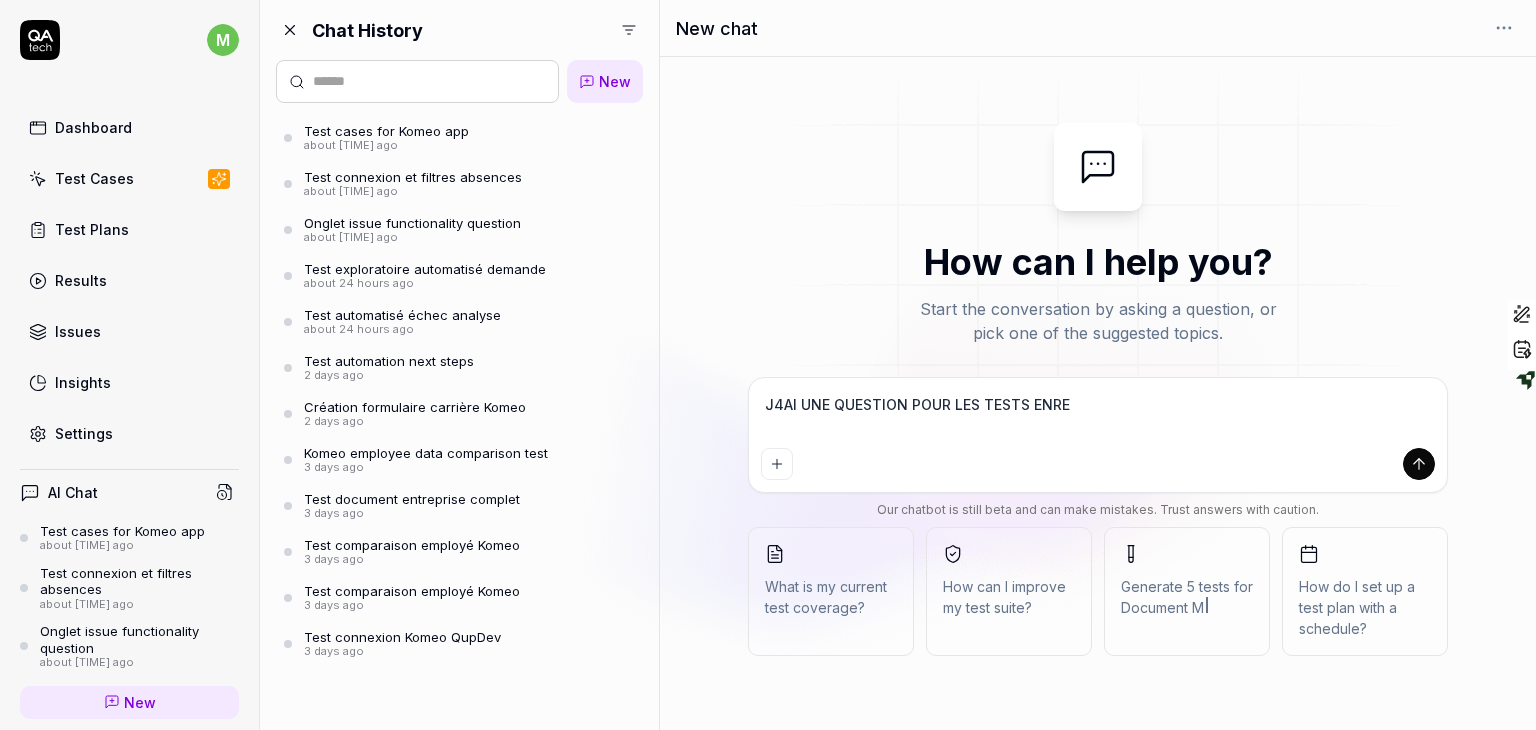 type on "J4AI UNE QUESTION POUR LES TESTS ENREG" 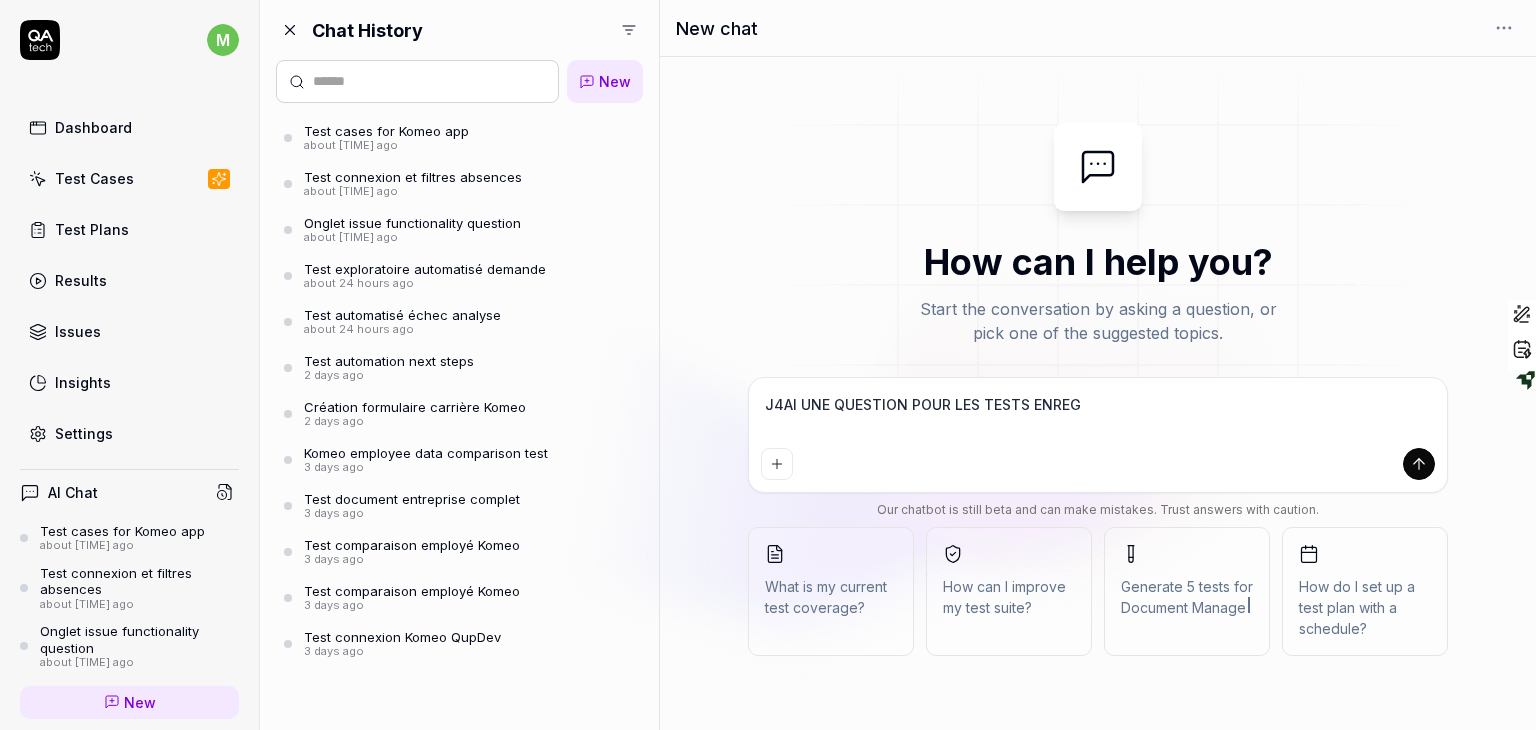 type on "J4AI UNE QUESTION POUR LES TESTS ENREGI" 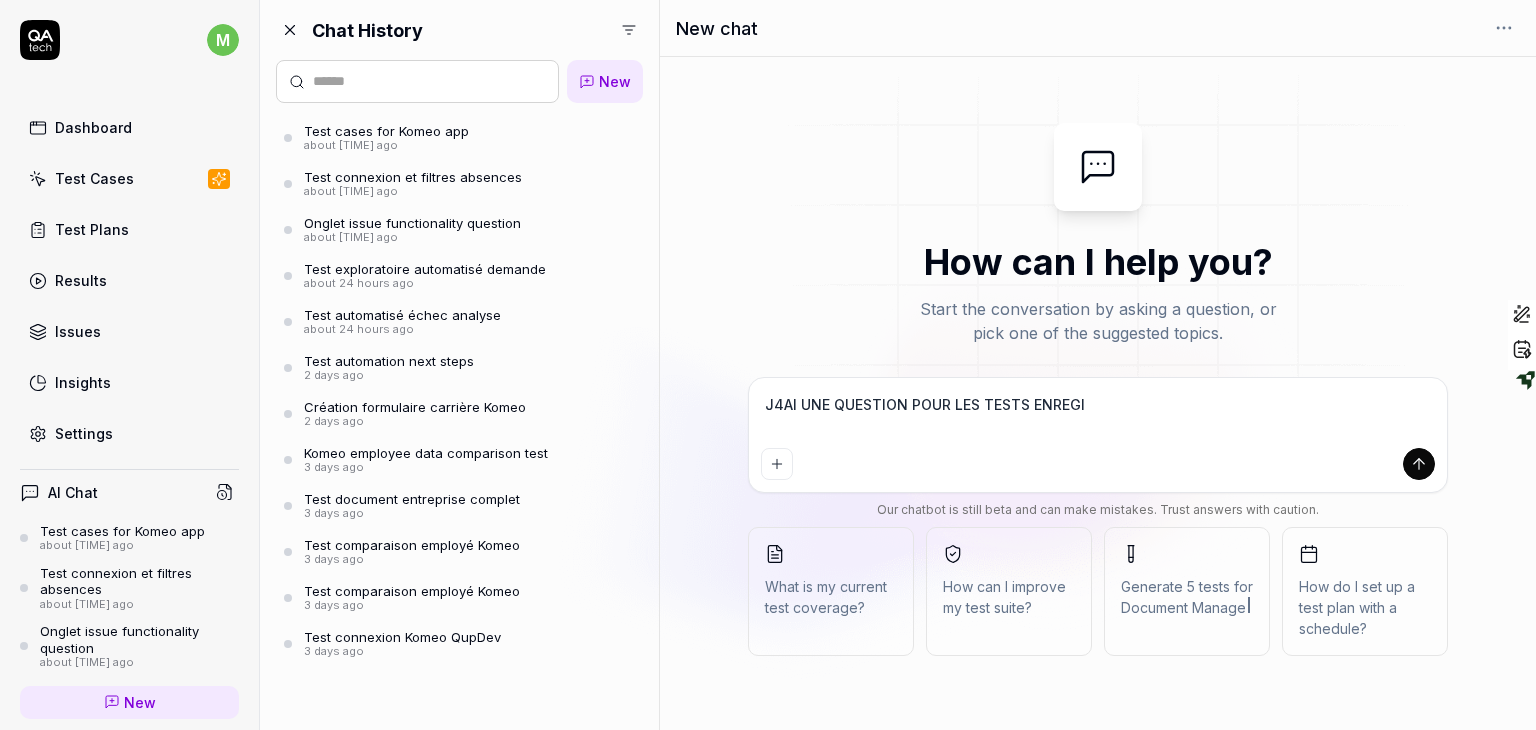 type on "J4AI UNE QUESTION POUR LES TESTS ENREGIS" 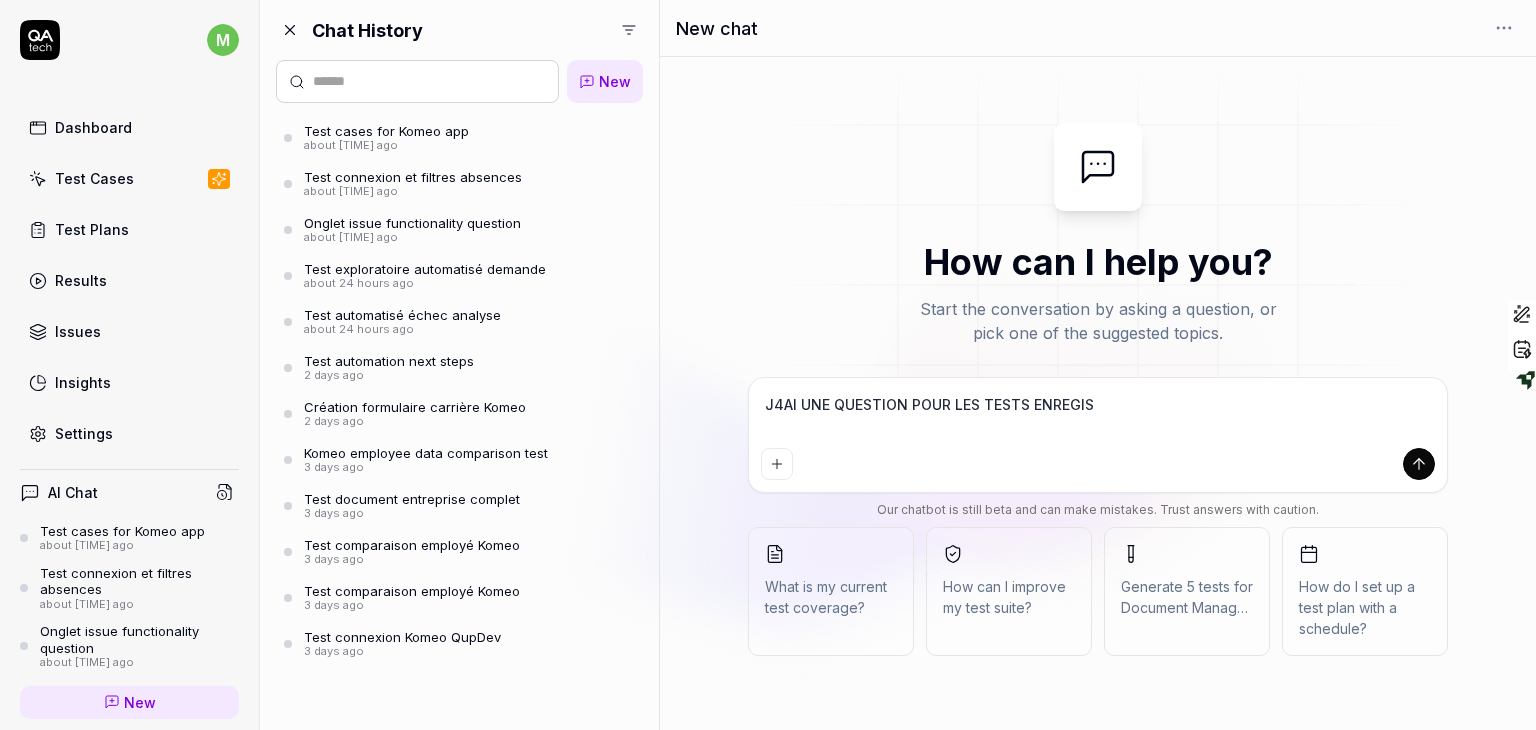 type on "J4AI UNE QUESTION POUR LES TESTS ENREGIST" 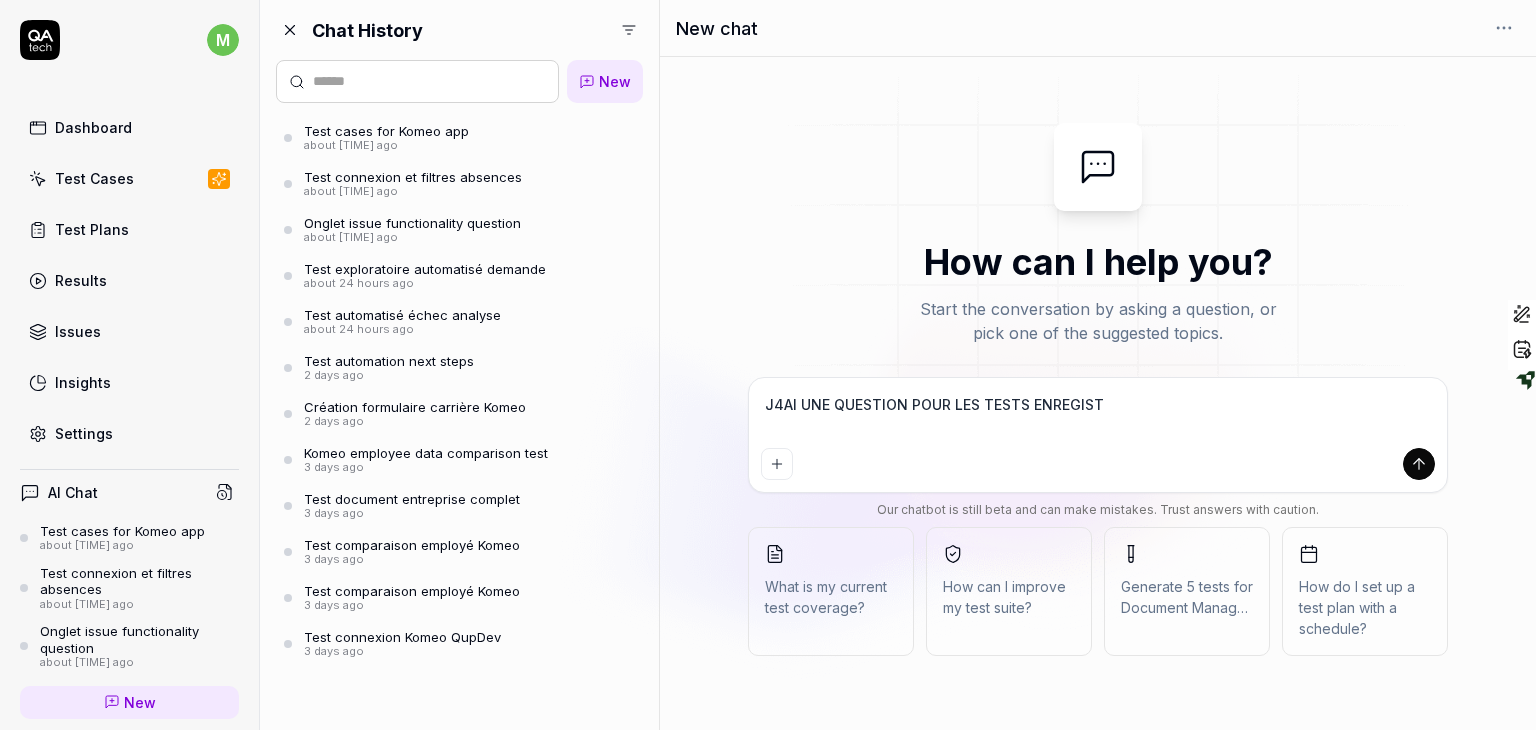 type on "J4AI UNE QUESTION POUR LES TESTS ENREGISTR" 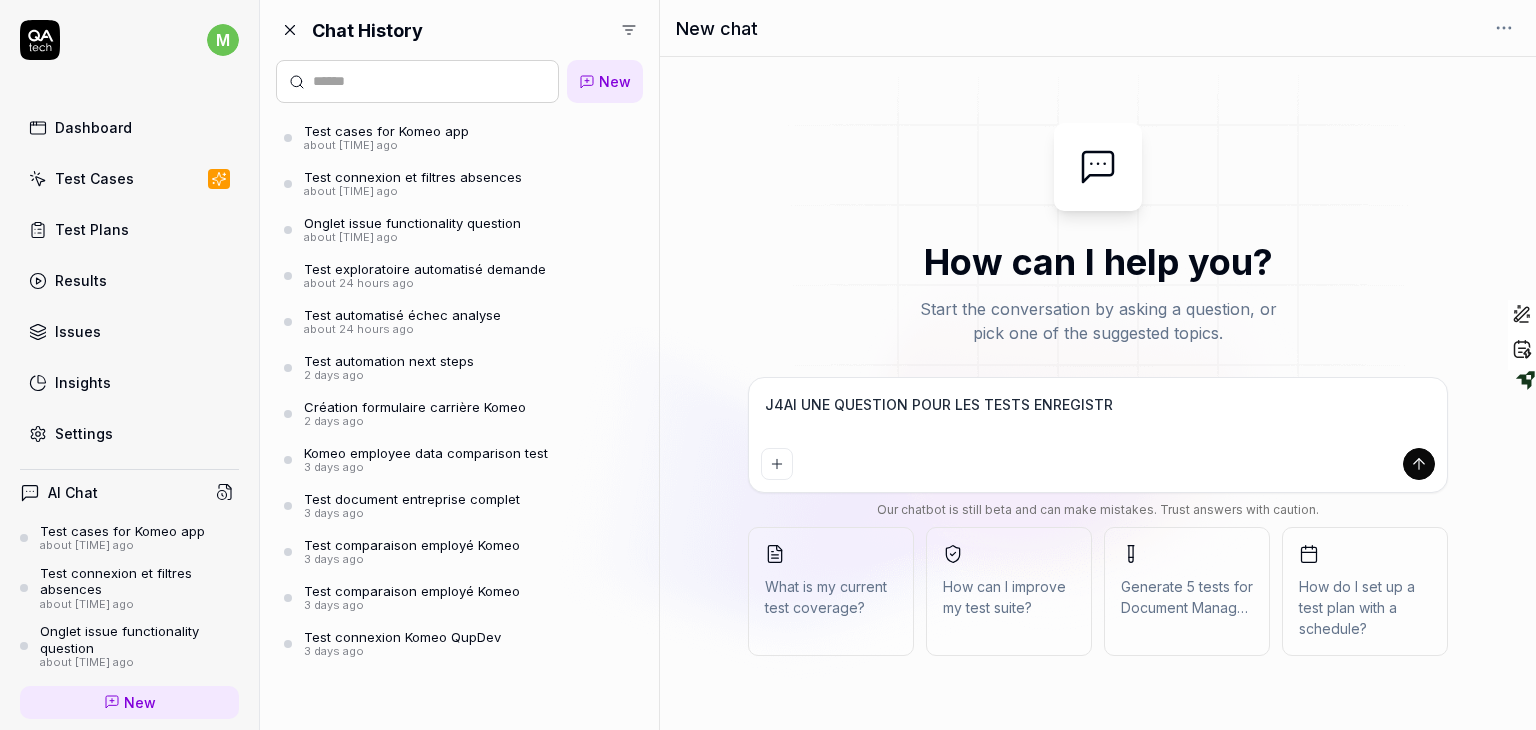 type on "J4AI UNE QUESTION POUR LES TESTS ENREGISTR2" 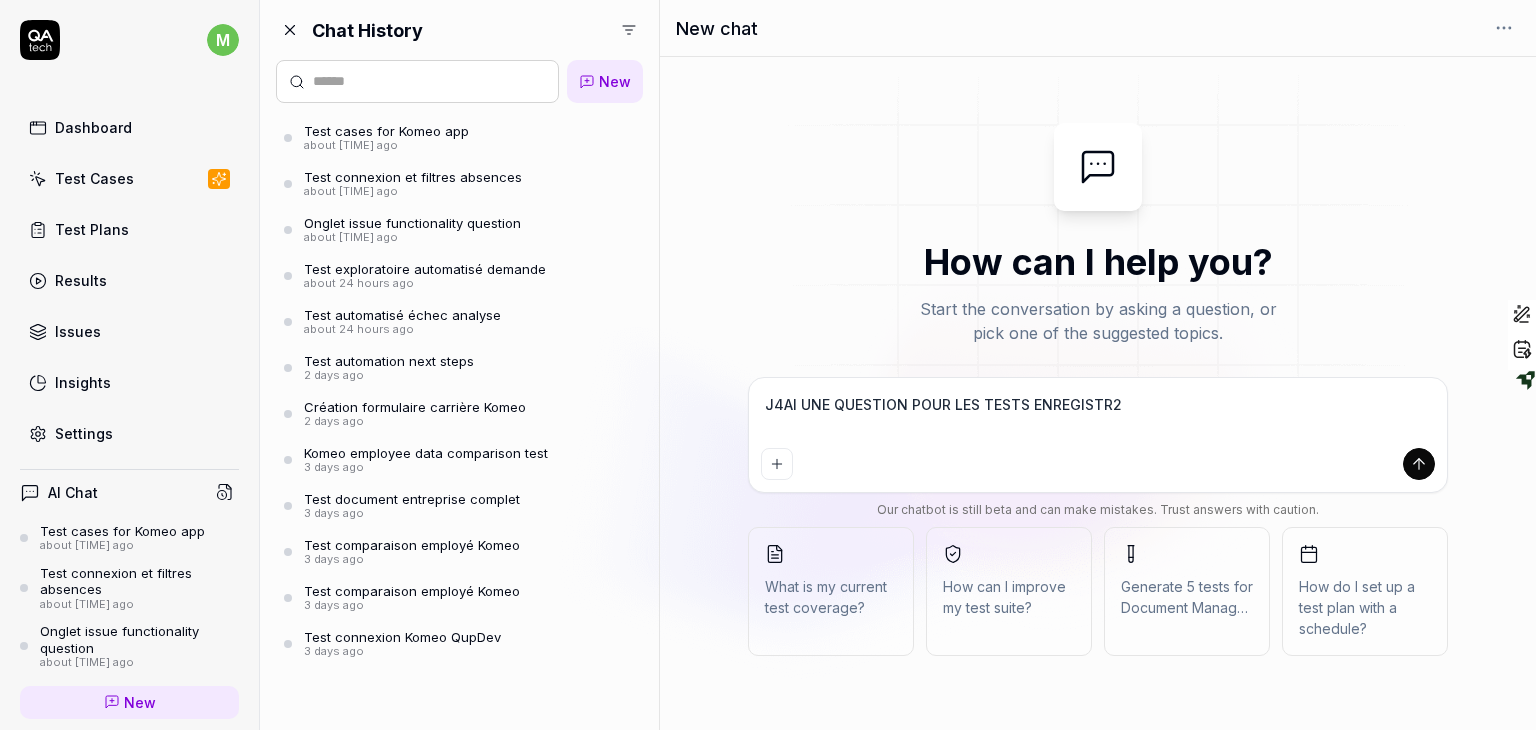 type on "J4AI UNE QUESTION POUR LES TESTS ENREGISTR2S" 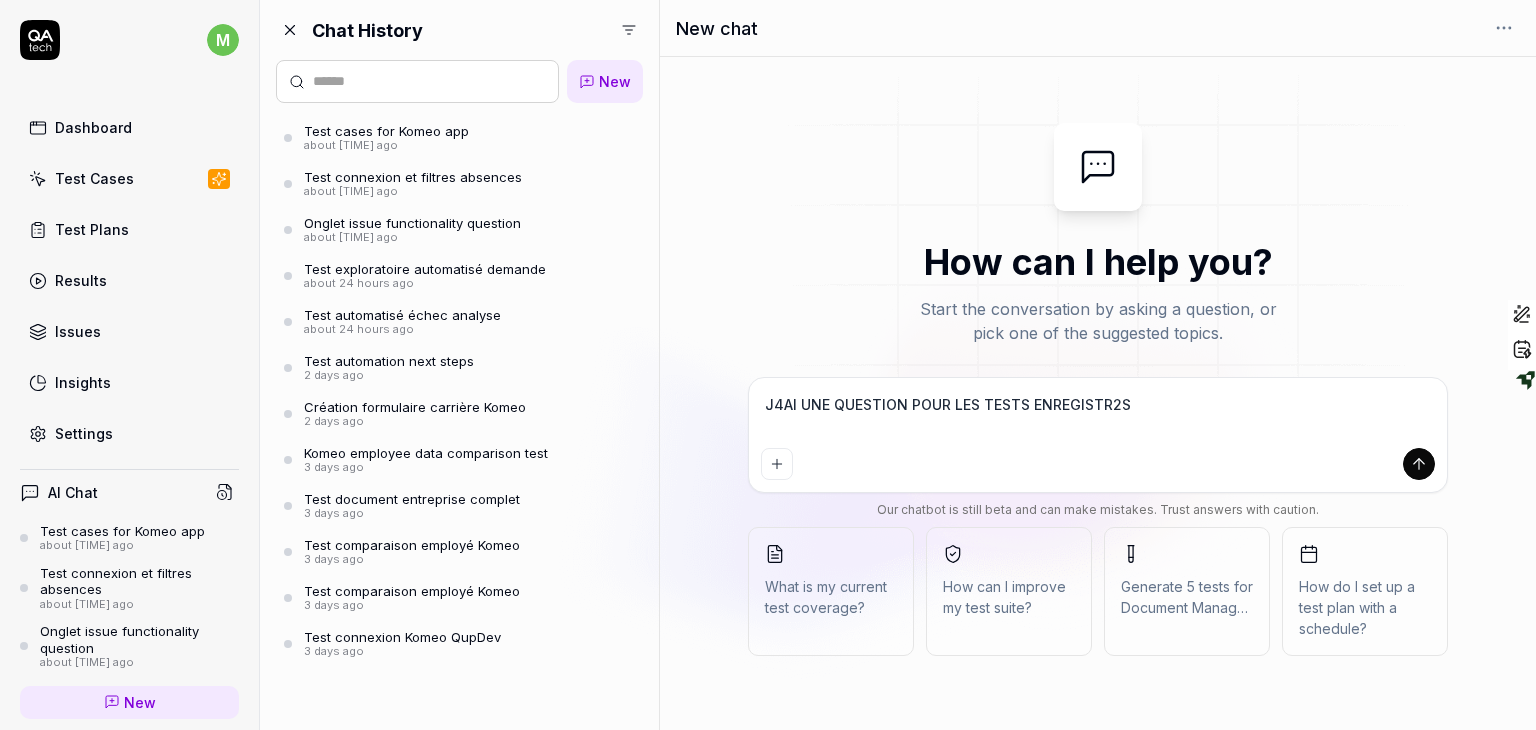 type on "J4AI UNE QUESTION POUR LES TESTS ENREGISTR2S" 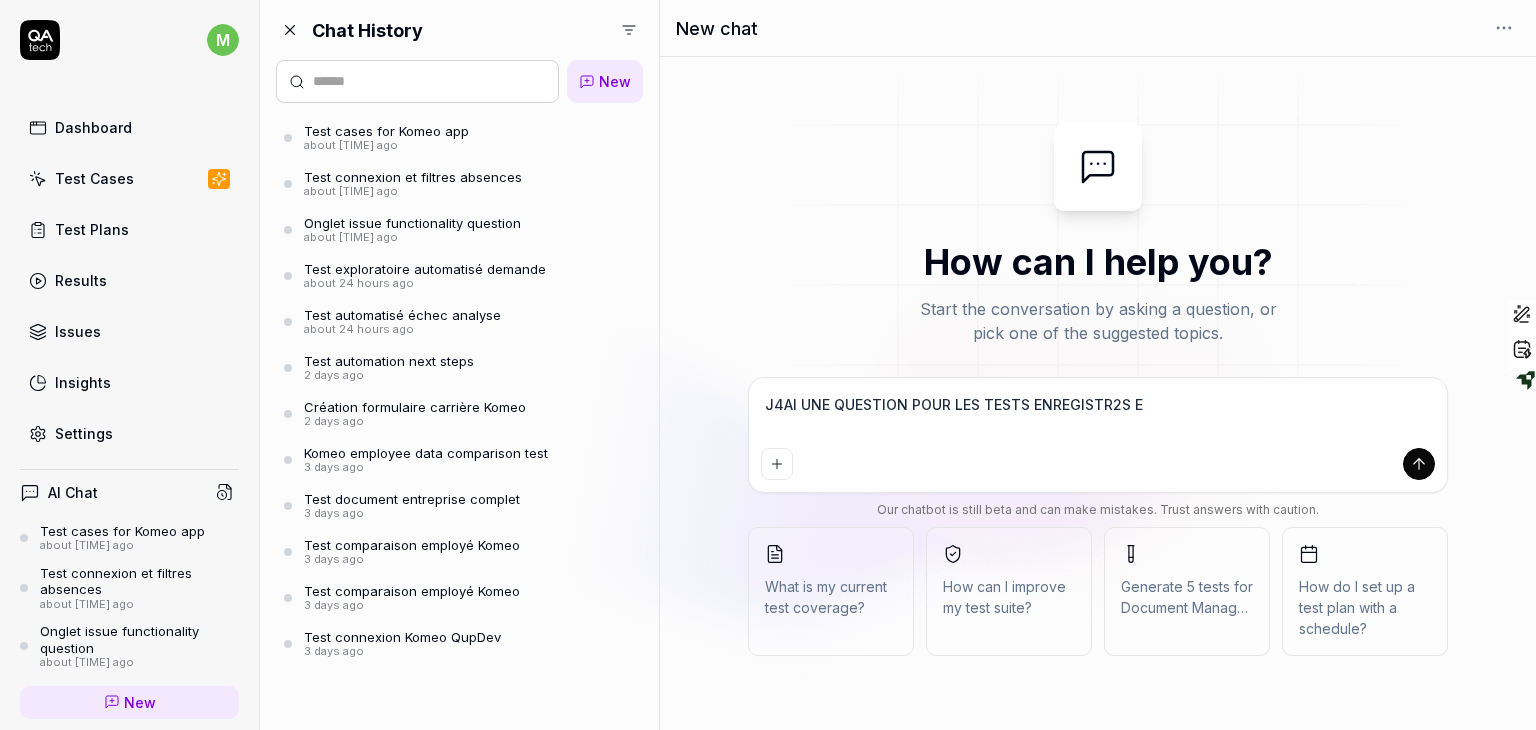 type on "*" 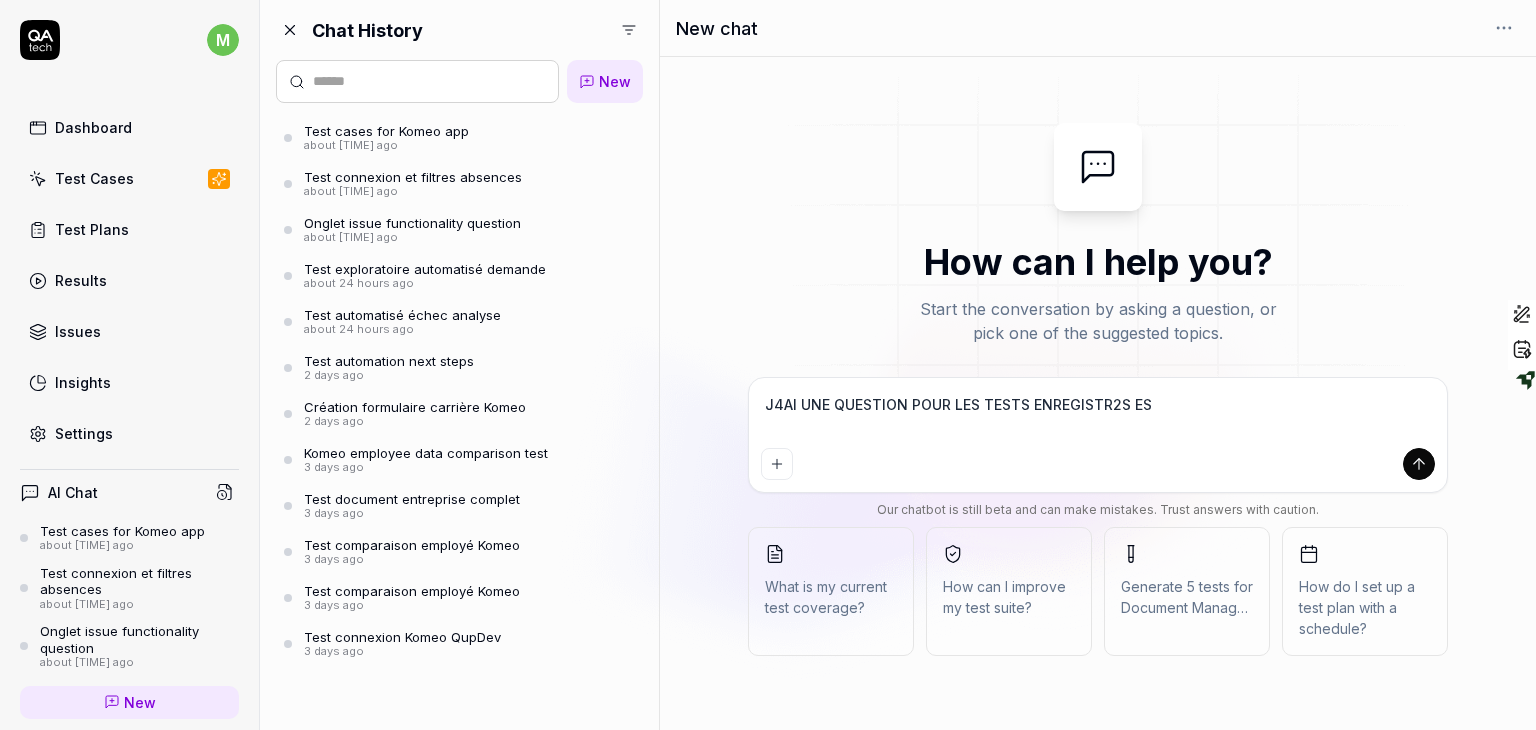 type on "J4AI UNE QUESTION POUR LES TESTS ENREGISTR2S EST" 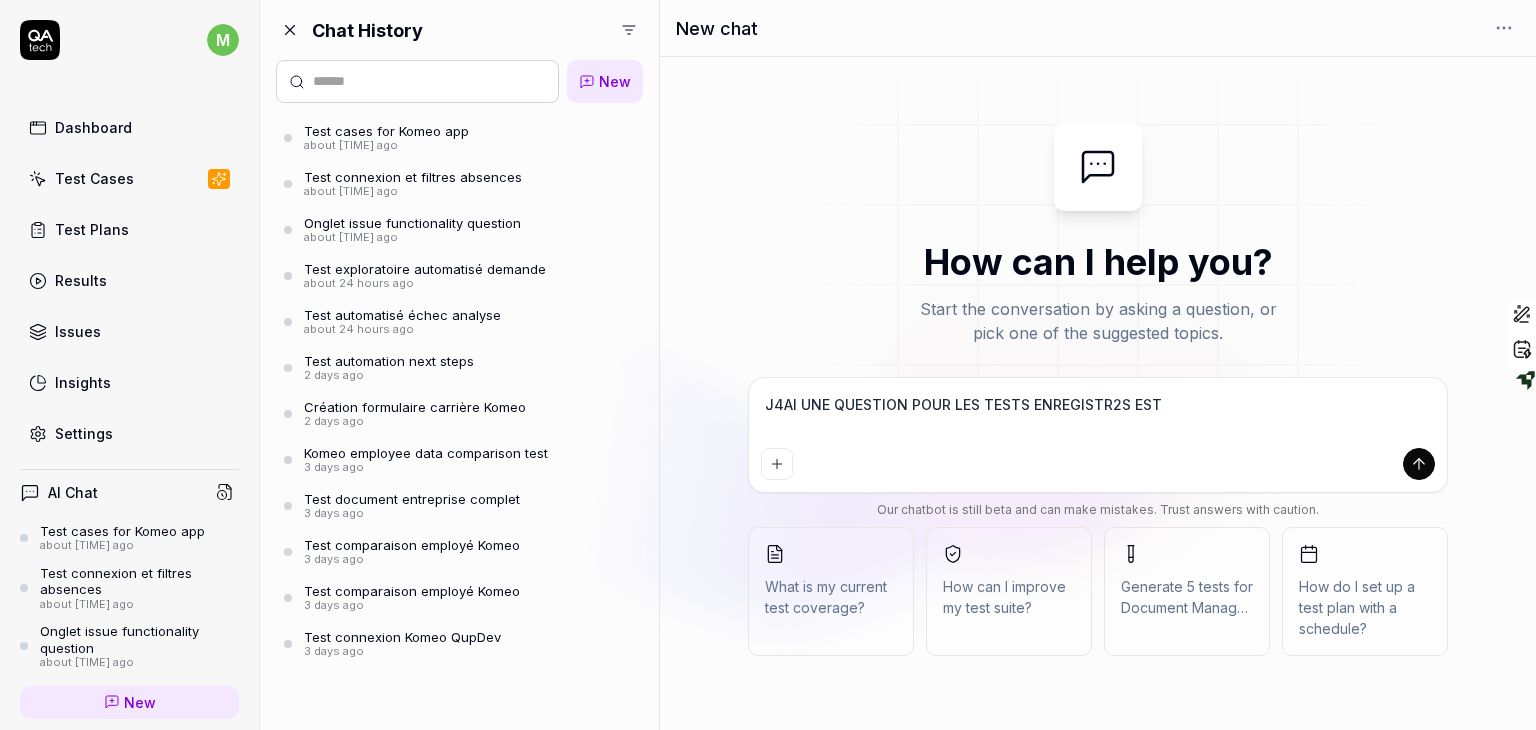 type on "J4AI UNE QUESTION POUR LES TESTS ENREGISTR2S EST" 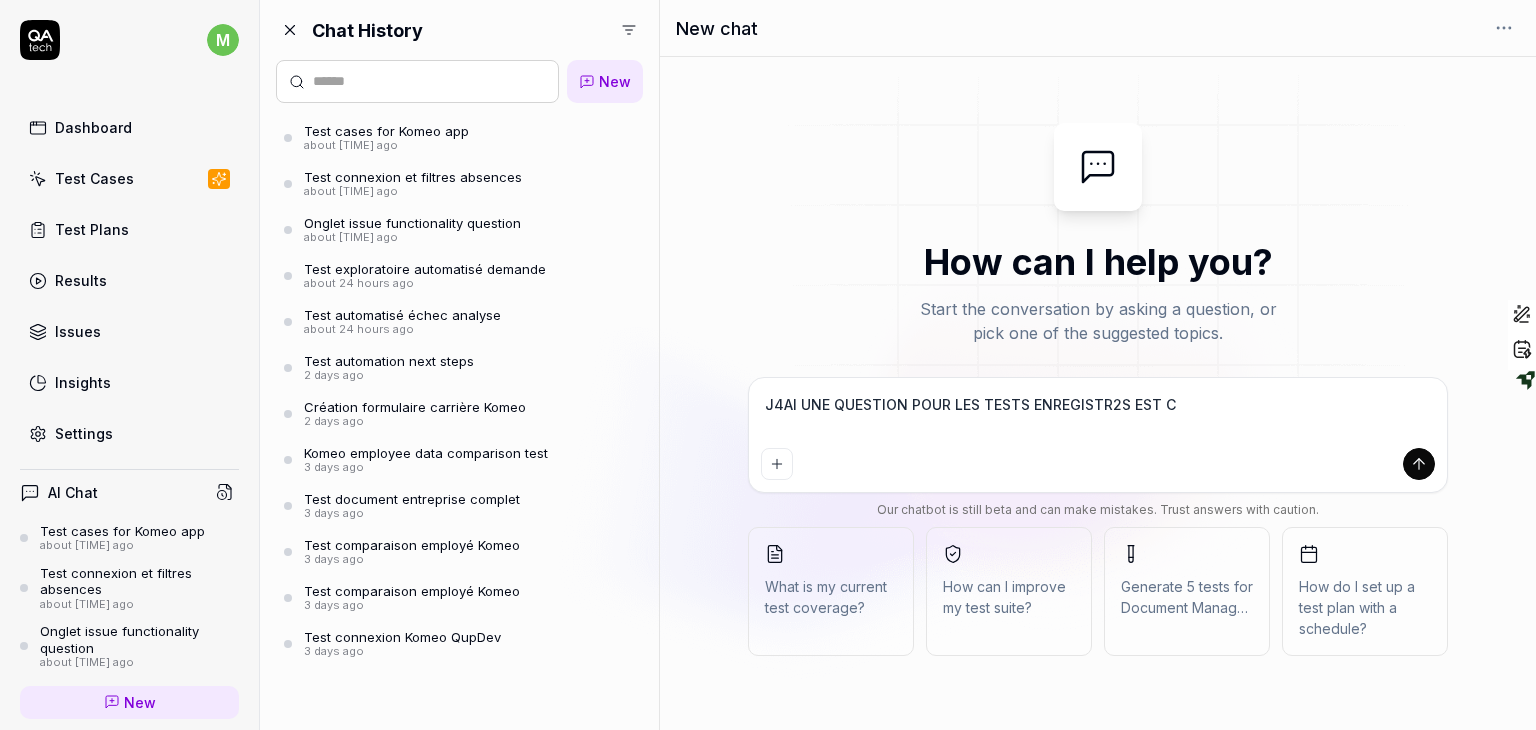 type on "J4AI UNE QUESTION POUR LES TESTS ENREGISTR2S EST CE" 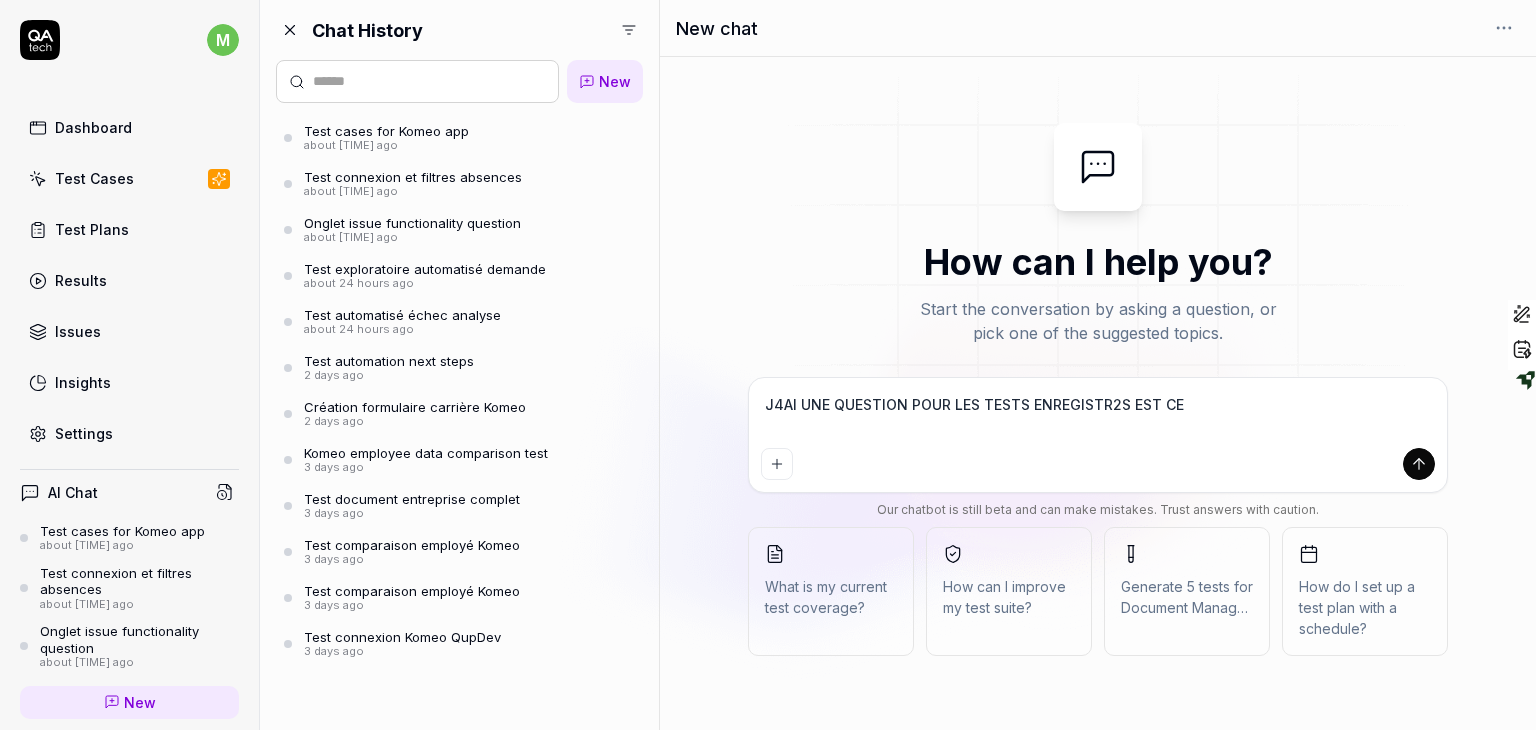 type on "J4AI UNE QUESTION POUR LES TESTS ENREGISTR2S EST CE" 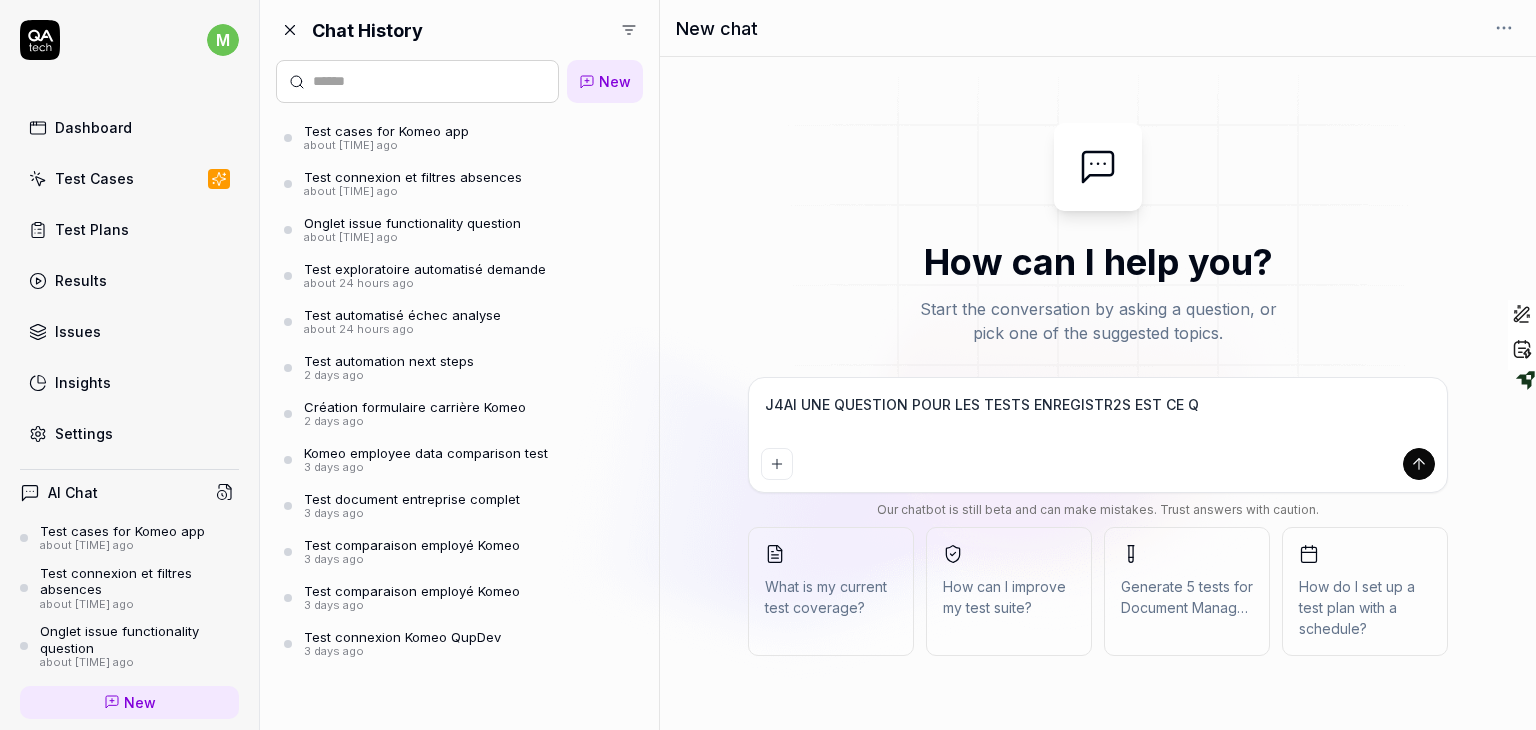 type on "J4AI UNE QUESTION POUR LES TESTS ENREGISTR2S EST CE QU" 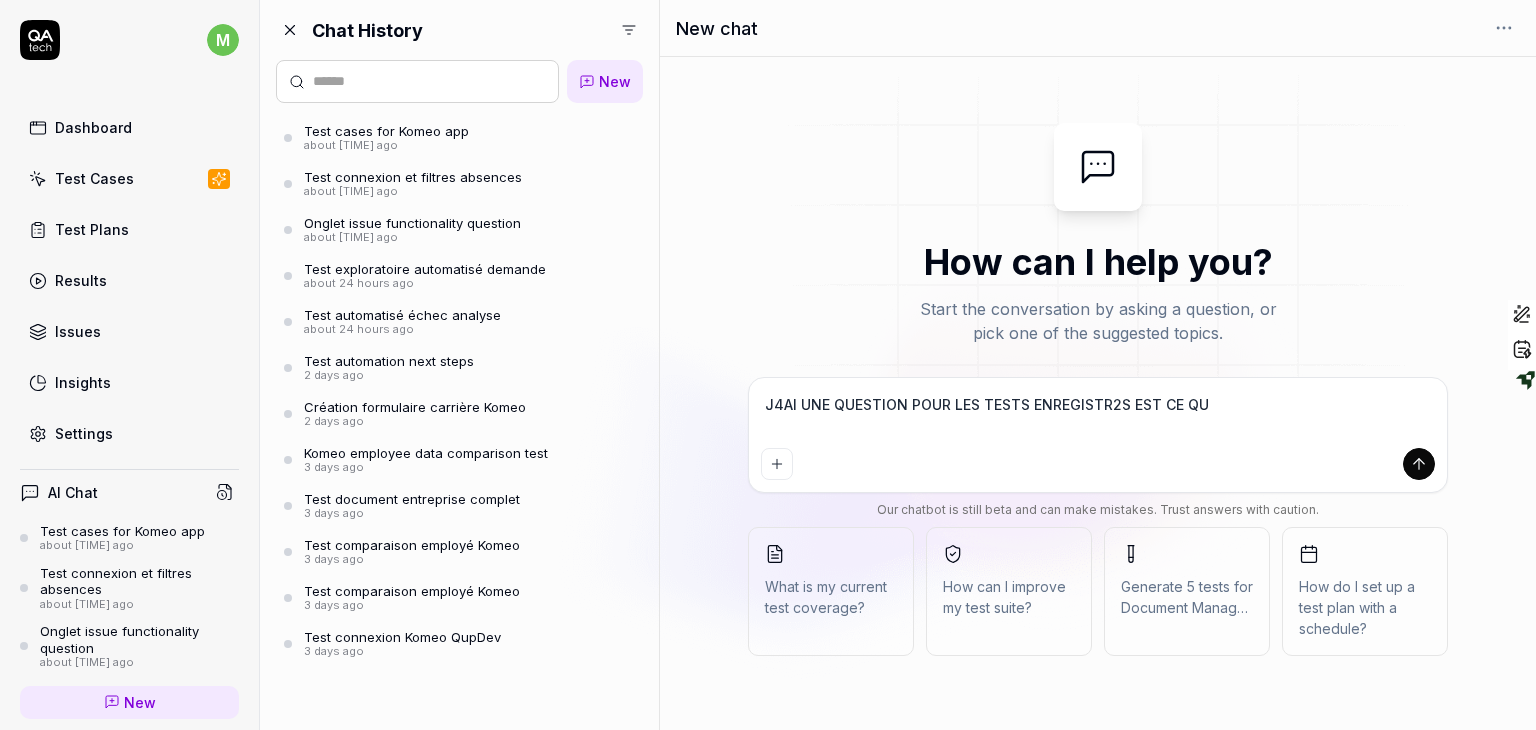 type on "J4AI UNE QUESTION POUR LES TESTS ENREGISTR2S EST CE QUE" 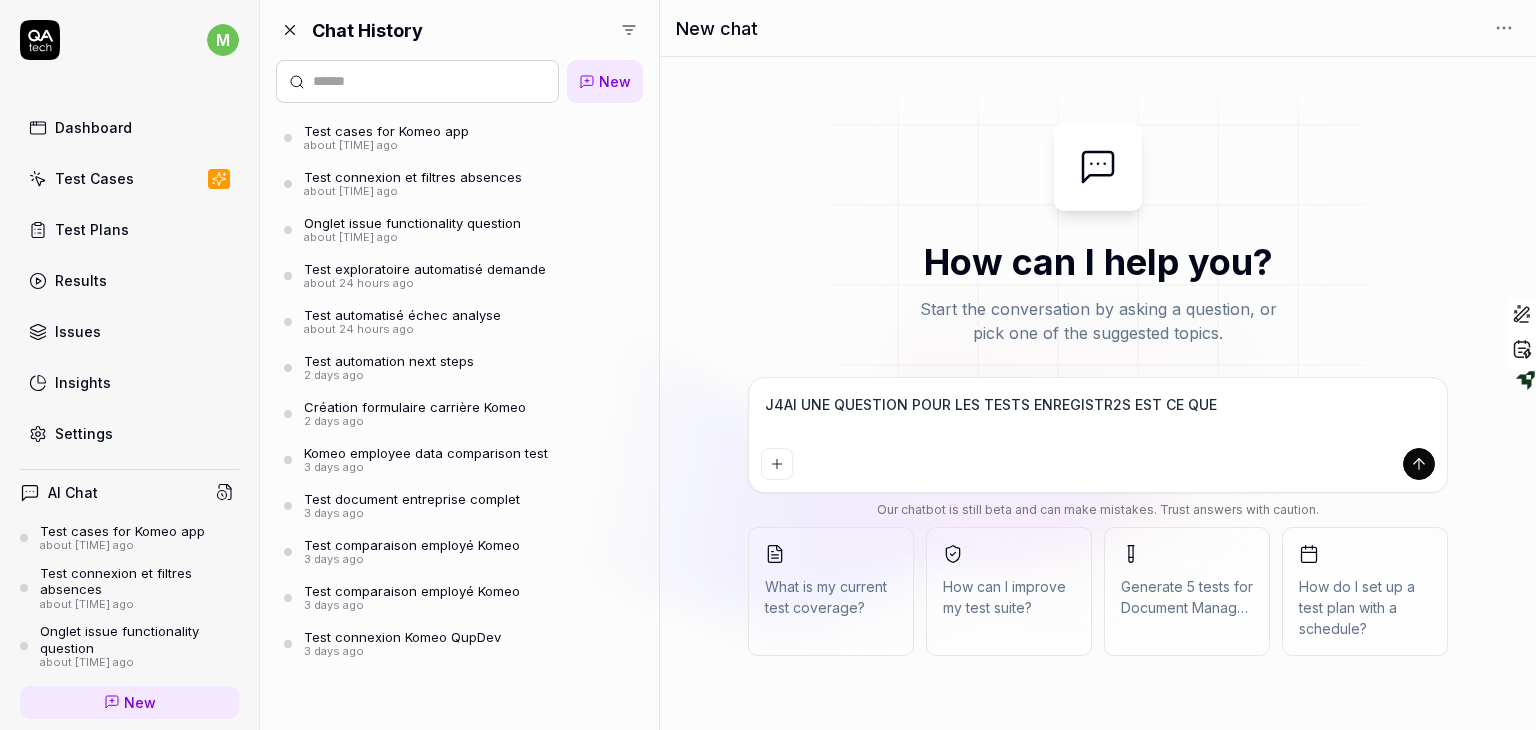 type on "J4AI UNE QUESTION POUR LES TESTS ENREGISTR2S EST CE QUE" 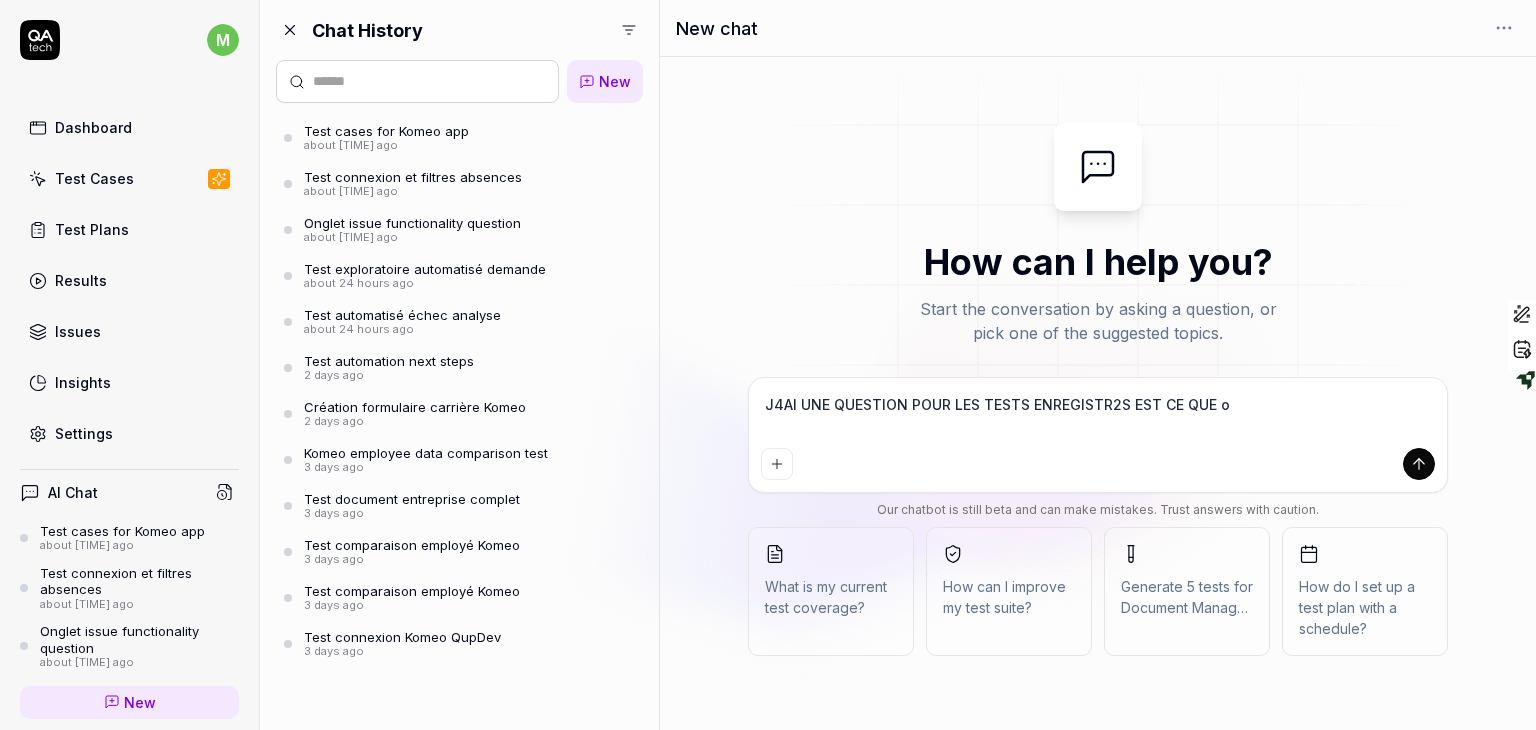 type on "J4AI UNE QUESTION POUR LES TESTS ENREGISTR2S EST CE QUE on" 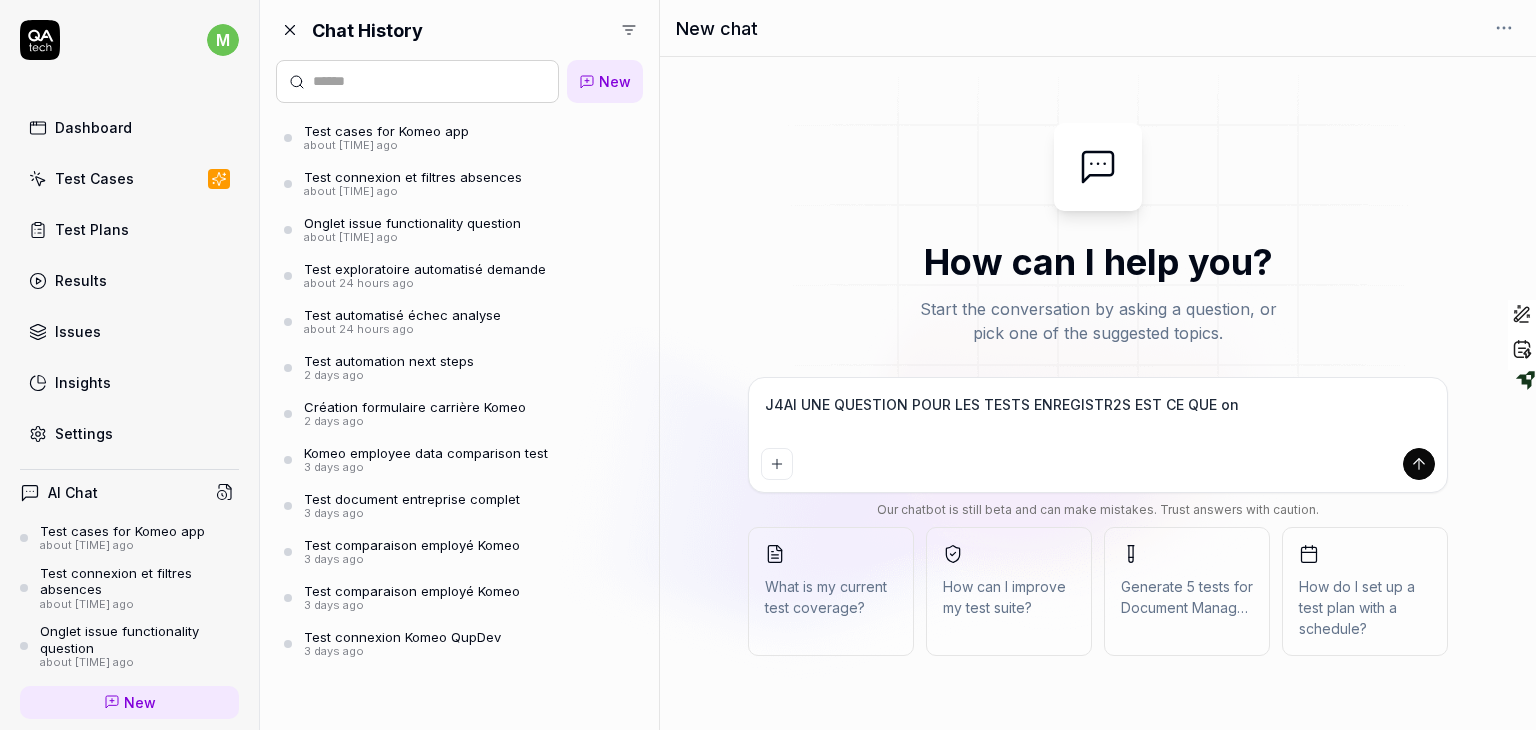 type on "J4AI UNE QUESTION POUR LES TESTS ENREGISTR2S EST CE QUE on" 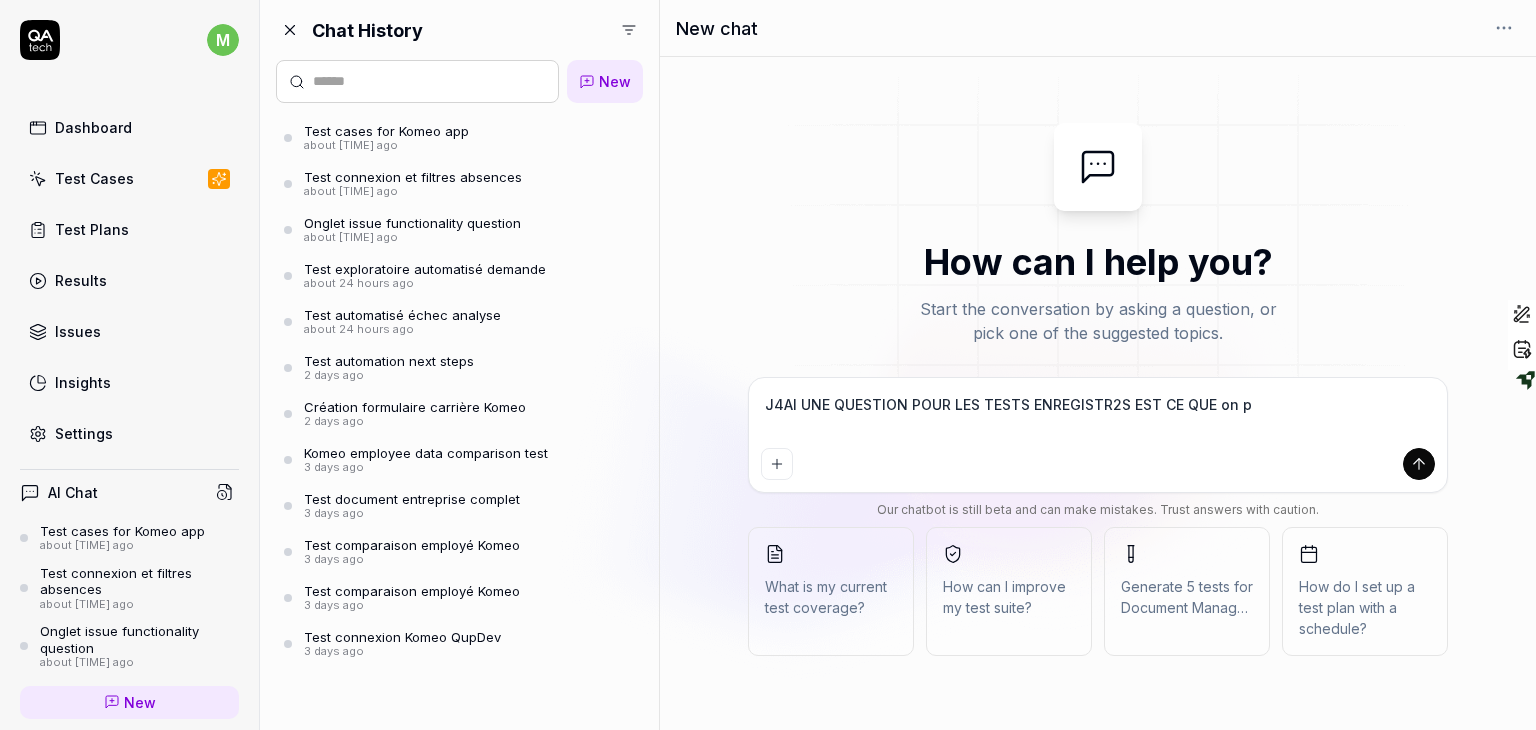 type on "J4AI UNE QUESTION POUR LES TESTS ENREGISTR2S EST CE QUE on pe" 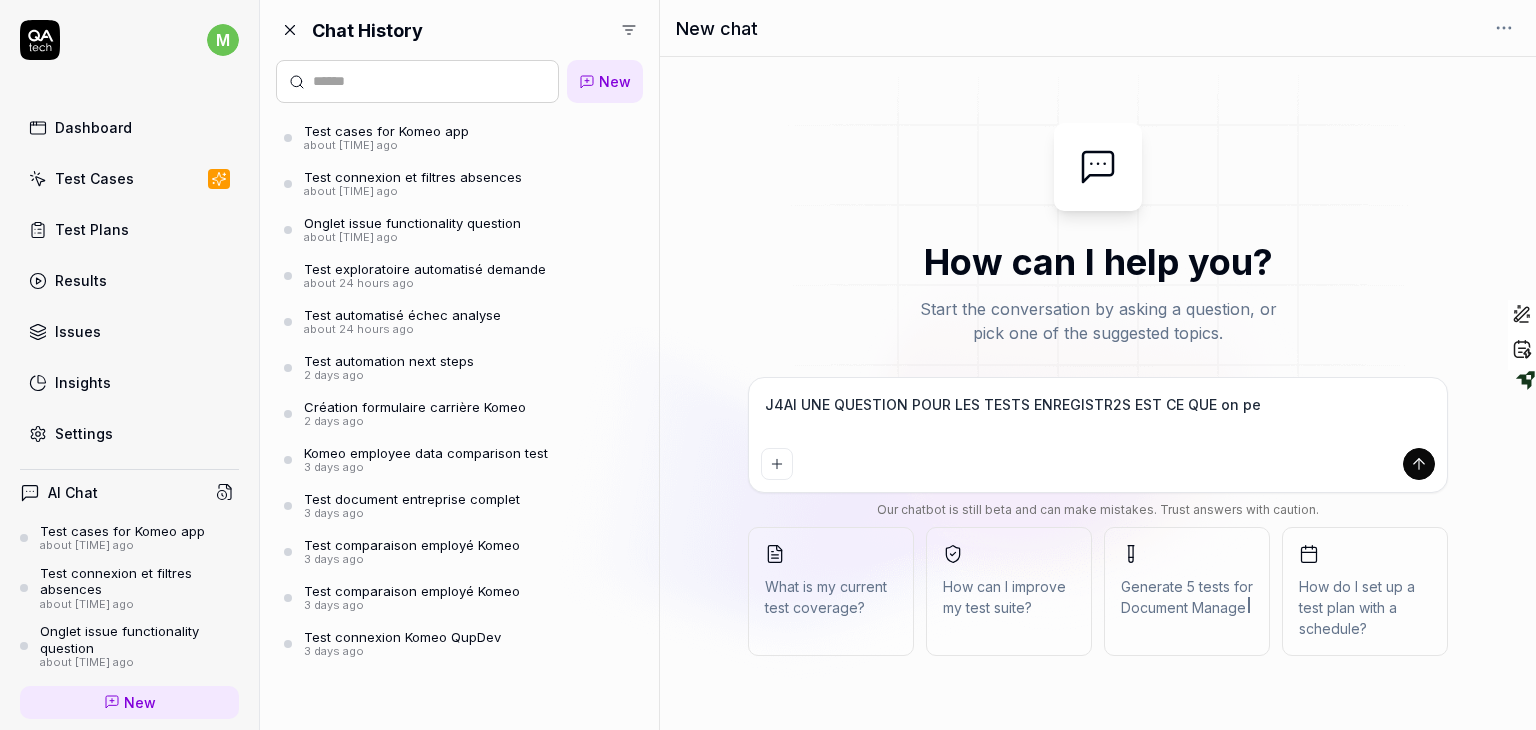 type on "J4AI UNE QUESTION POUR LES TESTS ENREGISTR2S EST CE QUE on peu" 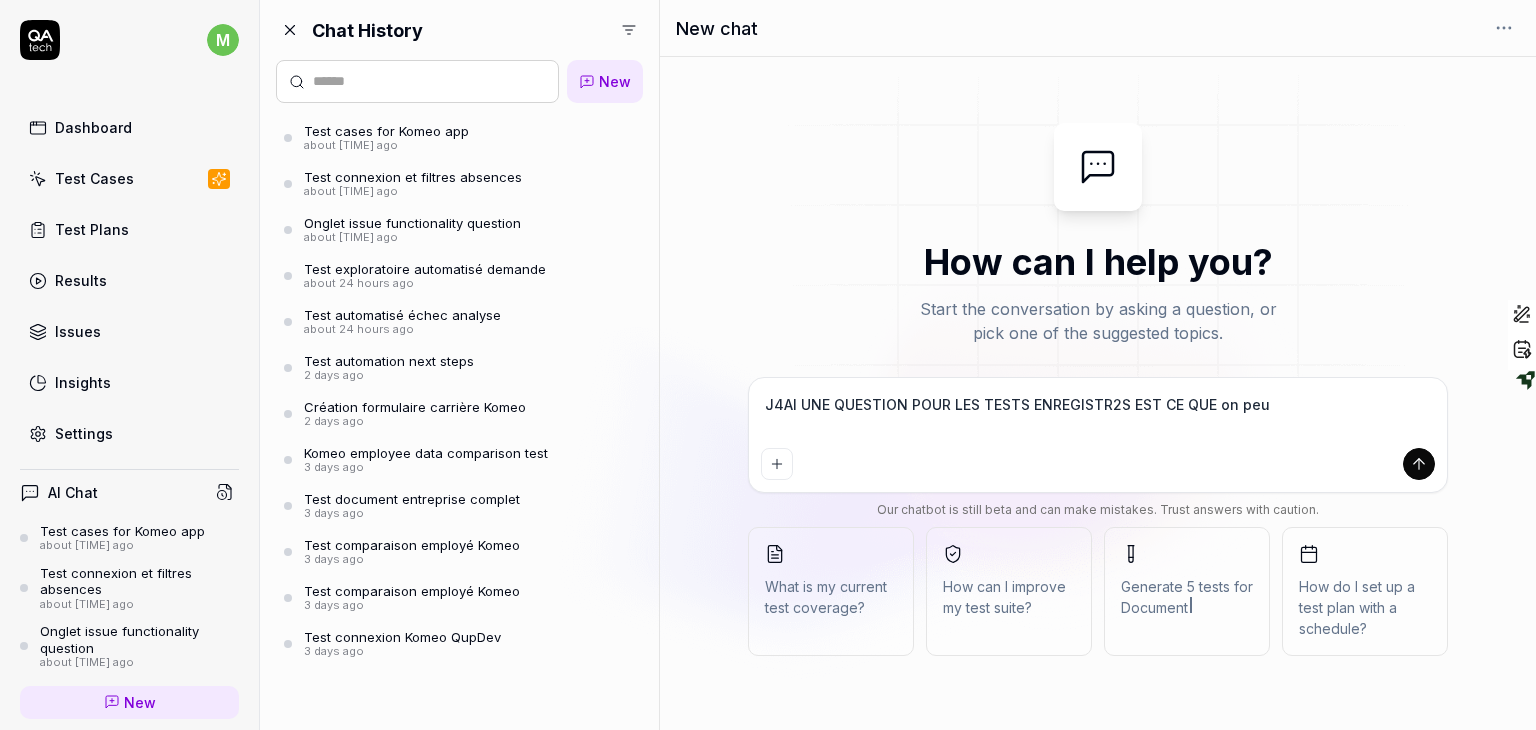type on "J4AI UNE QUESTION POUR LES TESTS ENREGISTR2S EST CE QUE on peut" 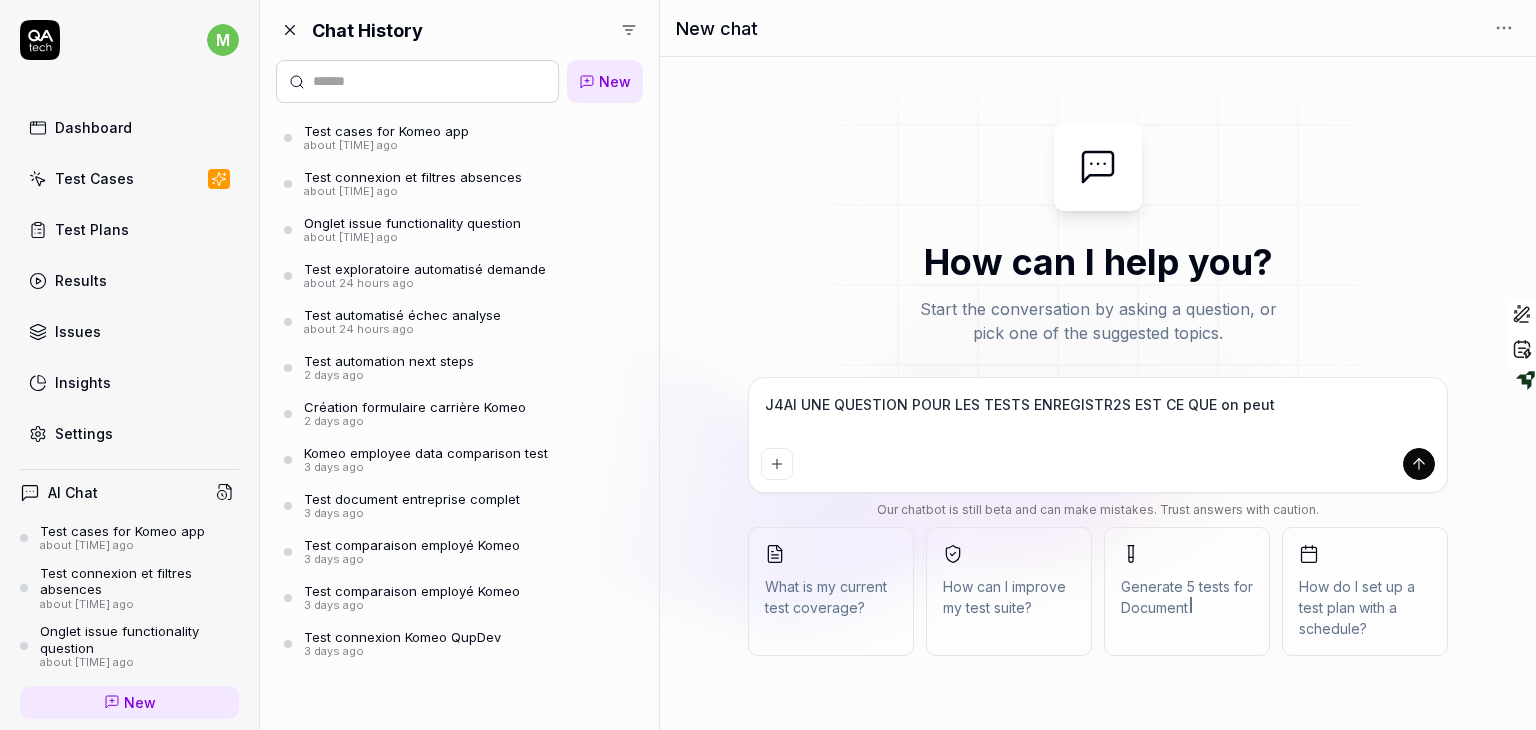 type on "*" 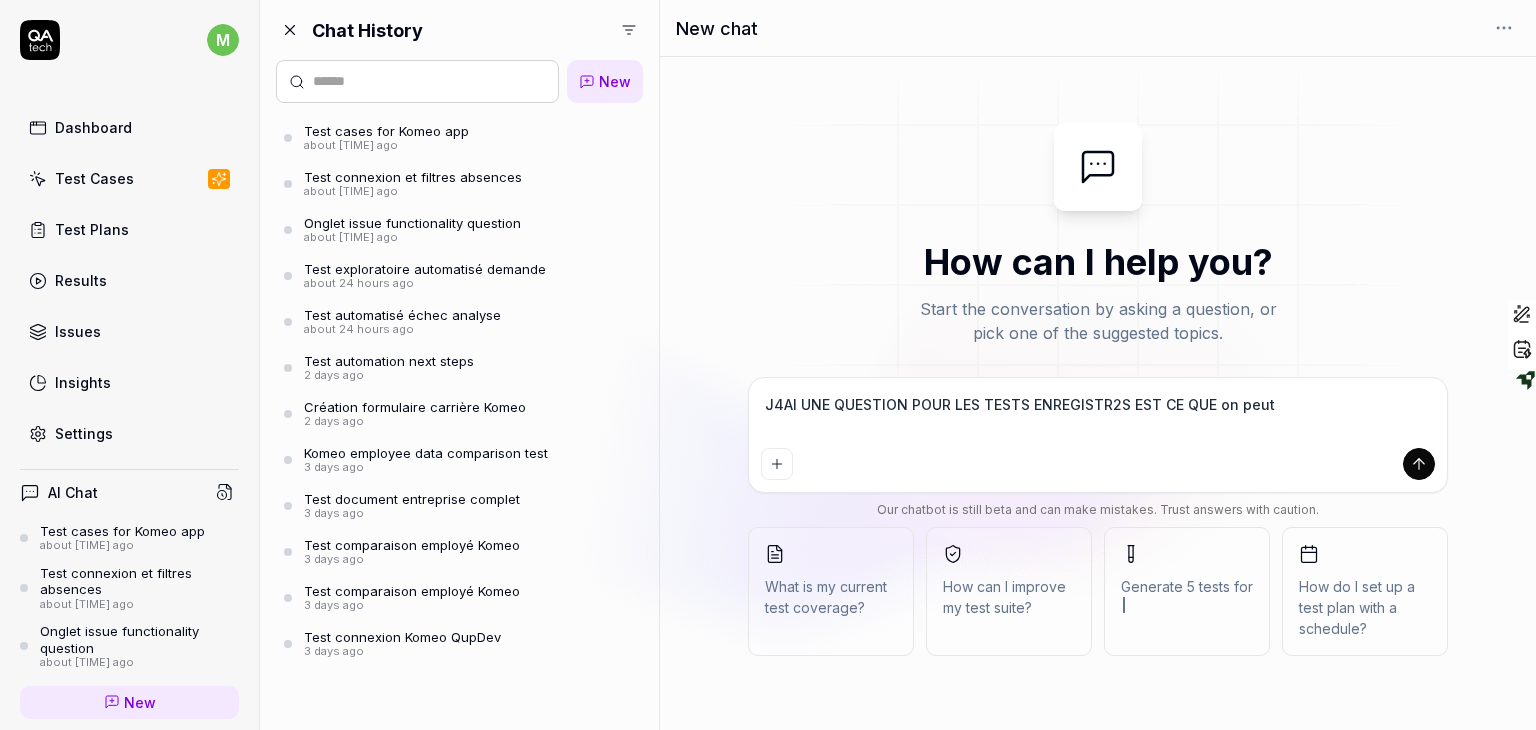 type on "J4AI UNE QUESTION POUR LES TESTS ENREGISTR2S EST CE QUE on peut" 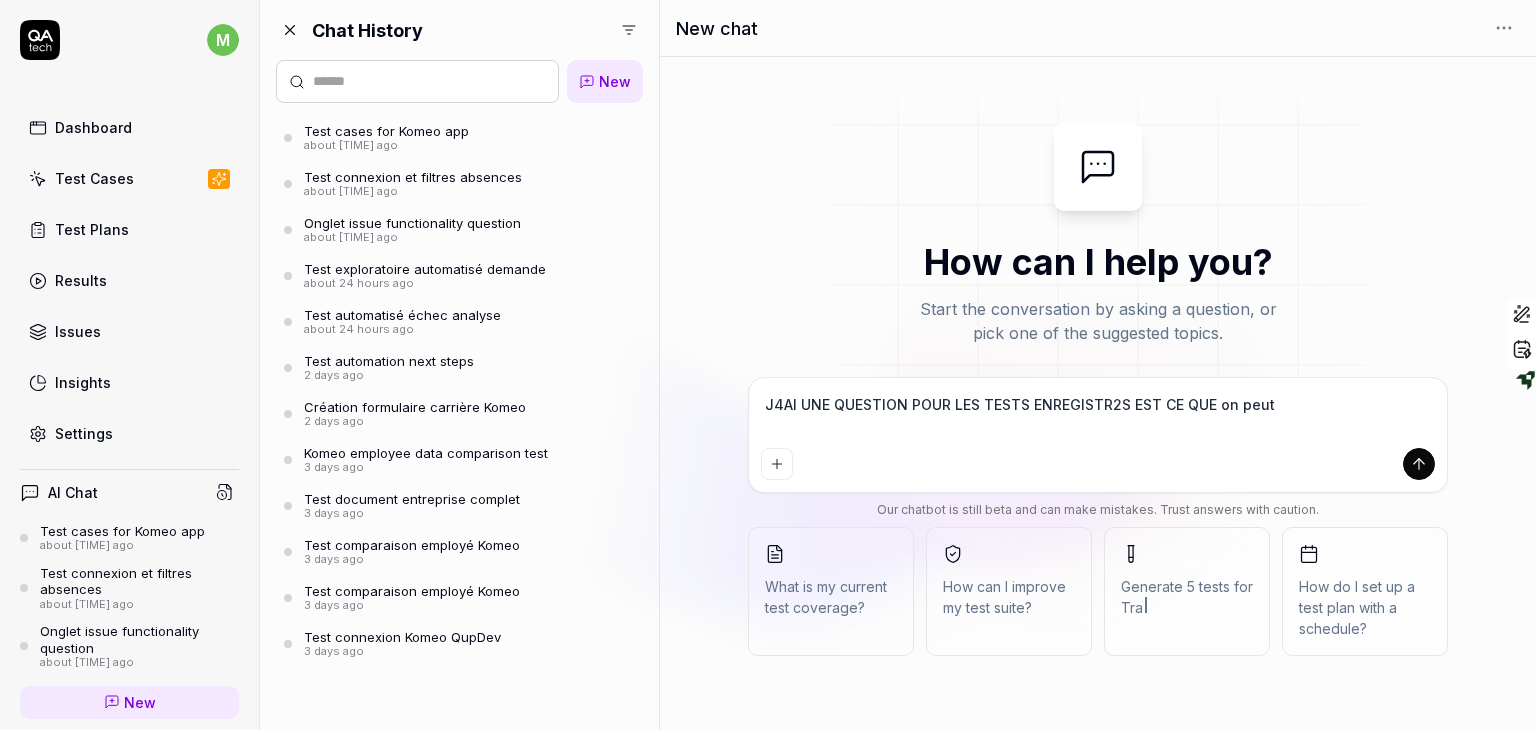 type on "J4AI UNE QUESTION POUR LES TESTS ENREGISTR2S EST CE QUE on peut e" 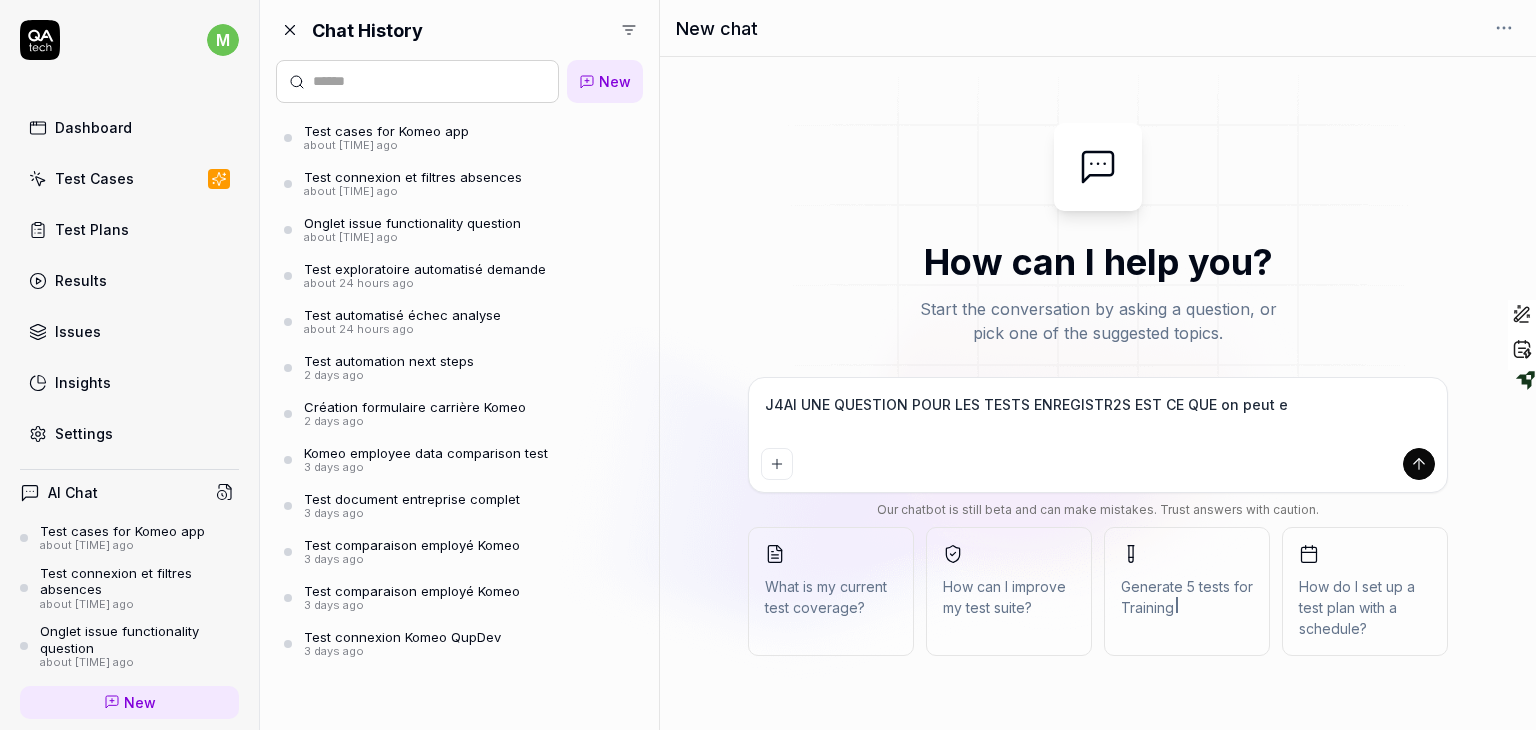 type on "J4AI UNE QUESTION POUR LES TESTS ENREGISTR2S EST CE QUE on peut ex" 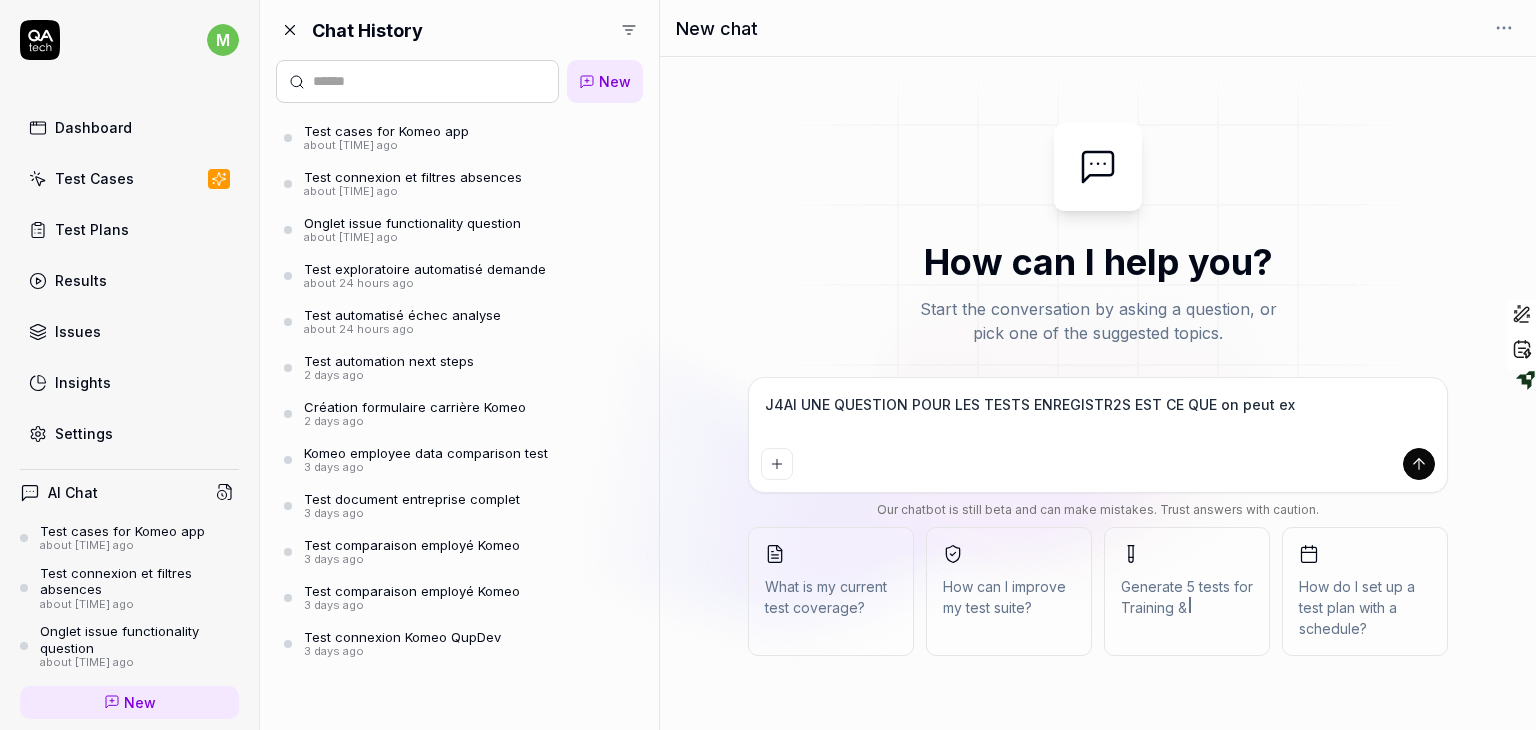 type on "J4AI UNE QUESTION POUR LES TESTS ENREGISTR2S EST CE QUE on peut ext" 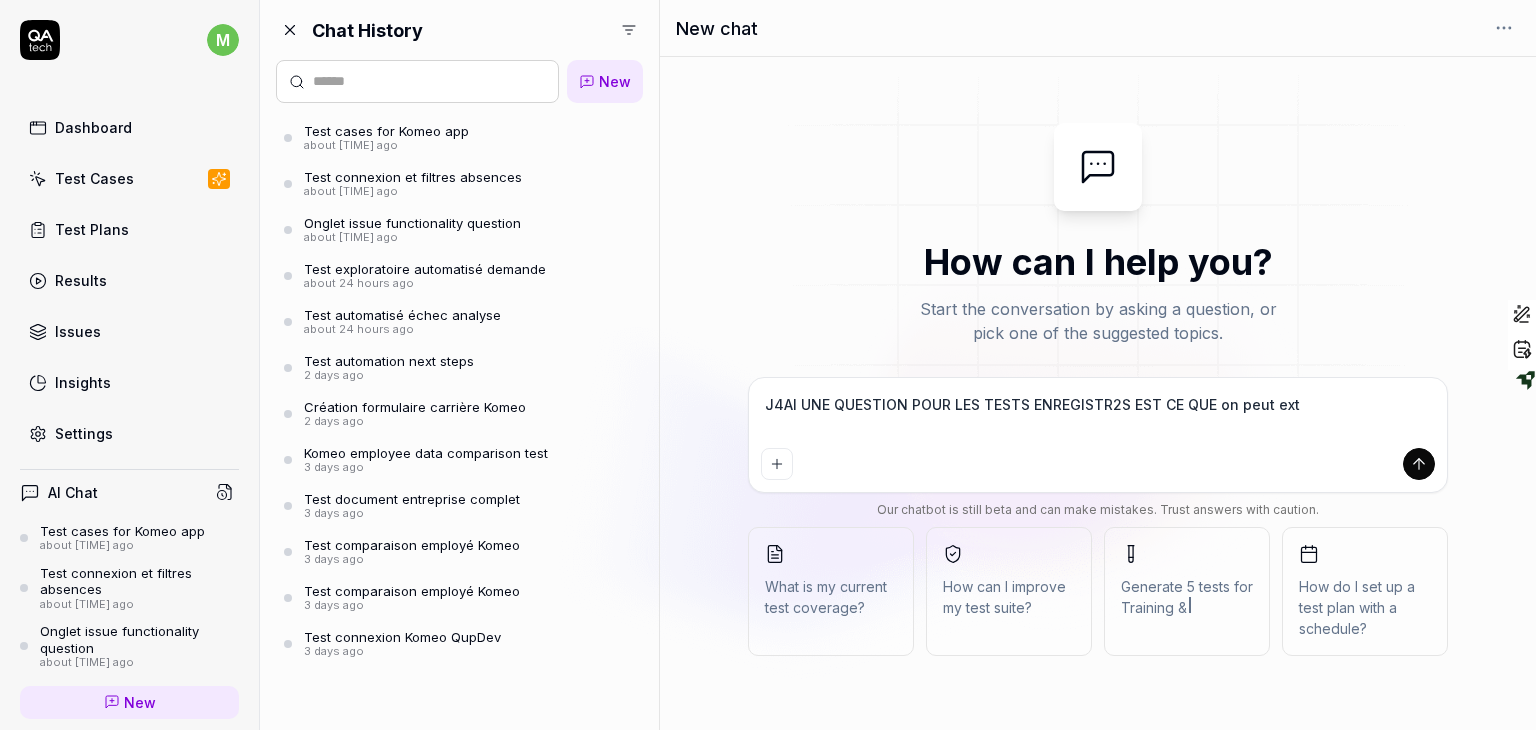 type on "J4AI UNE QUESTION POUR LES TESTS ENREGISTR2S EST CE QUE on peut extr" 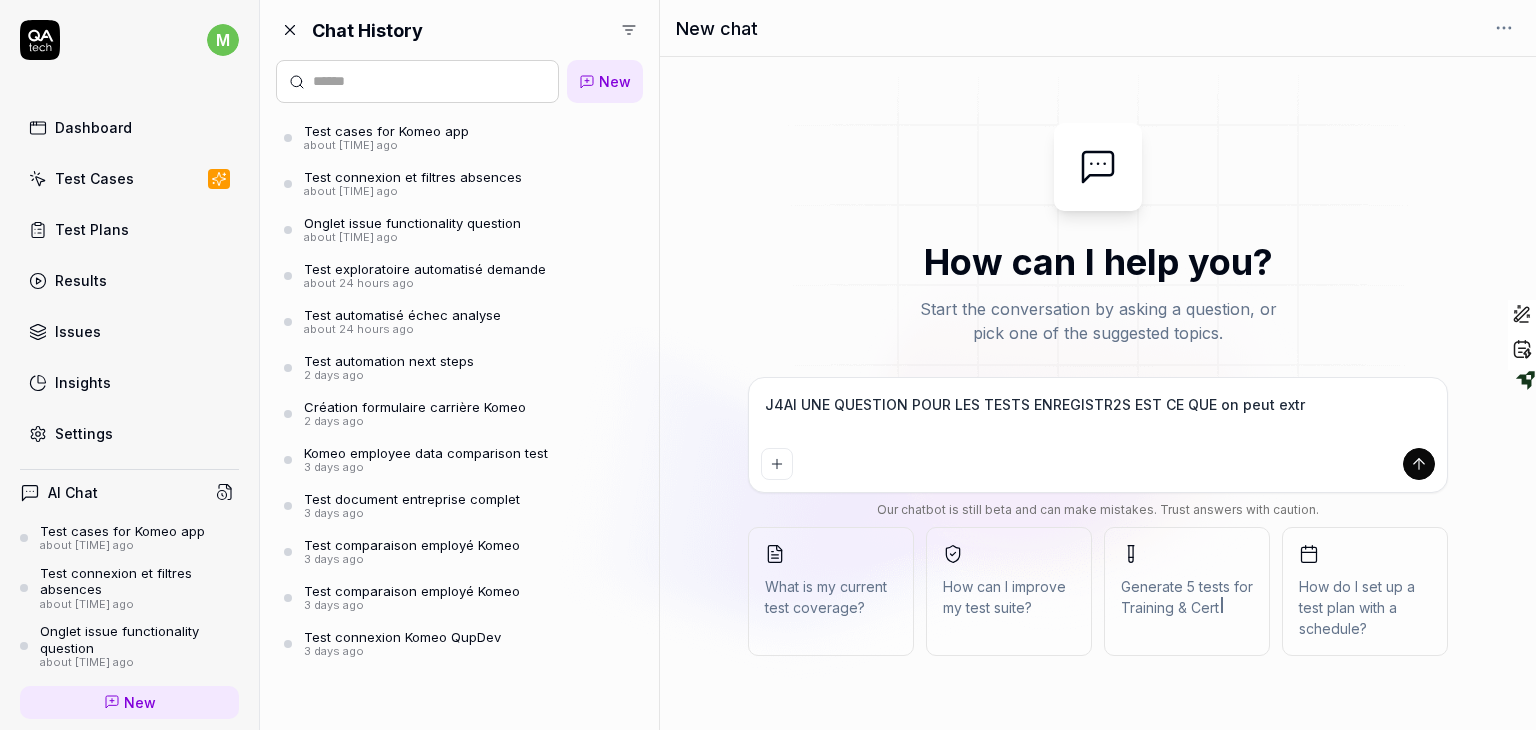 type on "J4AI UNE QUESTION POUR LES TESTS ENREGISTR2S EST CE QUE on peut extra" 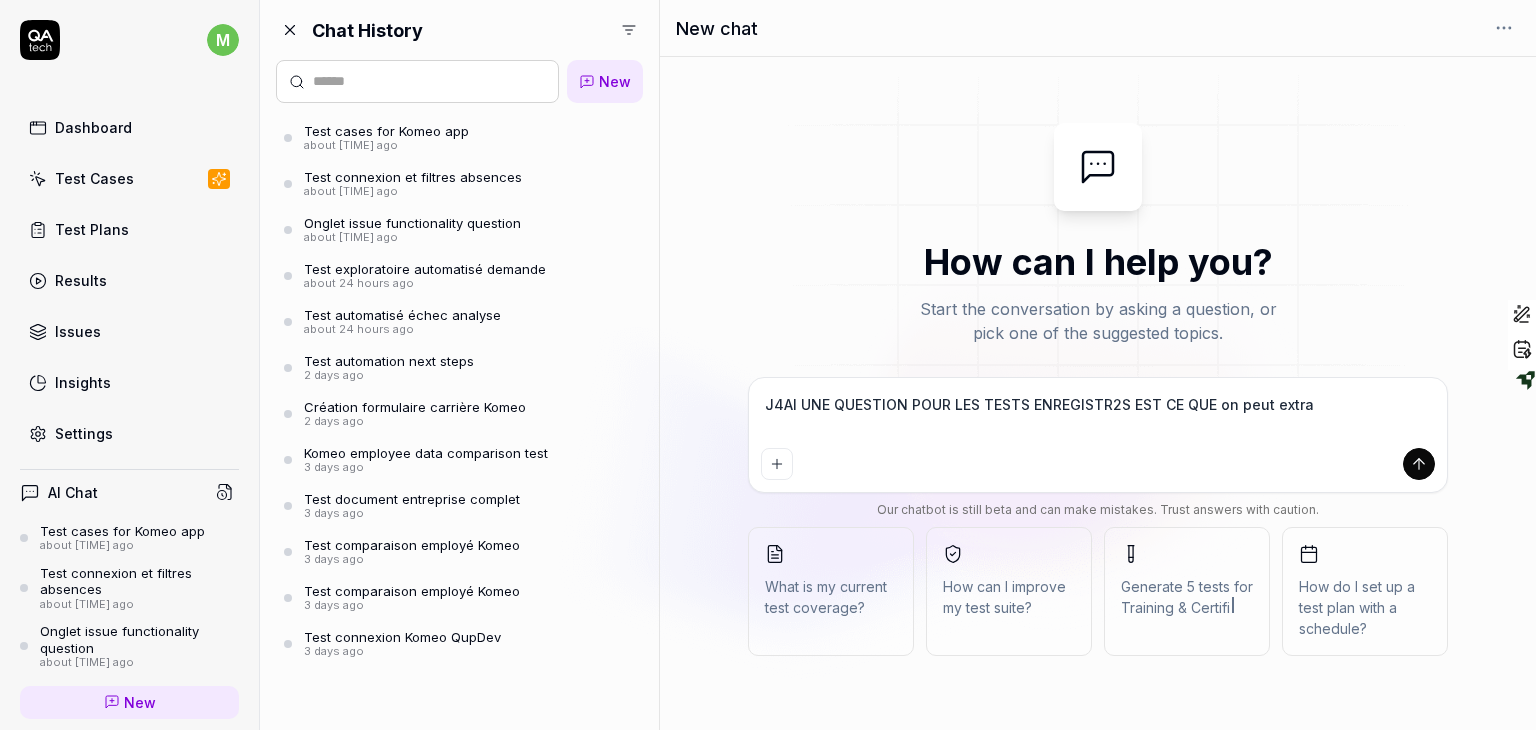 type on "J4AI UNE QUESTION POUR LES TESTS ENREGISTR2S EST CE QUE on peut extrai" 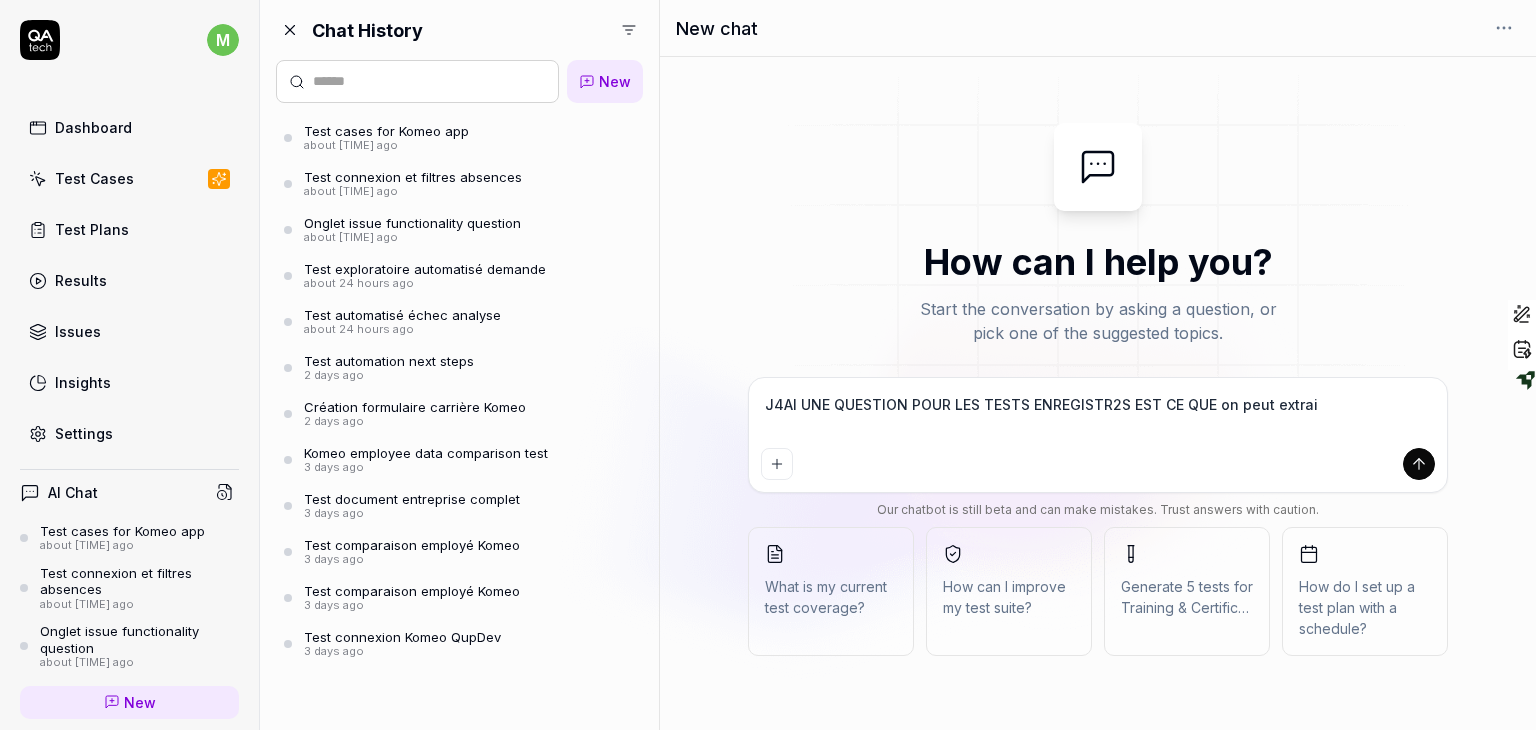 type on "J4AI UNE QUESTION POUR LES TESTS ENREGISTR2S EST CE QUE on peut extrair" 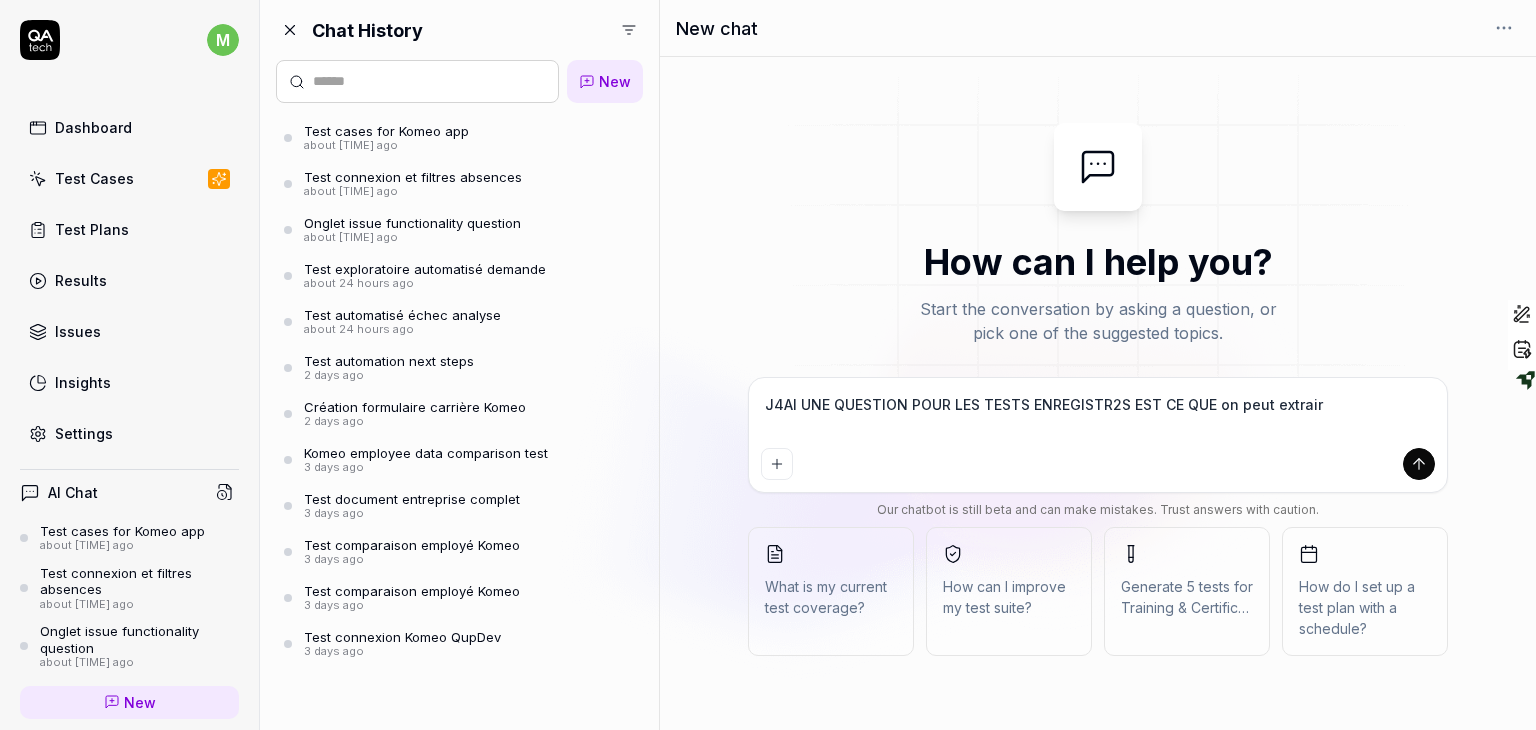type on "J4AI UNE QUESTION POUR LES TESTS ENREGISTR2S EST CE QUE on peut extraire" 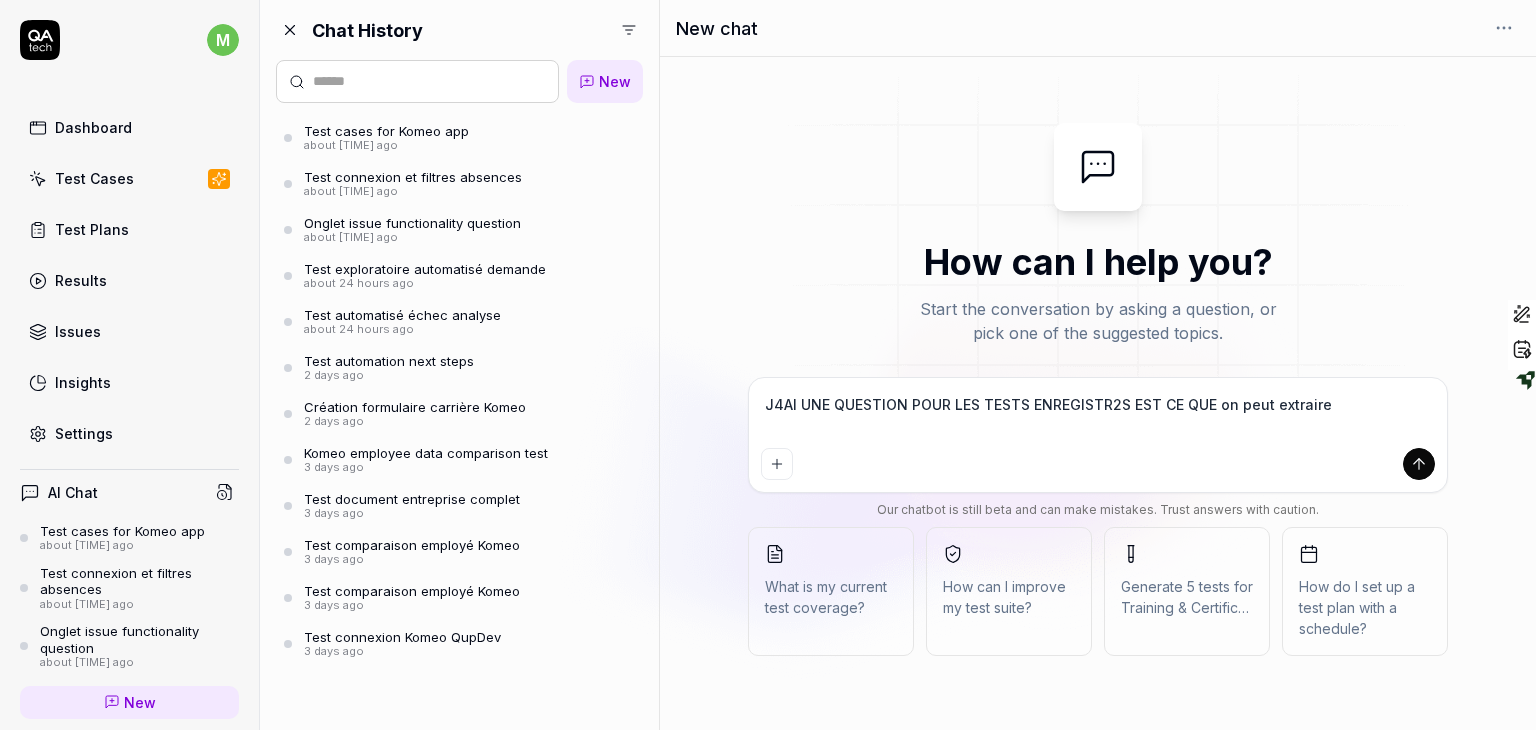 type on "J4AI UNE QUESTION POUR LES TESTS ENREGISTR2S EST CE QUE on peut extraire" 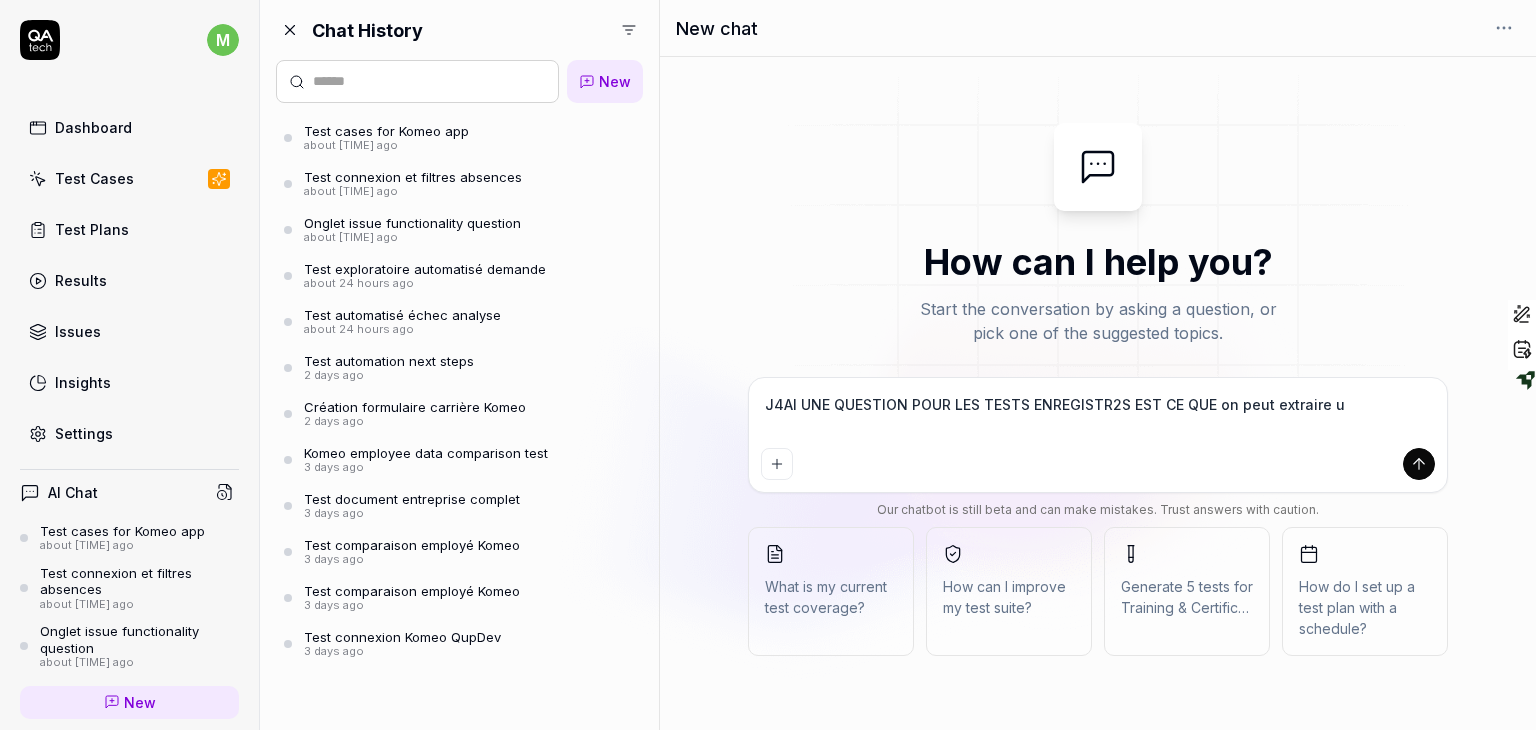 type on "J4AI UNE QUESTION POUR LES TESTS ENREGISTR2S EST CE QUE on peut extraire un" 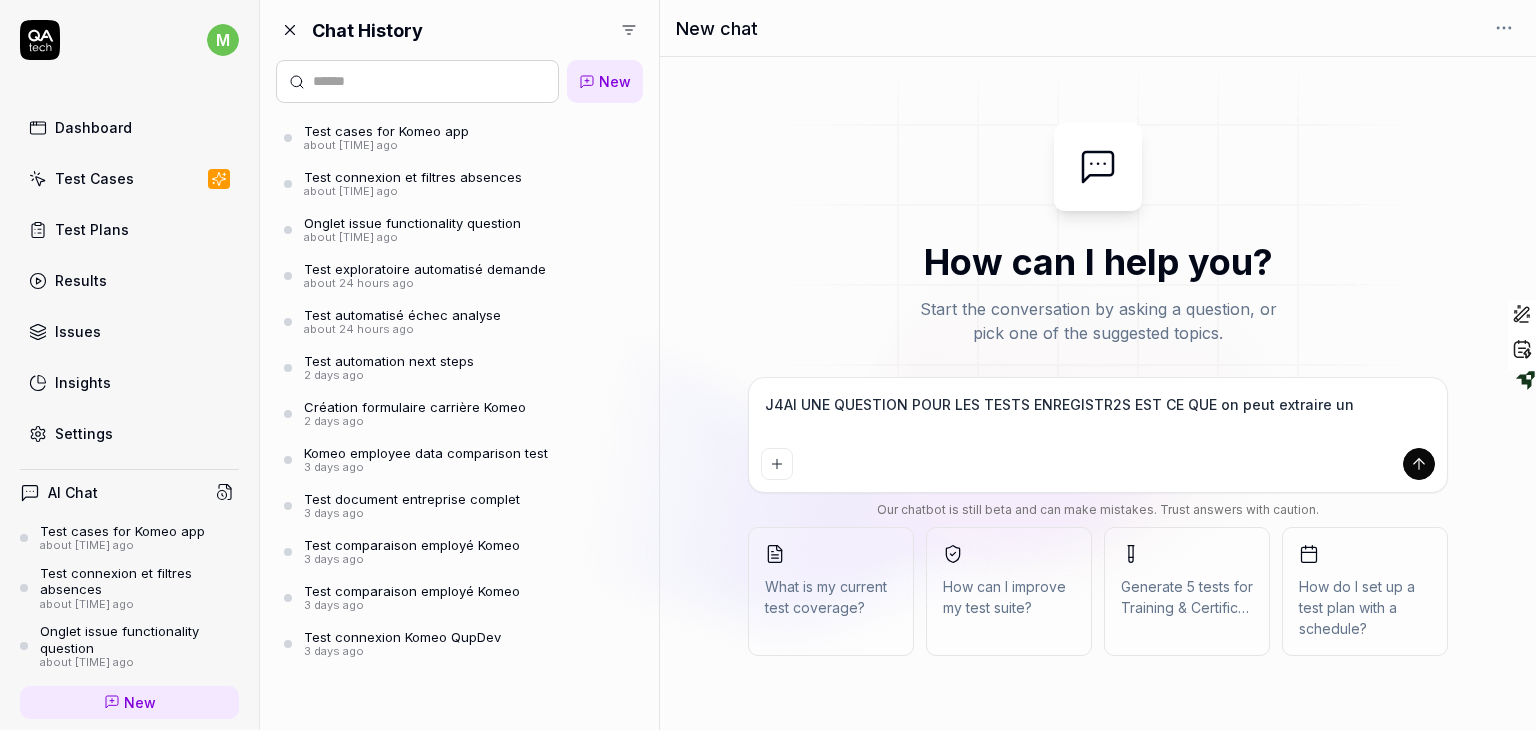 type on "J4AI UNE QUESTION POUR LES TESTS ENREGISTR2S EST CE QUE on peut extraire un" 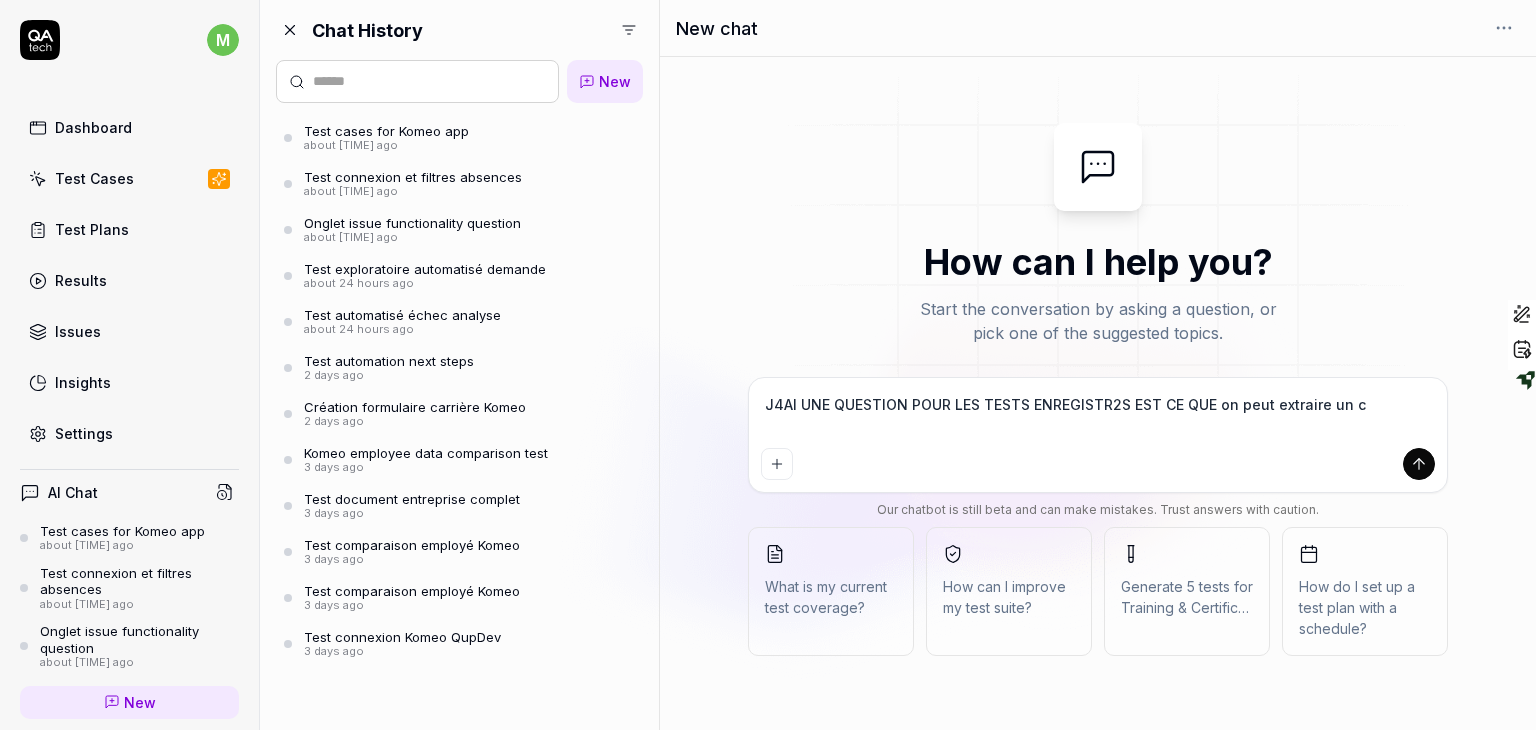 type on "J4AI UNE QUESTION POUR LES TESTS ENREGISTR2S EST CE QUE on peut extraire un co" 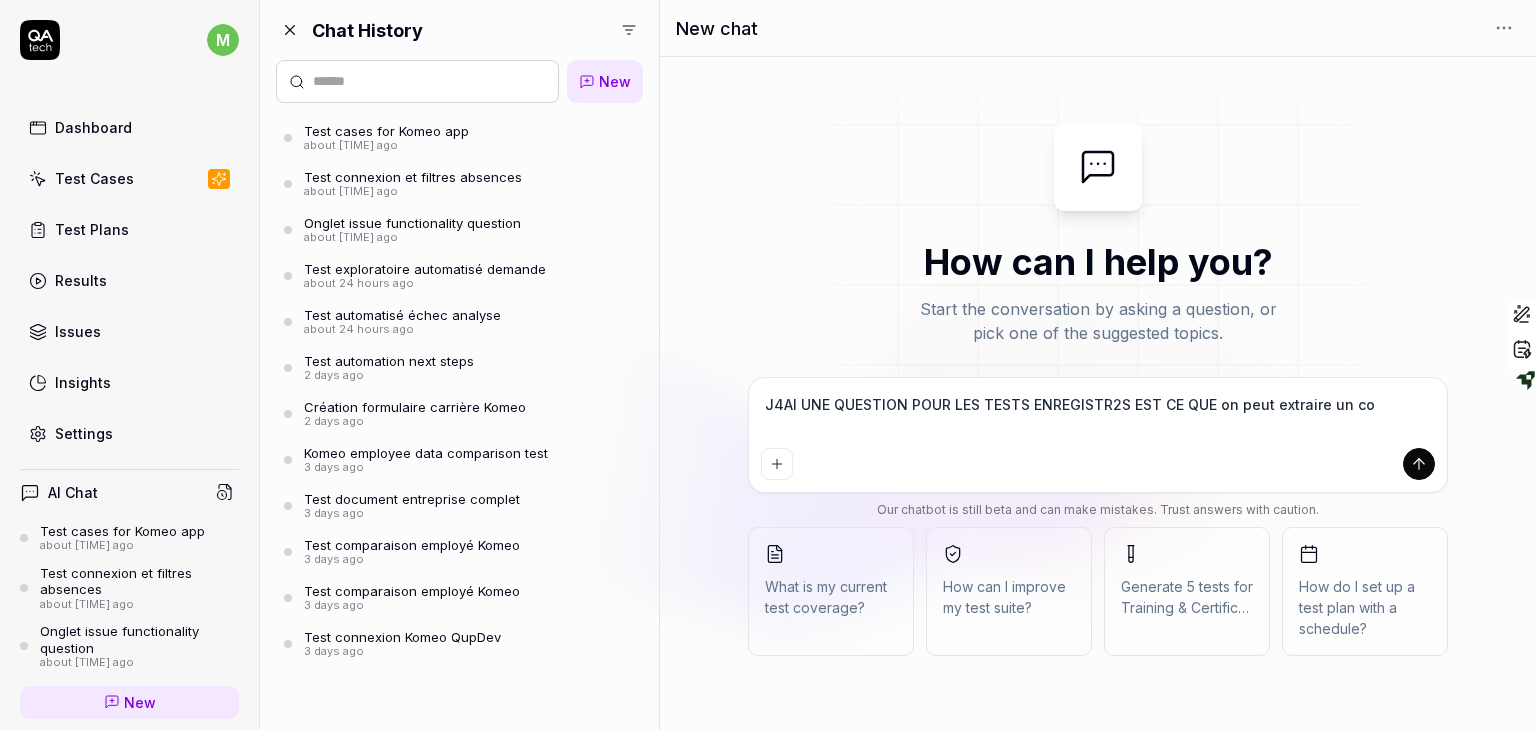 type on "J4AI UNE QUESTION POUR LES TESTS ENREGISTR2S EST CE QUE on peut extraire un cod" 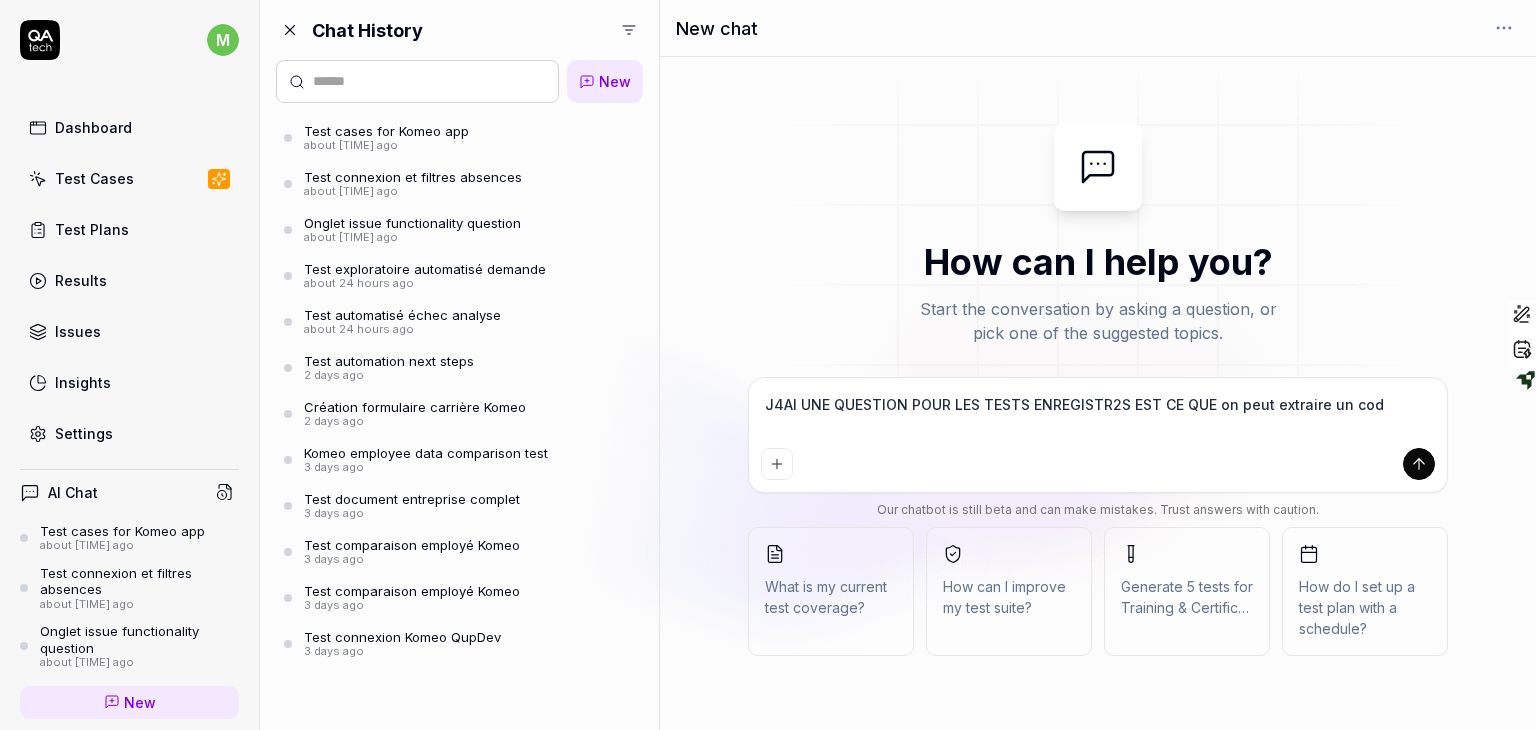 type on "J4AI UNE QUESTION POUR LES TESTS ENREGISTR2S EST CE QUE on peut extraire un code" 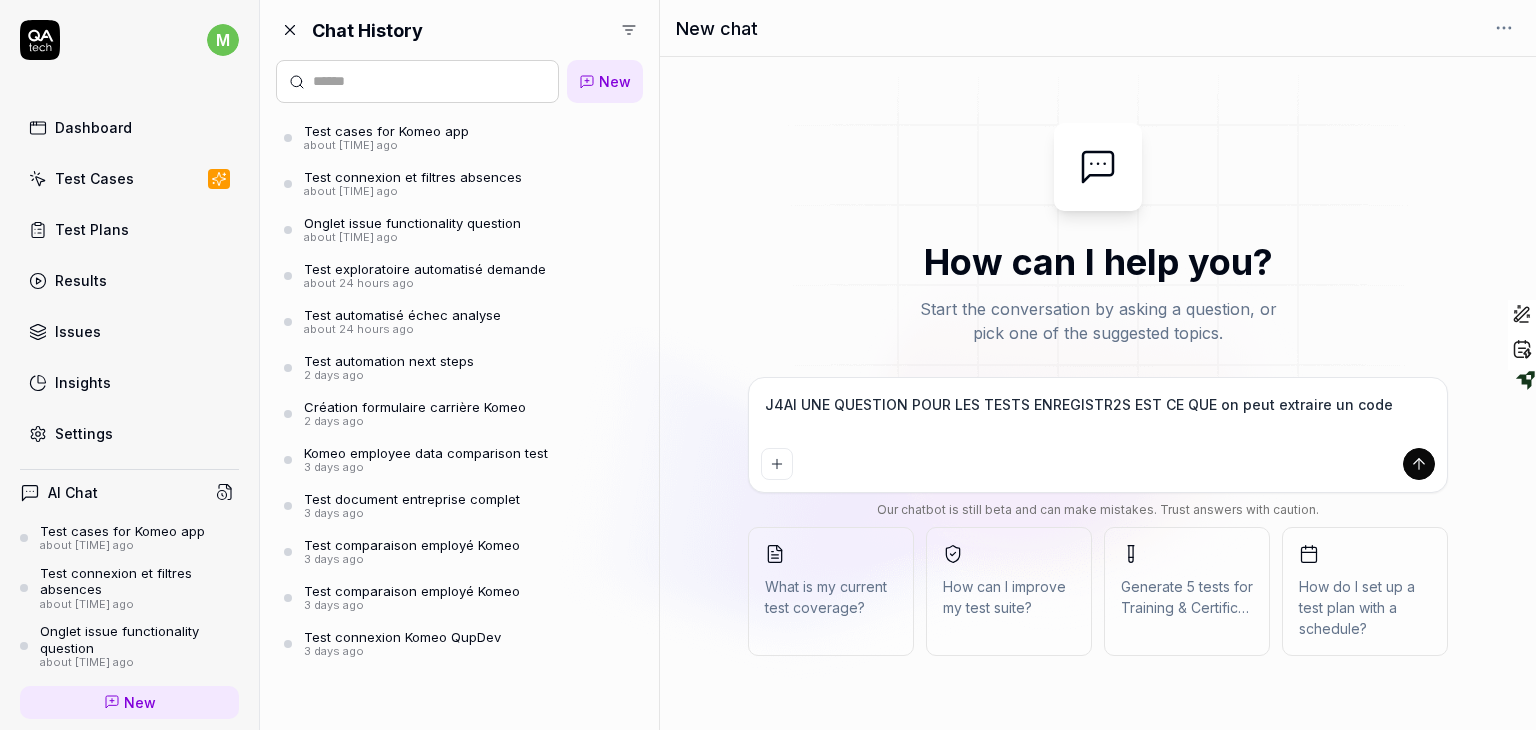 type on "J4AI UNE QUESTION POUR LES TESTS ENREGISTR2S EST CE QUE on peut extraire un code" 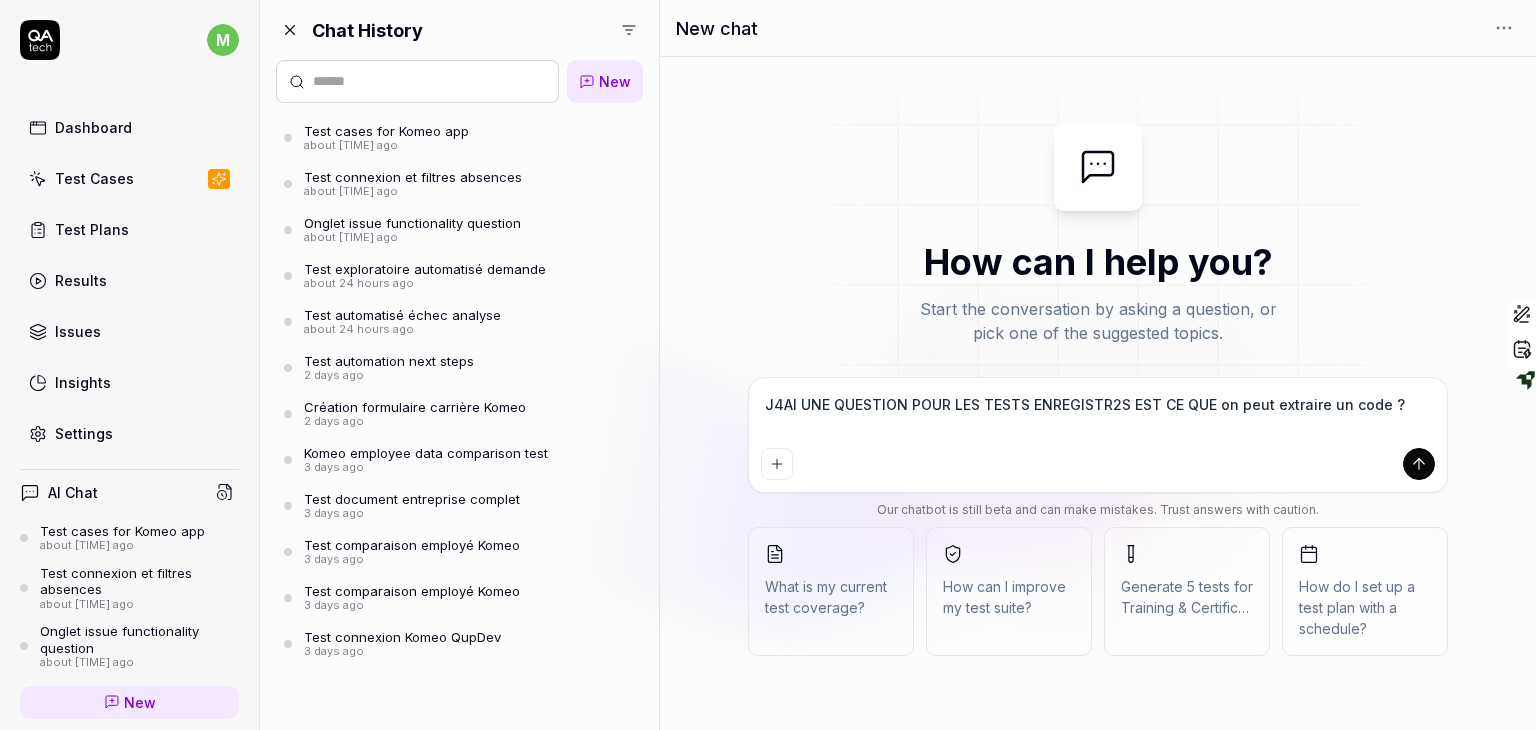 type on "*" 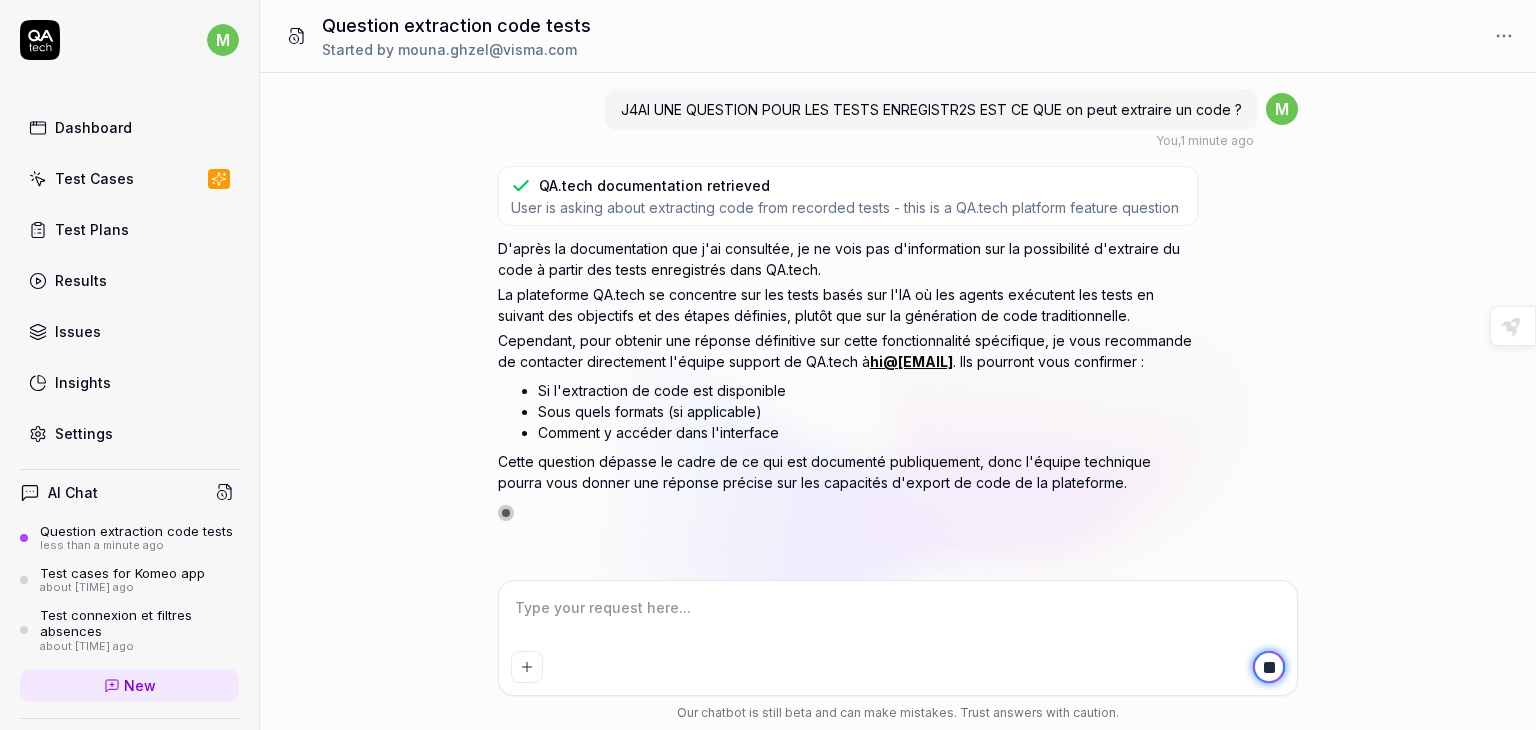 type on "*" 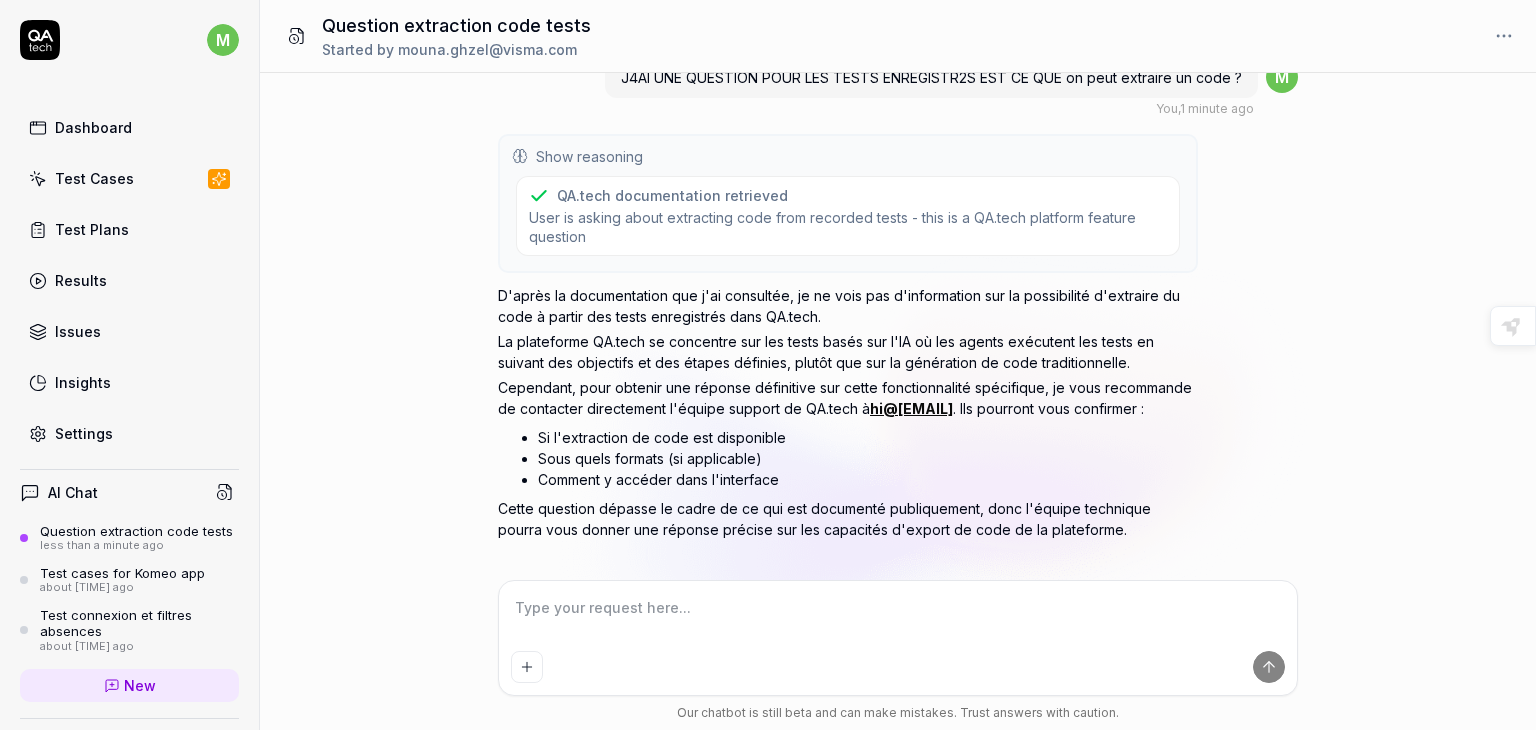 scroll, scrollTop: 0, scrollLeft: 0, axis: both 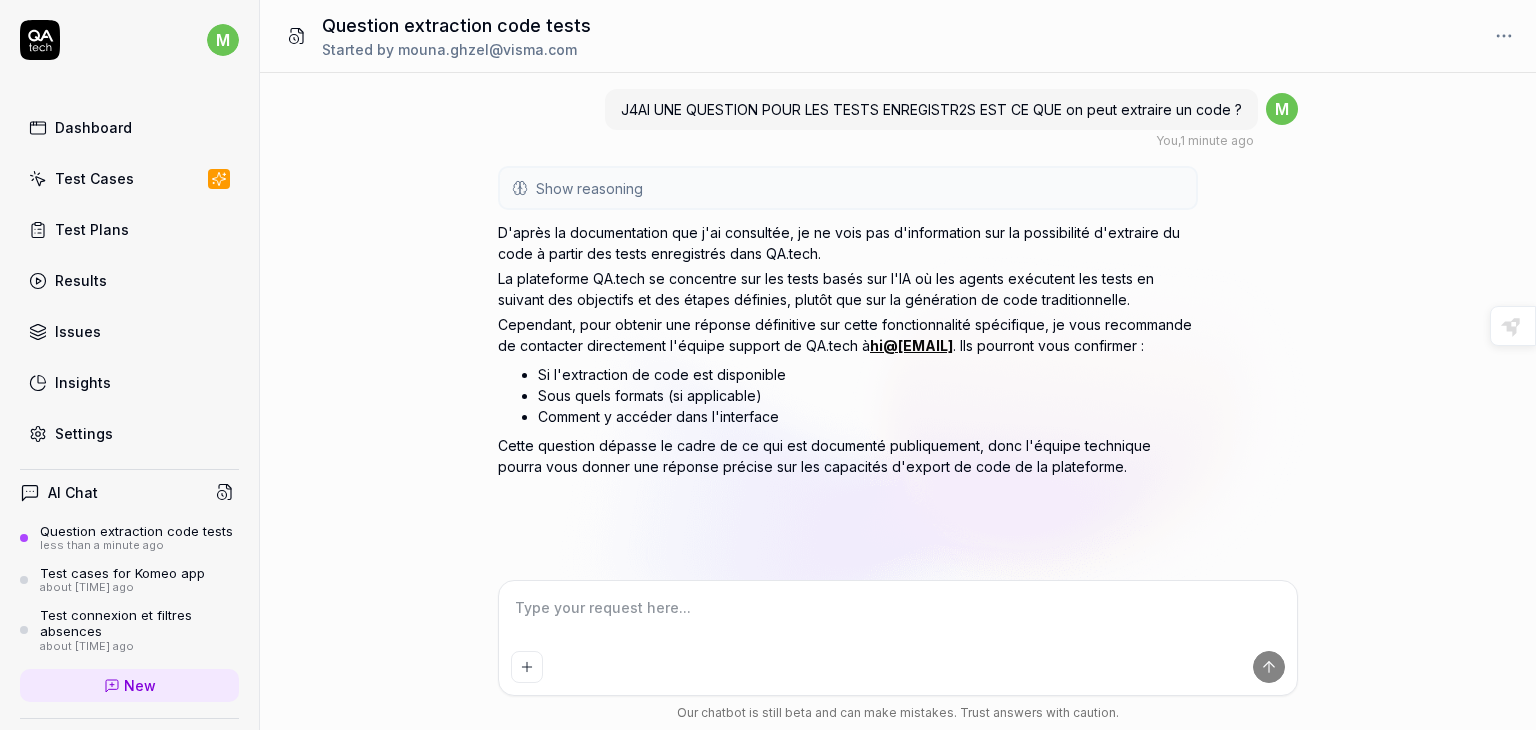 click at bounding box center (898, 618) 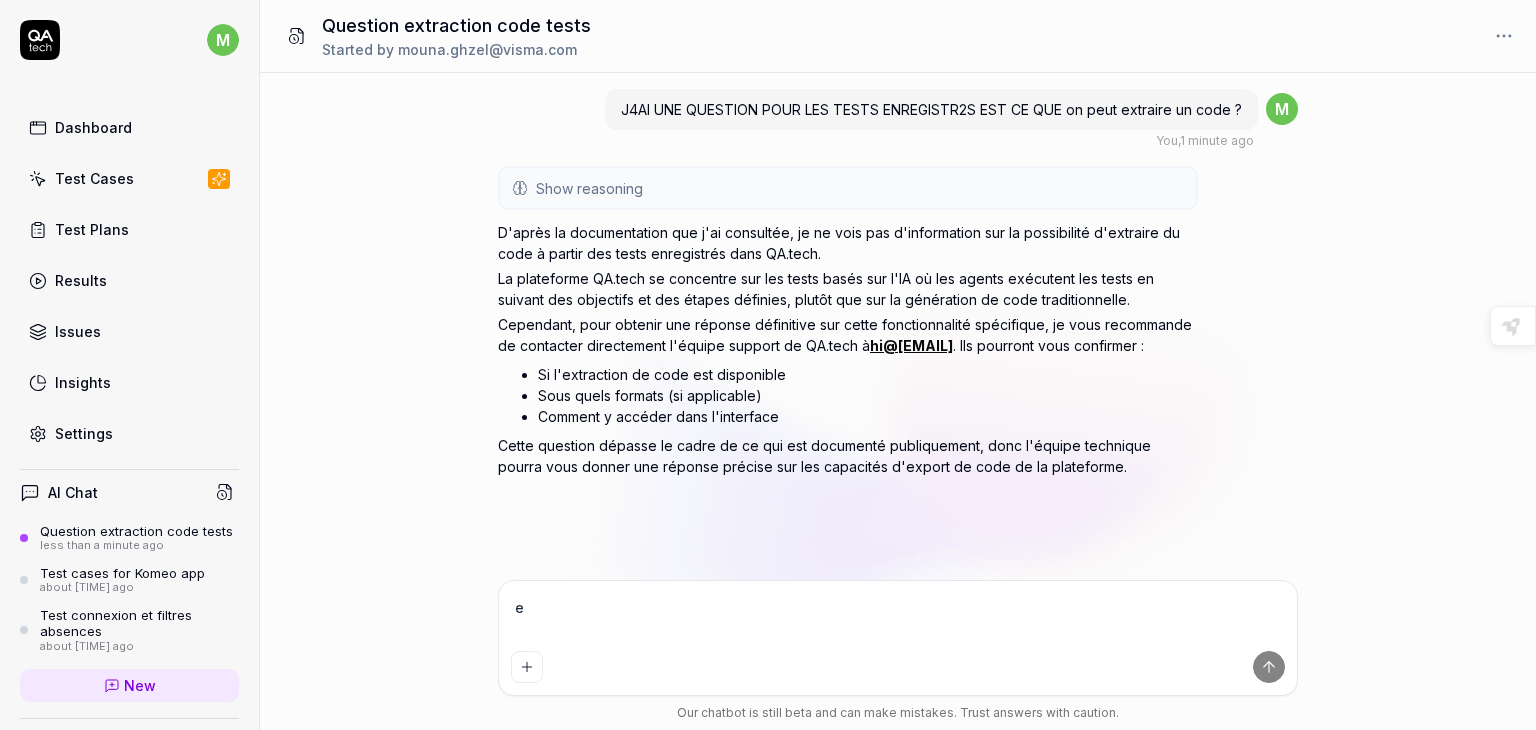 type on "es" 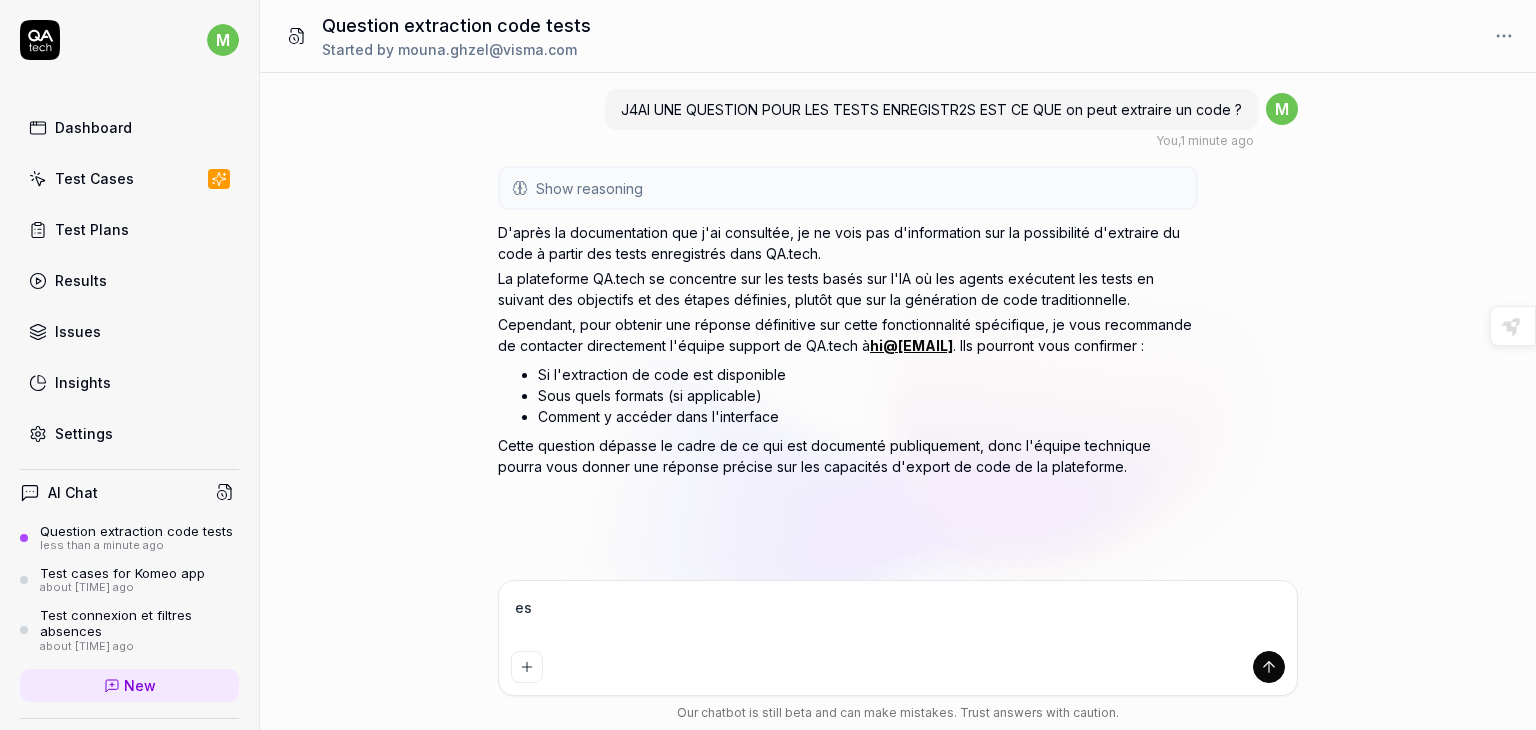 type on "est" 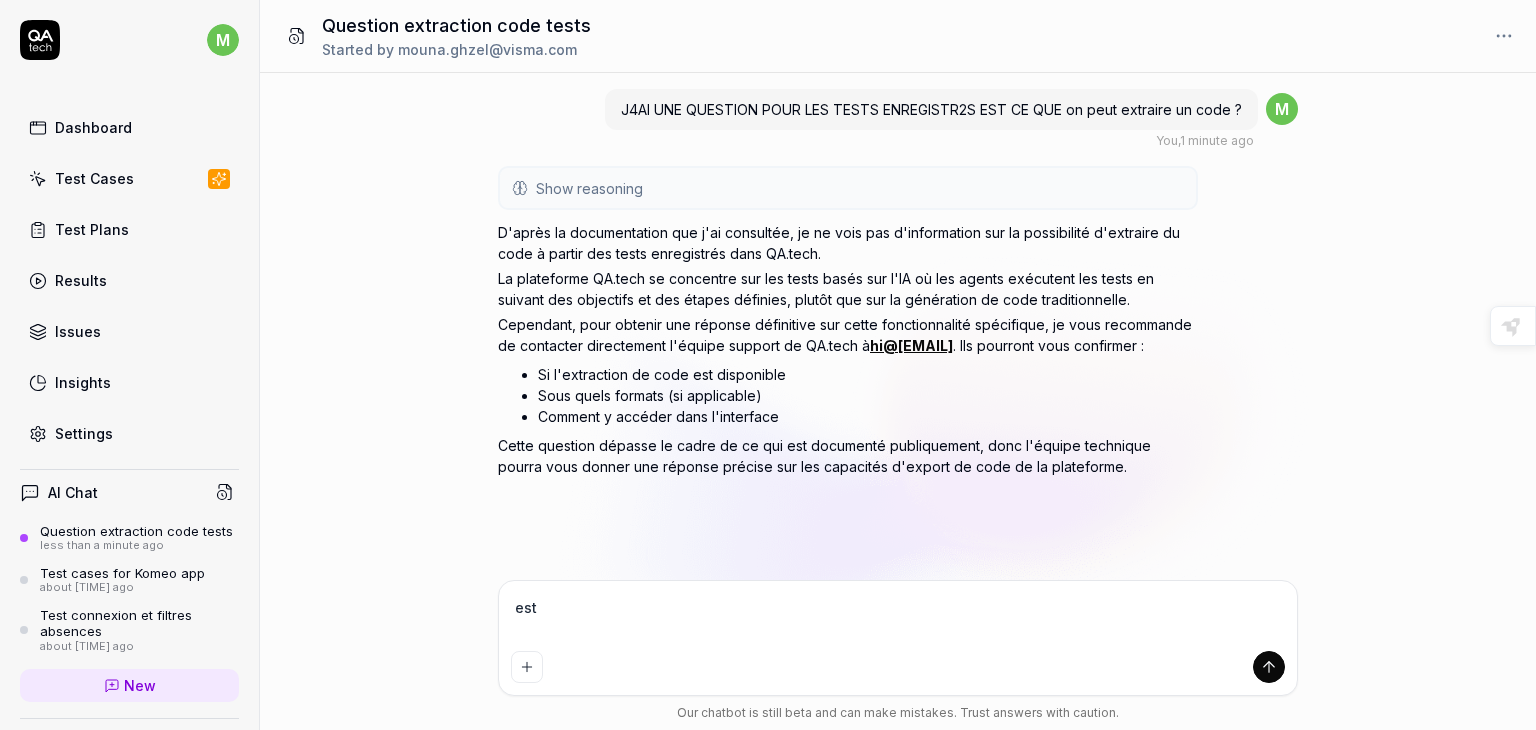 type on "est" 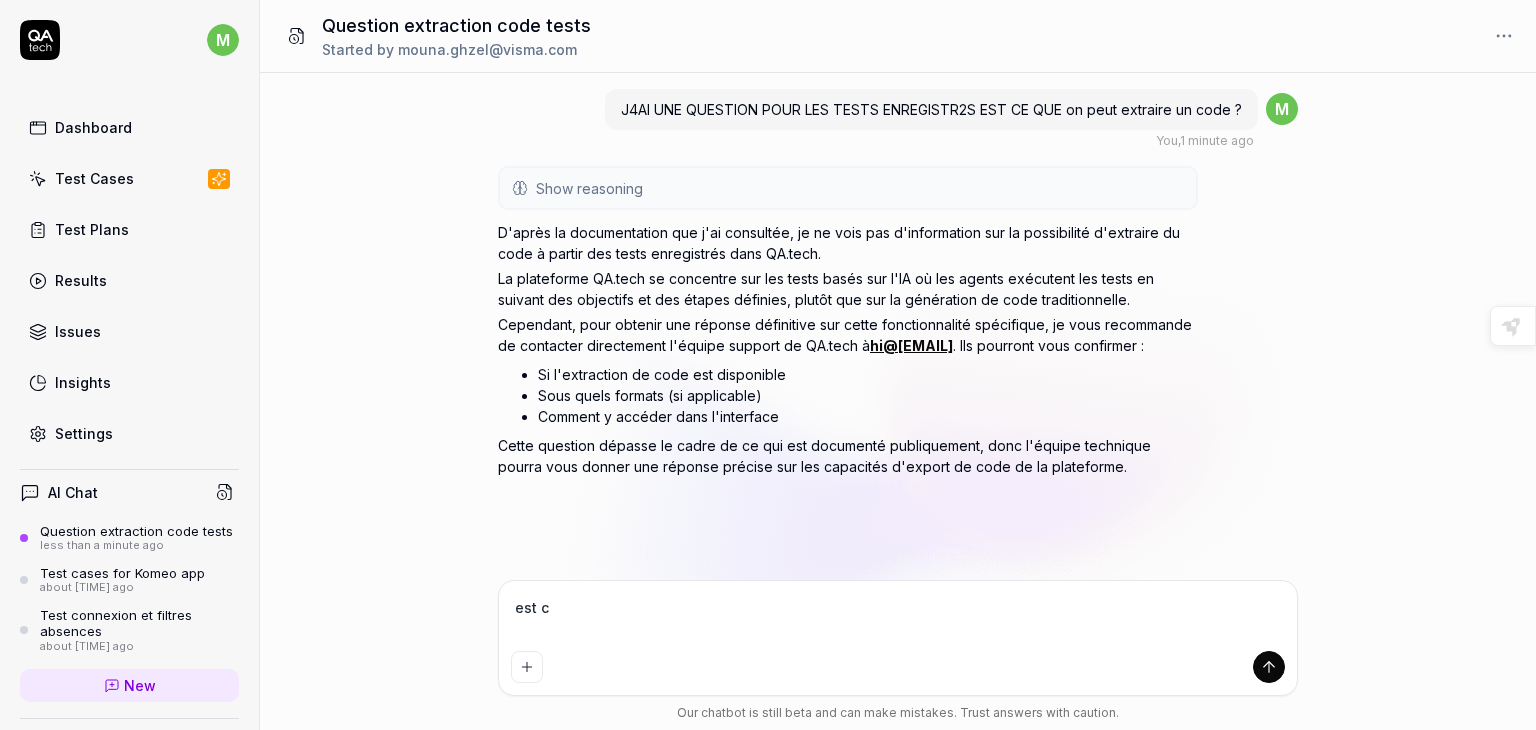type on "est ce" 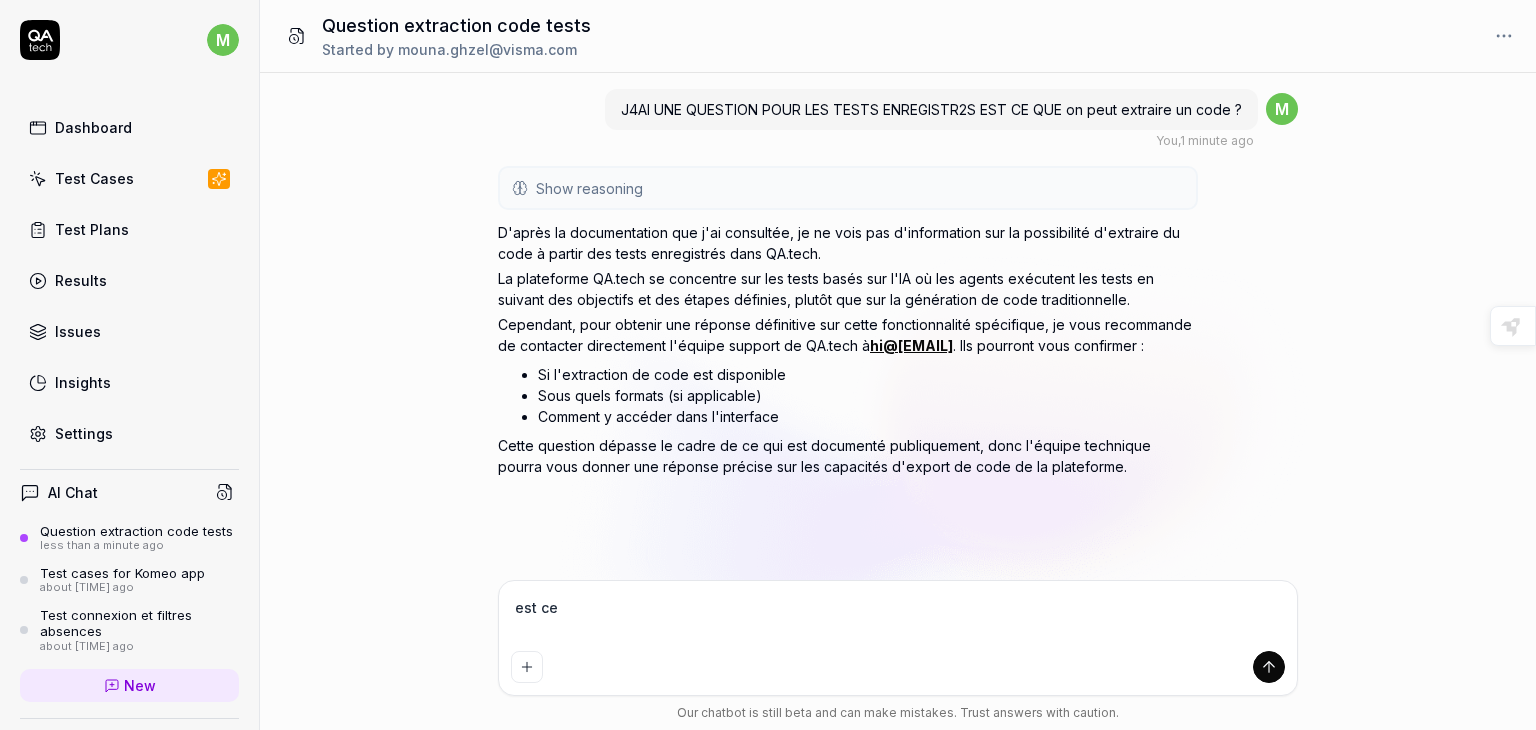 type on "est ce" 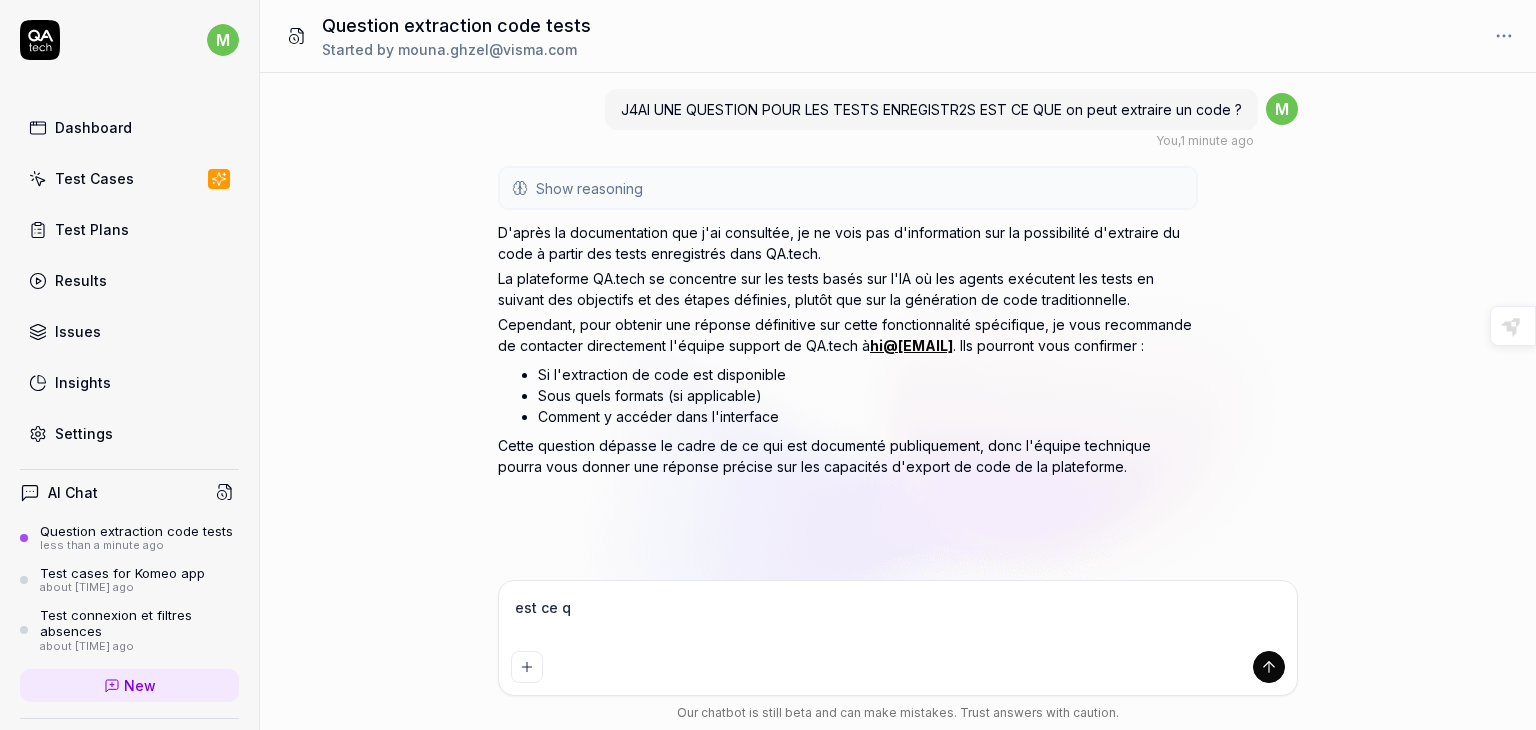 type on "est ce qu" 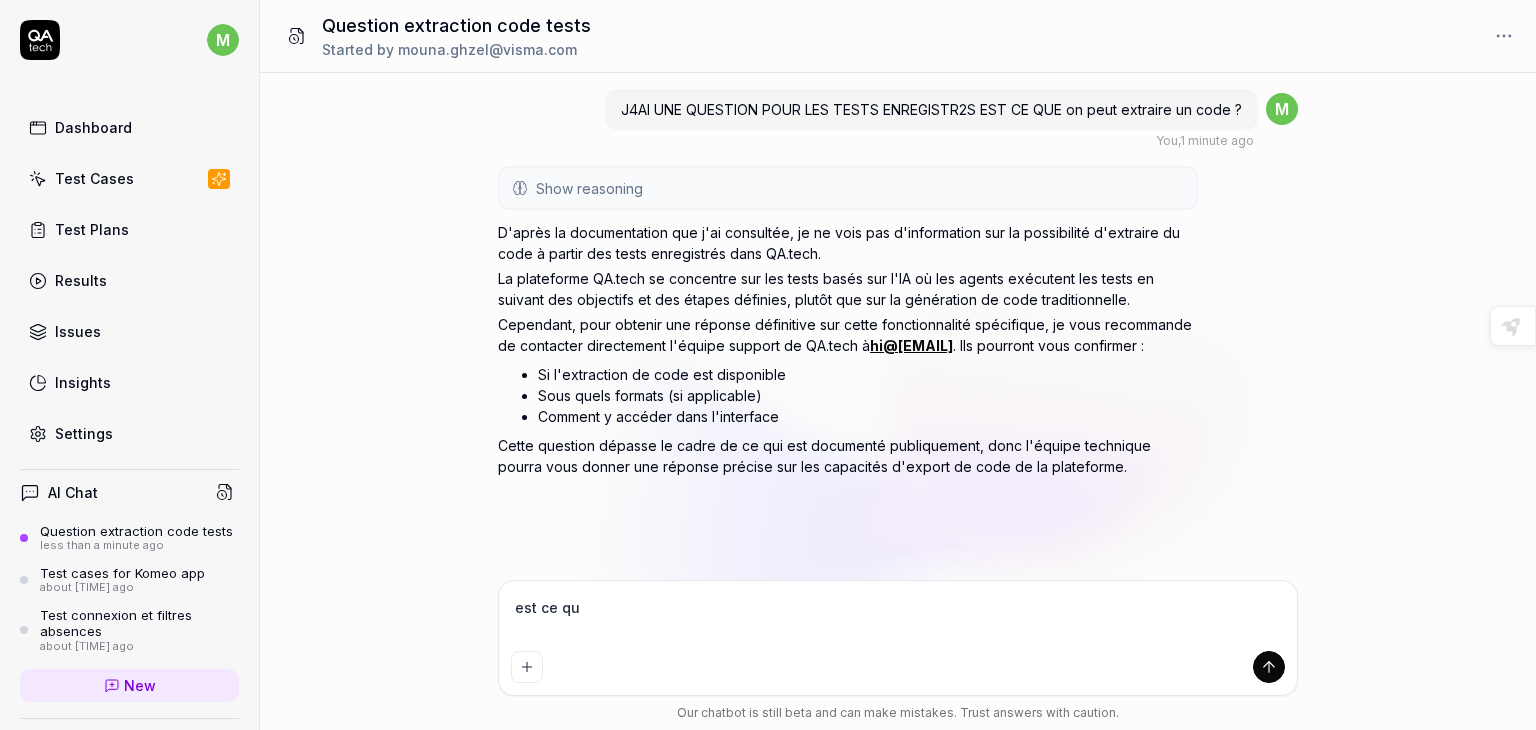 type on "est ce que" 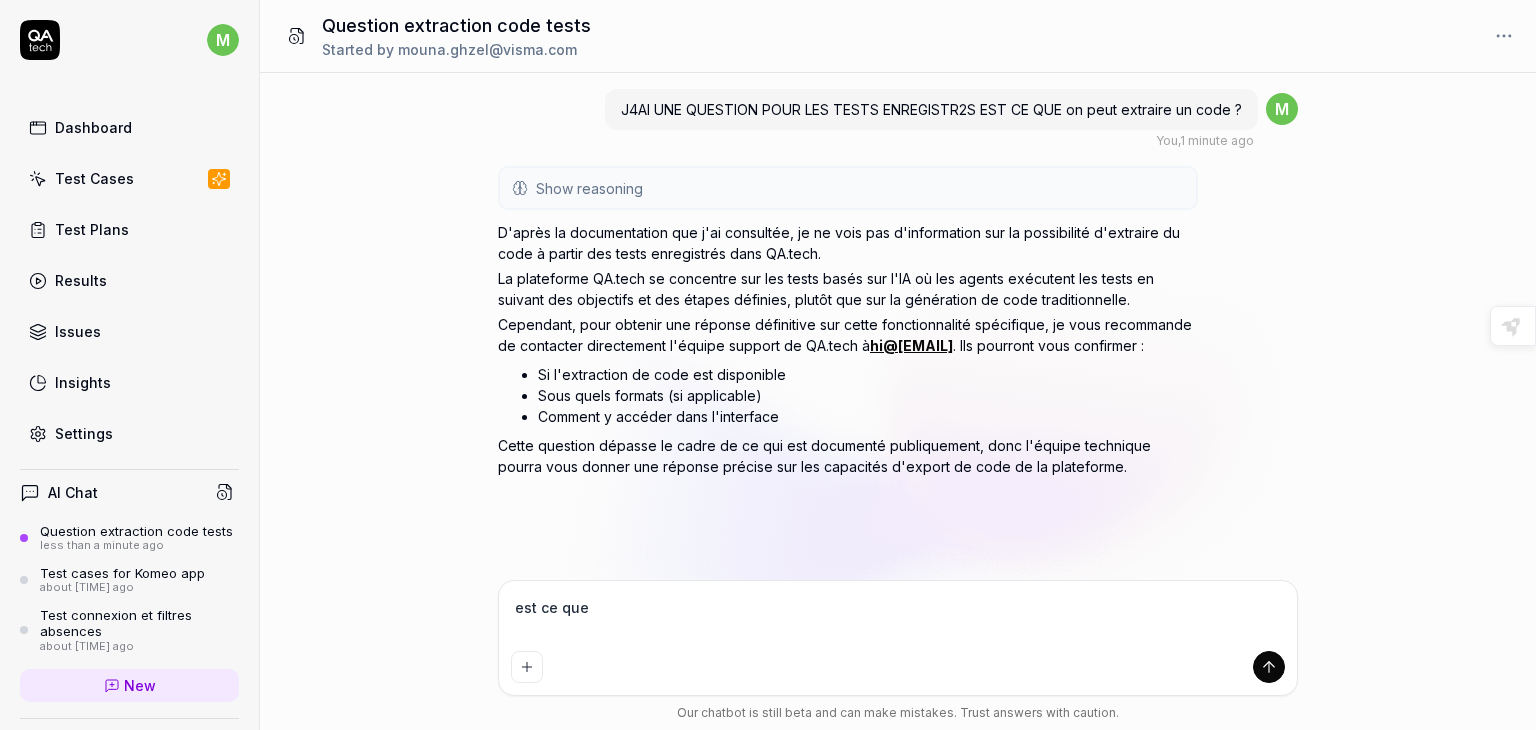 type on "est ce que" 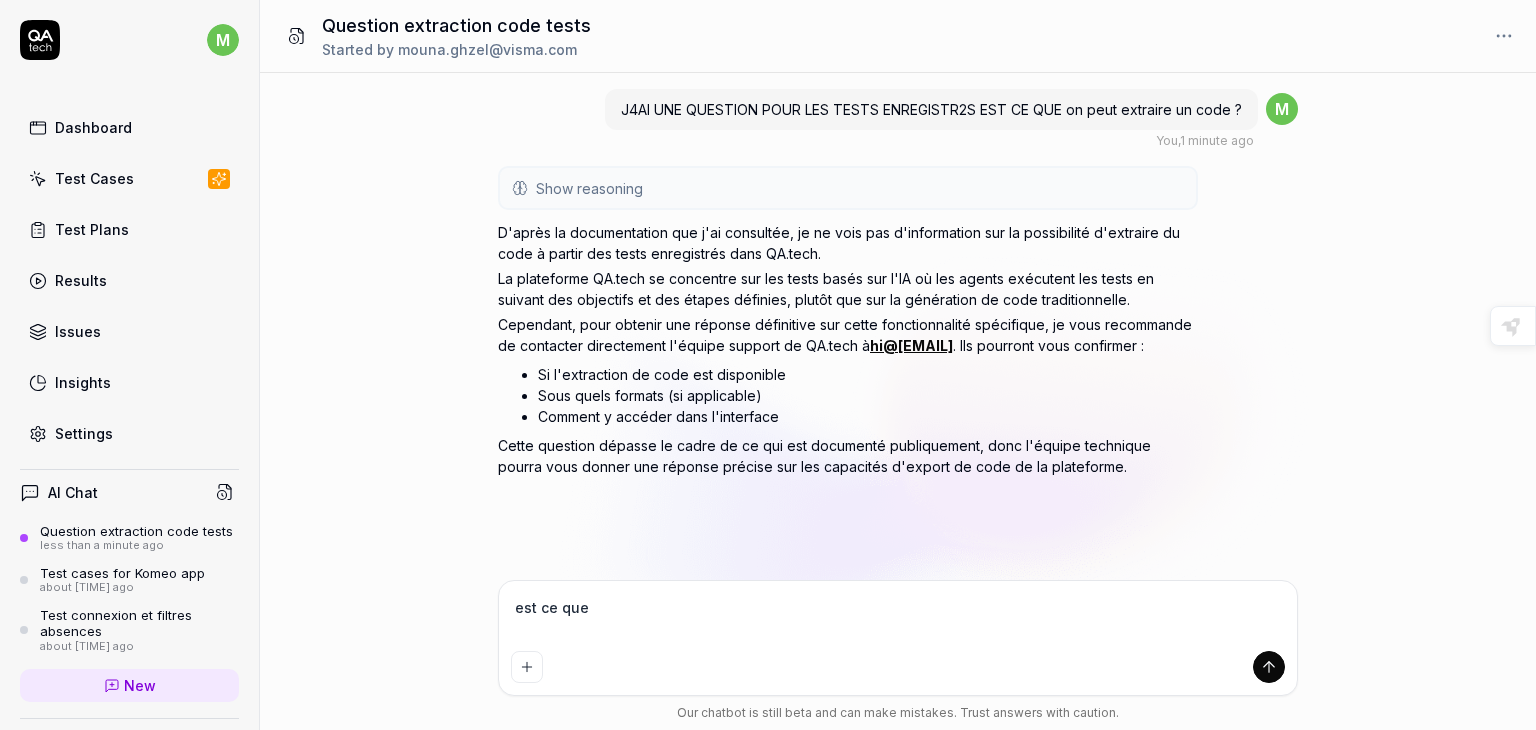 type on "est ce que" 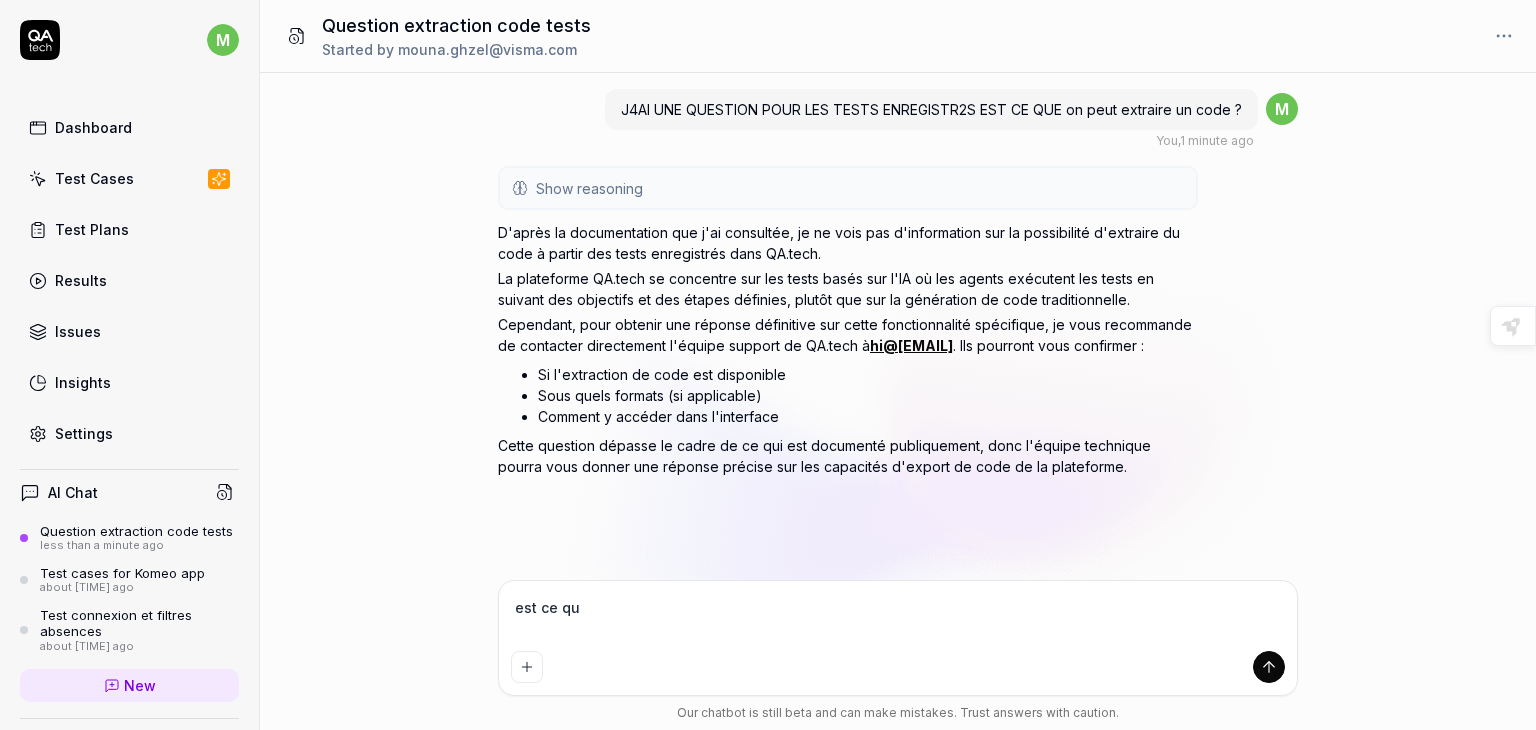 type on "est ce q" 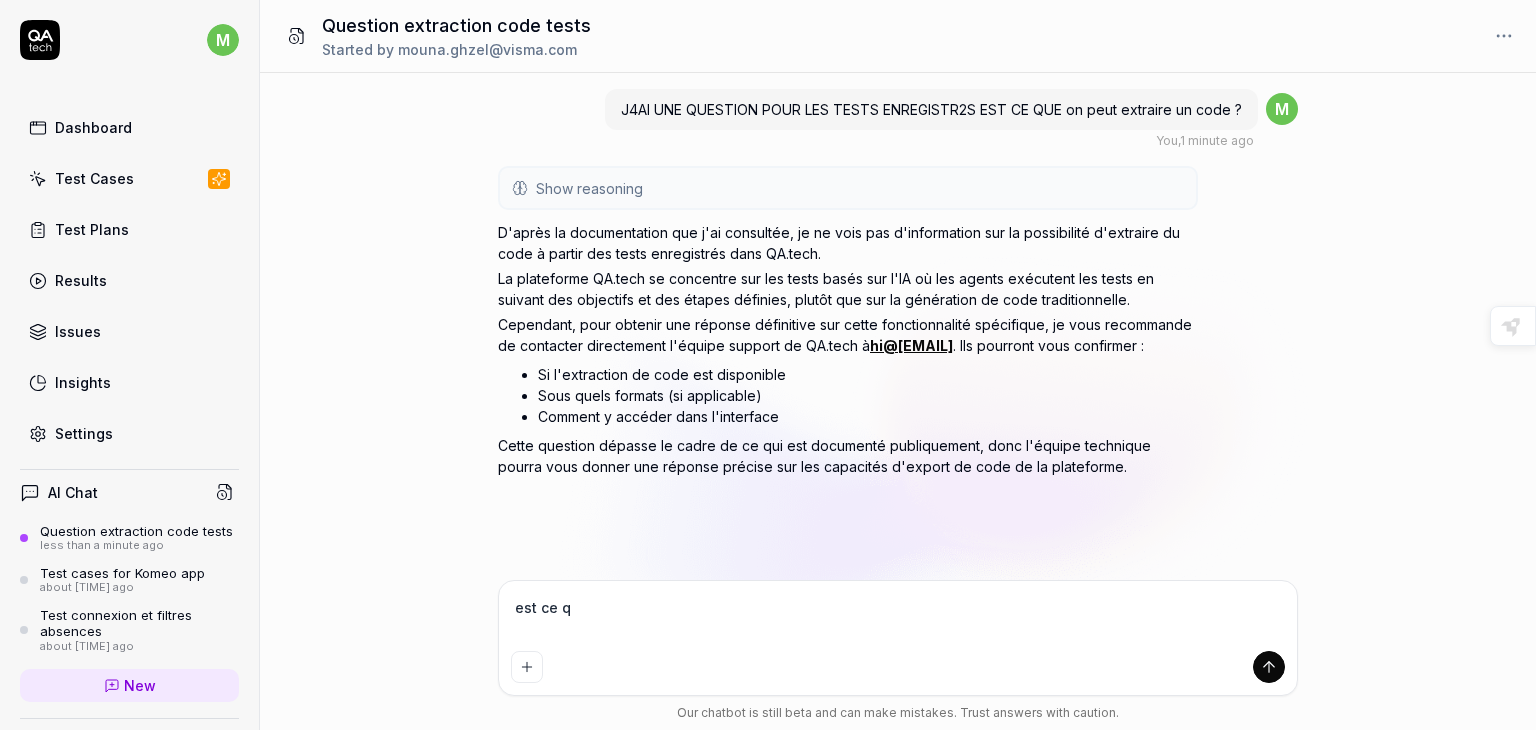 type on "est ce" 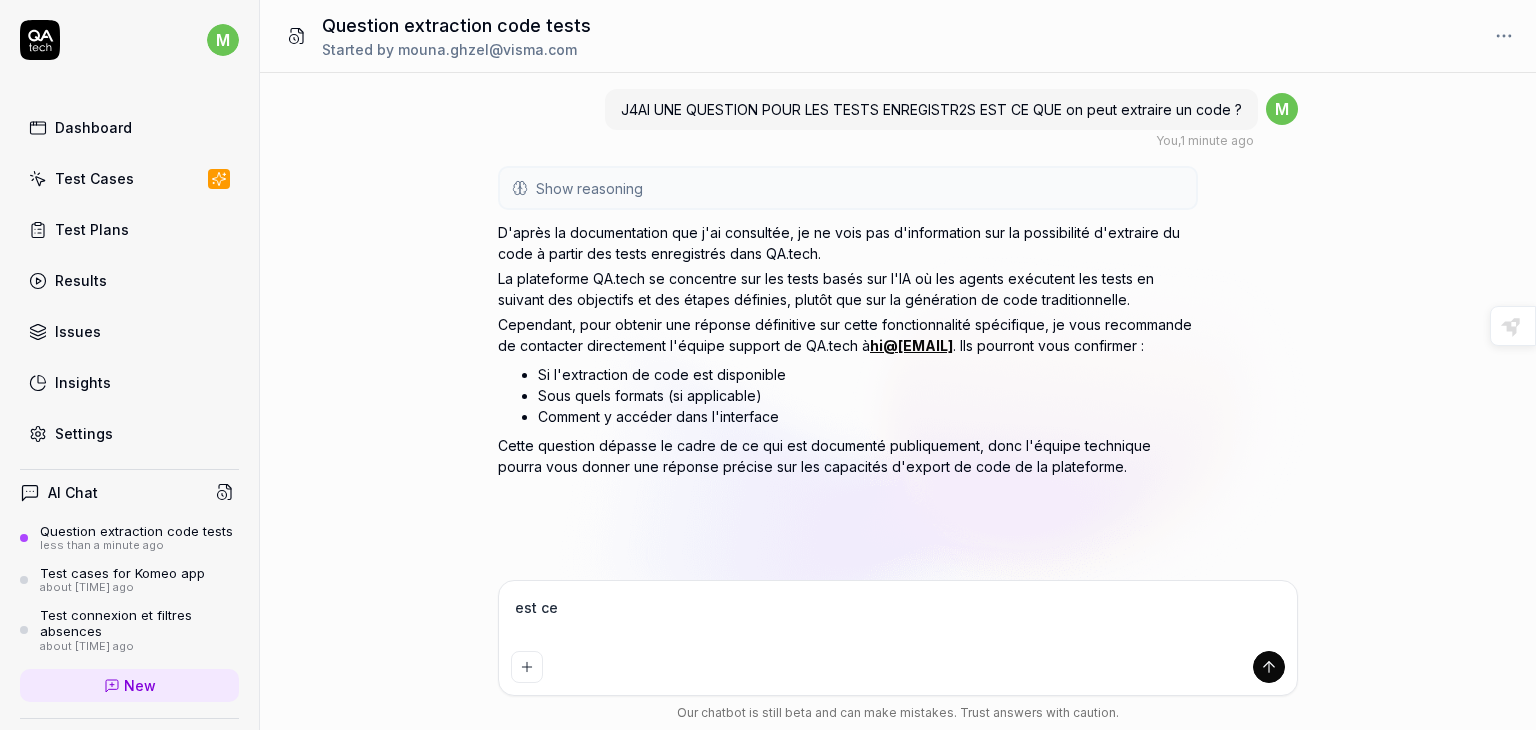 type on "est ce" 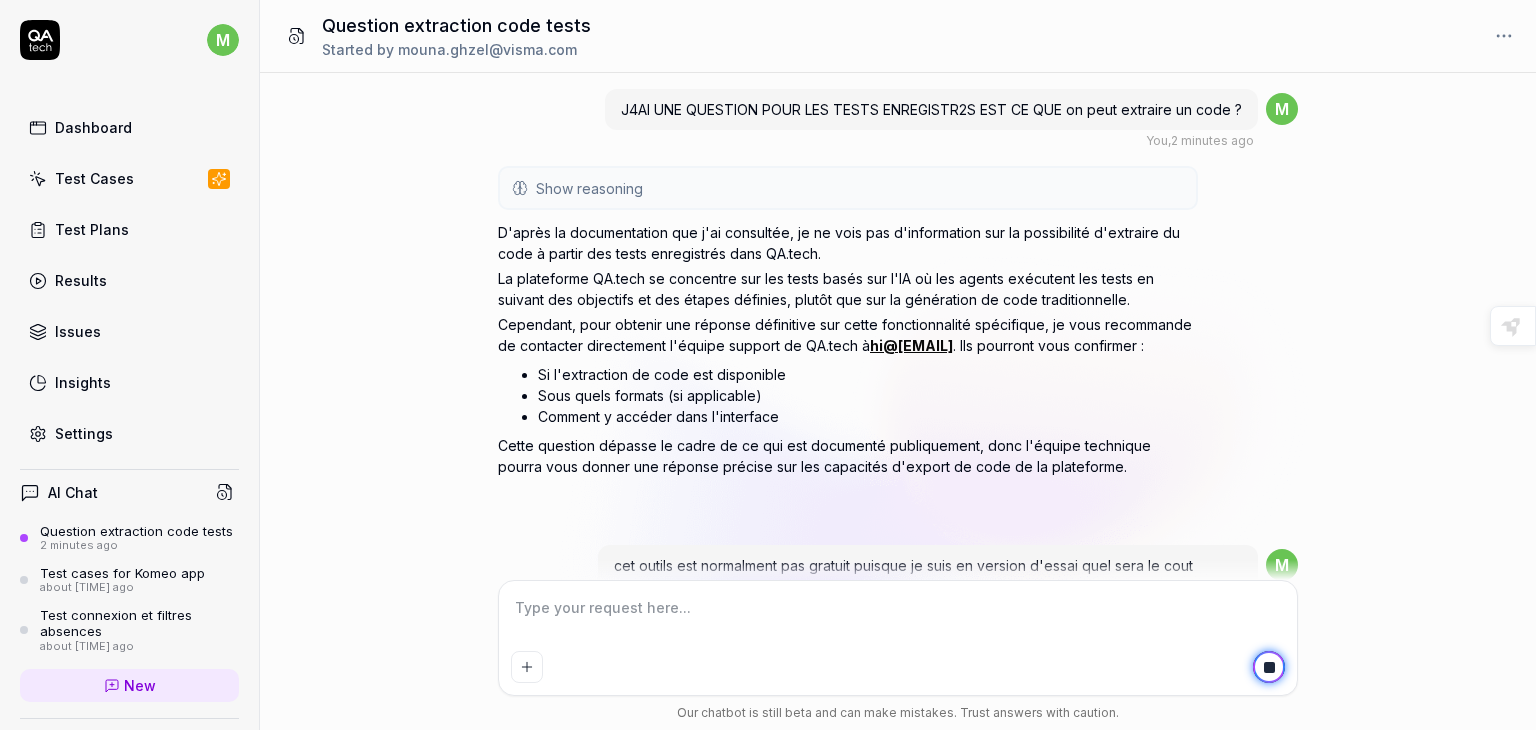click on "J4AI UNE QUESTION POUR LES TESTS ENREGISTR2S EST CE QUE on peut extraire un code ? You , [TIME] ago m Show reasoning QA.tech documentation retrieved User is asking about extracting code from recorded tests - this is a QA.tech platform feature question D'après la documentation que j'ai consultée, je ne vois pas d'information sur la possibilité d'extraire du code à partir des tests enregistrés dans QA.tech.
La plateforme QA.tech se concentre sur les tests basés sur l'IA où les agents exécutent les tests en suivant des objectifs et des étapes définies, plutôt que sur la génération de code traditionnelle.
Cependant, pour obtenir une réponse définitive sur cette fonctionnalité spécifique, je vous recommande de contacter directement l'équipe support de QA.tech à  hi@qa.tech . Ils pourront vous confirmer :
Si l'extraction de code est disponible
Sous quels formats (si applicable)
Comment y accéder dans l'interface
You ,  less than a minute ago m" at bounding box center [898, 374] 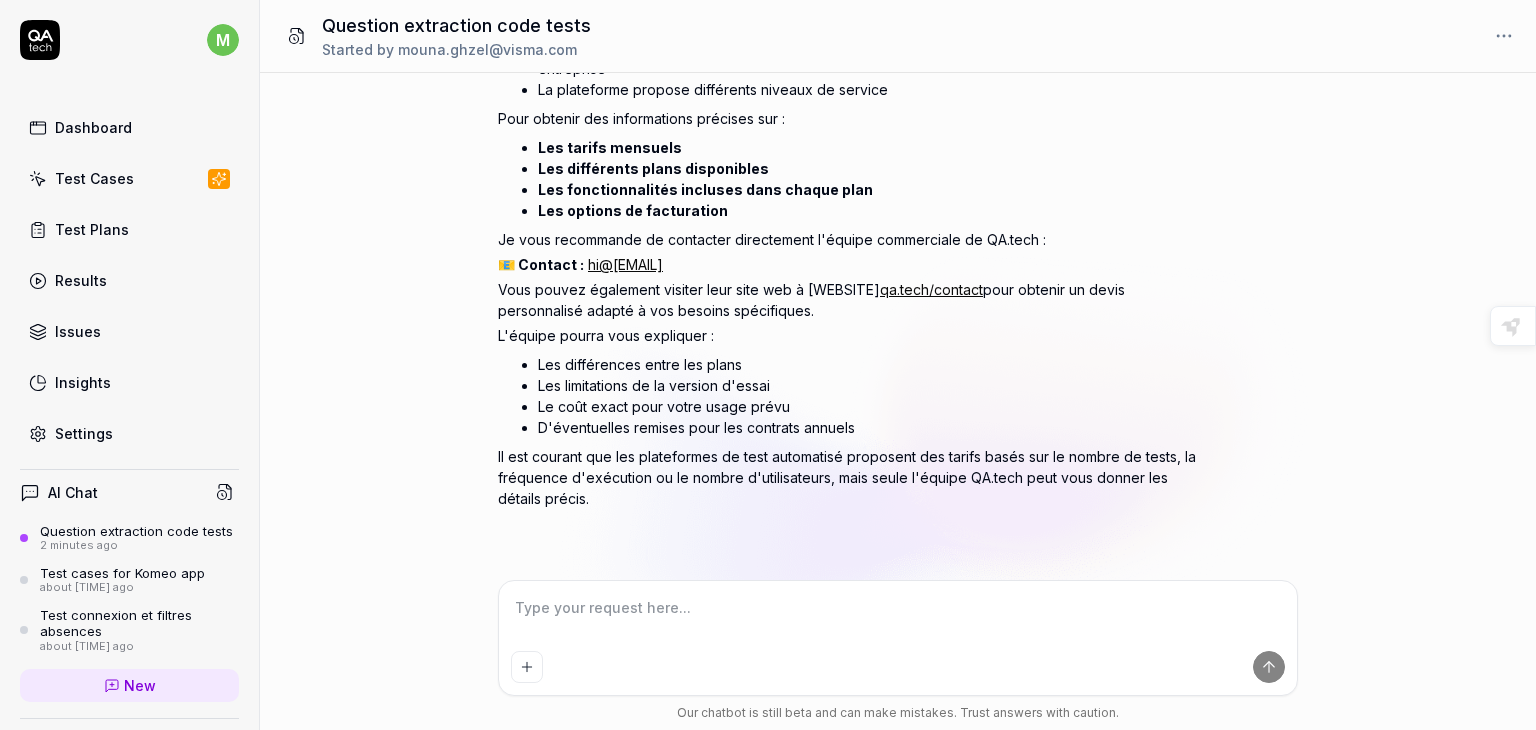 scroll, scrollTop: 736, scrollLeft: 0, axis: vertical 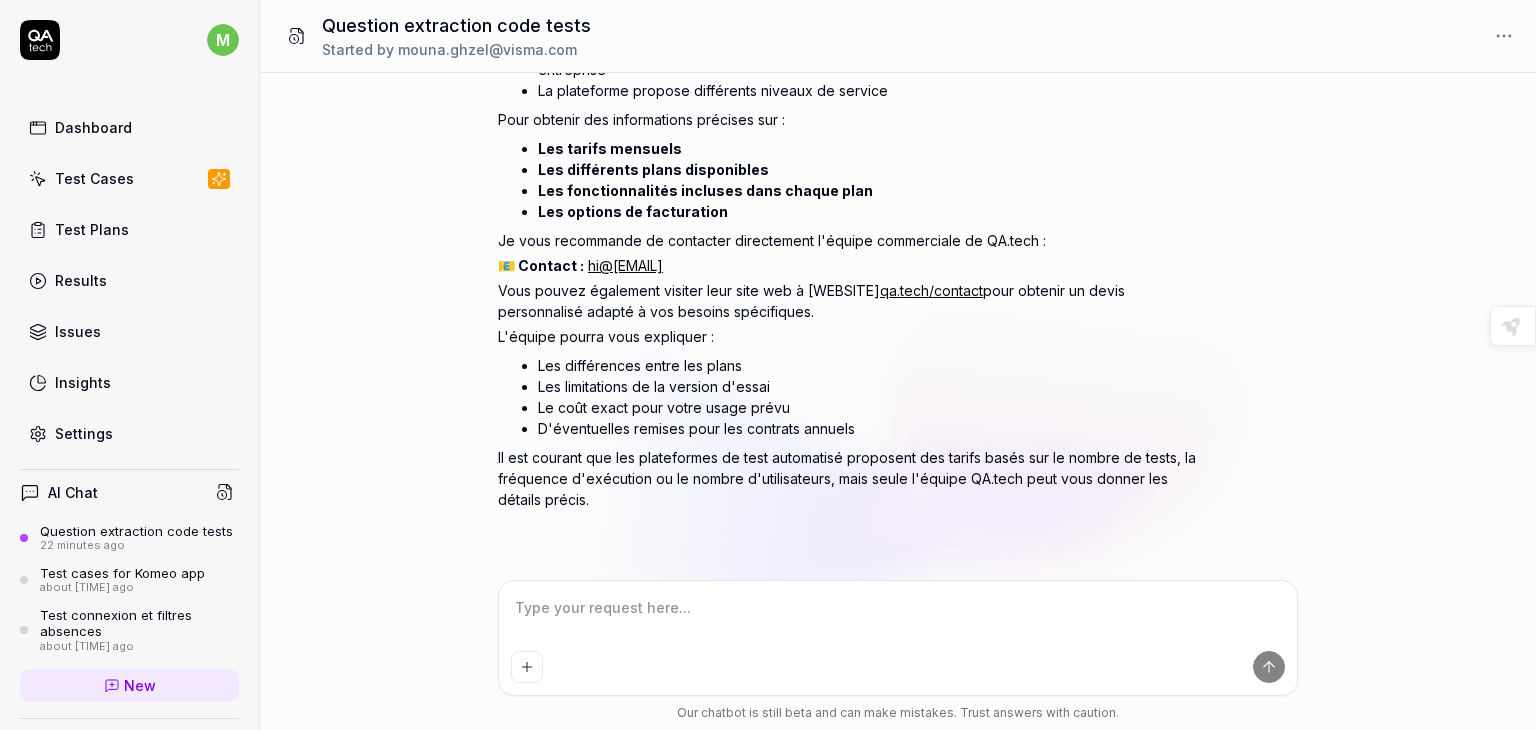 click on "Test Cases" at bounding box center [94, 178] 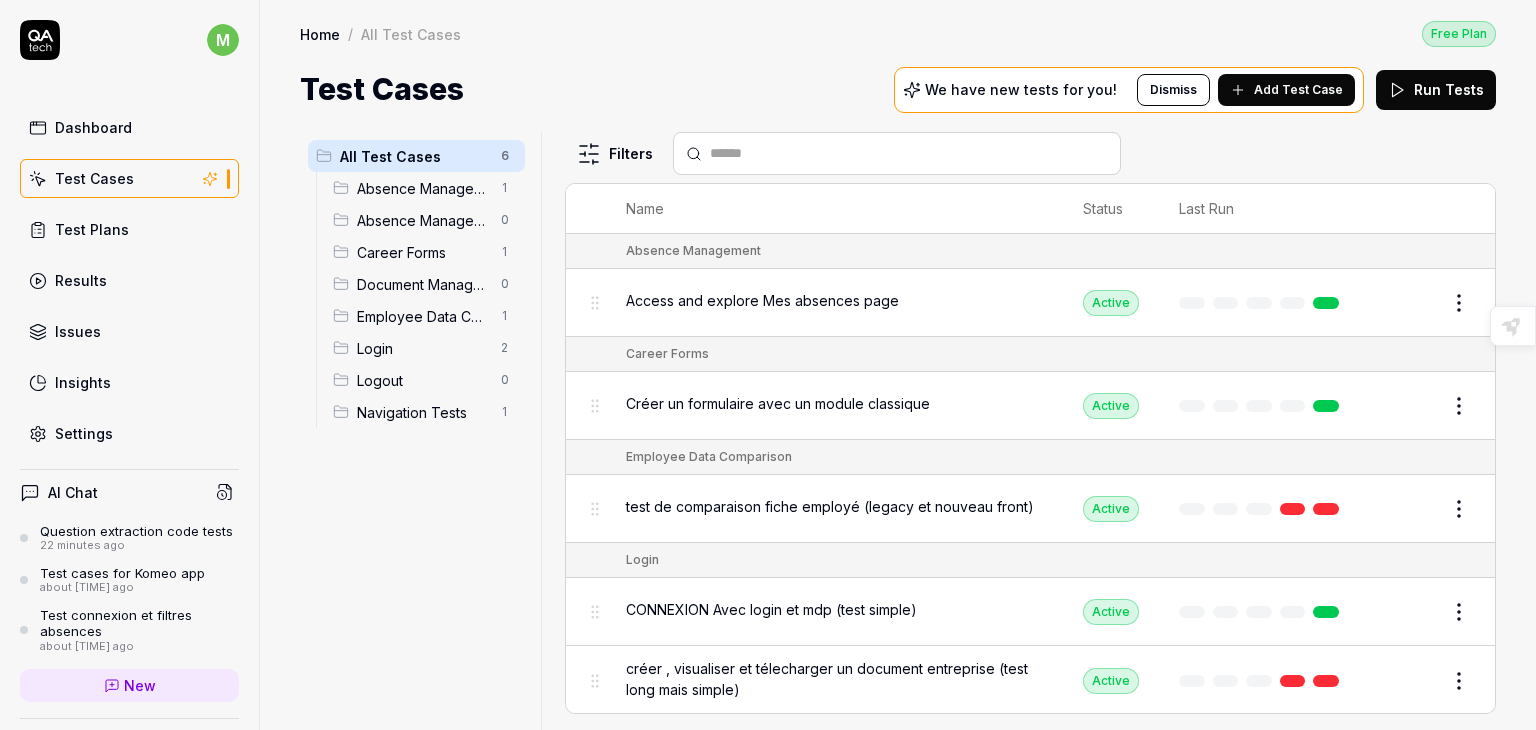 click on "Employee Data Comparison" at bounding box center (423, 316) 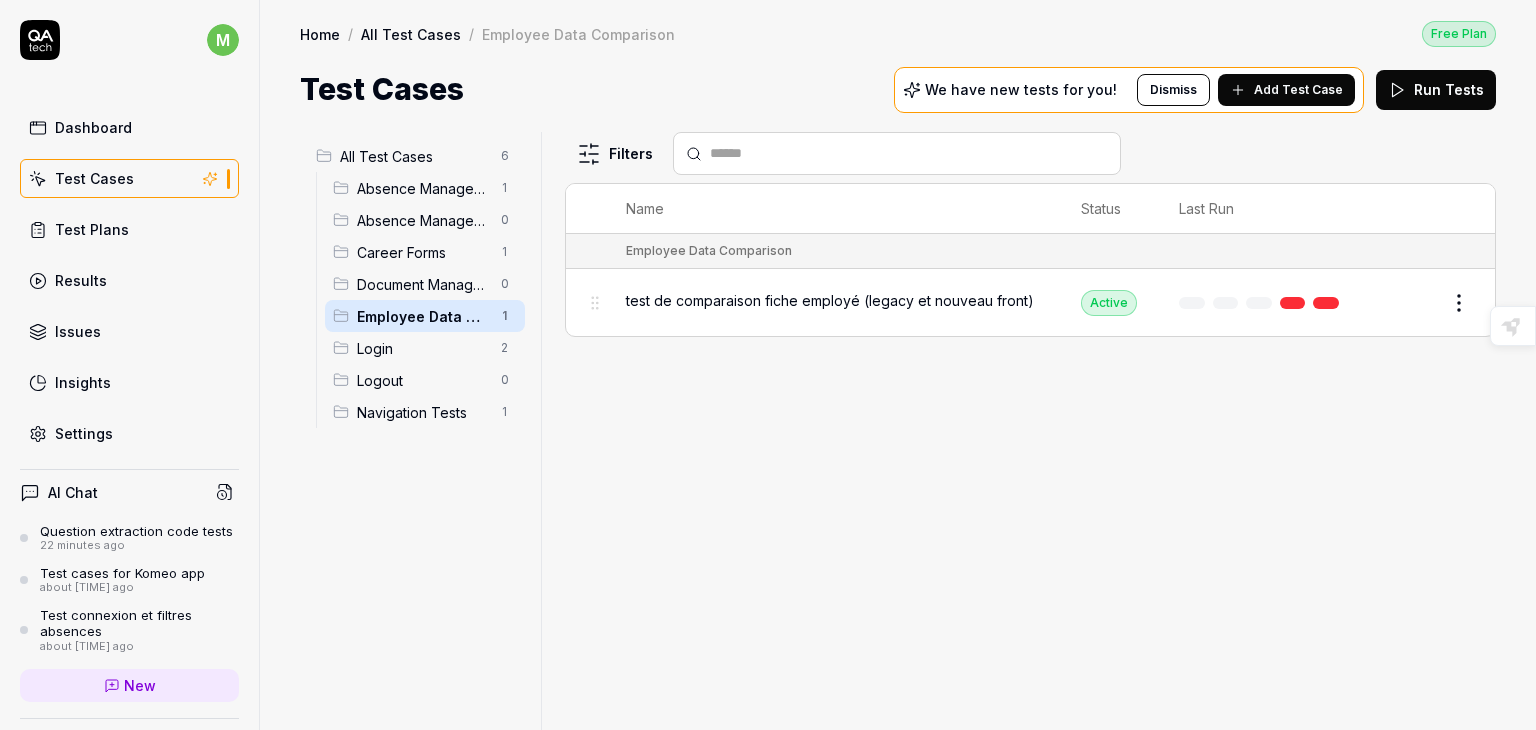 click on "Login" at bounding box center (423, 348) 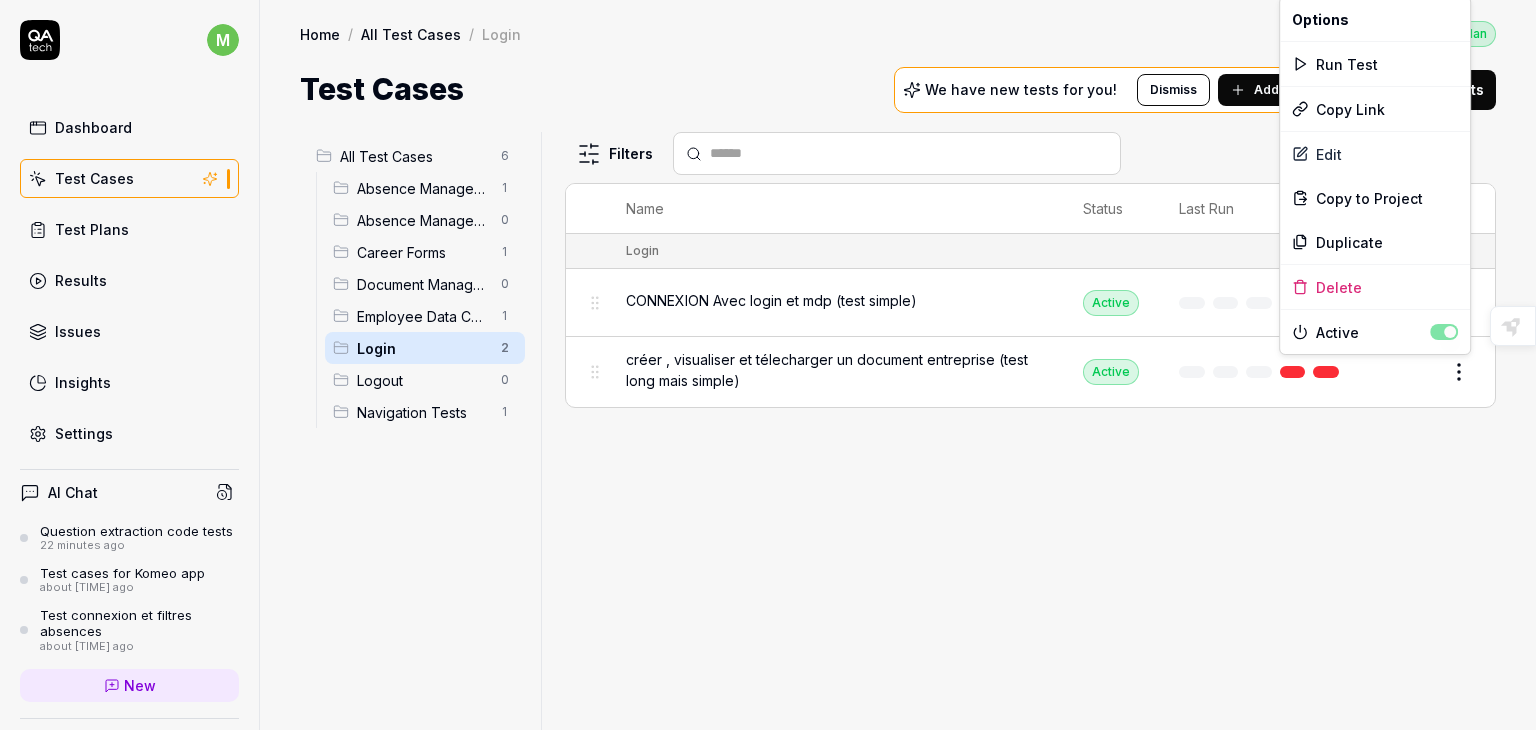 click on "m Dashboard Test Cases Test Plans Results Issues Insights Settings AI Chat Question extraction code tests 22 minutes ago Test cases for Komeo app about 22 hours ago Test connexion et filtres absences about 23 hours ago New Test Runs 8  of  10 This is just a trial, upgrade for more tests! You have almost reached the limit for the trial. Upgrade Now Book a call with us Documentation Q QUArksup by visma test komeo Collapse Sidebar Home / All Test Cases / Login Free Plan Home / All Test Cases / Login Free Plan Test Cases We have new tests for you! Dismiss Add Test Case Run Tests All Test Cases 6 Absence Management 1 Absence Management - Collaborateur 0 Career Forms 1 Document Management 0 Employee Data Comparison 1 Login 2 Logout 0 Navigation Tests 1 Filters Name Status Last Run Login CONNEXION Avec login et mdp (test simple) Active Edit créer , visualiser et télecharger un document entreprise (test long mais simple) Active Edit Highlight an image Highlight Ask AI Turn off Delete Important Important Important *" at bounding box center [768, 365] 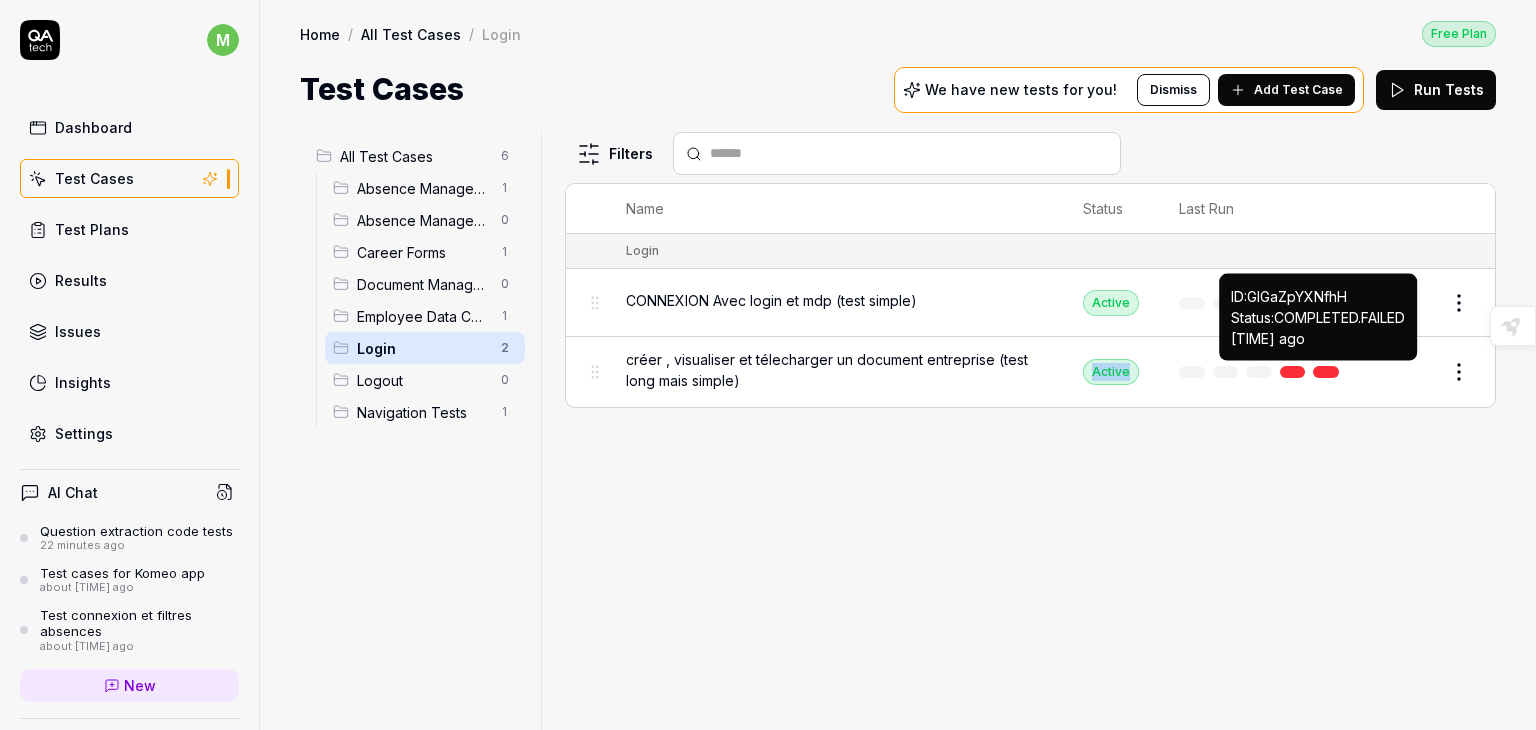 drag, startPoint x: 1072, startPoint y: 393, endPoint x: 1324, endPoint y: 366, distance: 253.4423 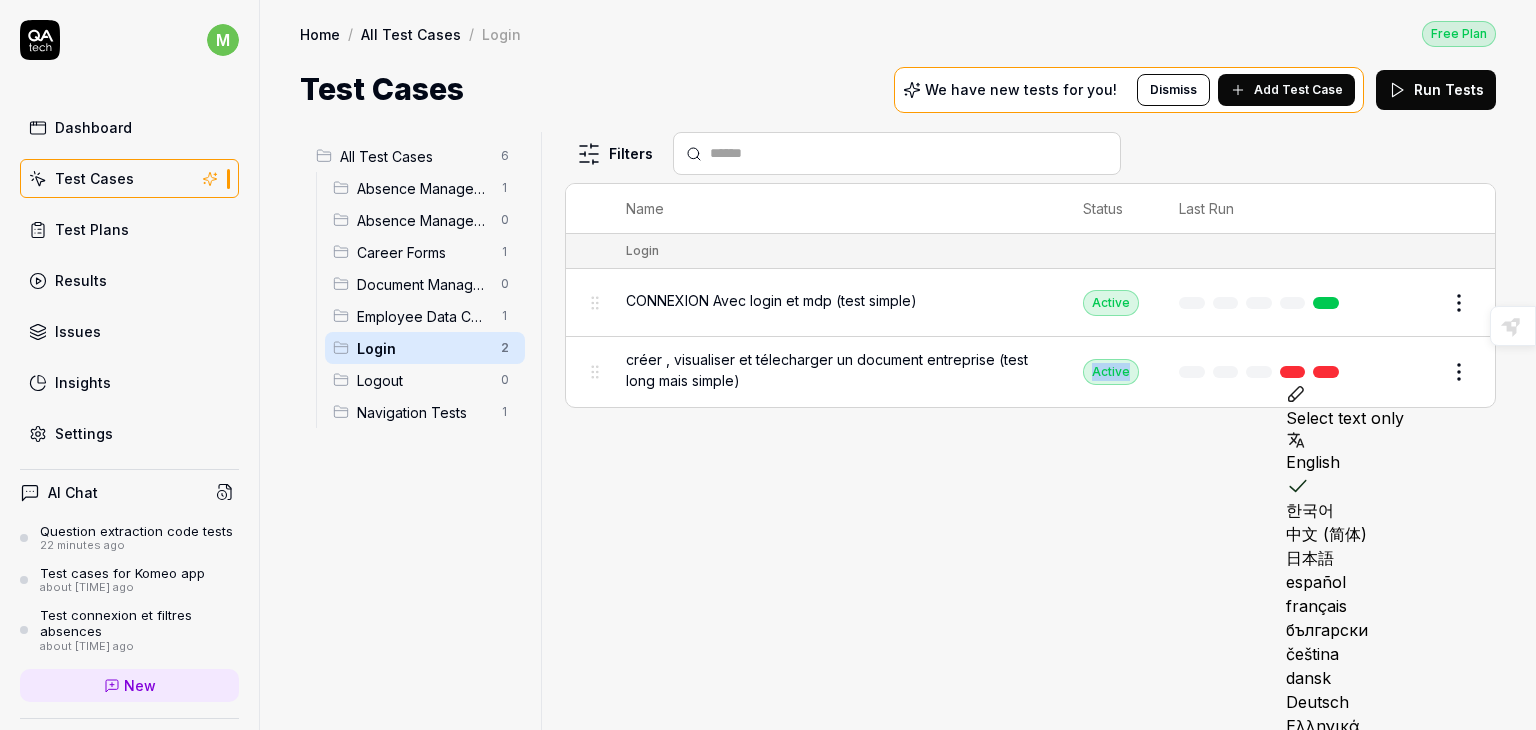 click at bounding box center [1326, 372] 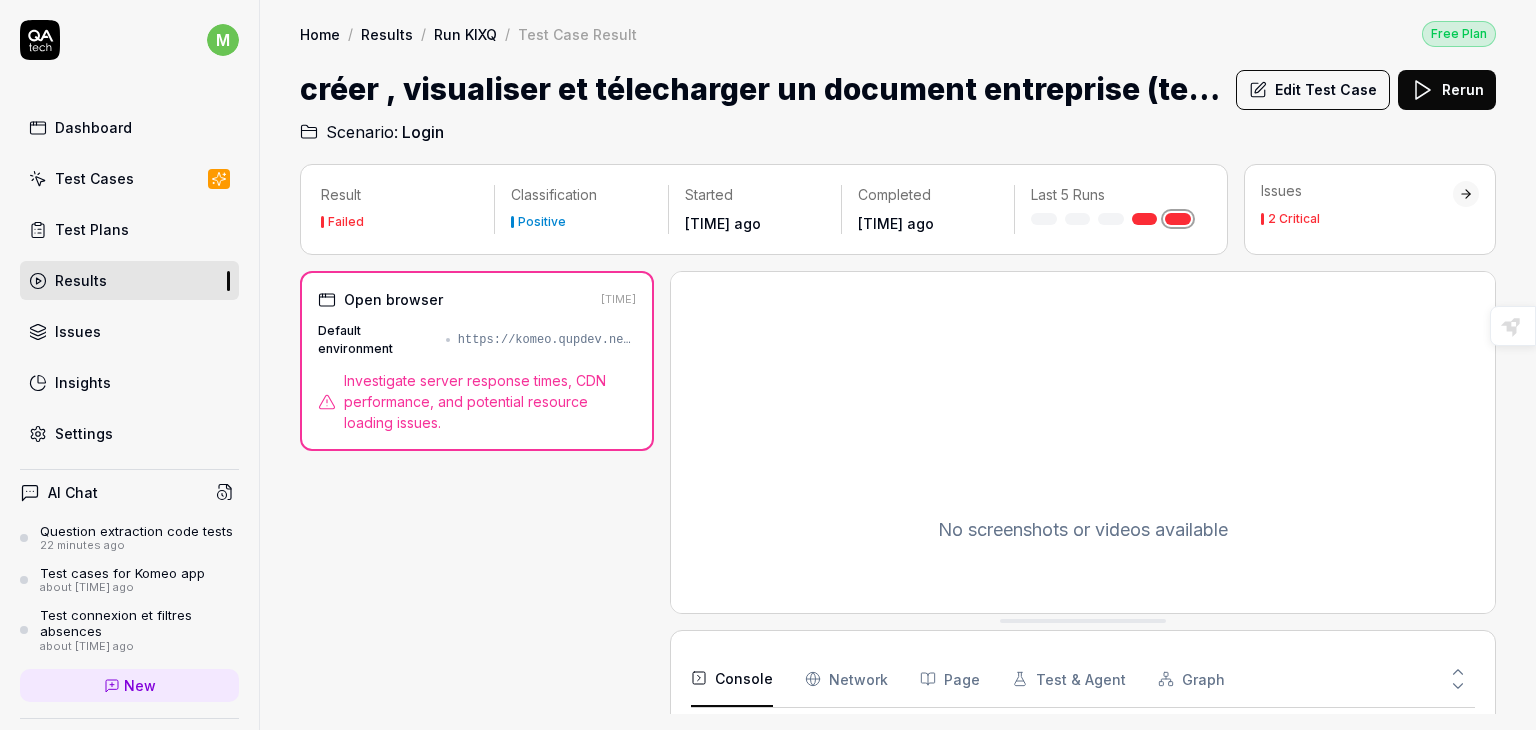 click on "Default environment" at bounding box center [378, 340] 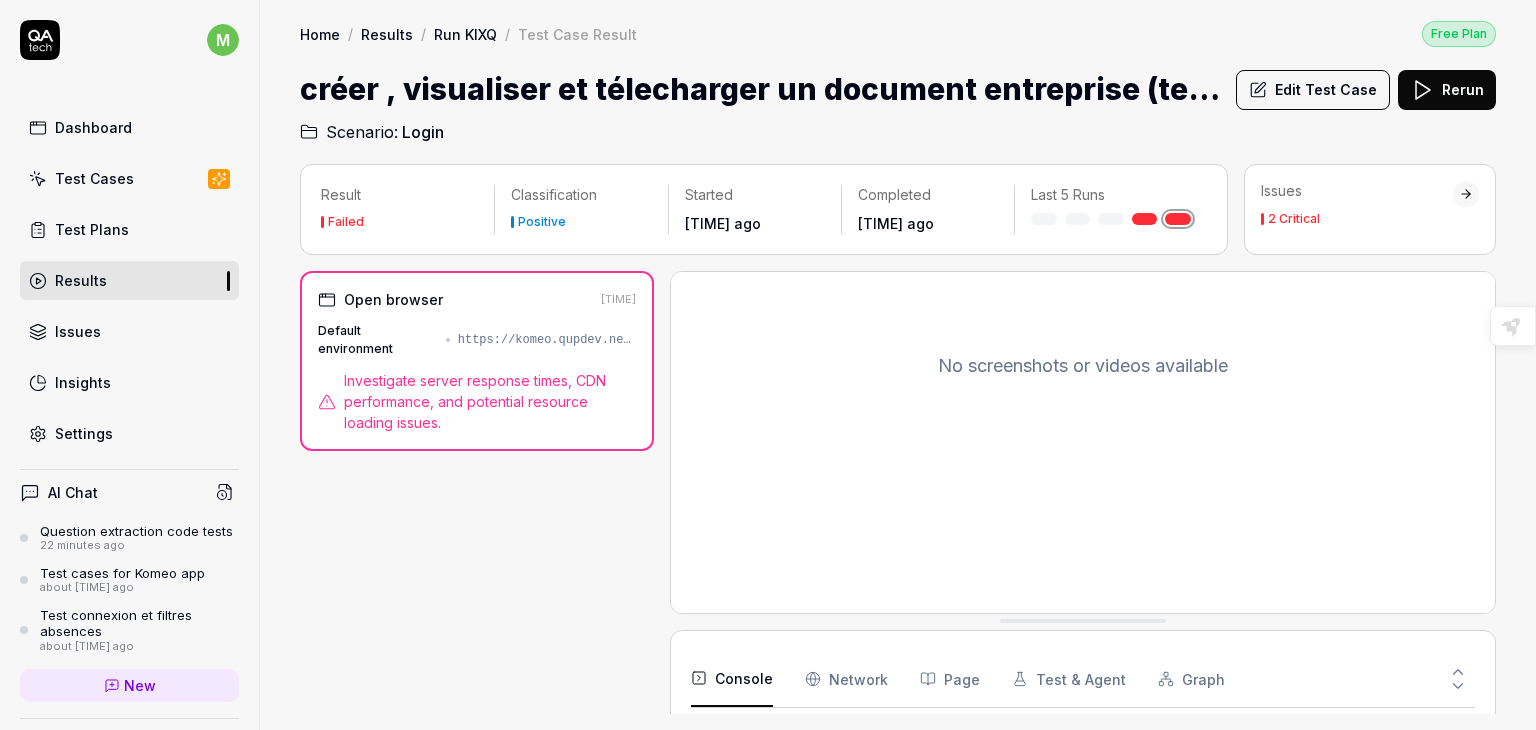 scroll, scrollTop: 0, scrollLeft: 0, axis: both 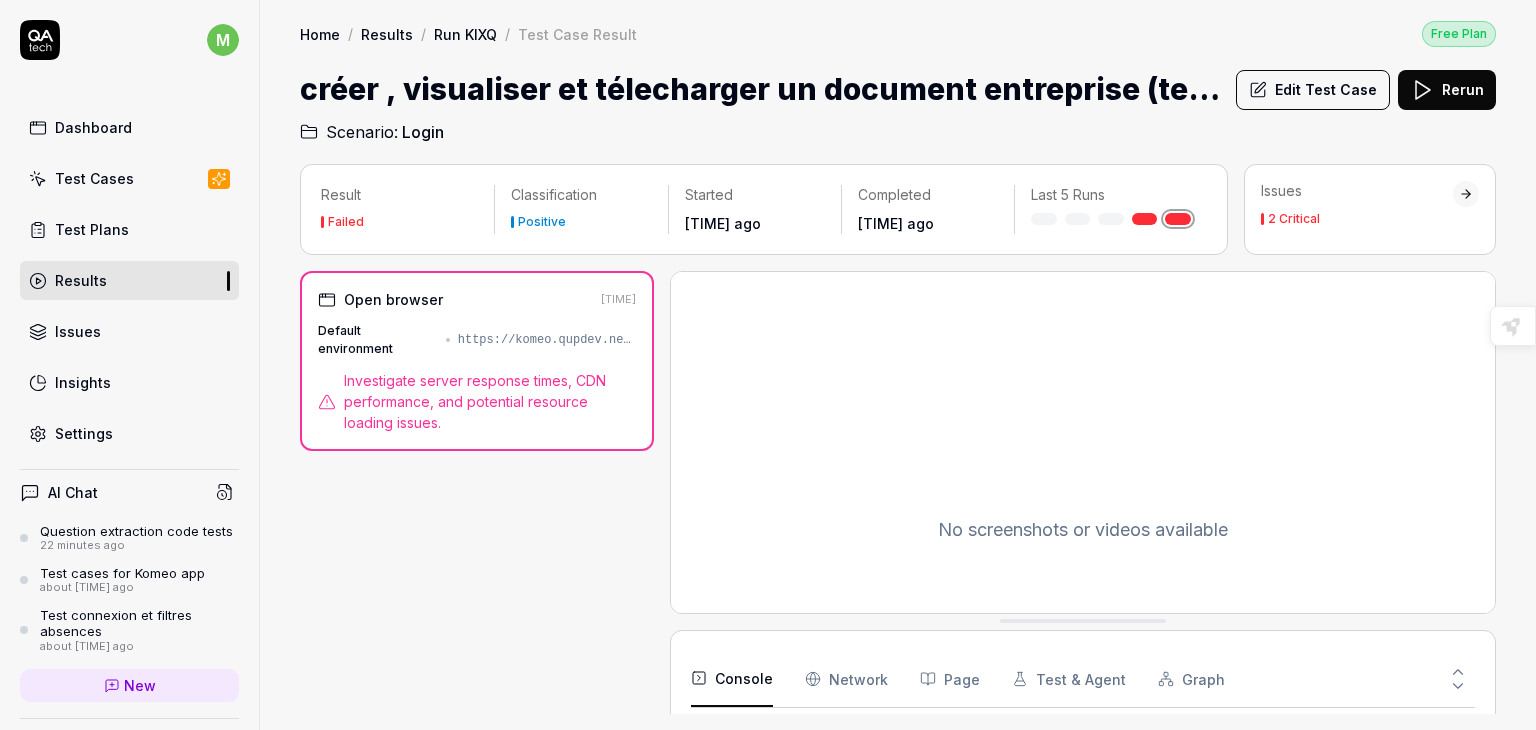 click on "Started [TIME] ago" at bounding box center [755, 209] 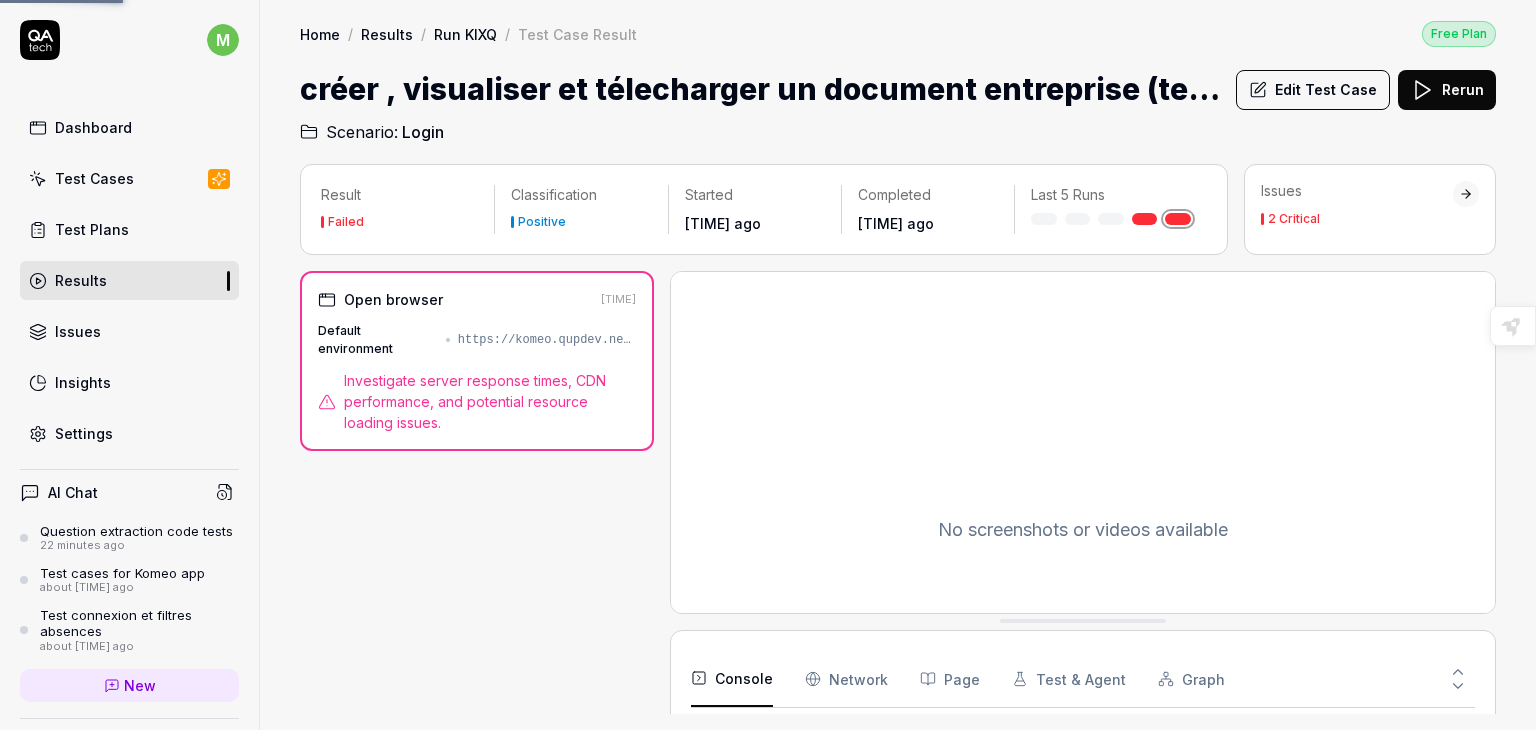 click at bounding box center [1145, 219] 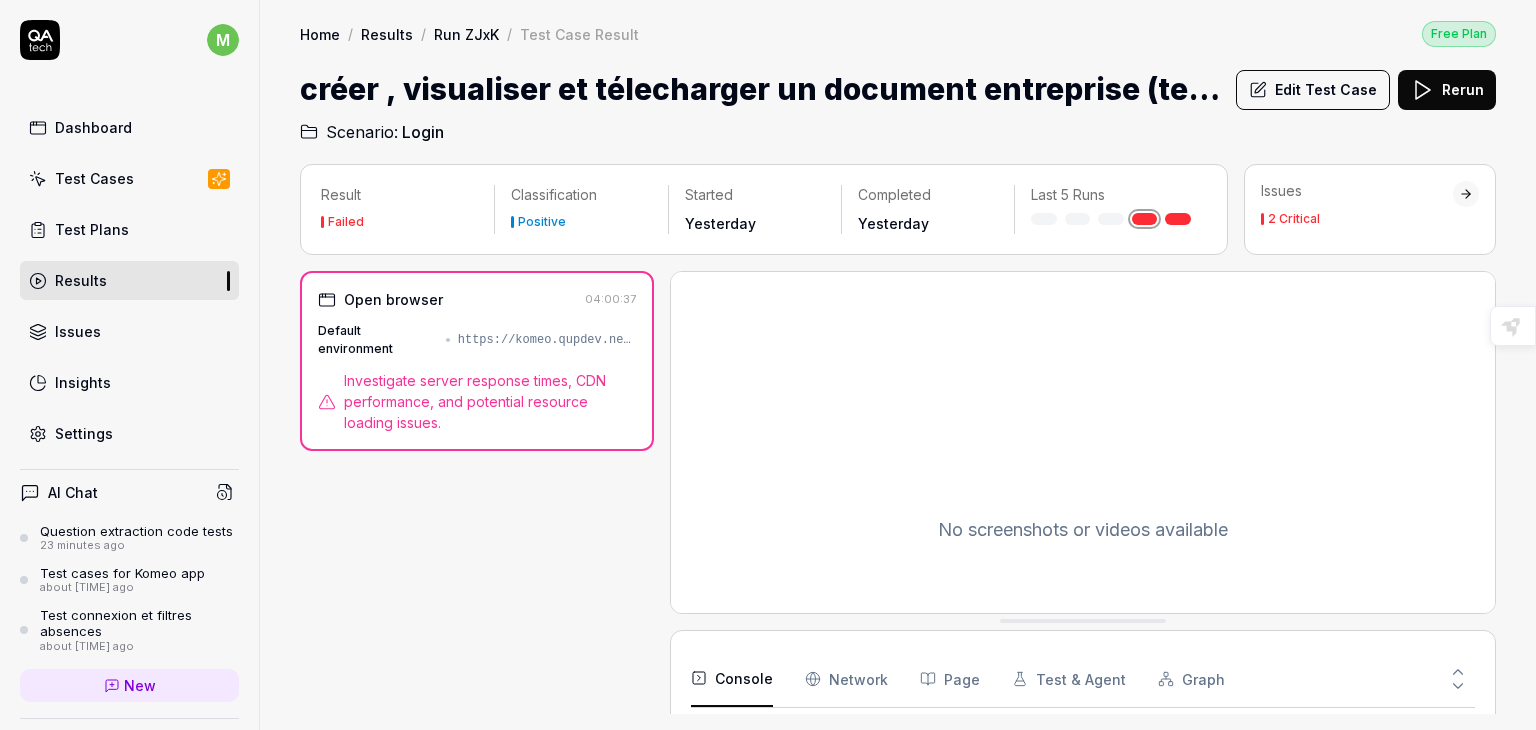 click on "Last 5 Runs" at bounding box center [1111, 205] 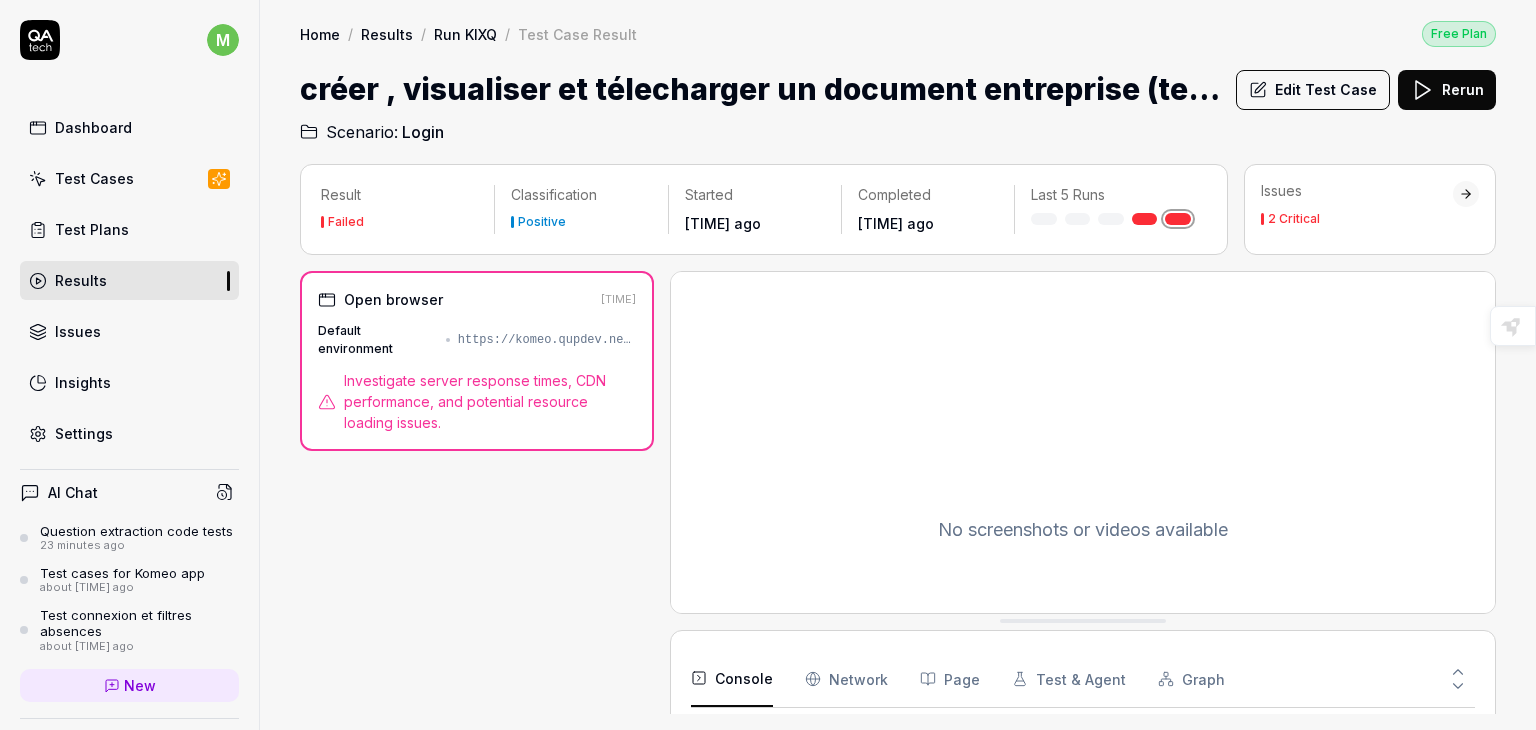 click on "Investigate server response times, CDN performance, and potential resource loading issues." at bounding box center [490, 401] 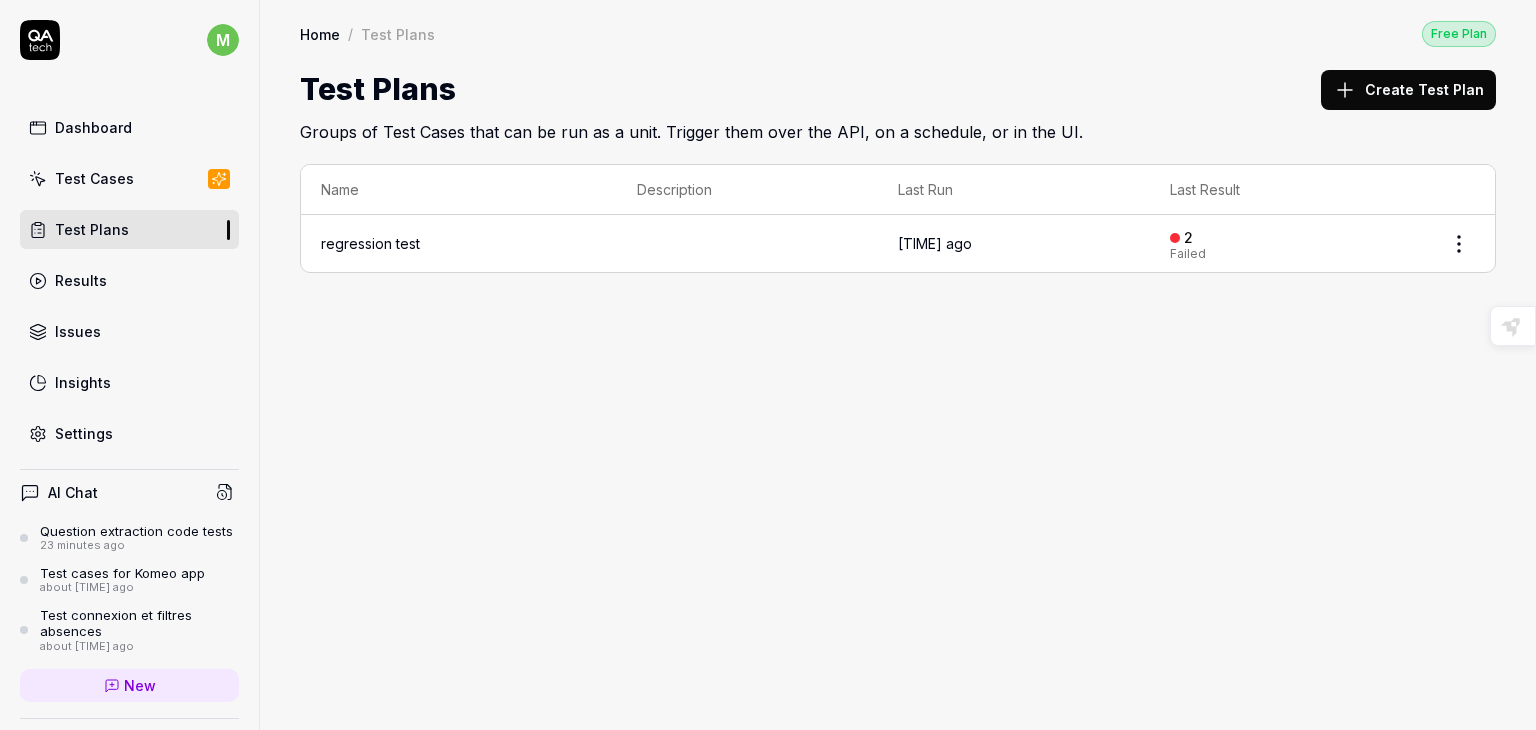click on "regression test" at bounding box center (370, 243) 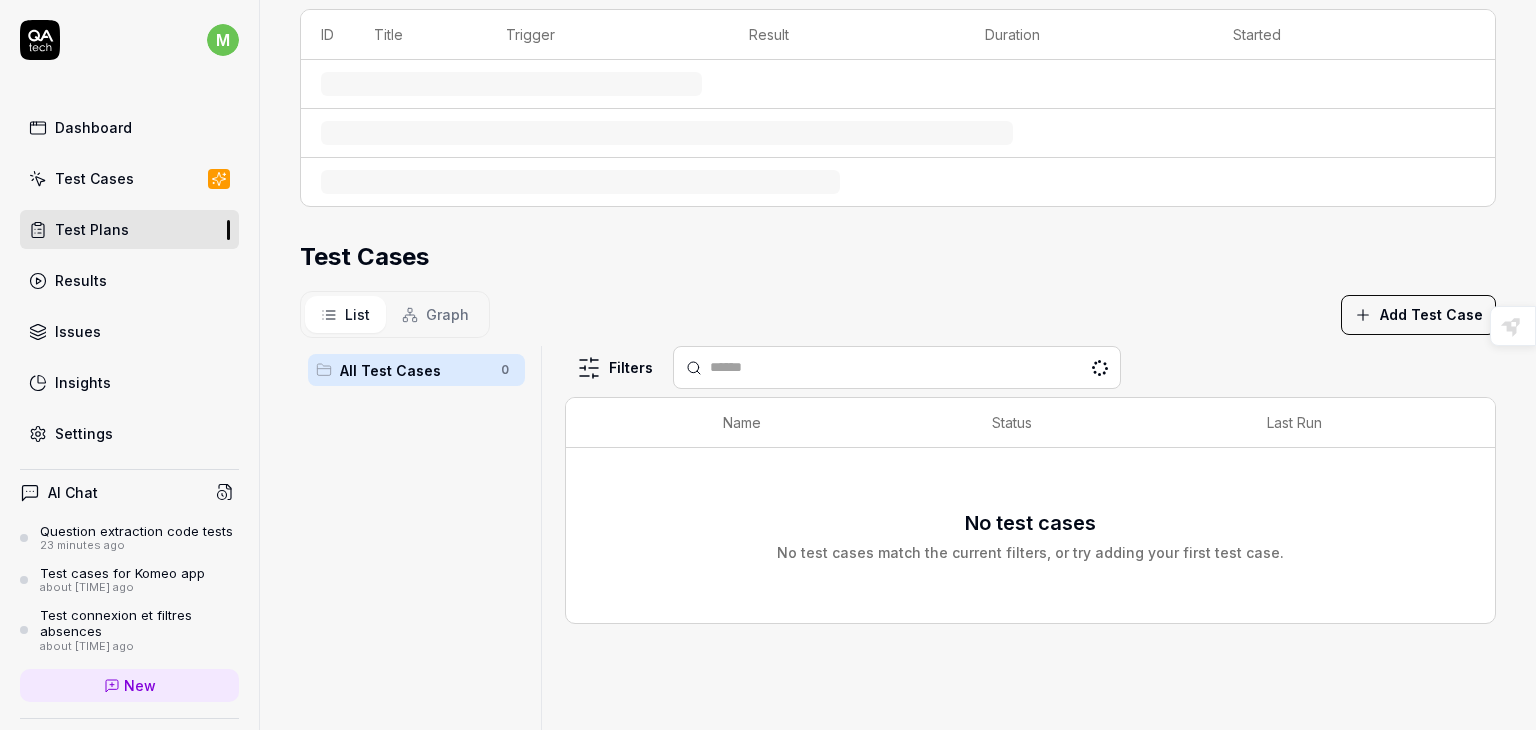scroll, scrollTop: 446, scrollLeft: 0, axis: vertical 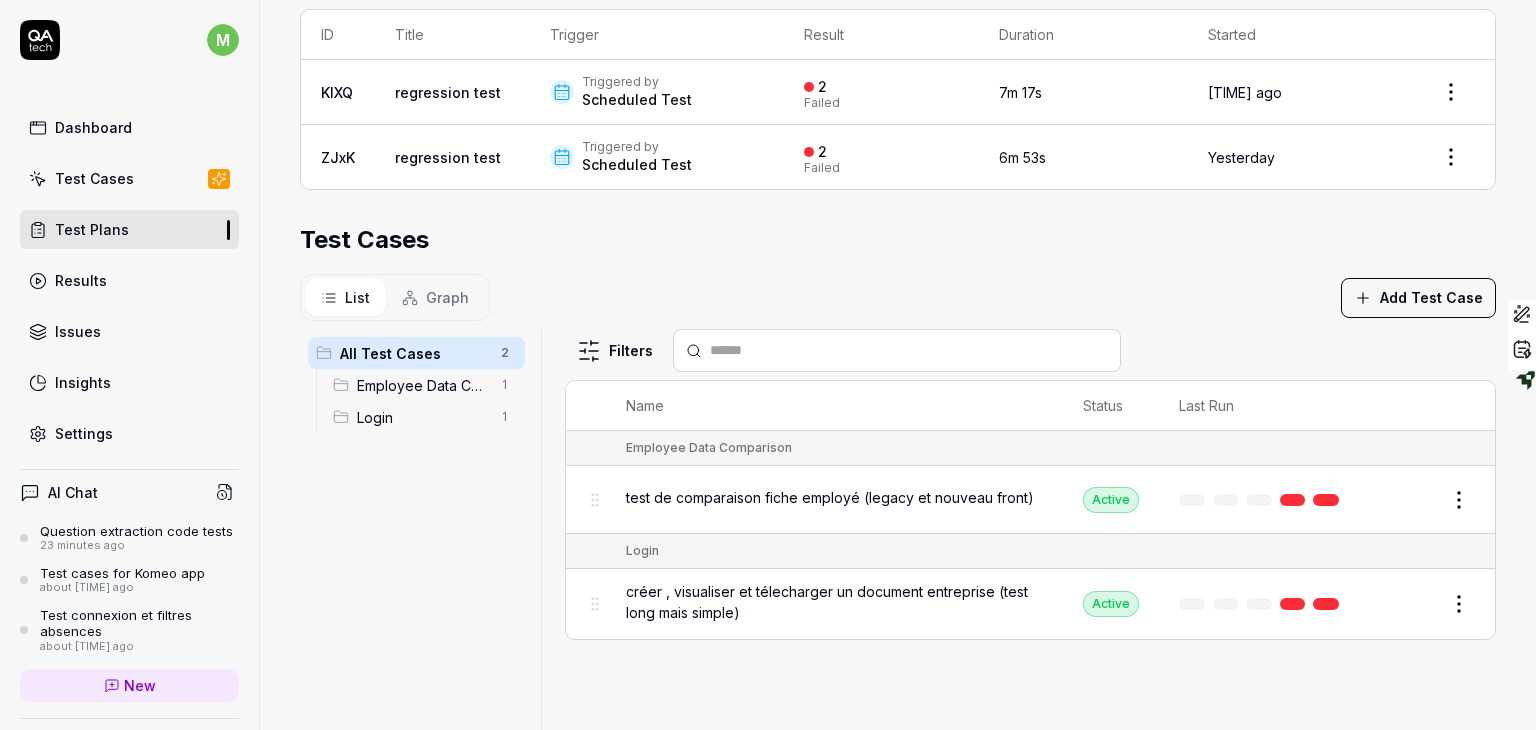 click on "Results" at bounding box center (81, 280) 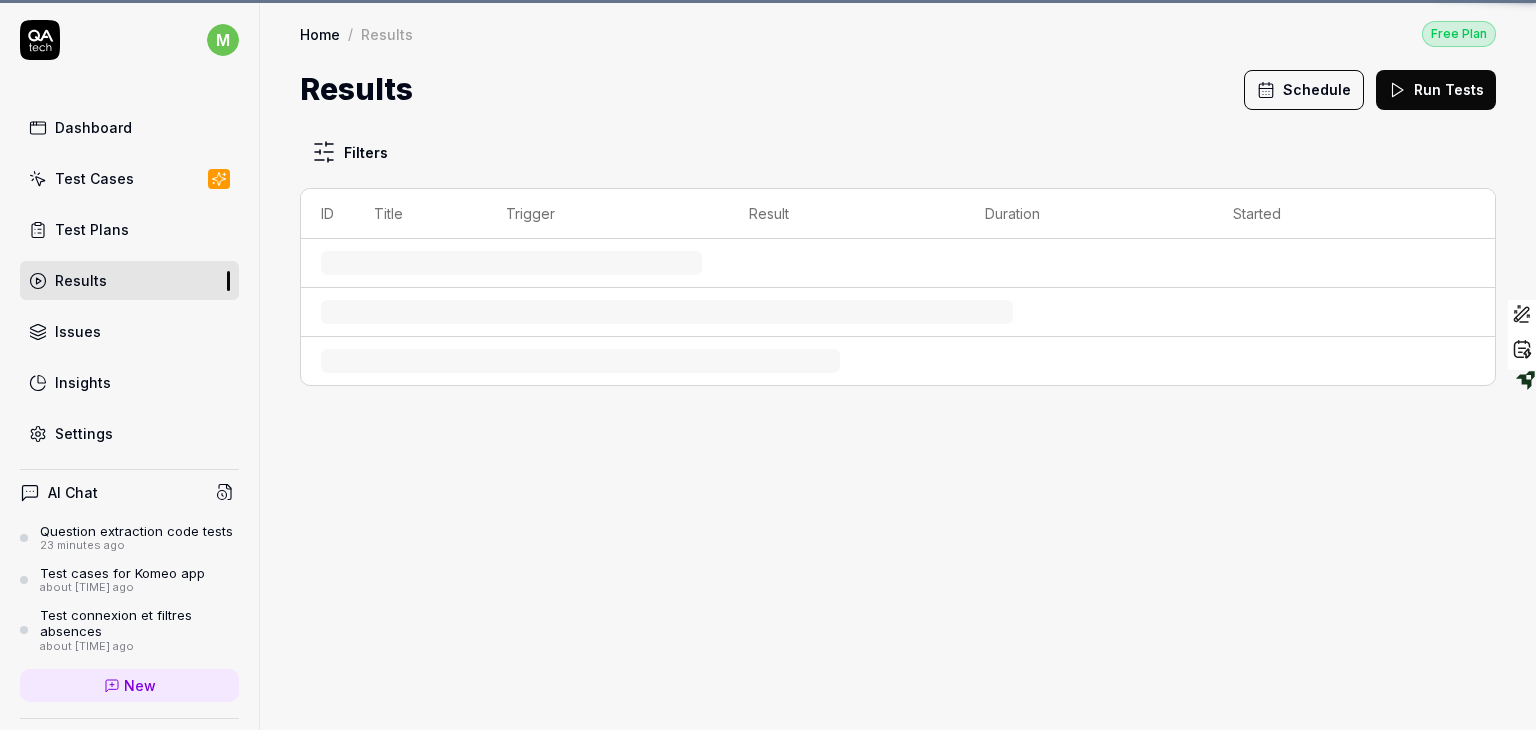 scroll, scrollTop: 0, scrollLeft: 0, axis: both 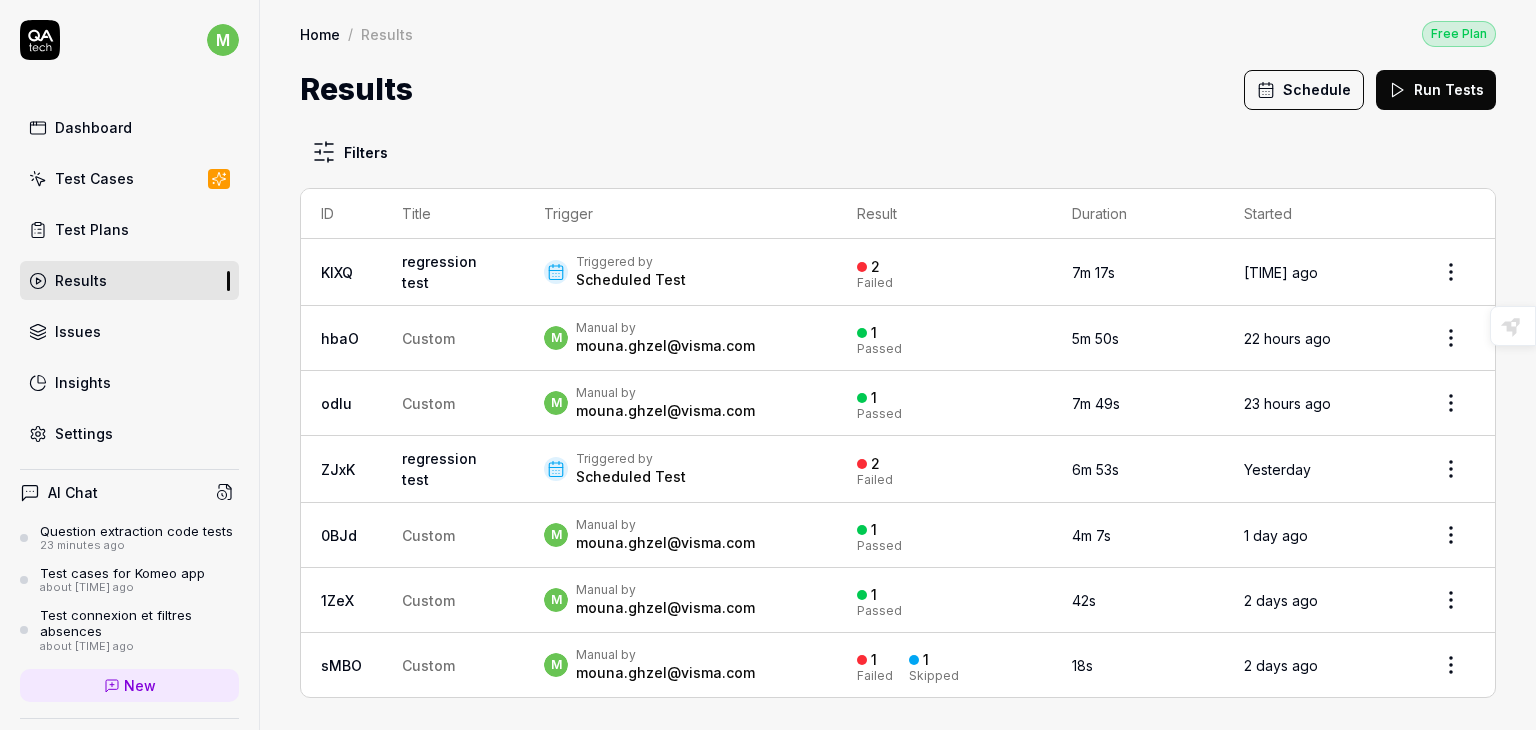 click on "[TIME] ago" at bounding box center (1315, 272) 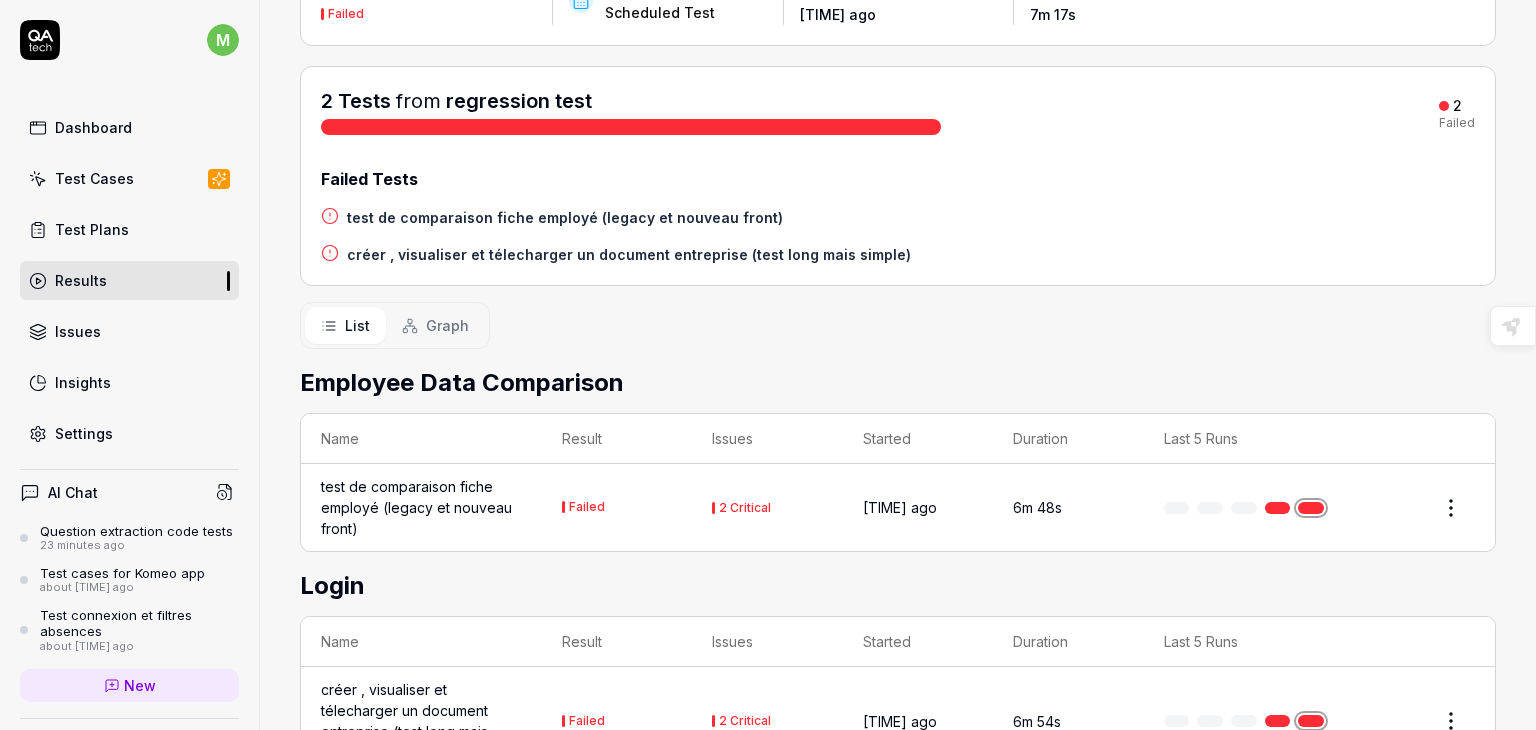 scroll, scrollTop: 260, scrollLeft: 0, axis: vertical 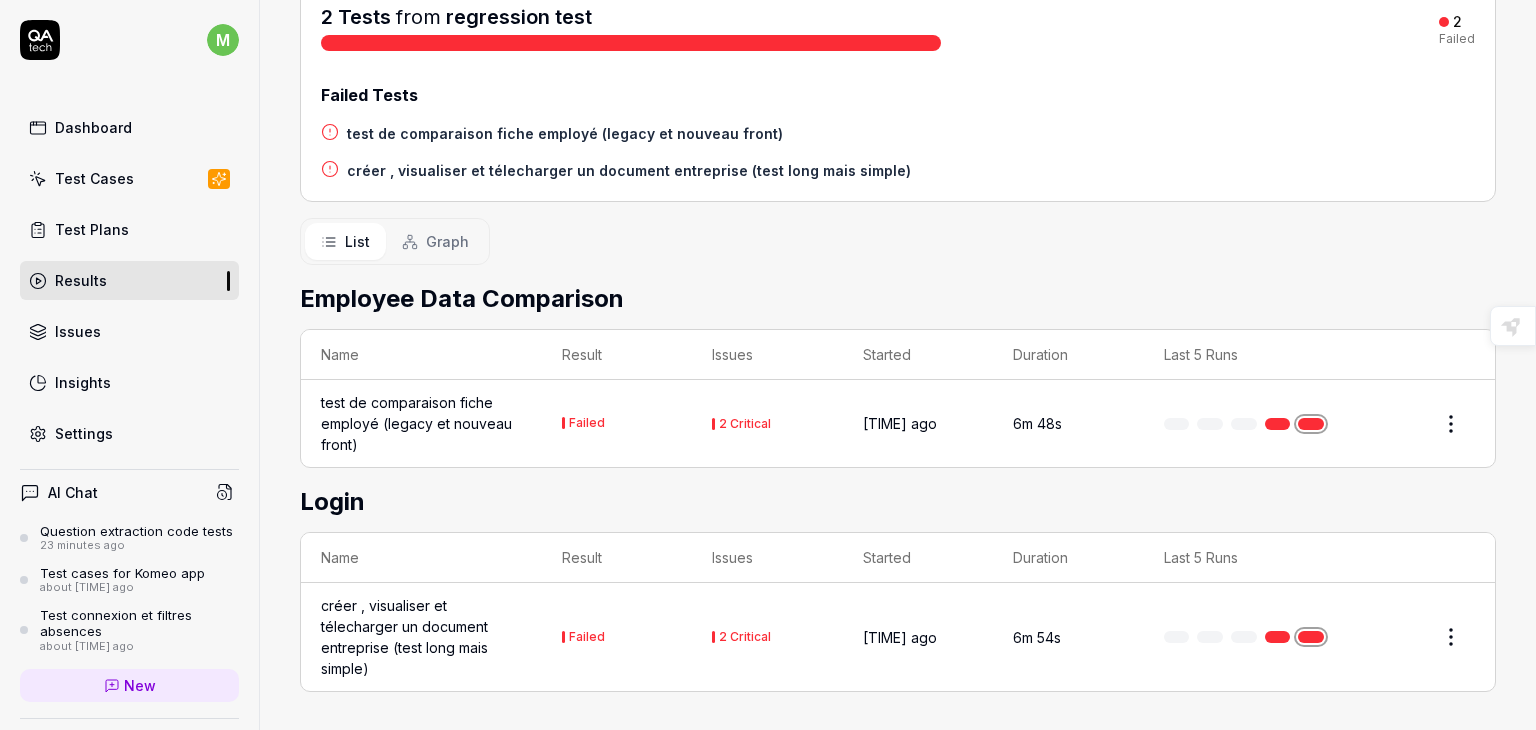 click at bounding box center (1419, 424) 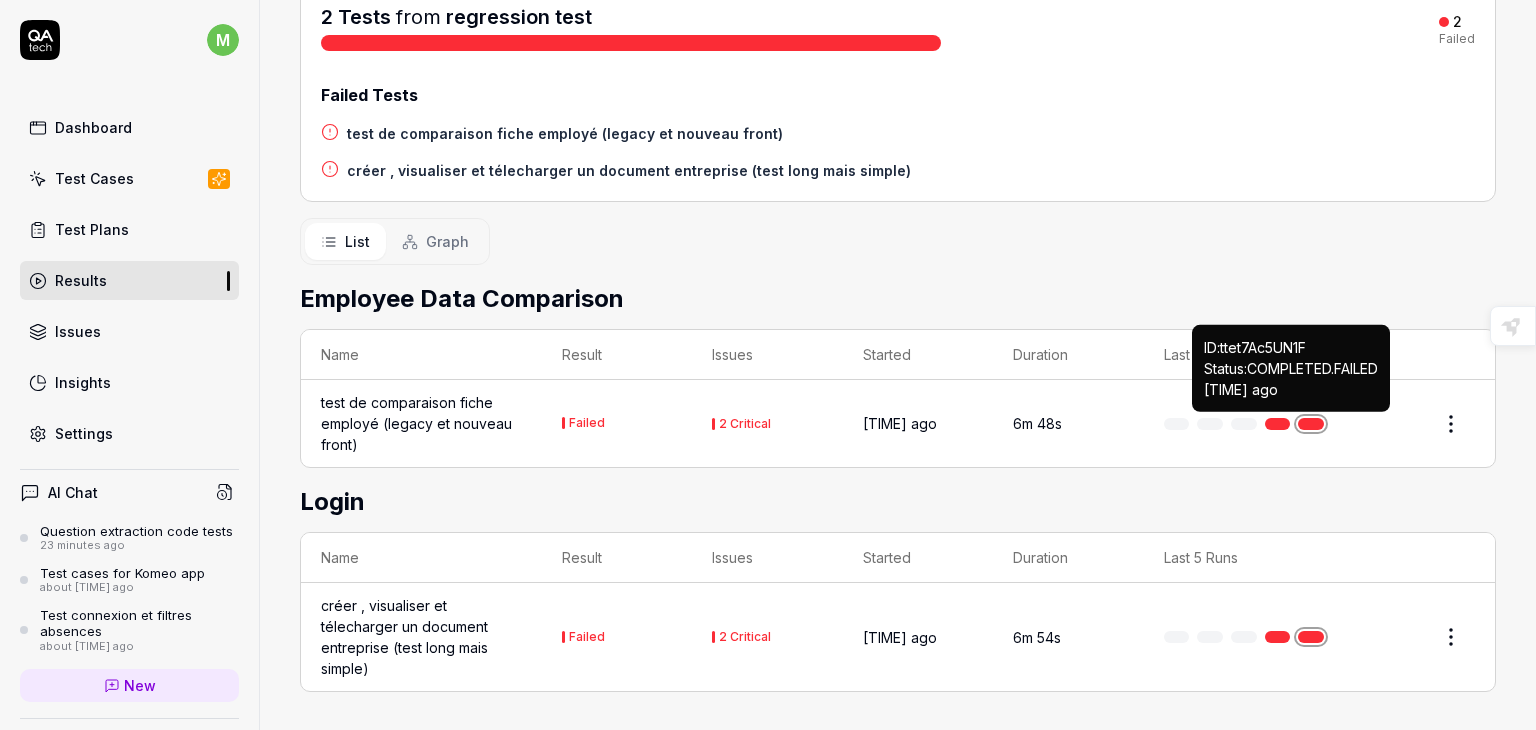 click at bounding box center (1311, 424) 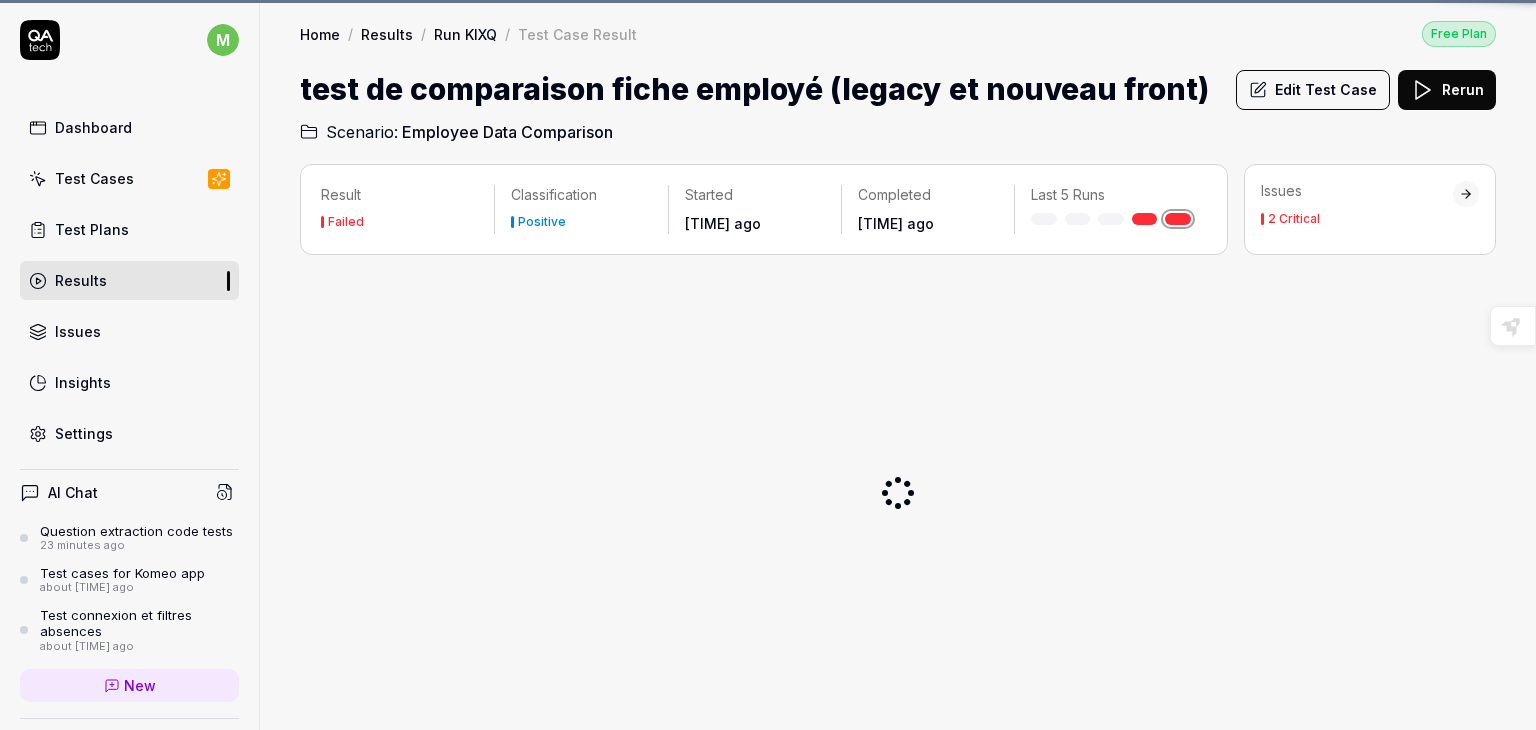 scroll, scrollTop: 0, scrollLeft: 0, axis: both 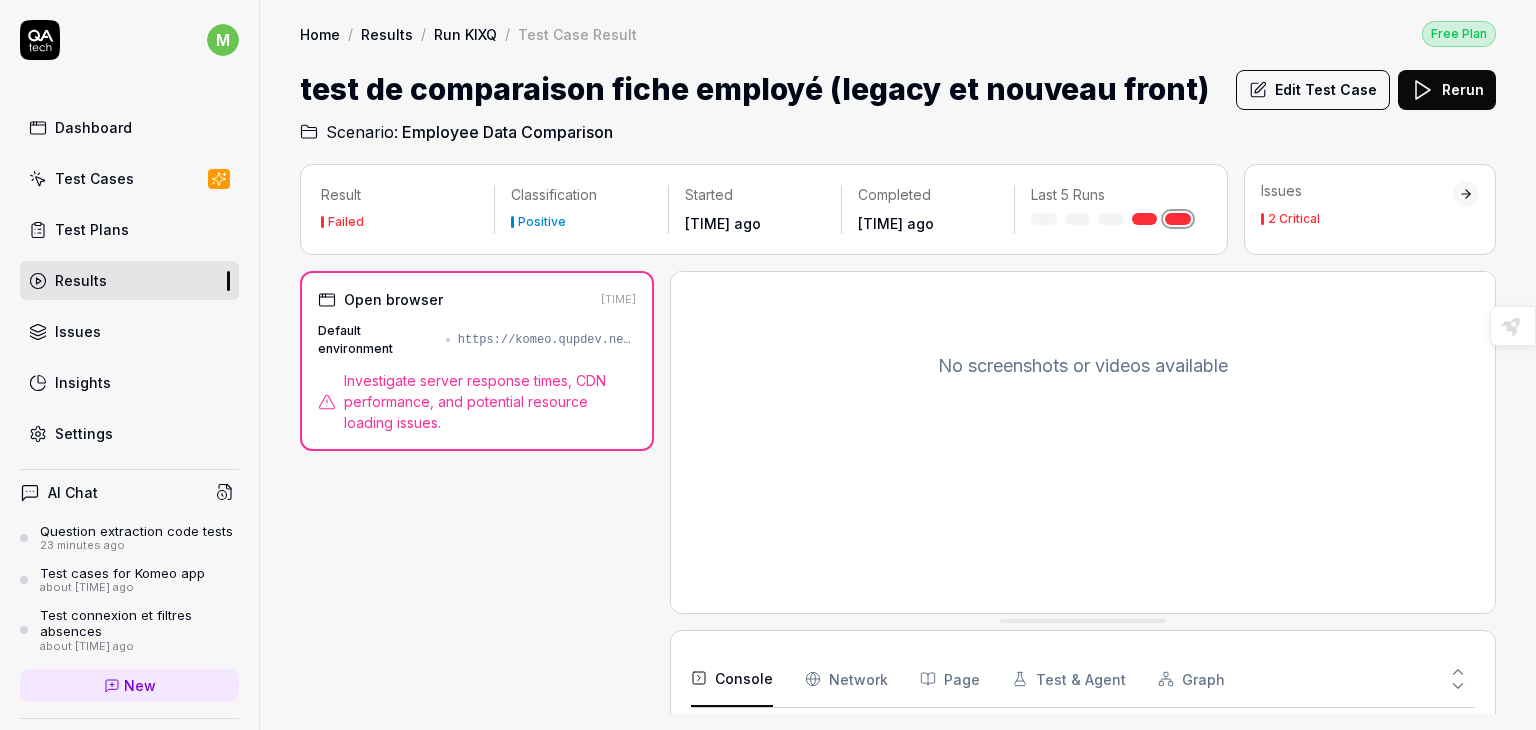 click at bounding box center (1366, 679) 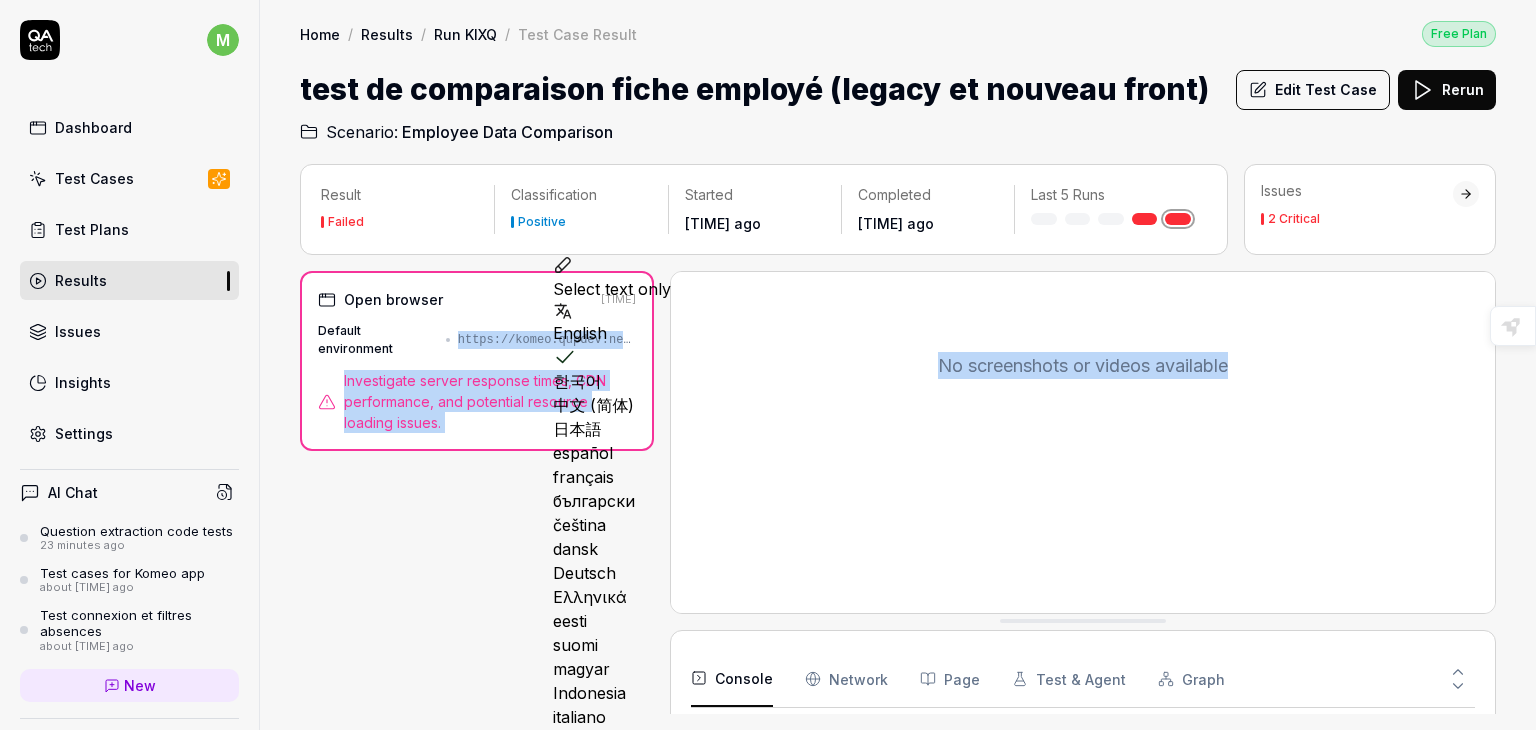 drag, startPoint x: 532, startPoint y: 334, endPoint x: 955, endPoint y: 510, distance: 458.1539 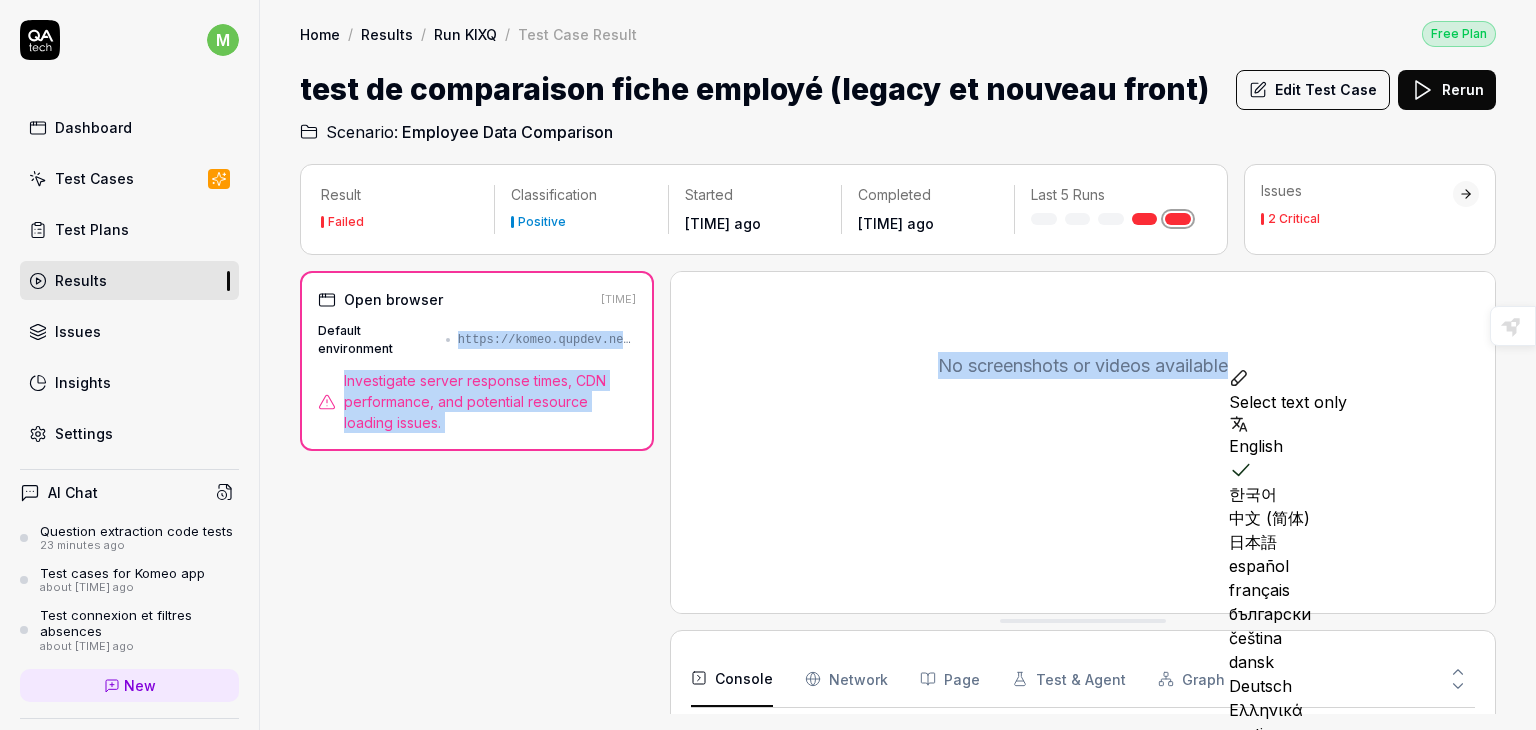 click on "No screenshots or videos available" at bounding box center (1083, 365) 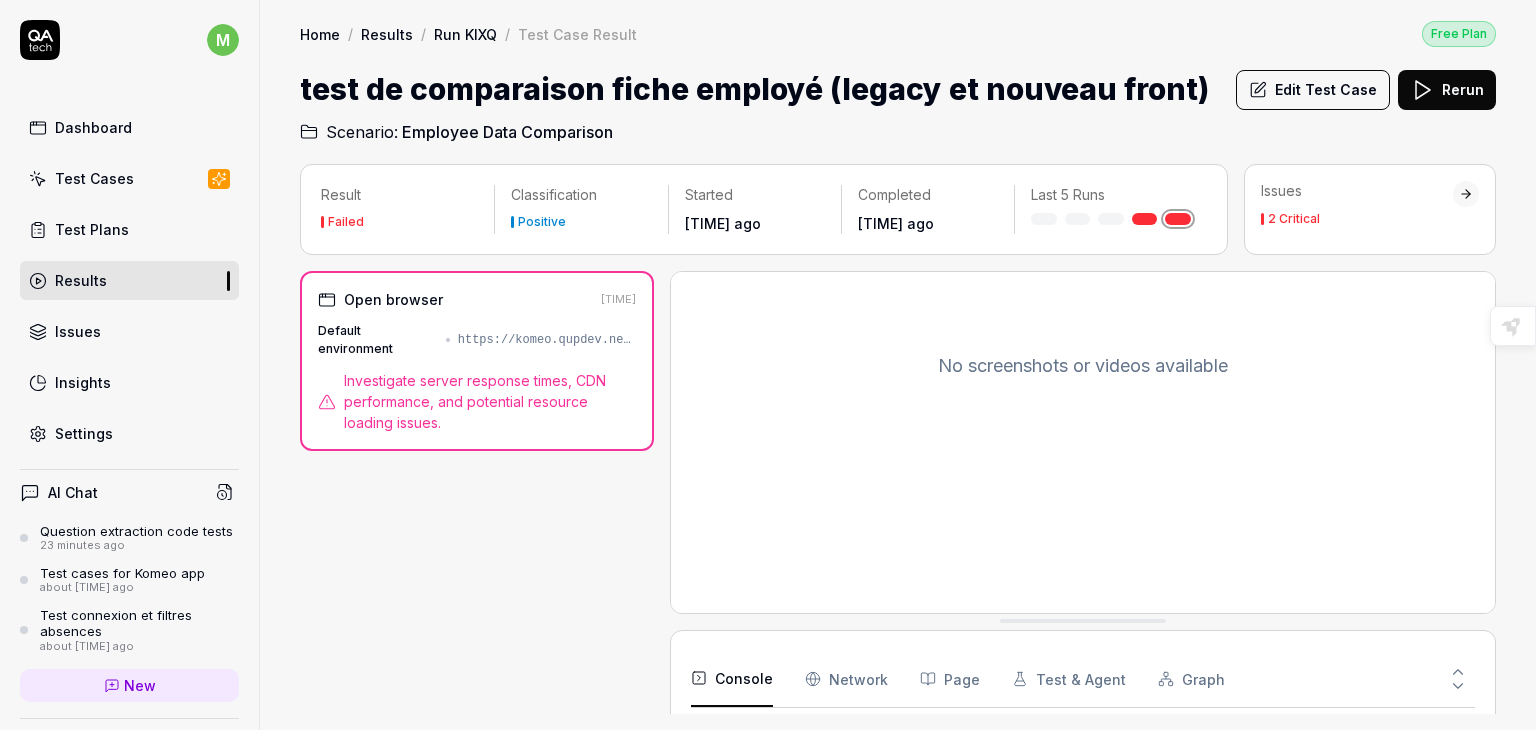 click on "Issues 2   Critical" at bounding box center (1357, 203) 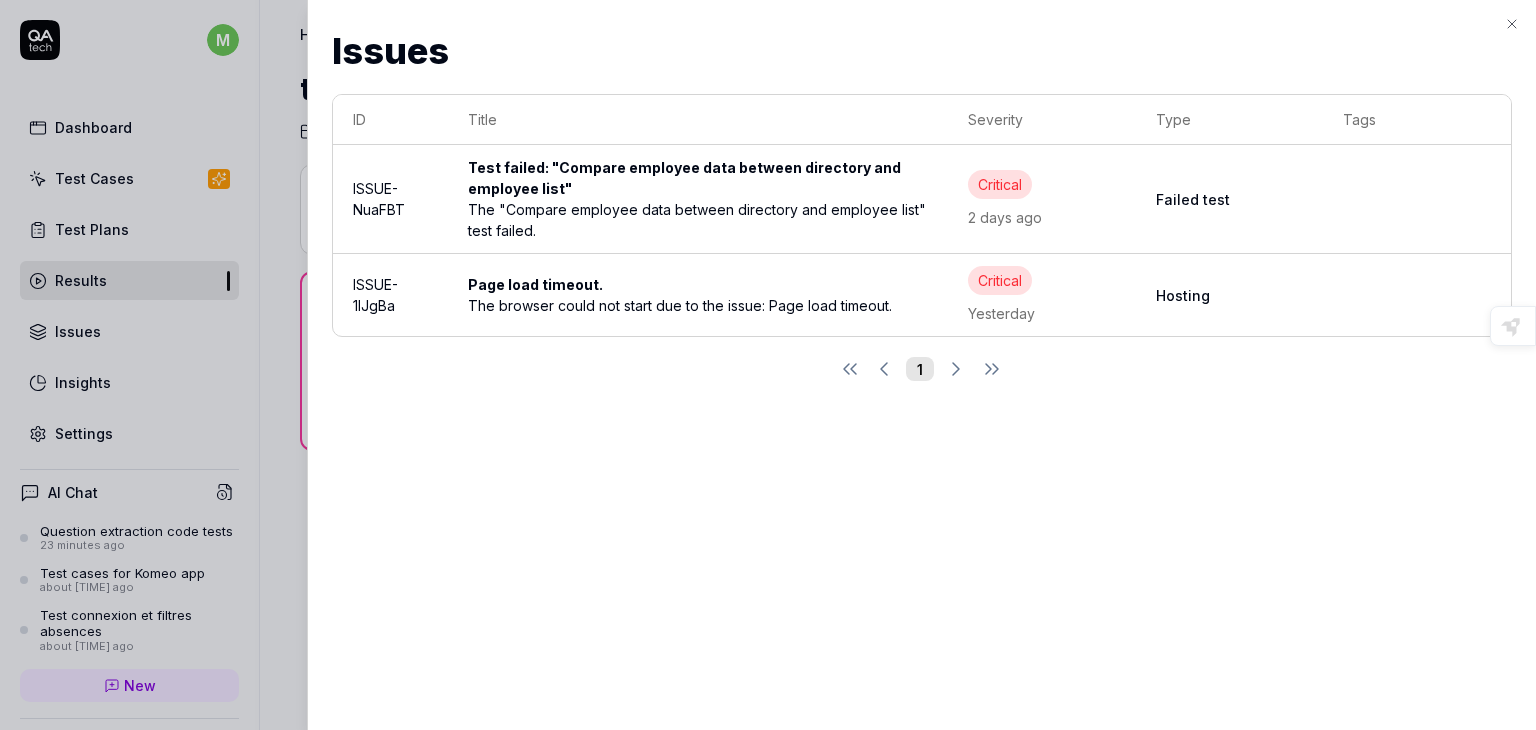 click on "The browser could not start due to the issue: Page load timeout." at bounding box center [698, 305] 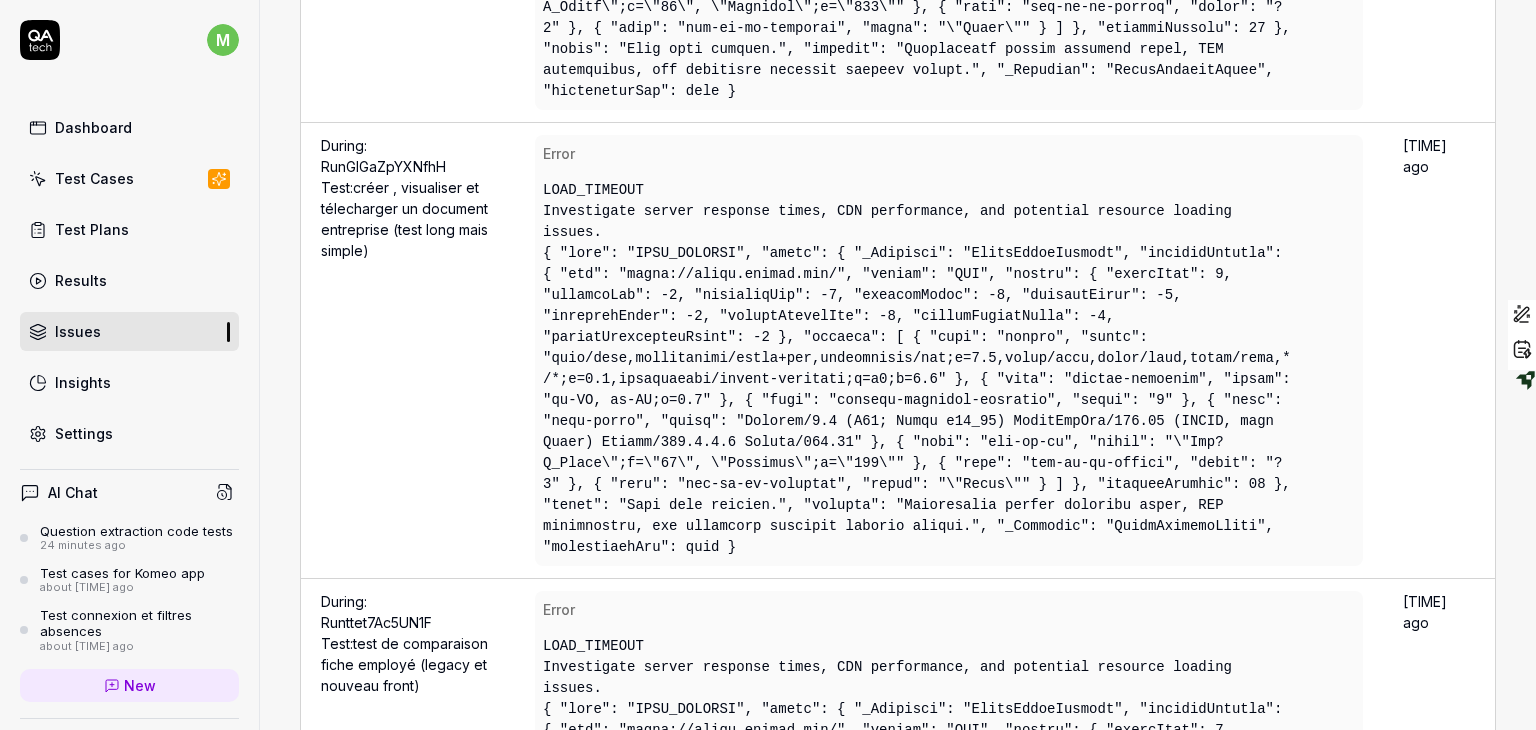 scroll, scrollTop: 1283, scrollLeft: 0, axis: vertical 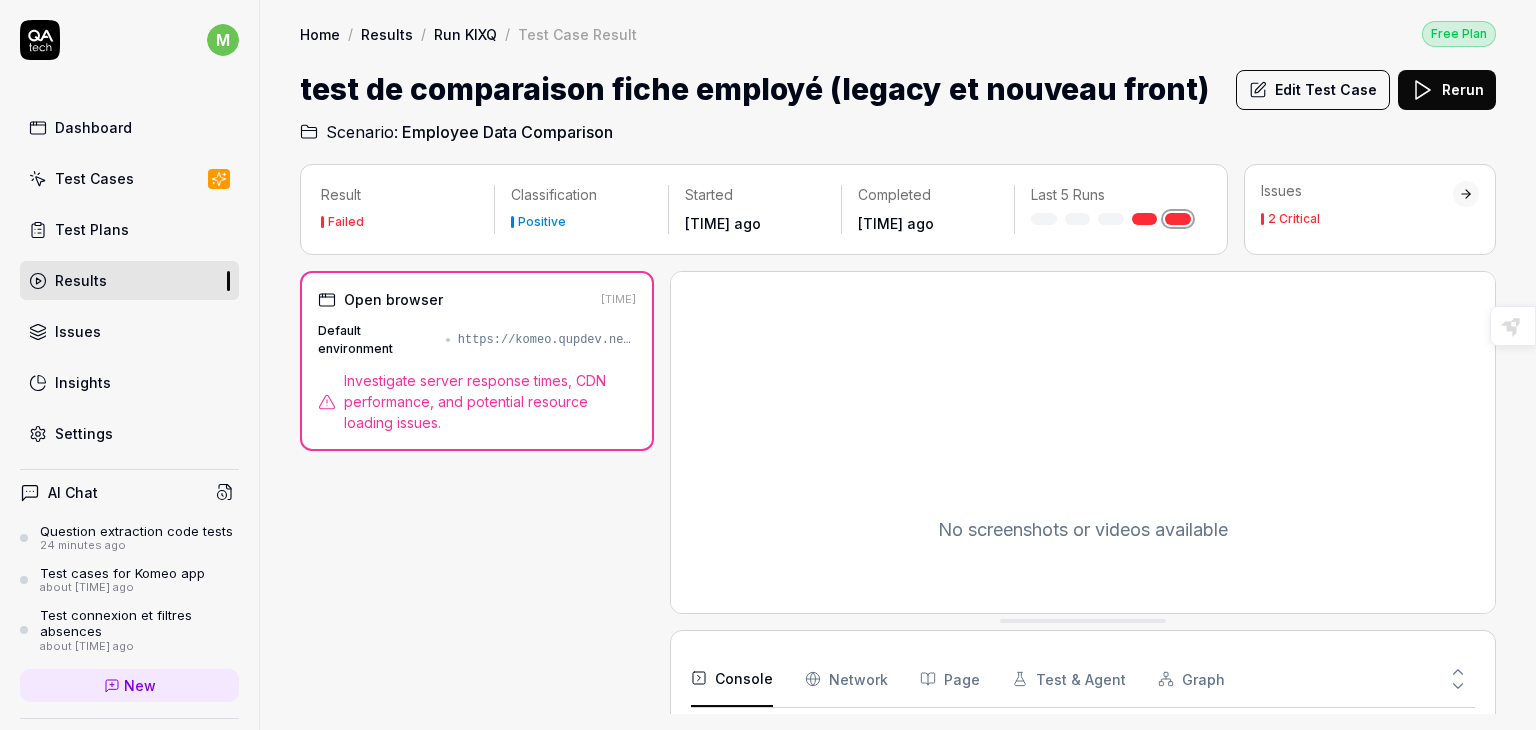 click on "Test Cases" at bounding box center [129, 178] 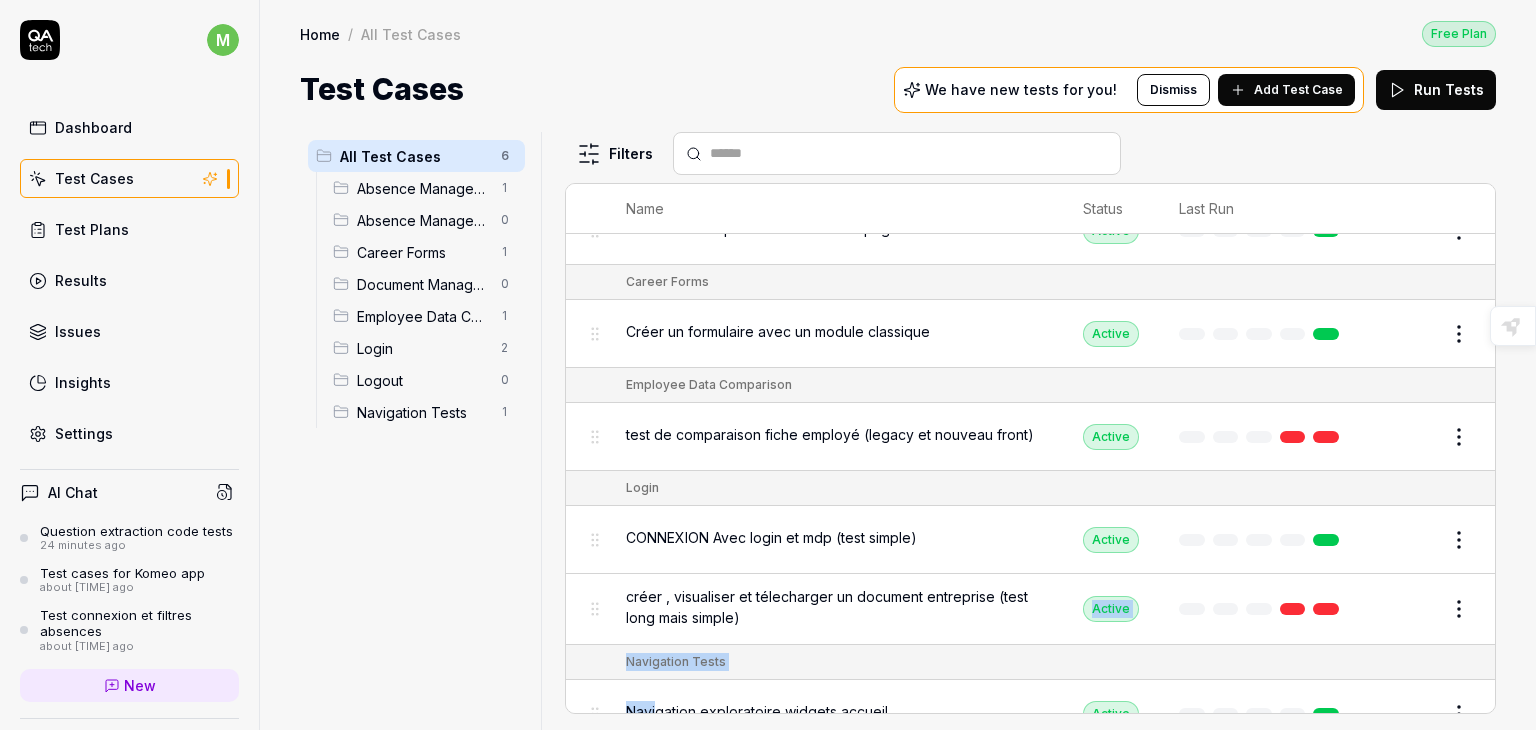 scroll, scrollTop: 82, scrollLeft: 0, axis: vertical 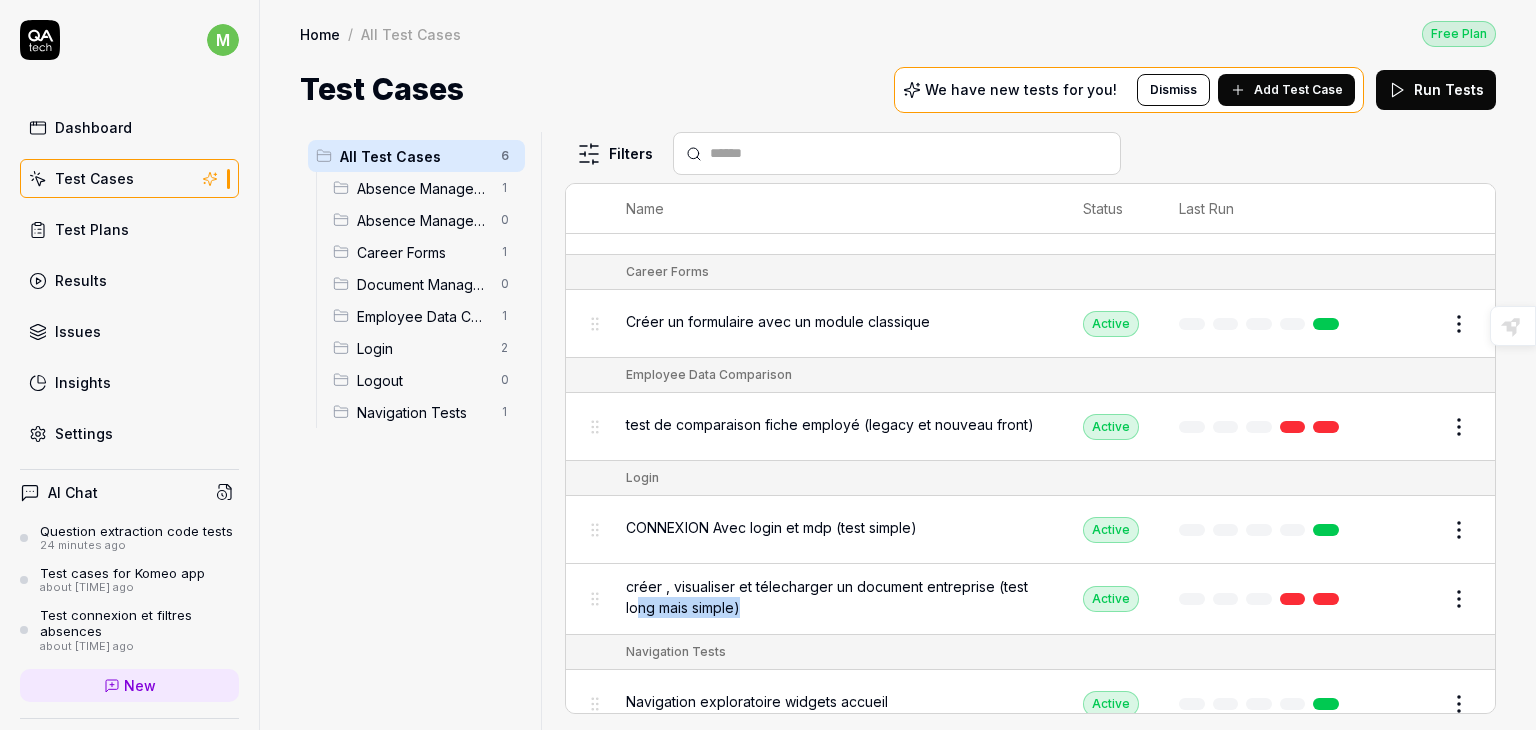 drag, startPoint x: 768, startPoint y: 701, endPoint x: 635, endPoint y: 625, distance: 153.18289 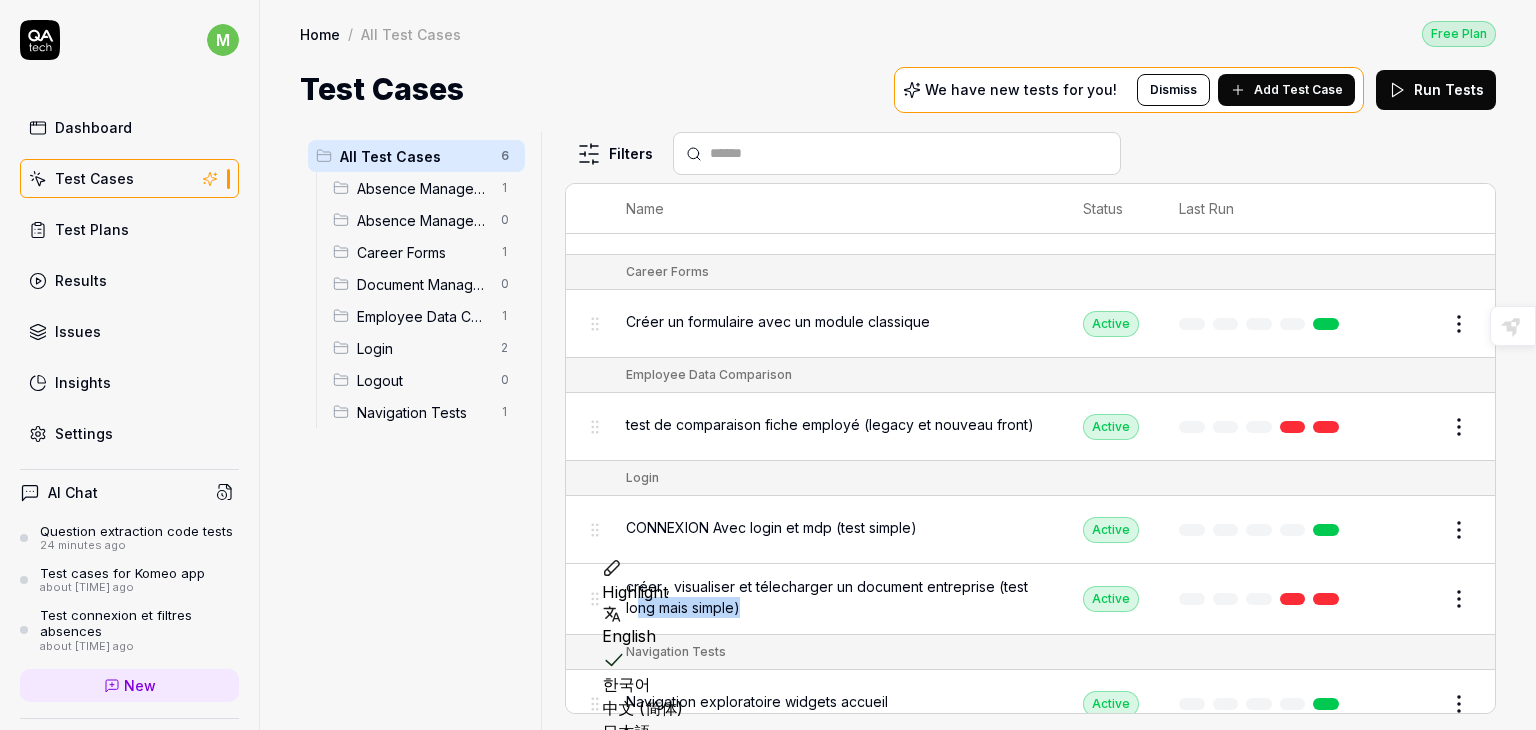 click on "créer , visualiser et télecharger un document entreprise (test long mais simple)" at bounding box center [834, 599] 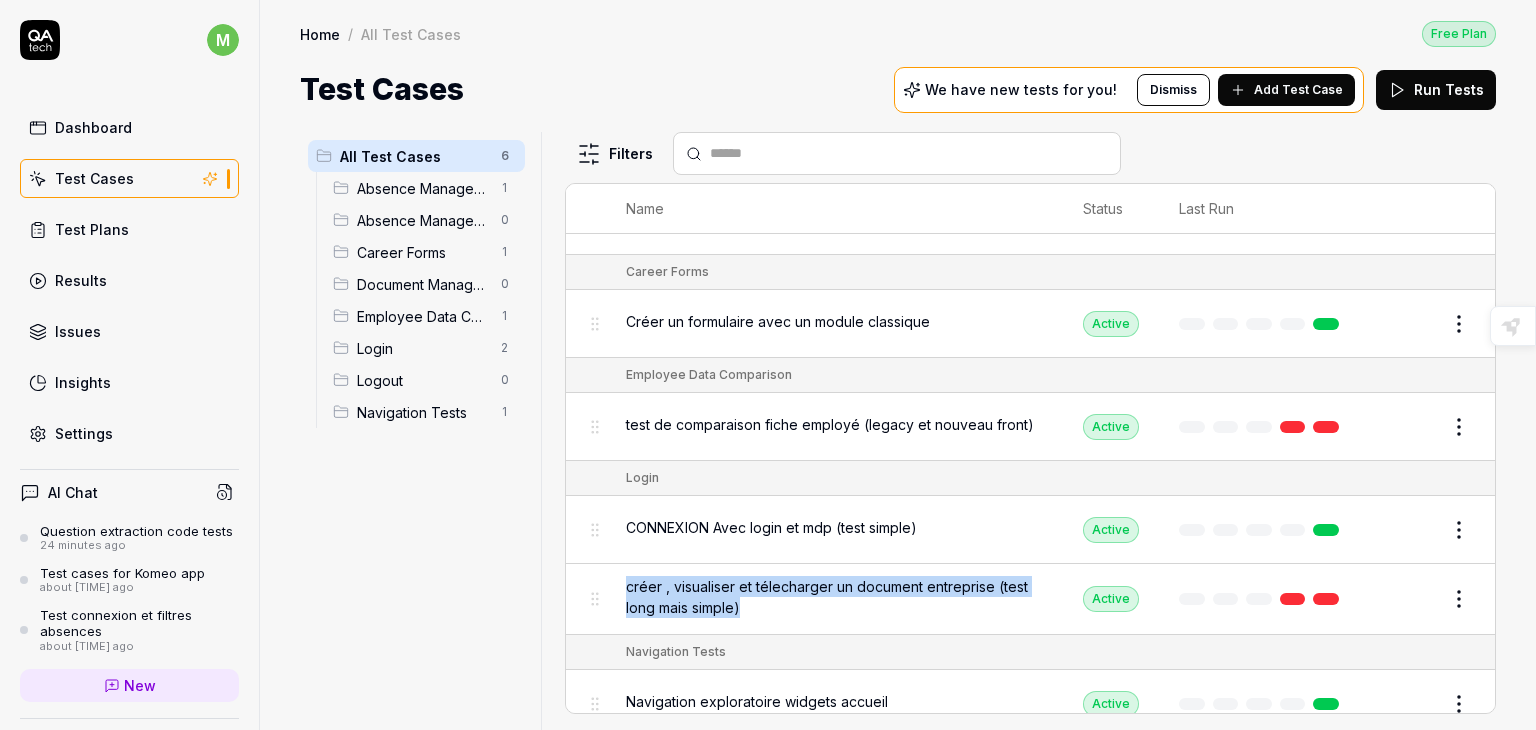 drag, startPoint x: 782, startPoint y: 610, endPoint x: 623, endPoint y: 588, distance: 160.5148 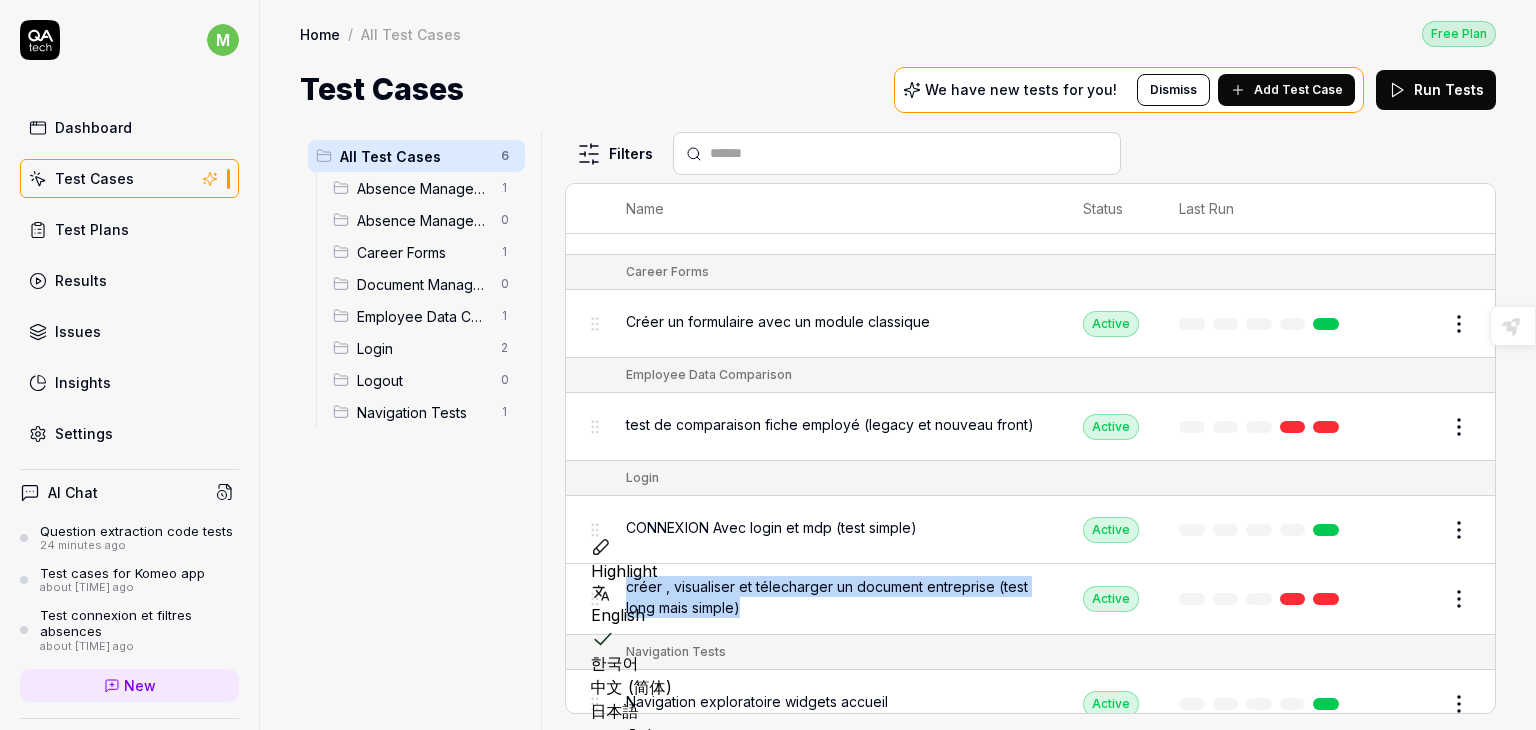 copy on "créer , visualiser et télecharger un document entreprise (test long mais simple)" 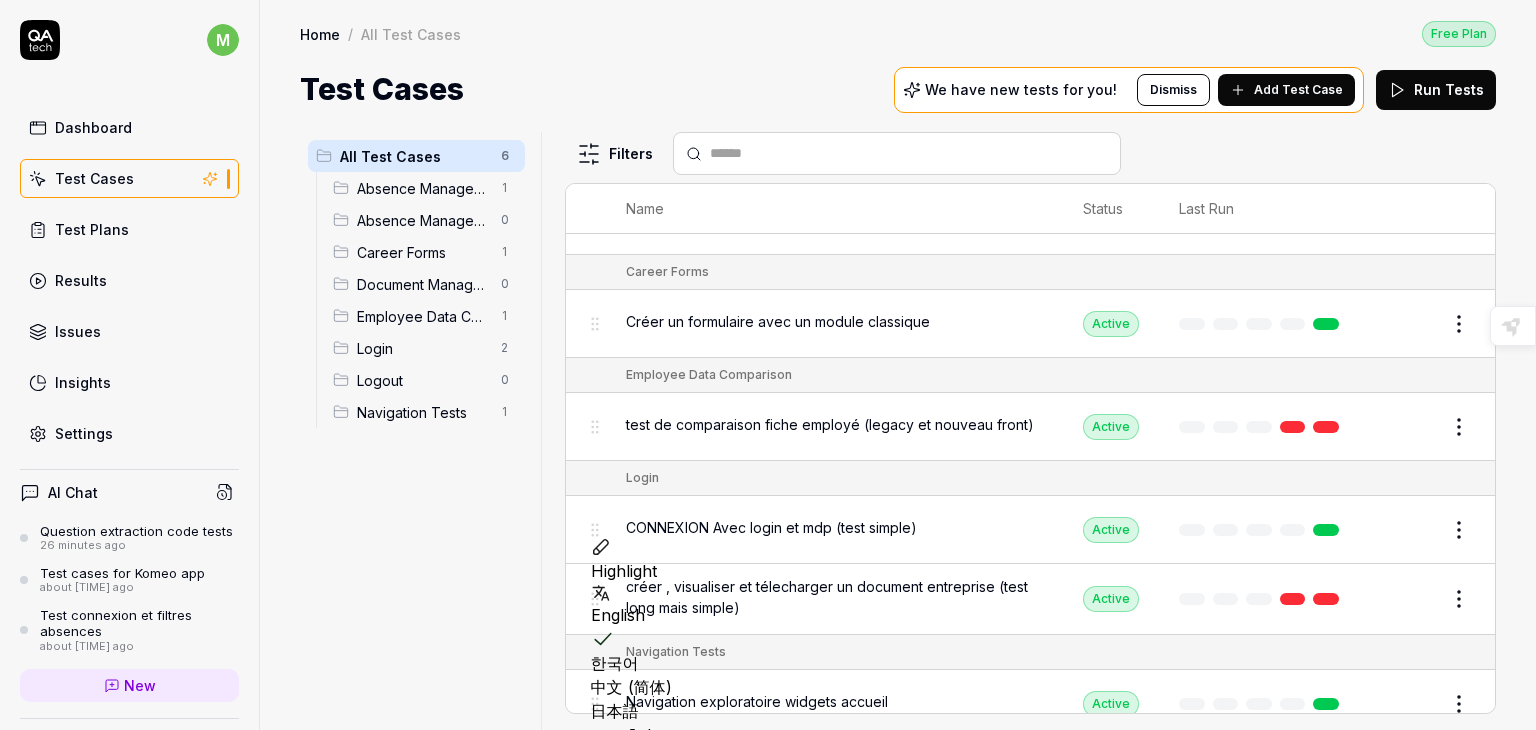 drag, startPoint x: 1476, startPoint y: 493, endPoint x: 1484, endPoint y: 553, distance: 60.530983 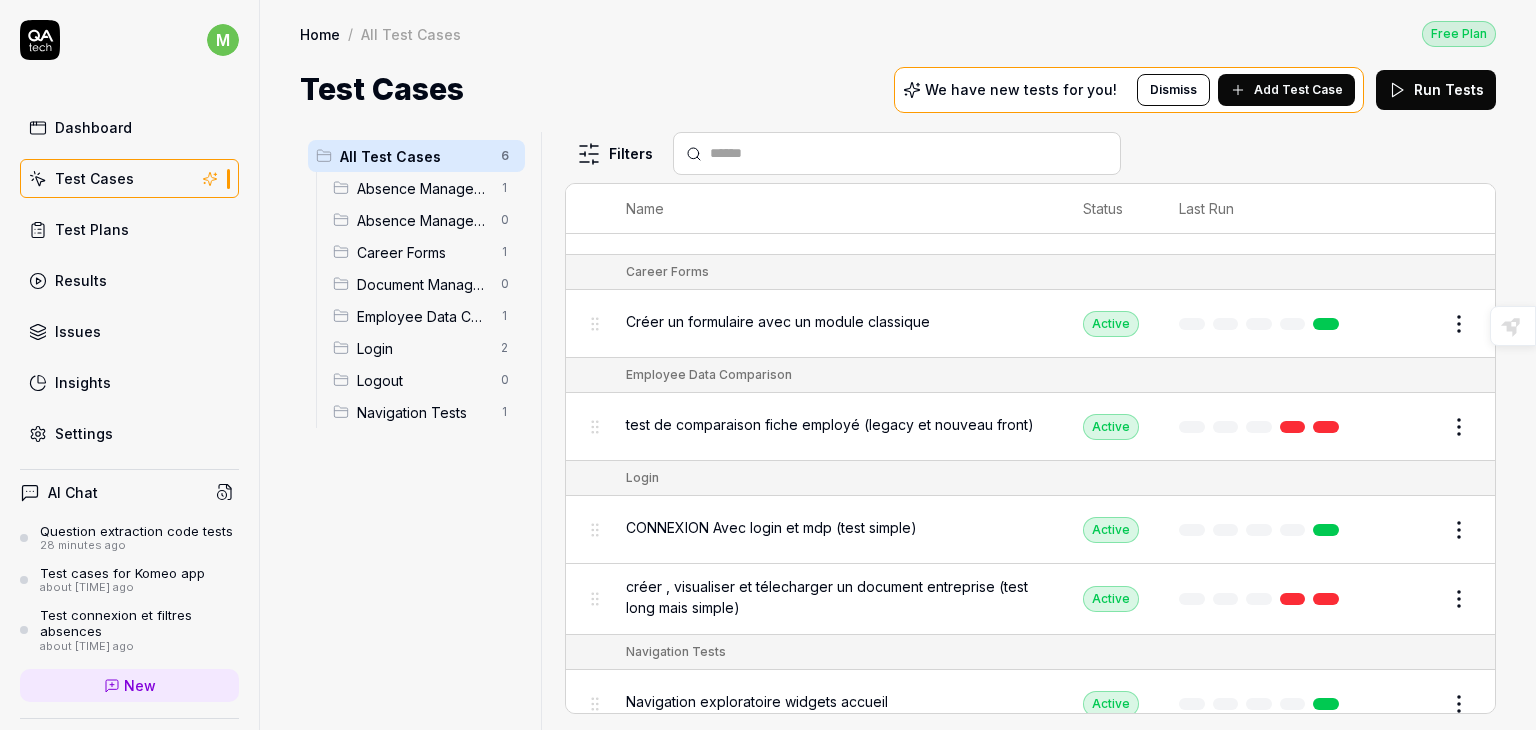 scroll, scrollTop: 0, scrollLeft: 0, axis: both 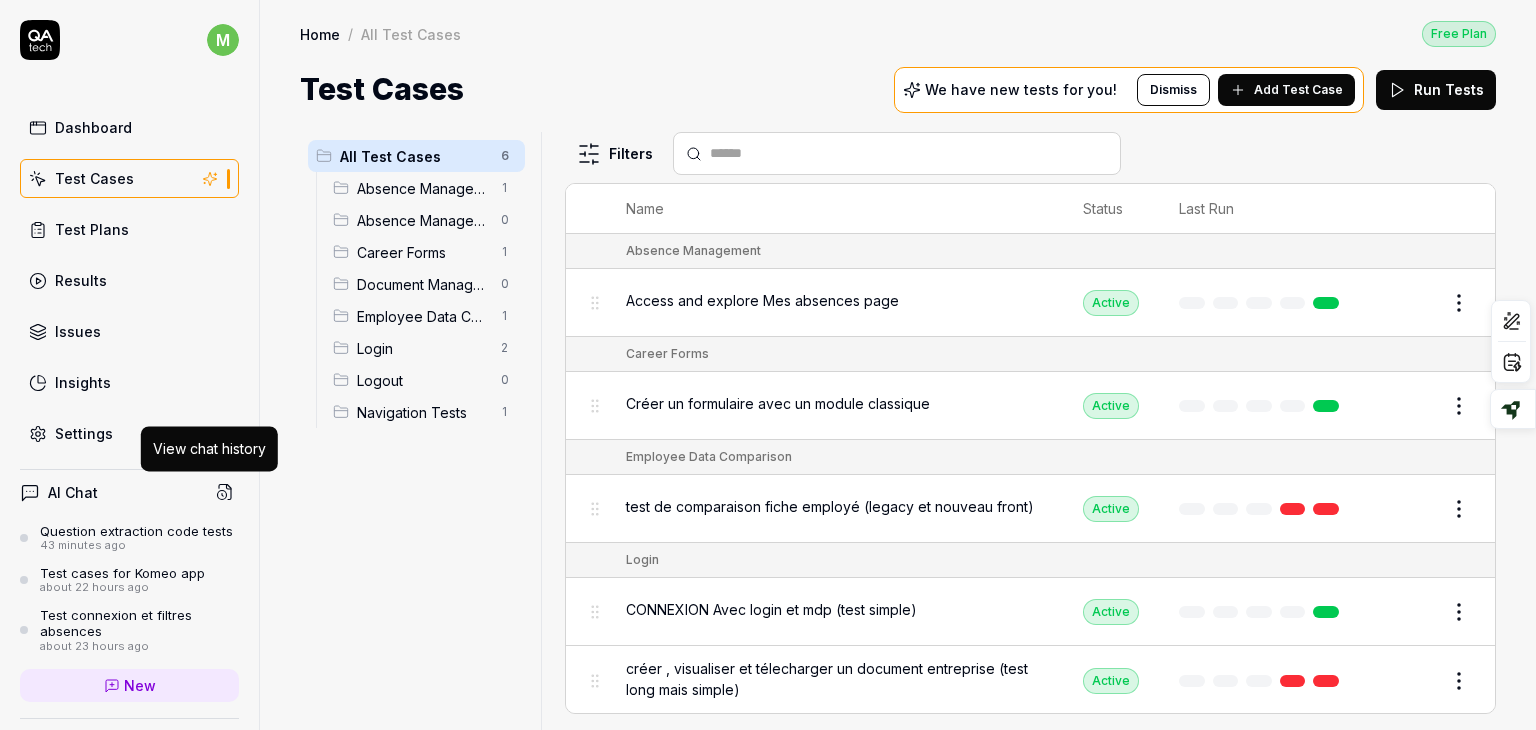 click 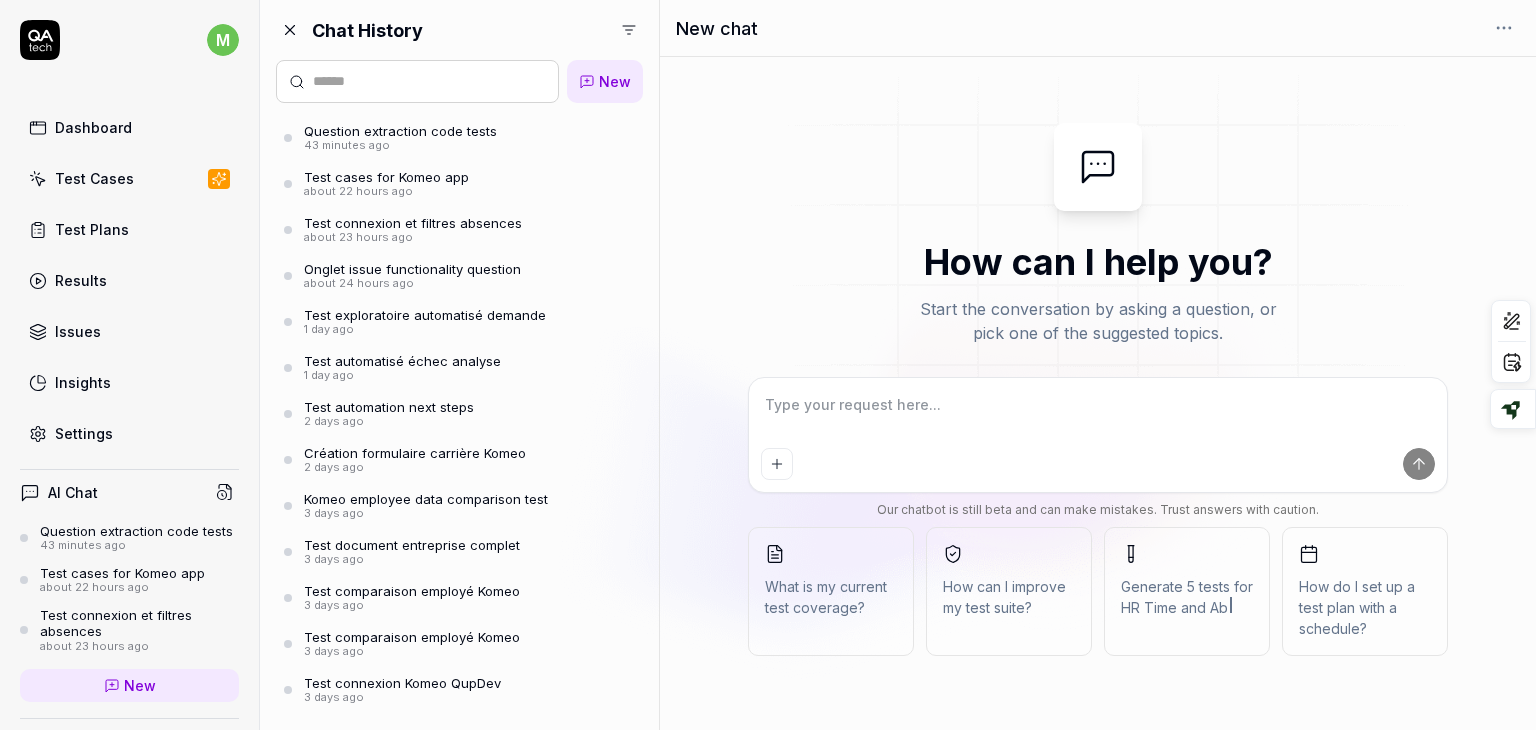 click on "Test cases for Komeo app" at bounding box center [386, 177] 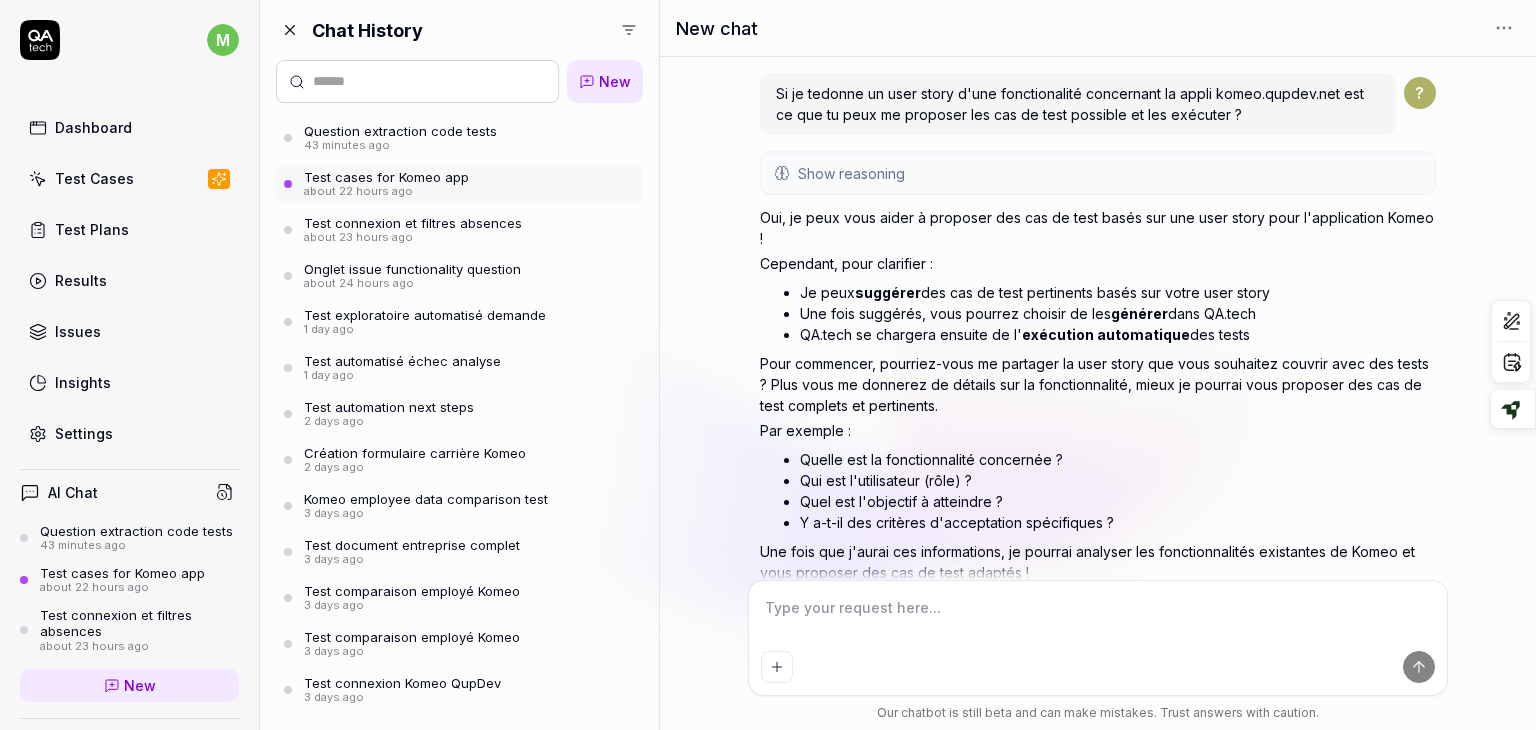 scroll, scrollTop: 110, scrollLeft: 0, axis: vertical 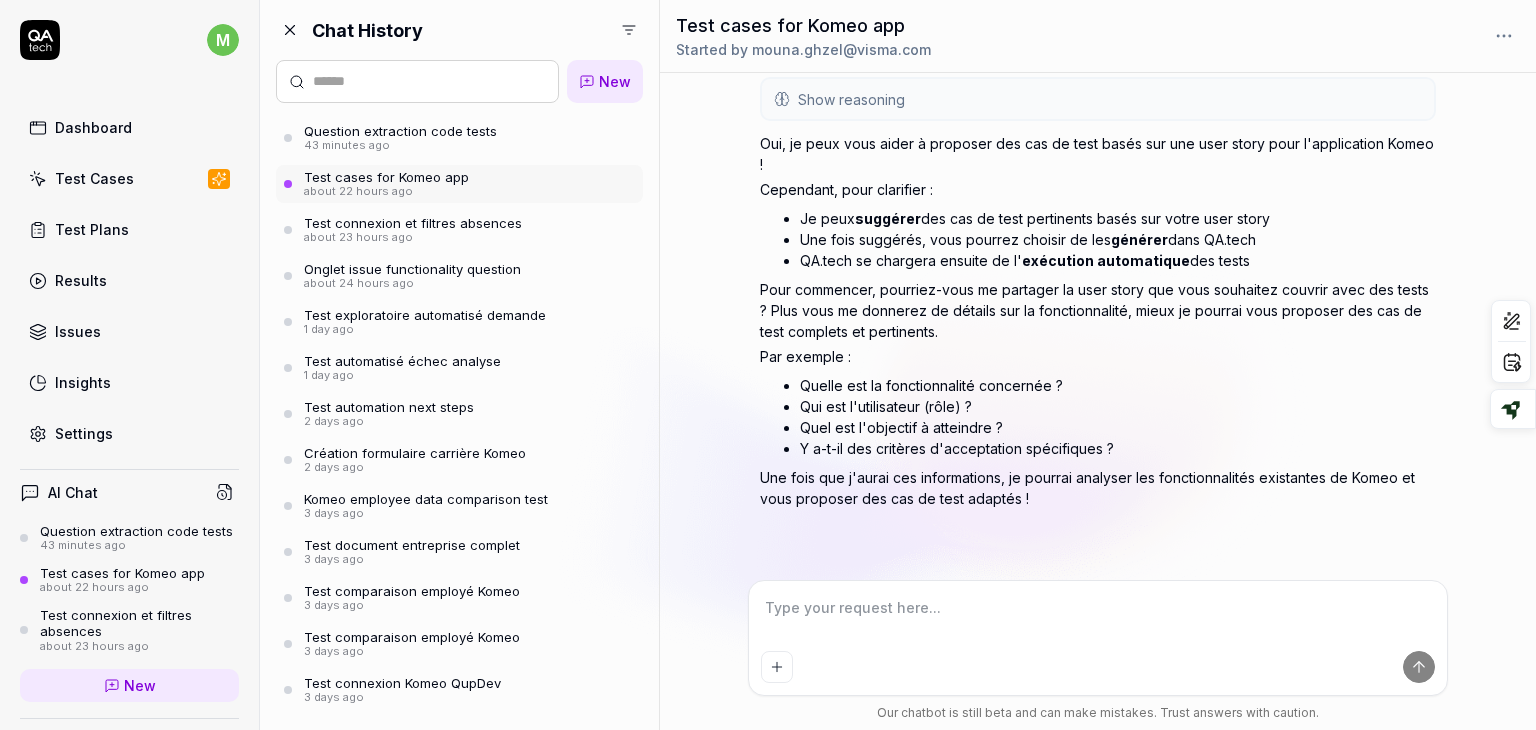 click on "Test automation next steps 2 days ago" at bounding box center (459, 414) 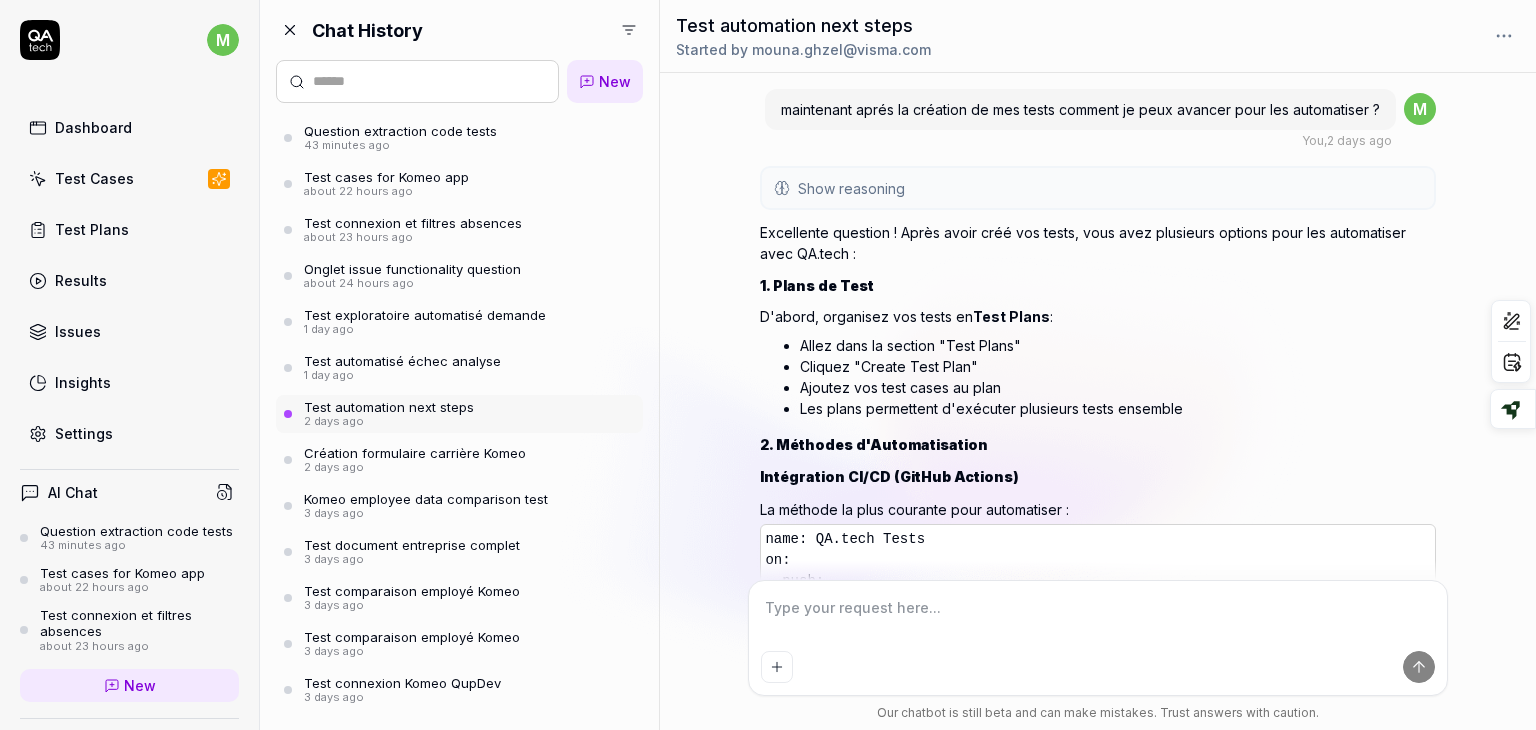 scroll, scrollTop: 6339, scrollLeft: 0, axis: vertical 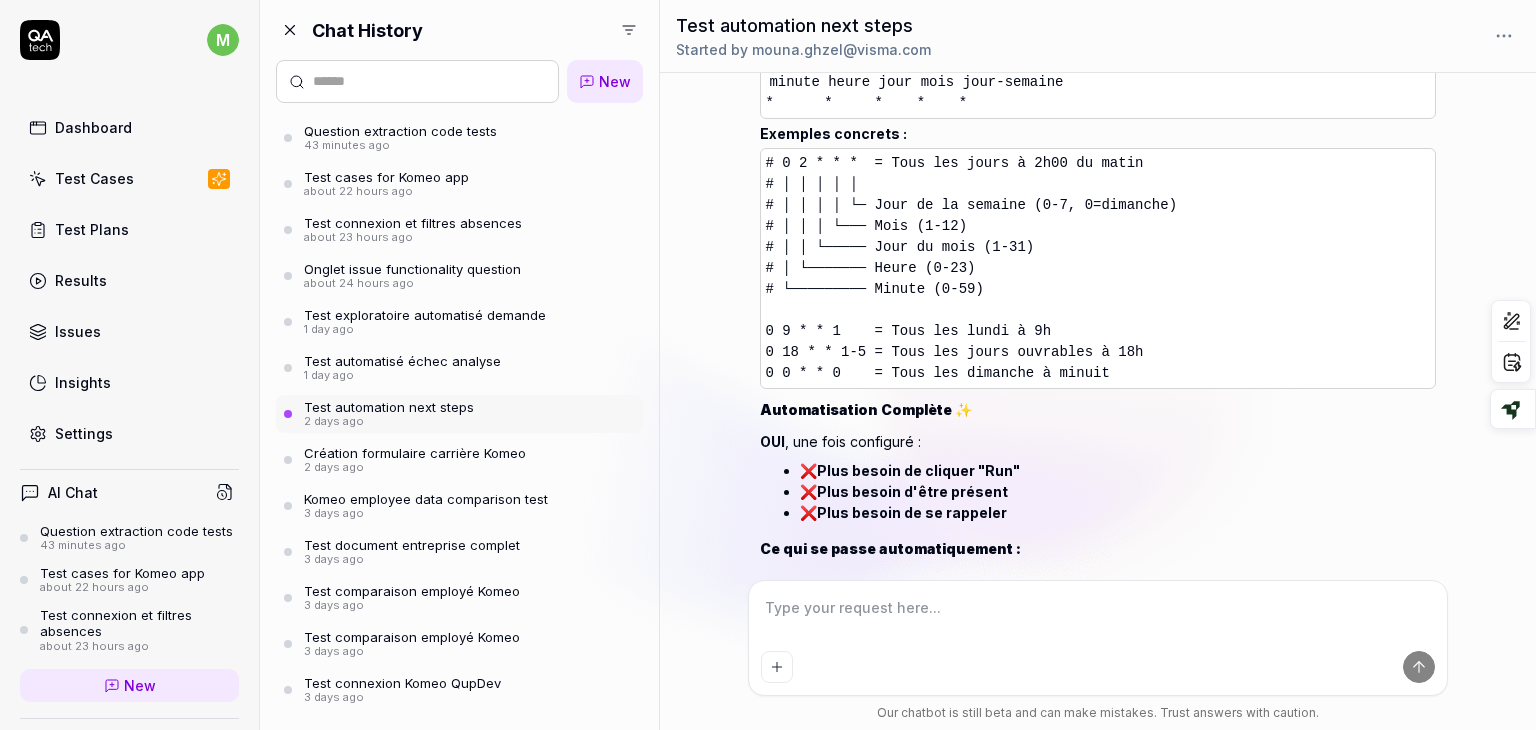 drag, startPoint x: 1333, startPoint y: 369, endPoint x: 1257, endPoint y: 33, distance: 344.48804 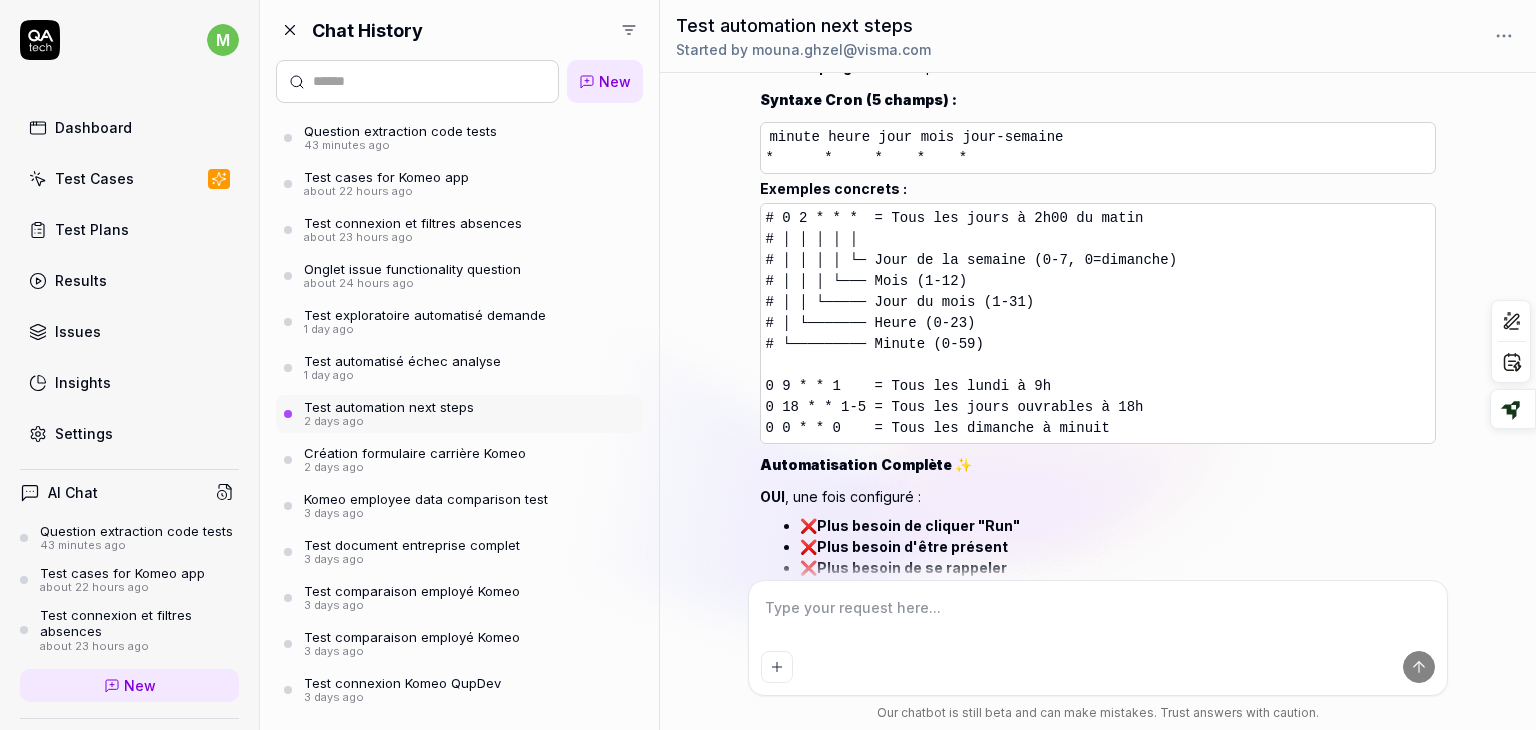 click on "❌  Plus besoin de cliquer "Run"" at bounding box center [1117, 525] 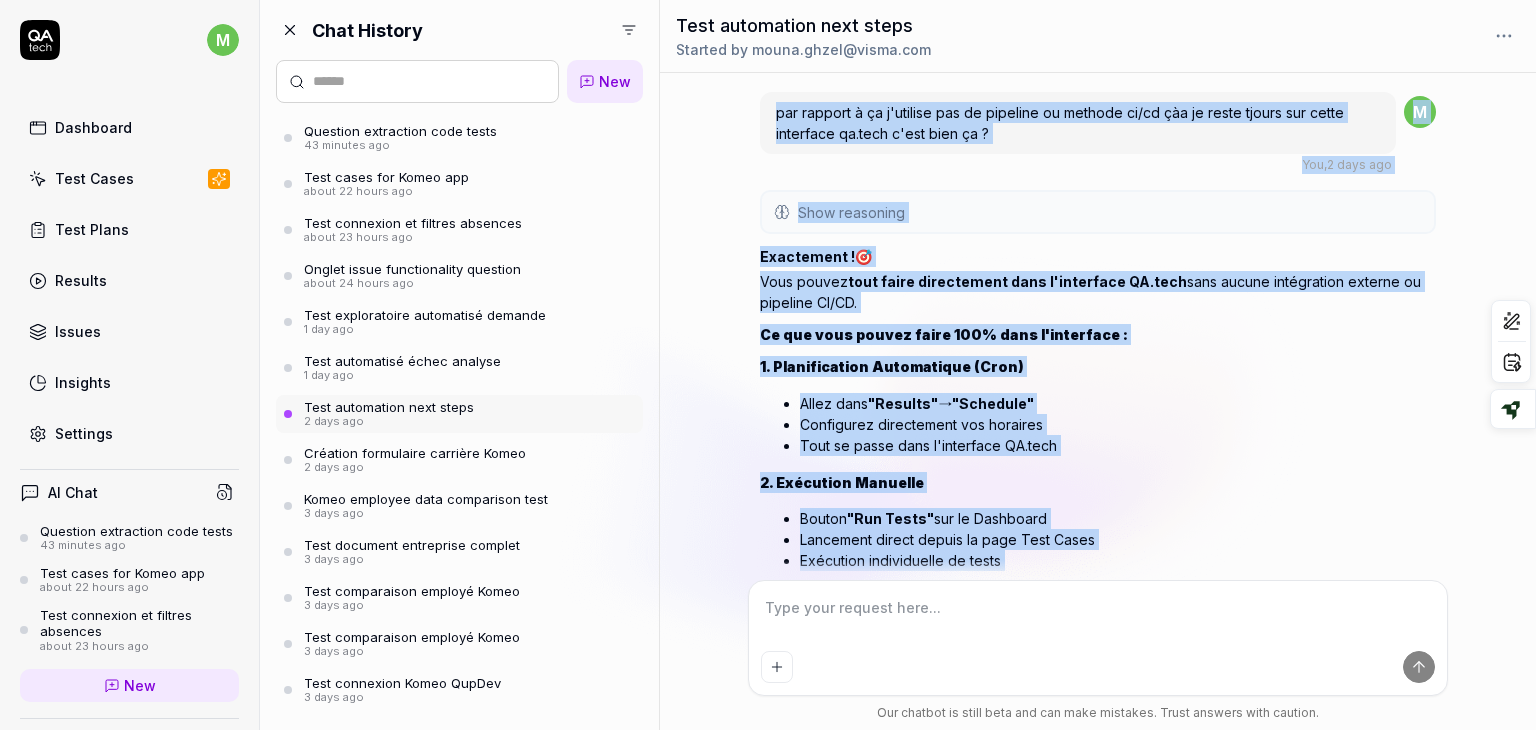 drag, startPoint x: 1283, startPoint y: 421, endPoint x: 1251, endPoint y: 41, distance: 381.345 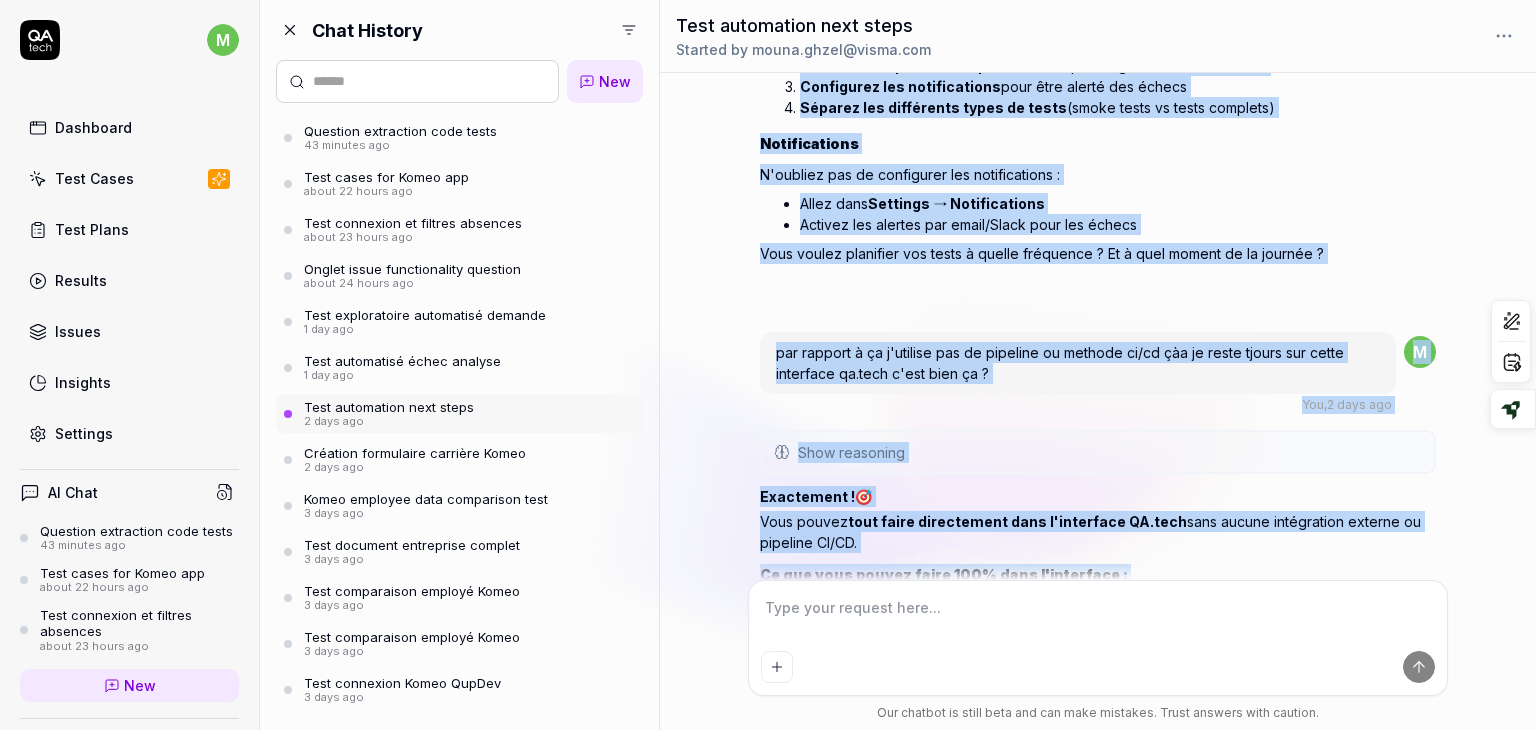 click on "N'oubliez pas de configurer les notifications :" at bounding box center (1097, 174) 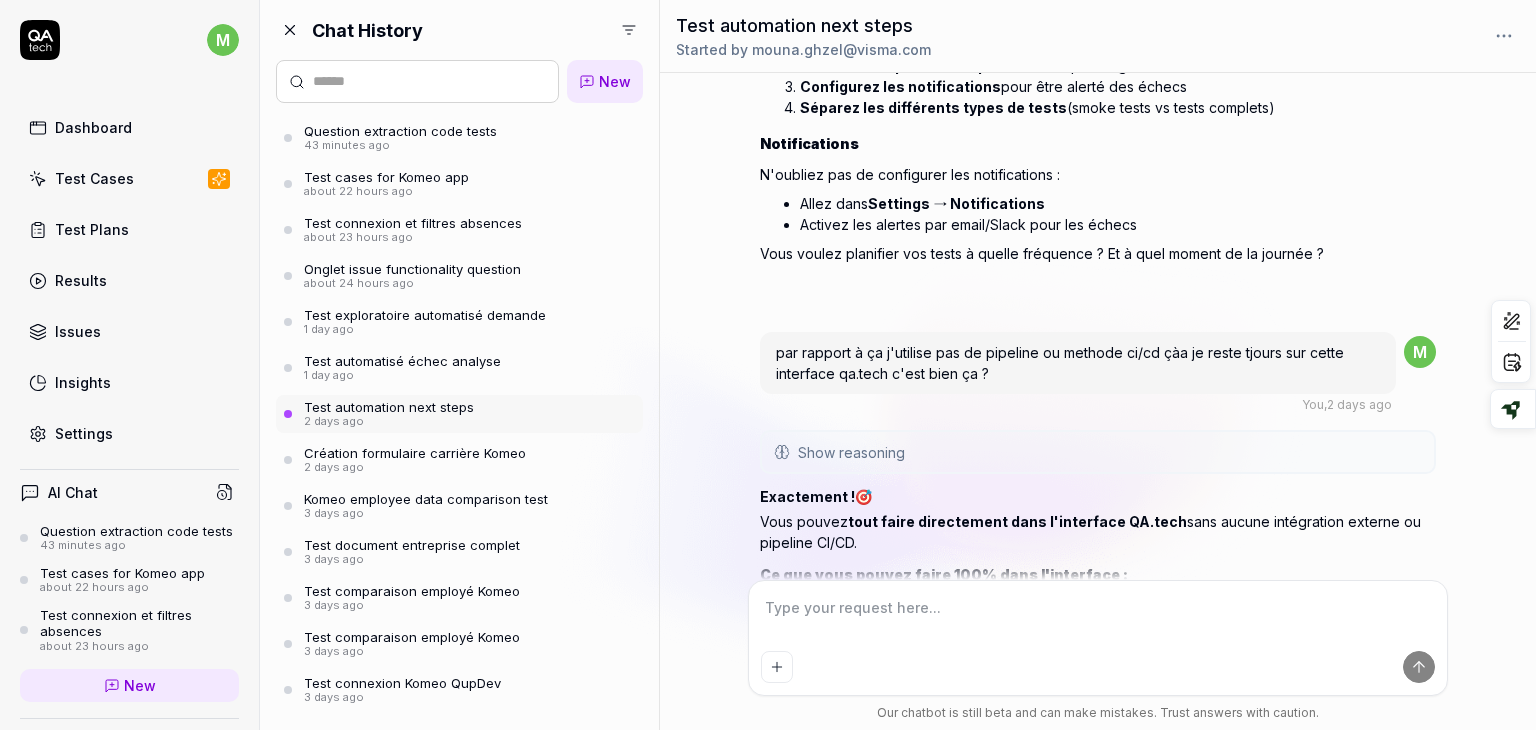 click on "par rapport à ça j'utilise pas de pipeline ou methode ci/cd çàa je reste tjours sur cette interface qa.tech c'est bien ça ?" at bounding box center [1060, 363] 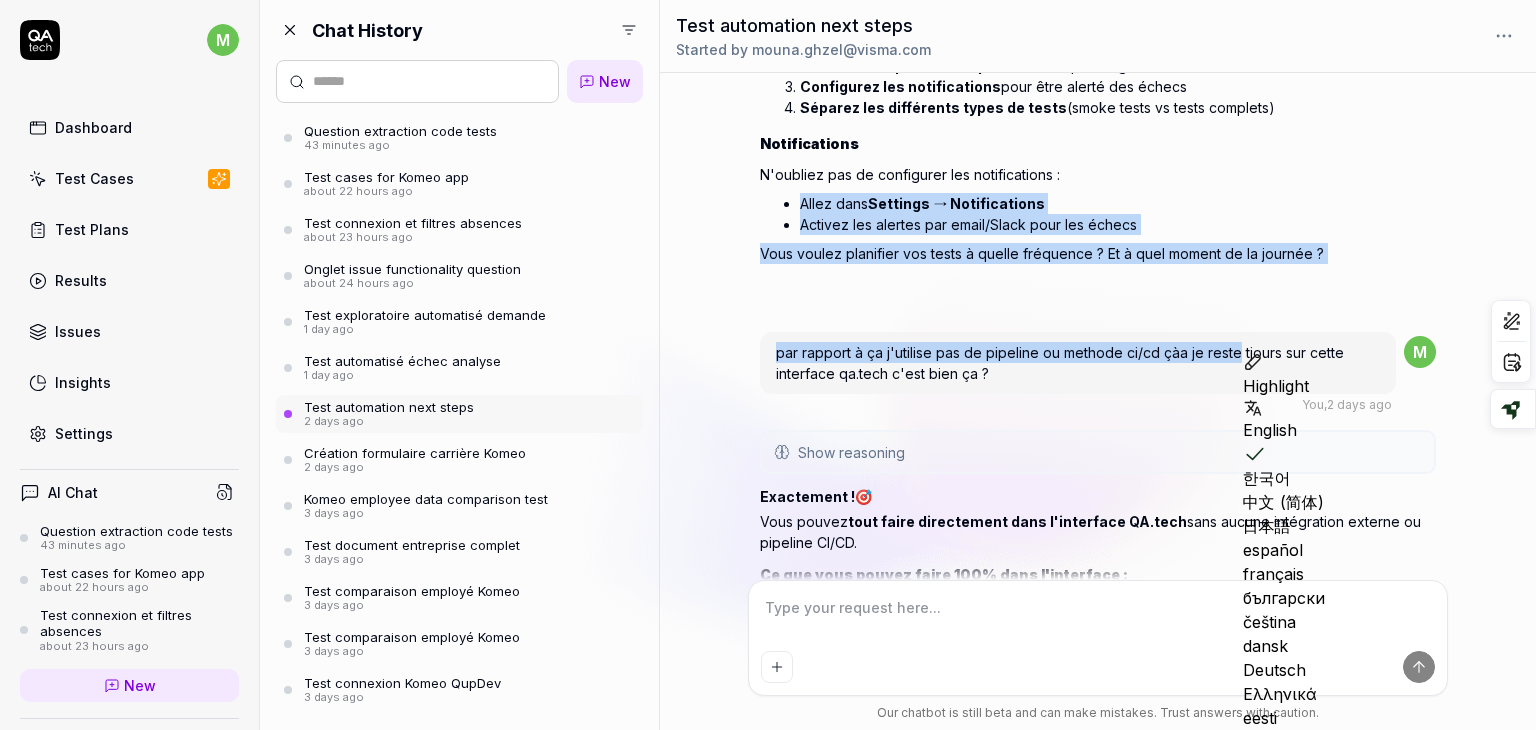drag, startPoint x: 1217, startPoint y: 333, endPoint x: 1170, endPoint y: 70, distance: 267.16663 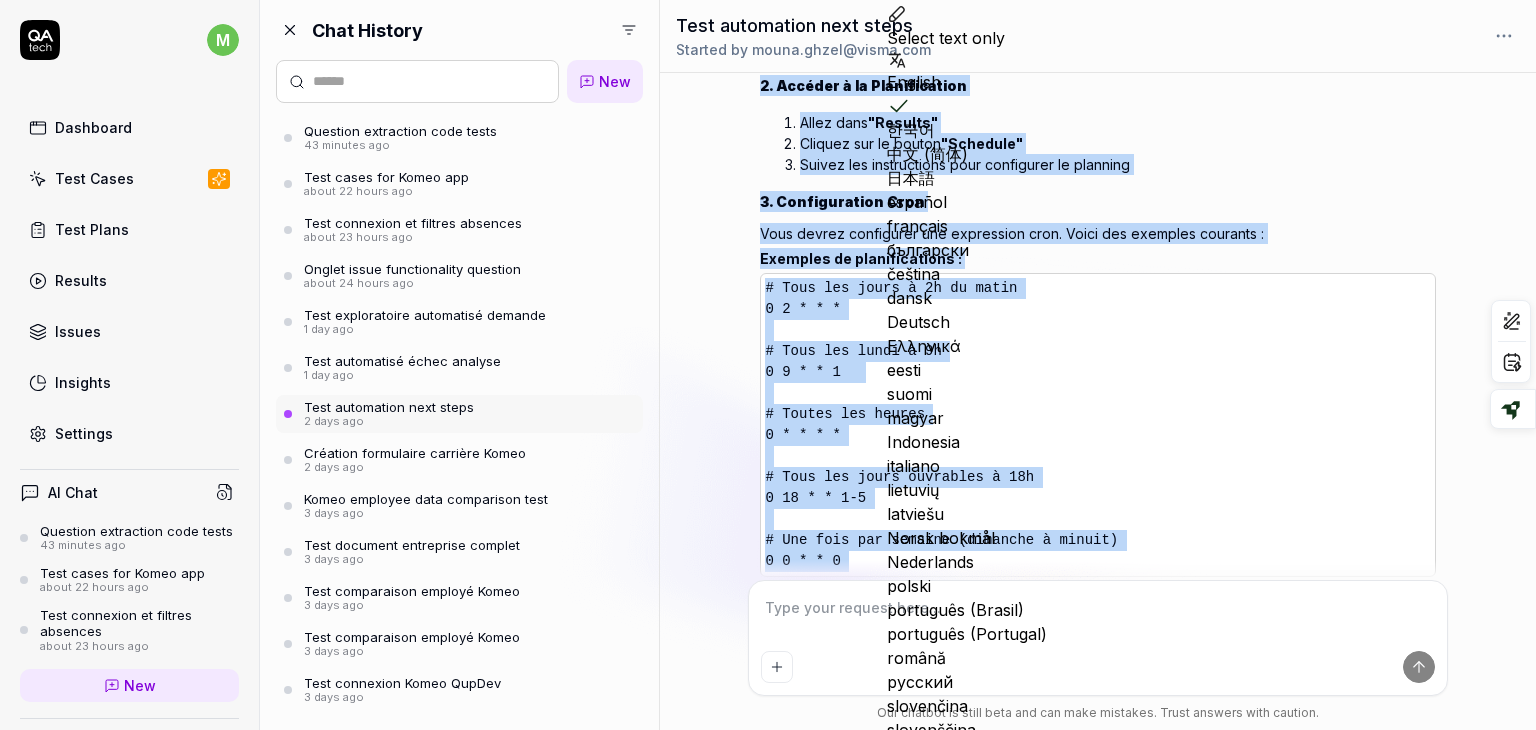 click on "Cliquez sur le bouton  "Schedule"" at bounding box center (1117, 143) 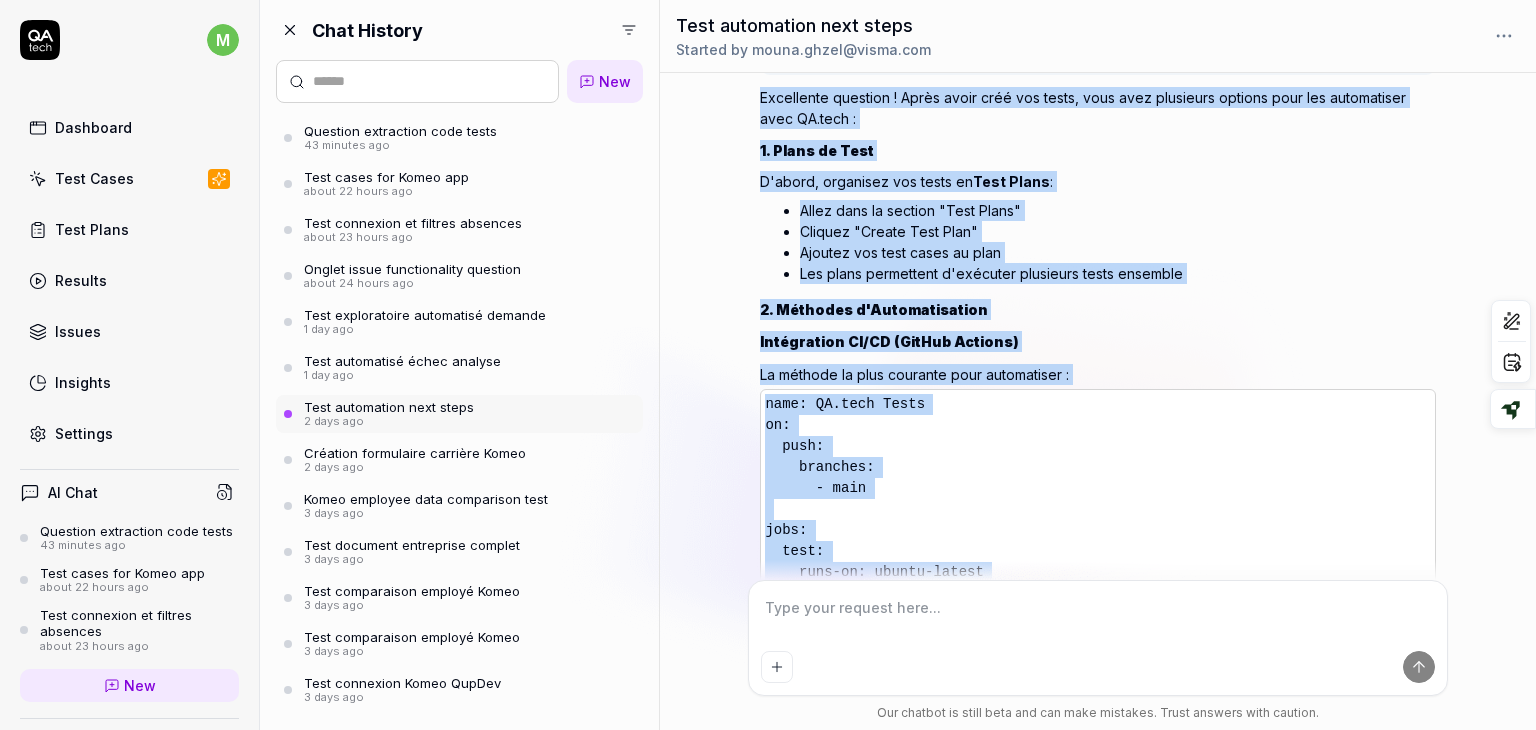 scroll, scrollTop: 0, scrollLeft: 0, axis: both 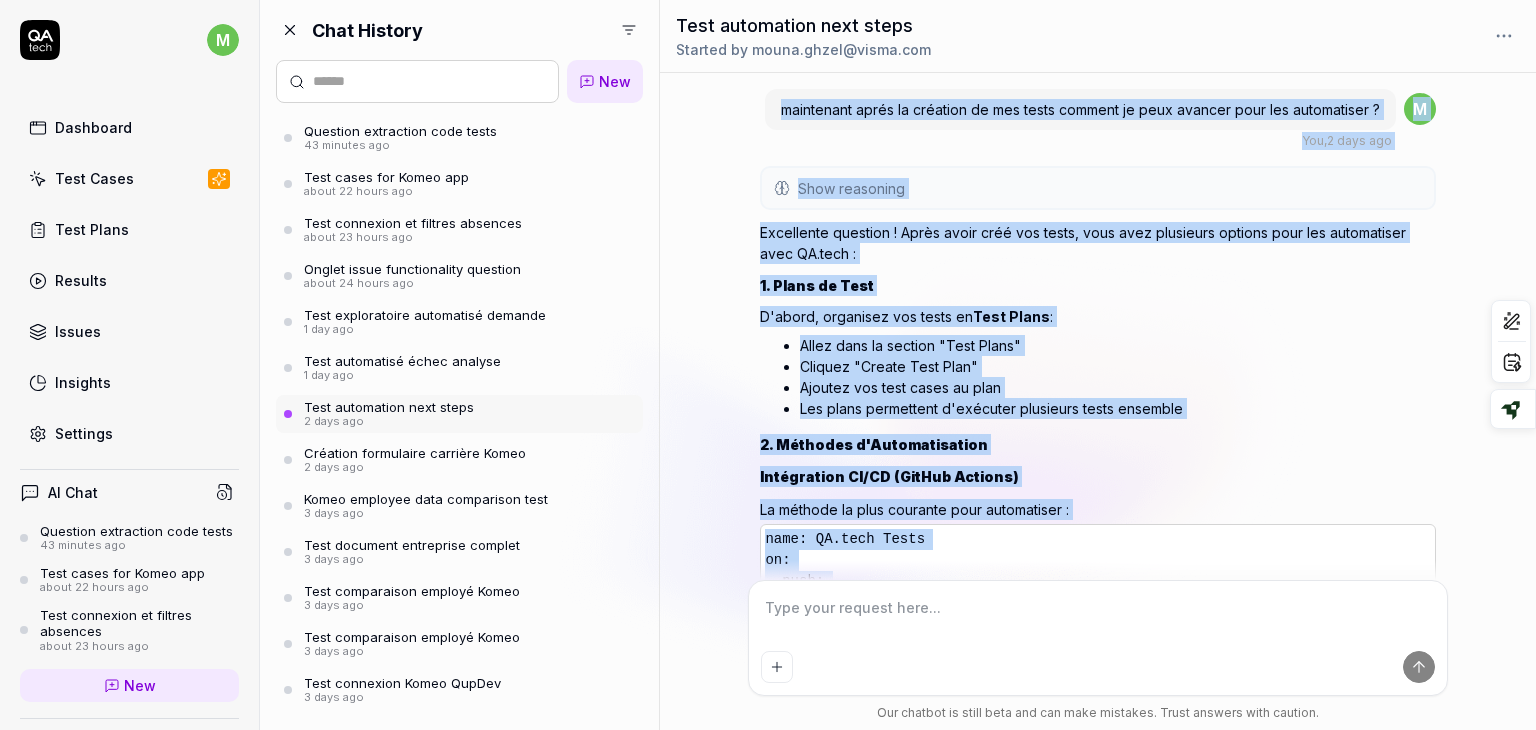 drag, startPoint x: 1165, startPoint y: 347, endPoint x: 1128, endPoint y: 40, distance: 309.2216 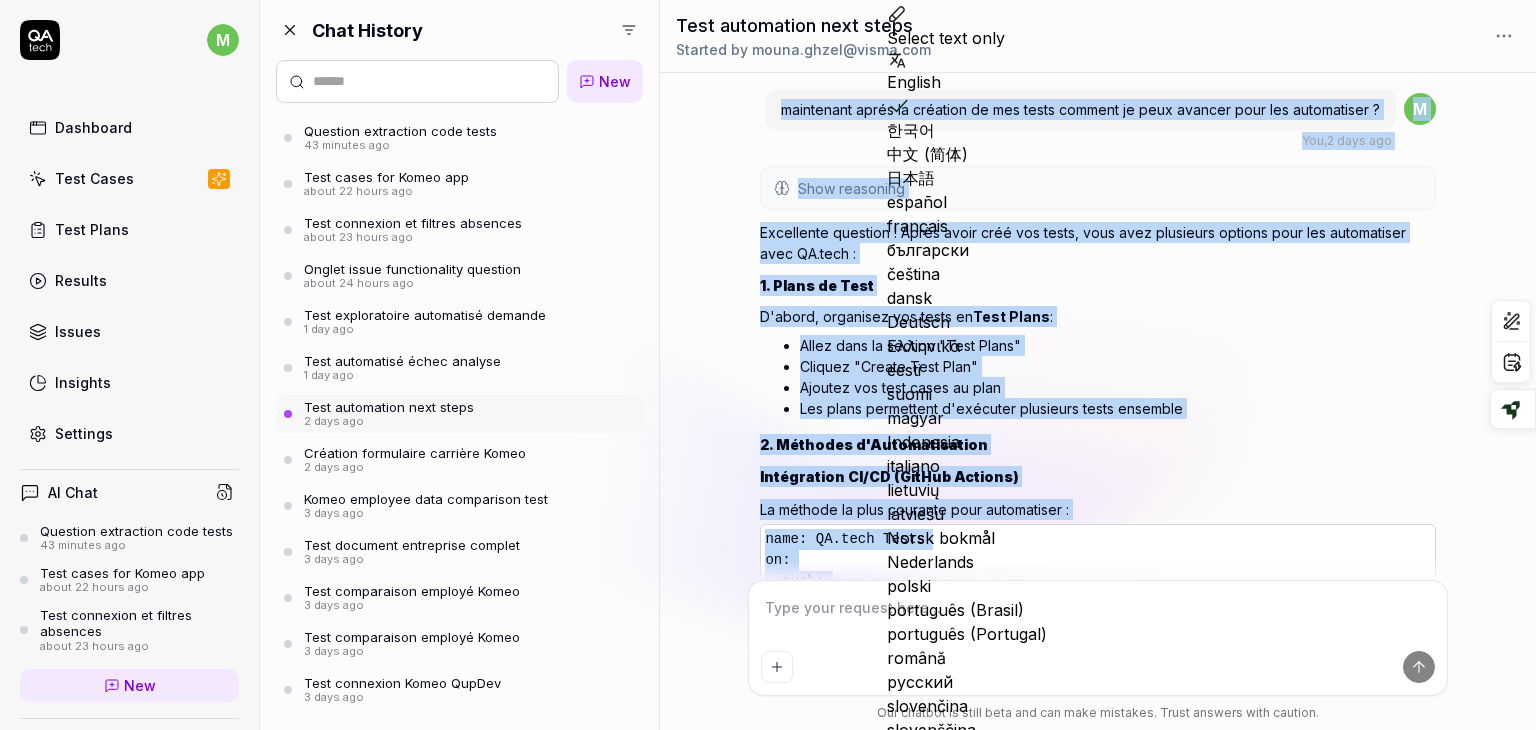 click on "La méthode la plus courante pour automatiser :" at bounding box center [1097, 509] 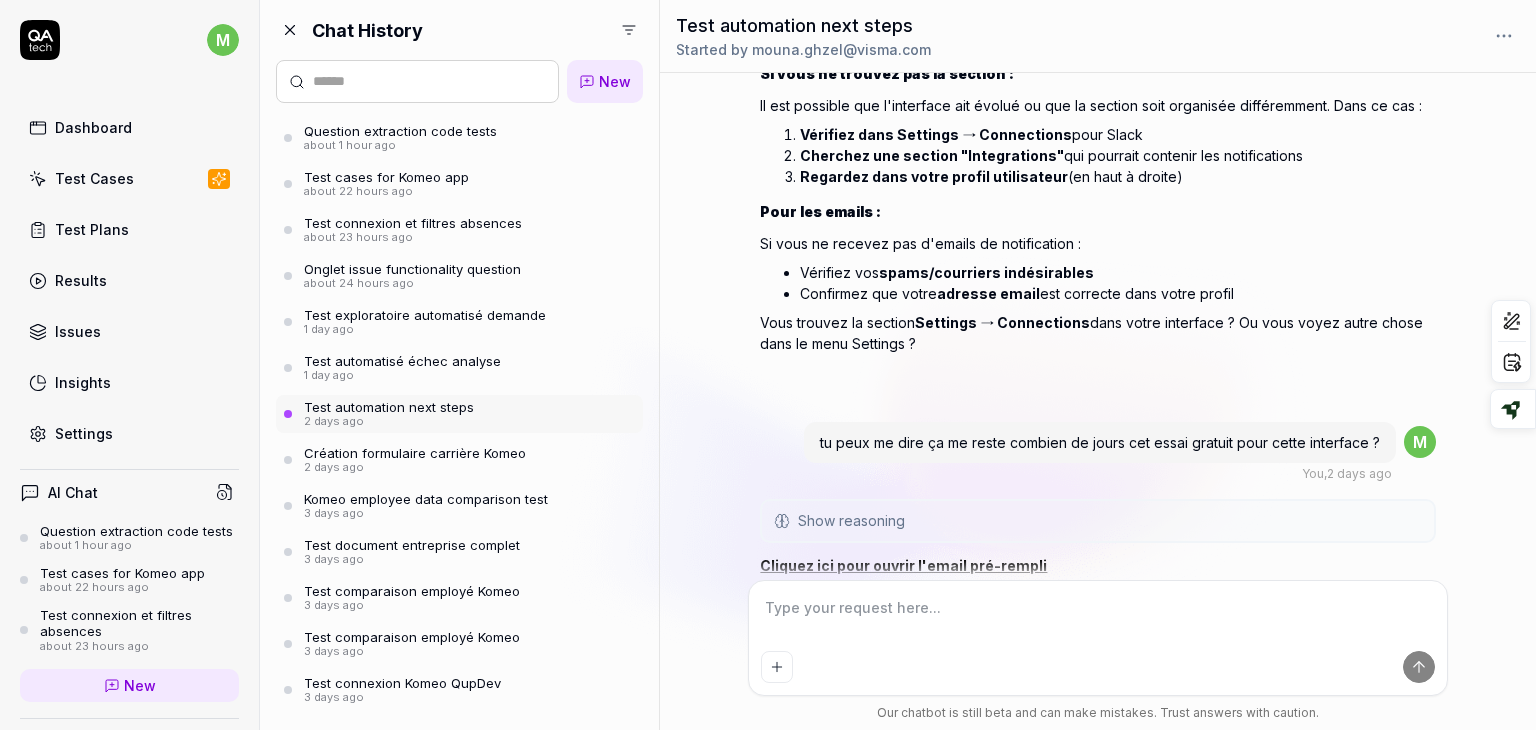 scroll, scrollTop: 6040, scrollLeft: 0, axis: vertical 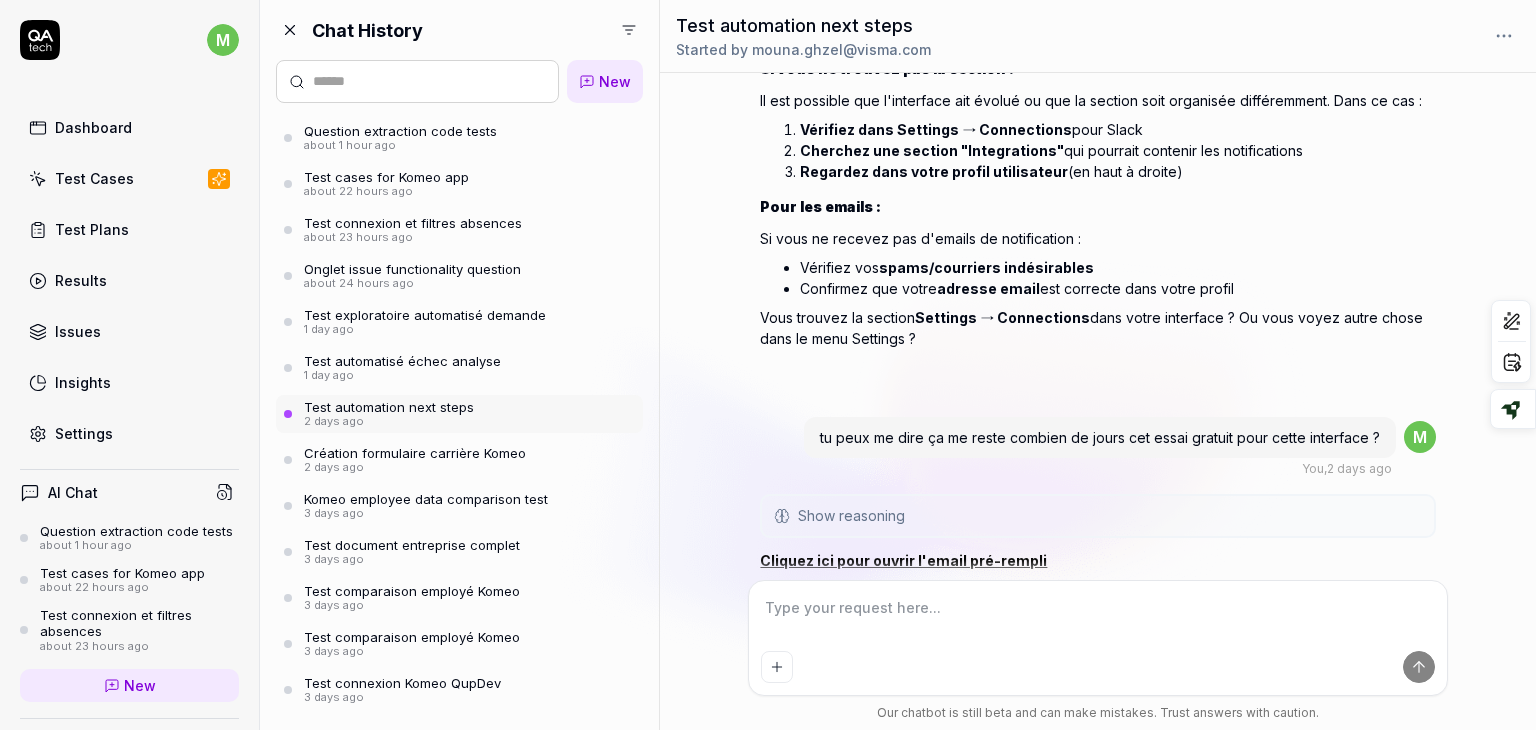 click at bounding box center (1098, 618) 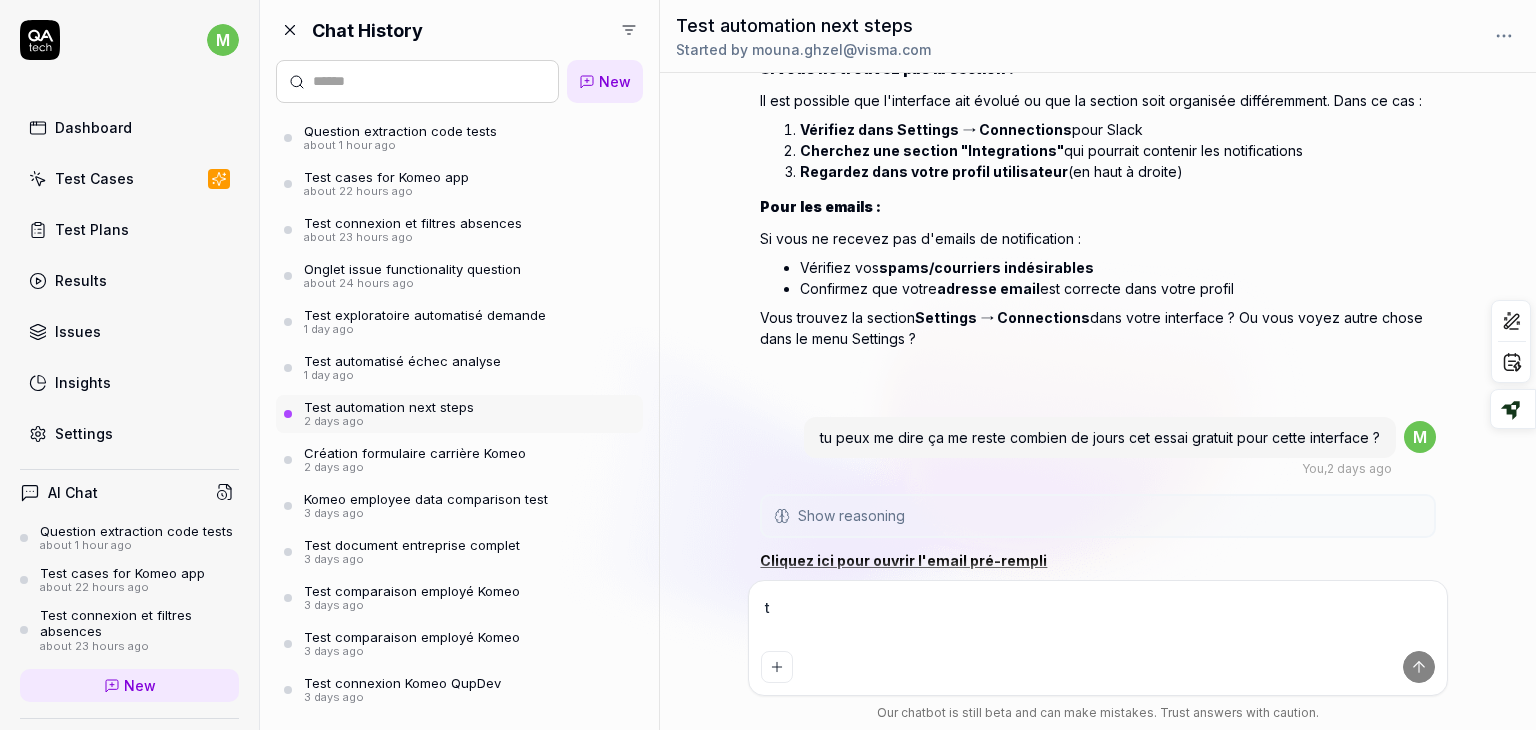 type on "*" 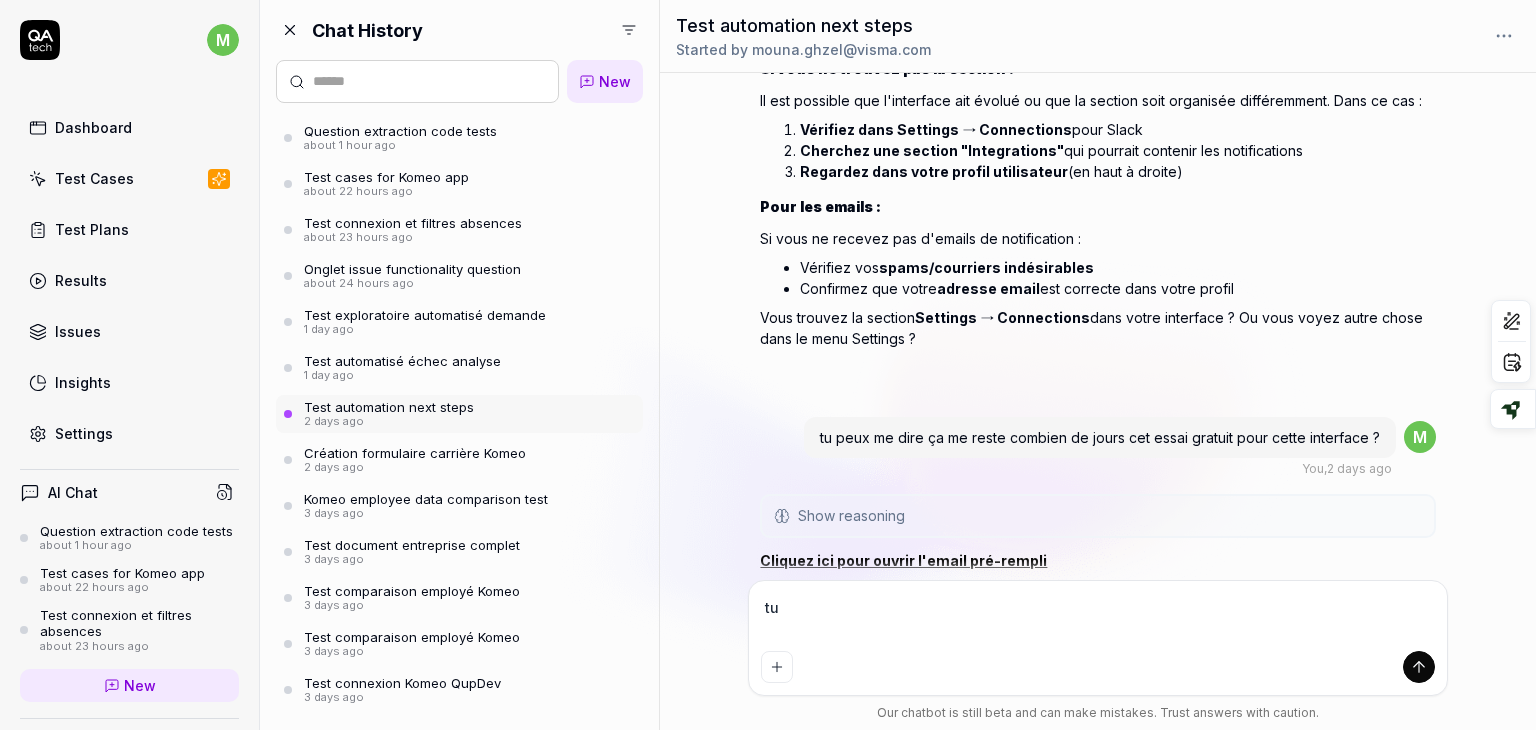 type on "*" 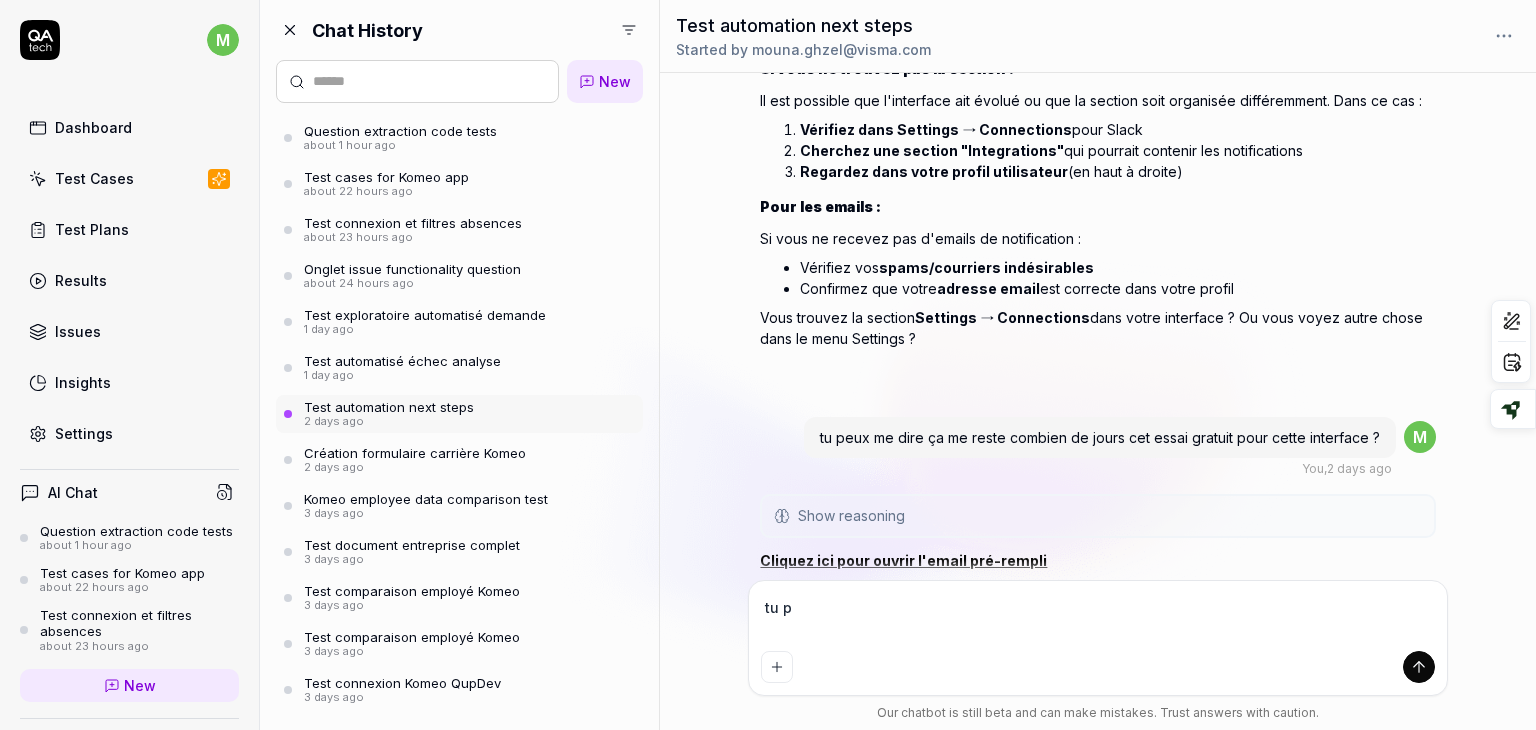 type on "*" 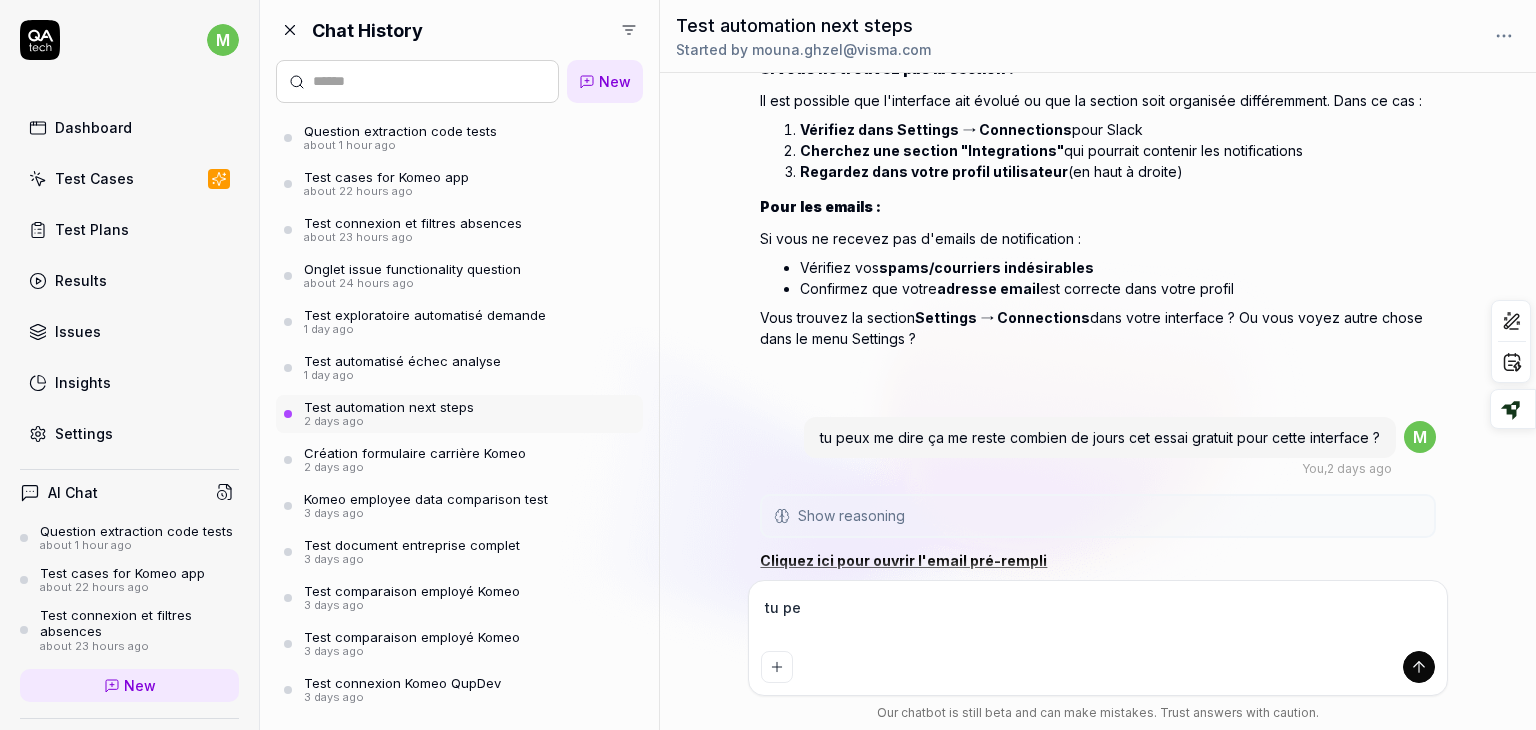 type on "*" 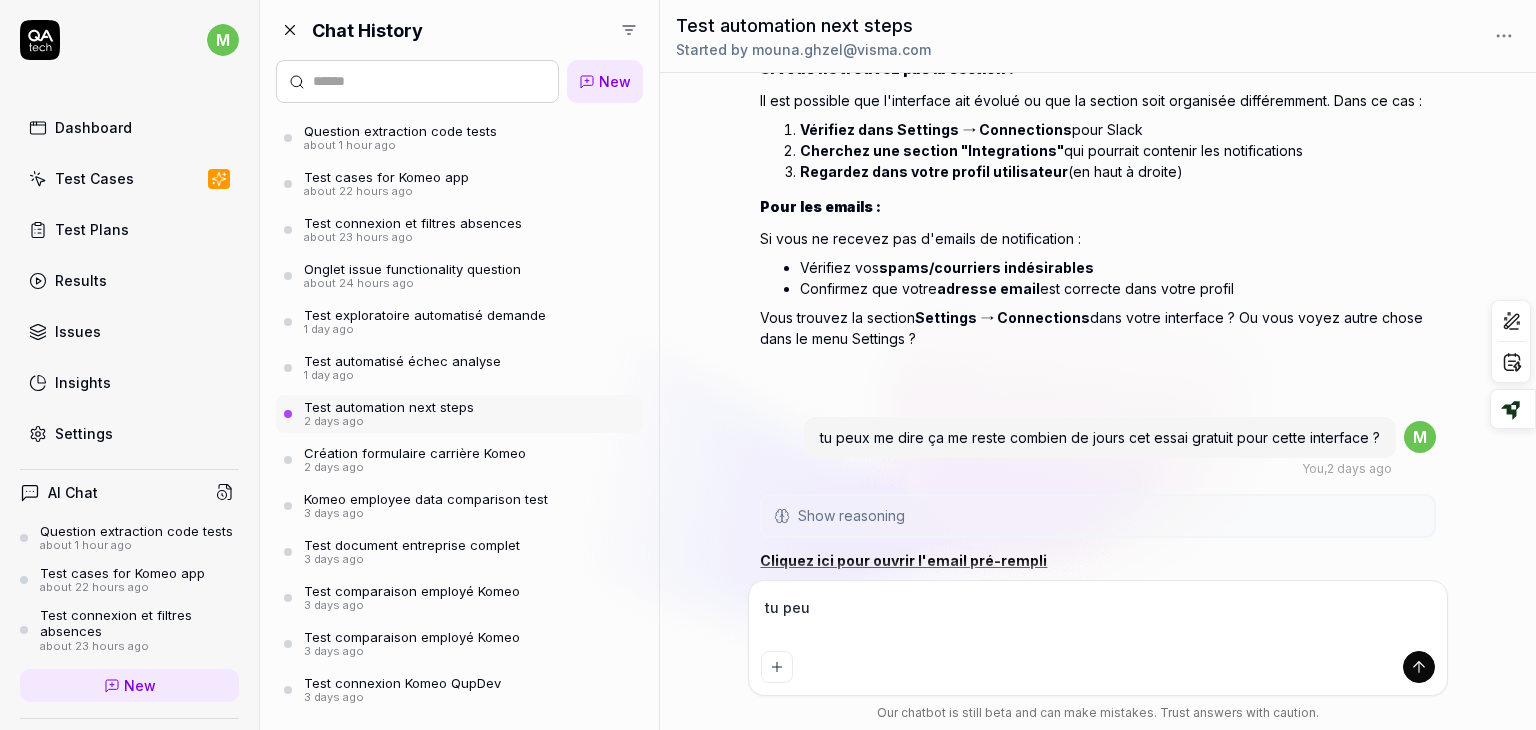 type on "*" 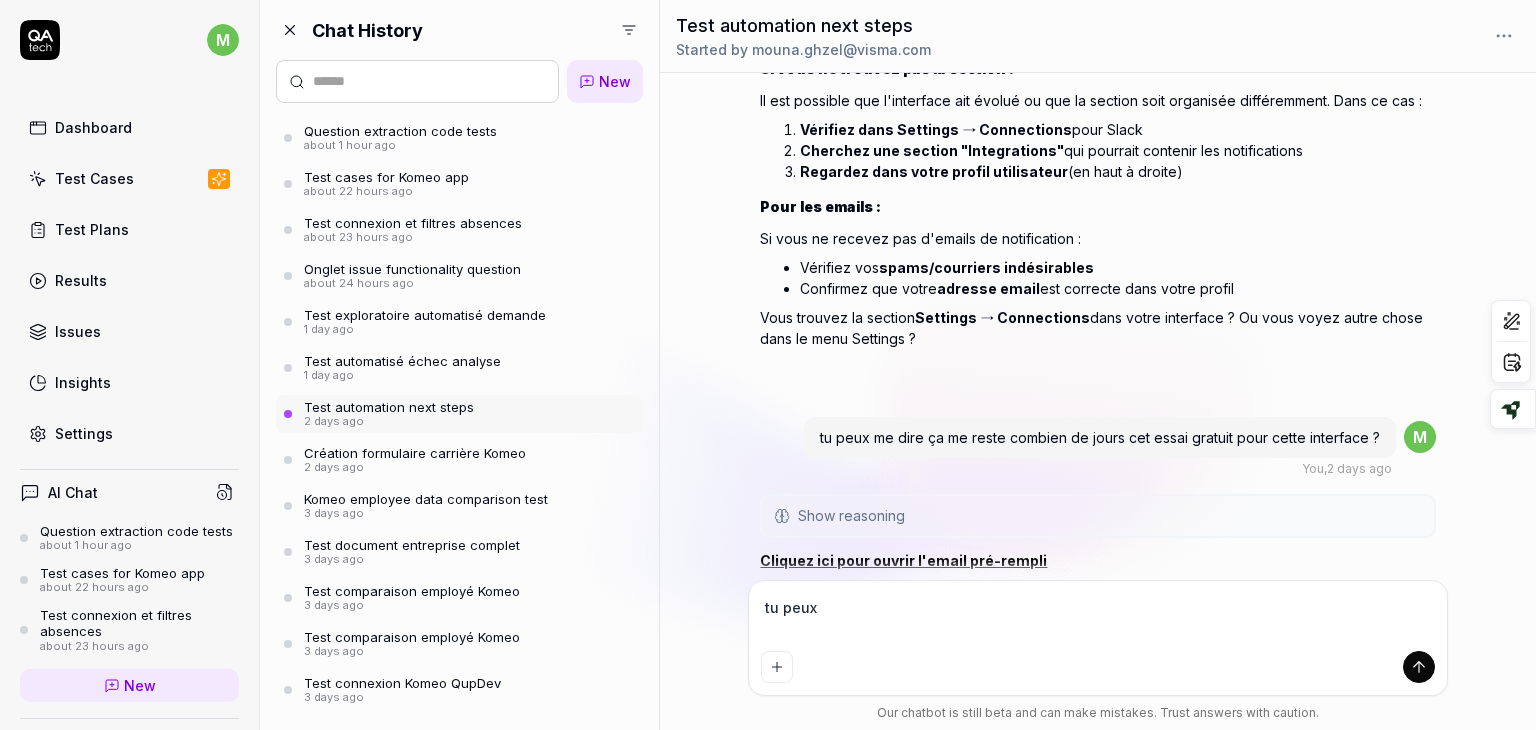 type on "*" 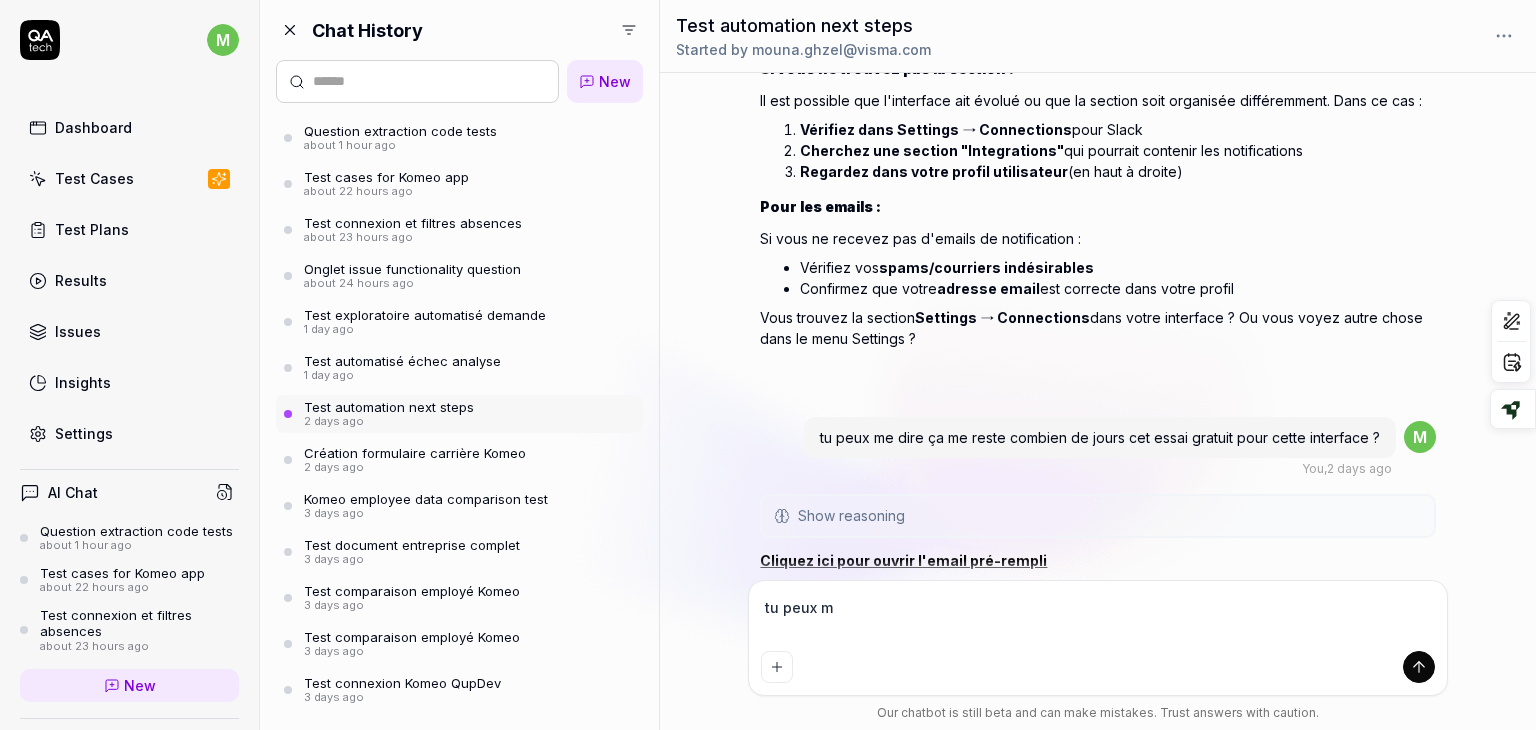 type on "*" 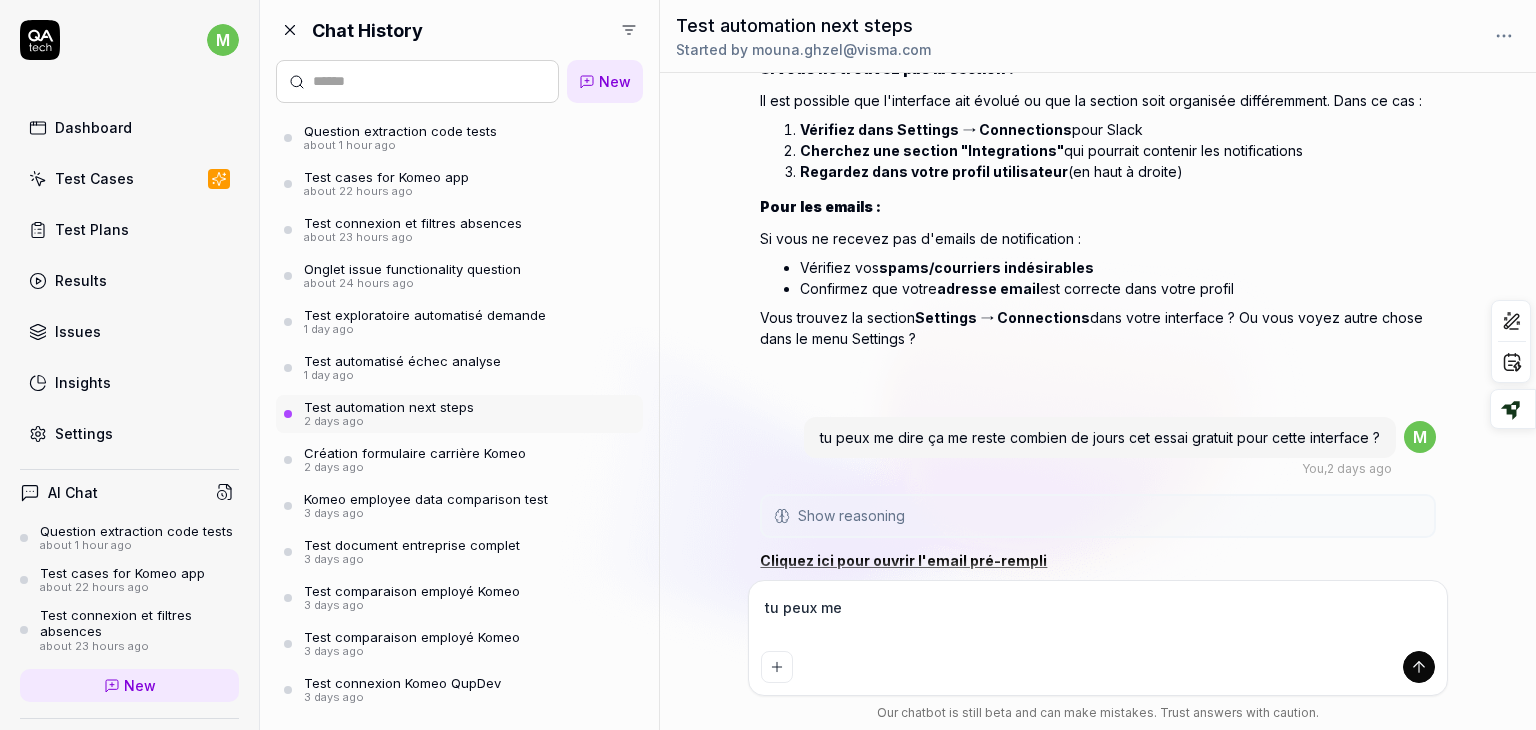 type on "*" 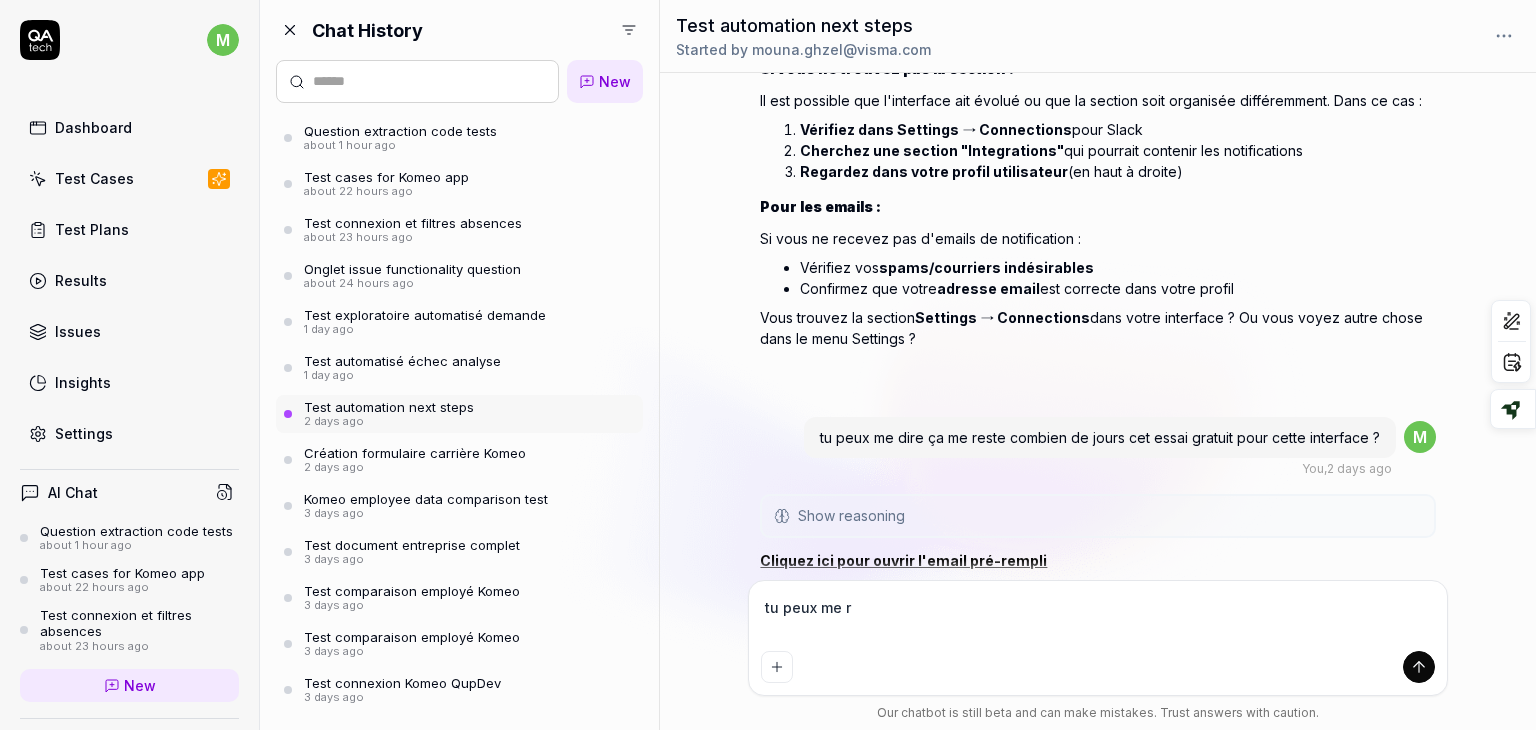 type on "*" 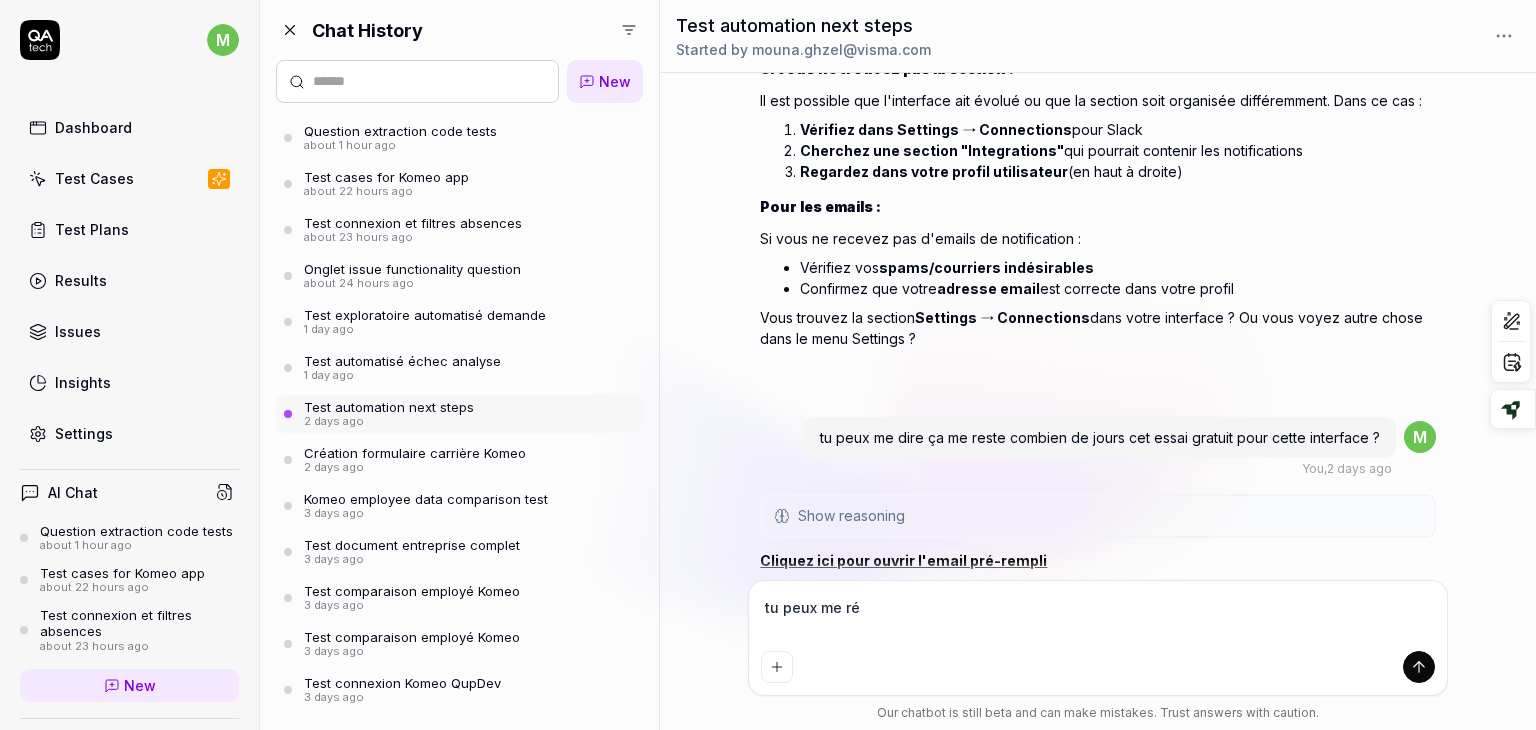 type on "*" 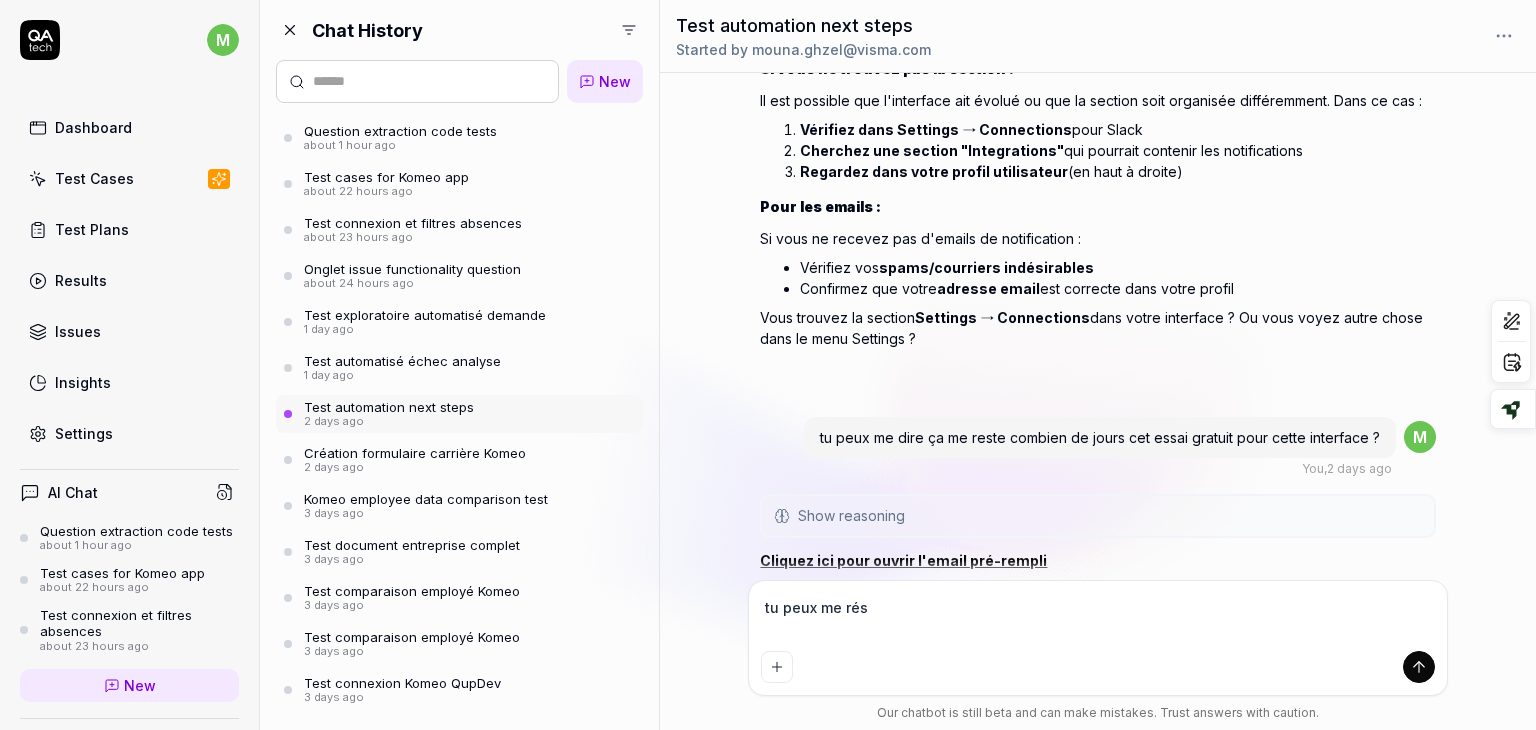 type on "*" 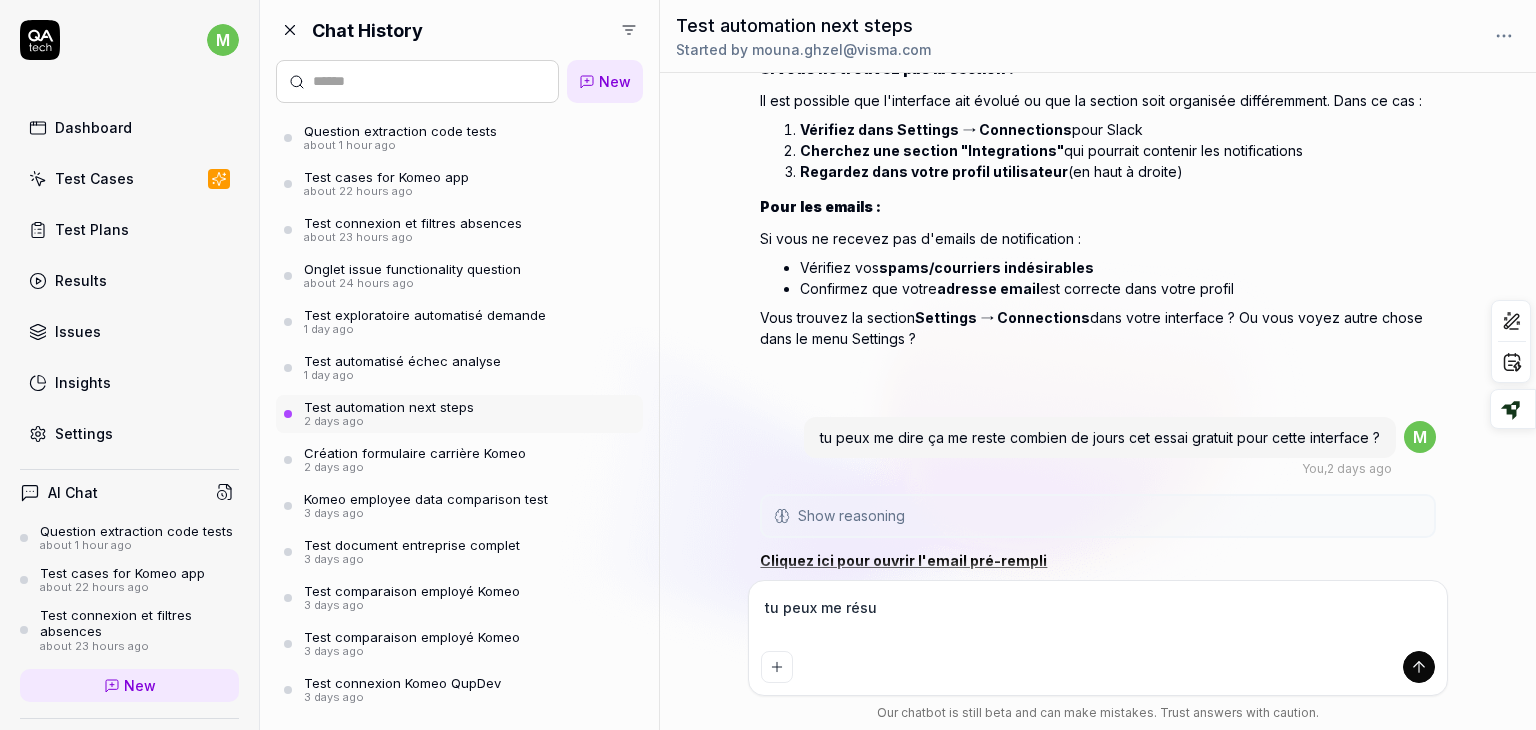 type on "*" 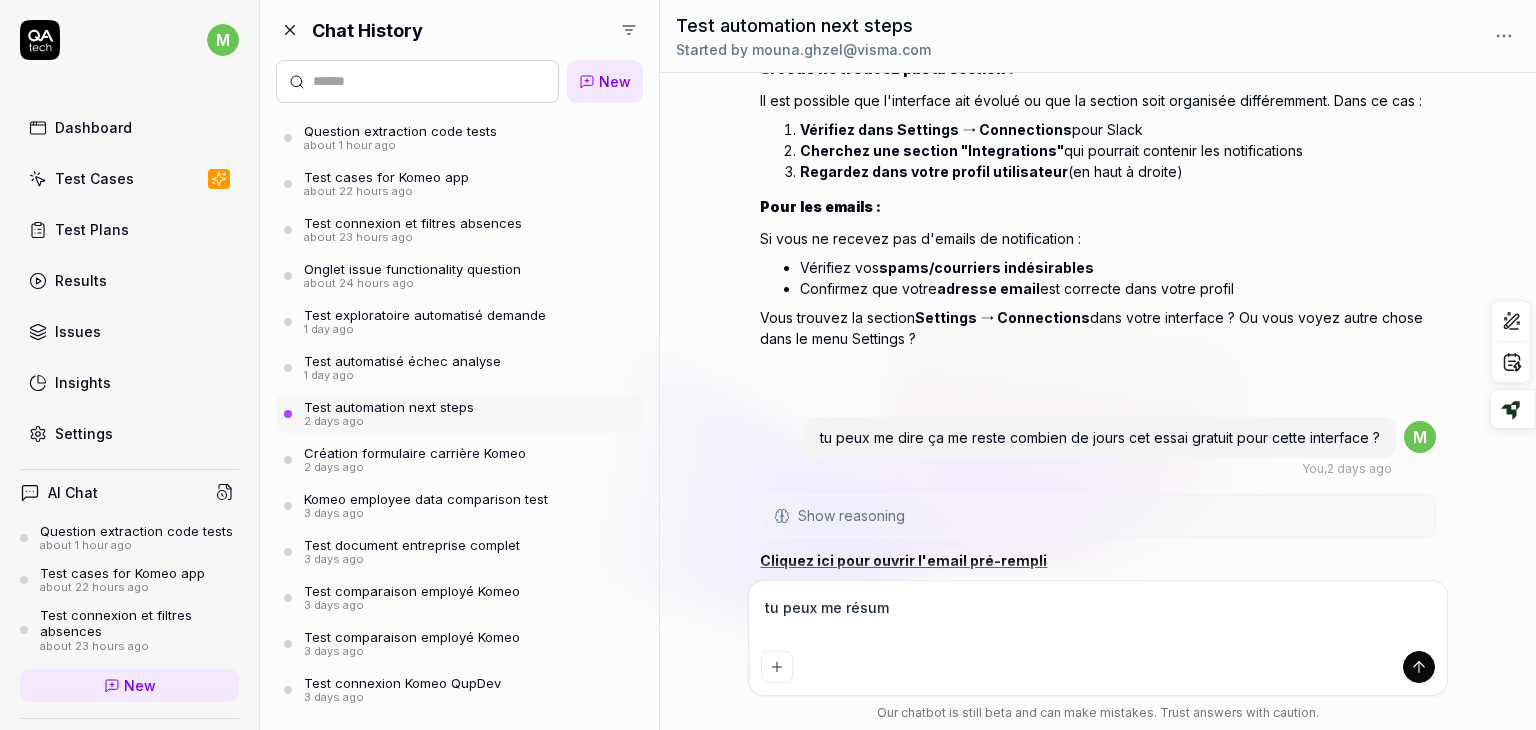 type on "*" 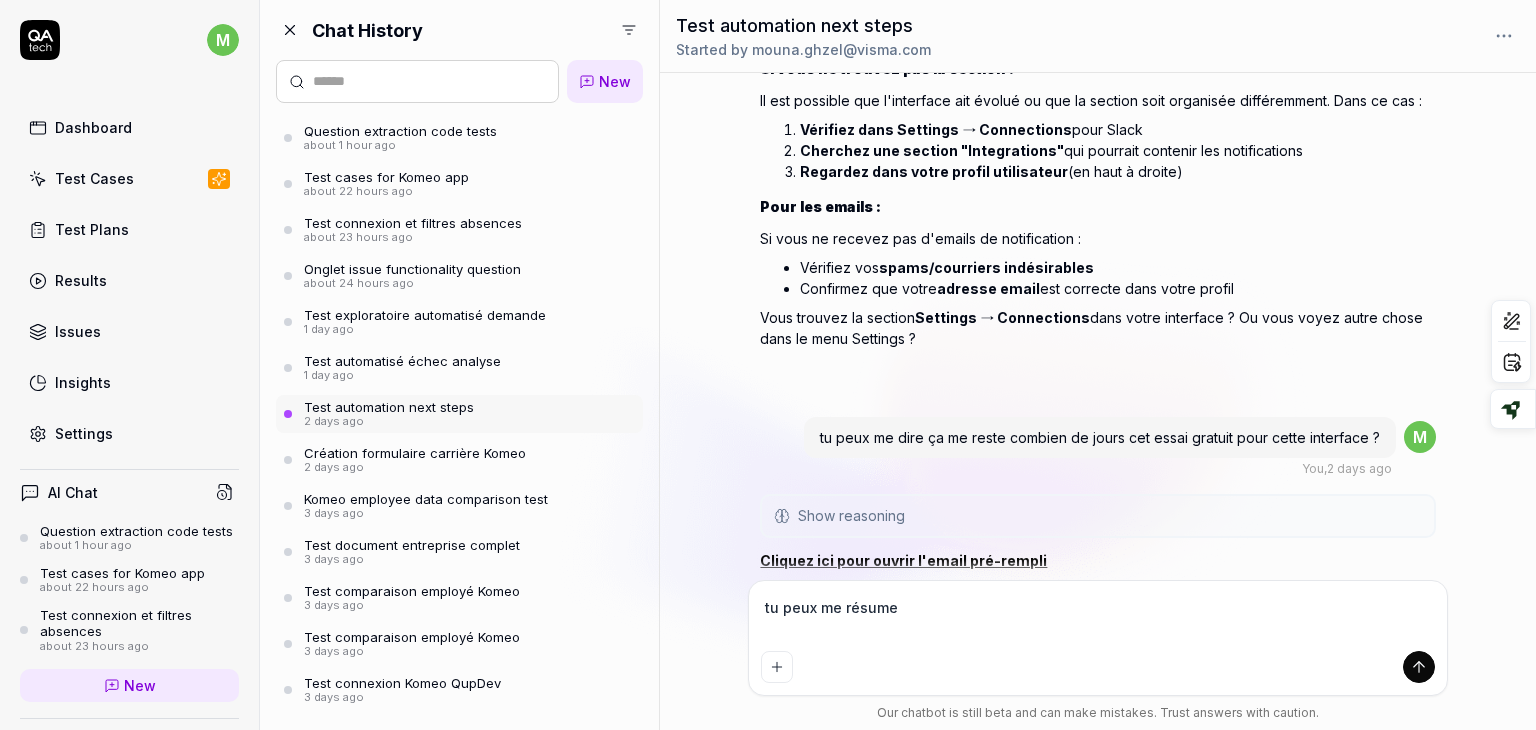type on "*" 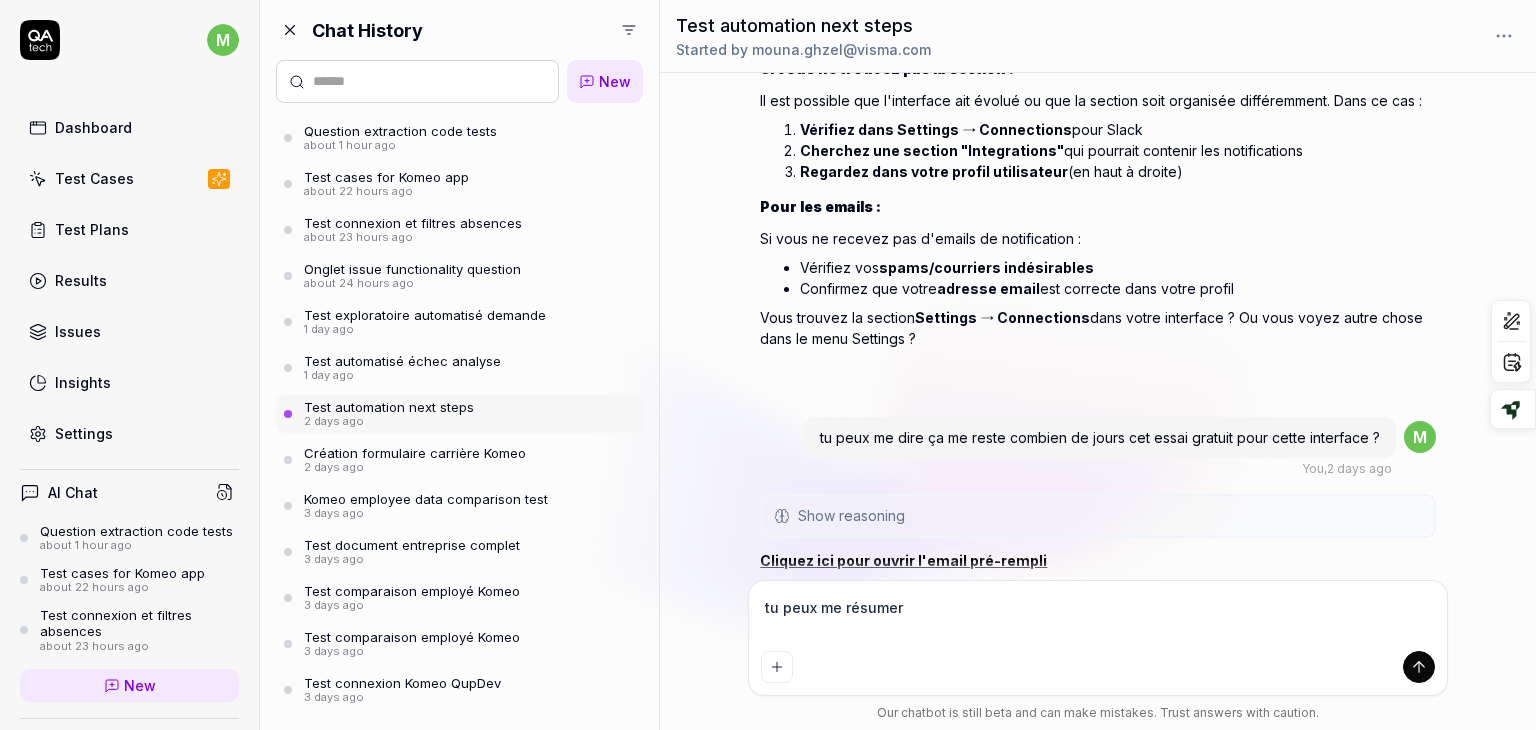 type on "*" 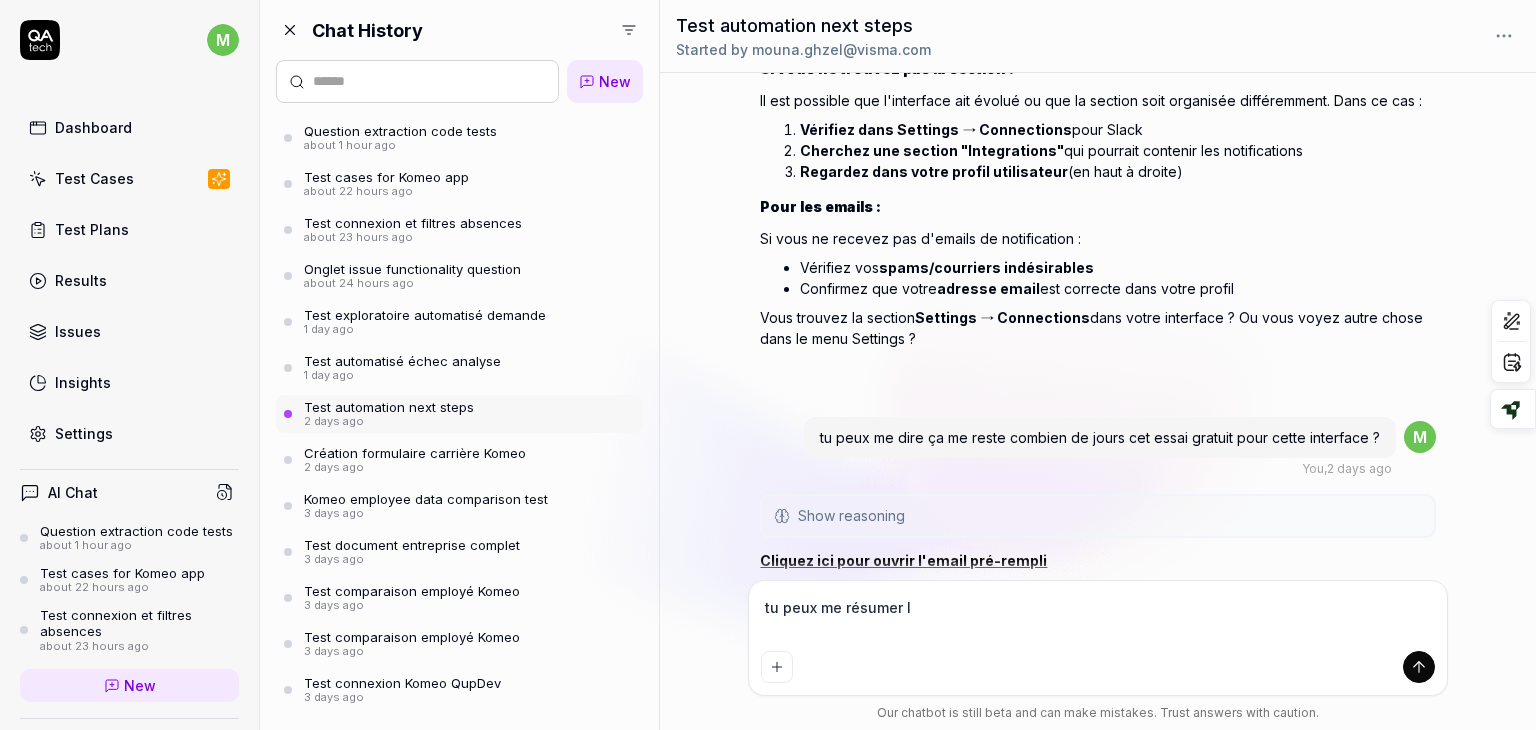 type on "*" 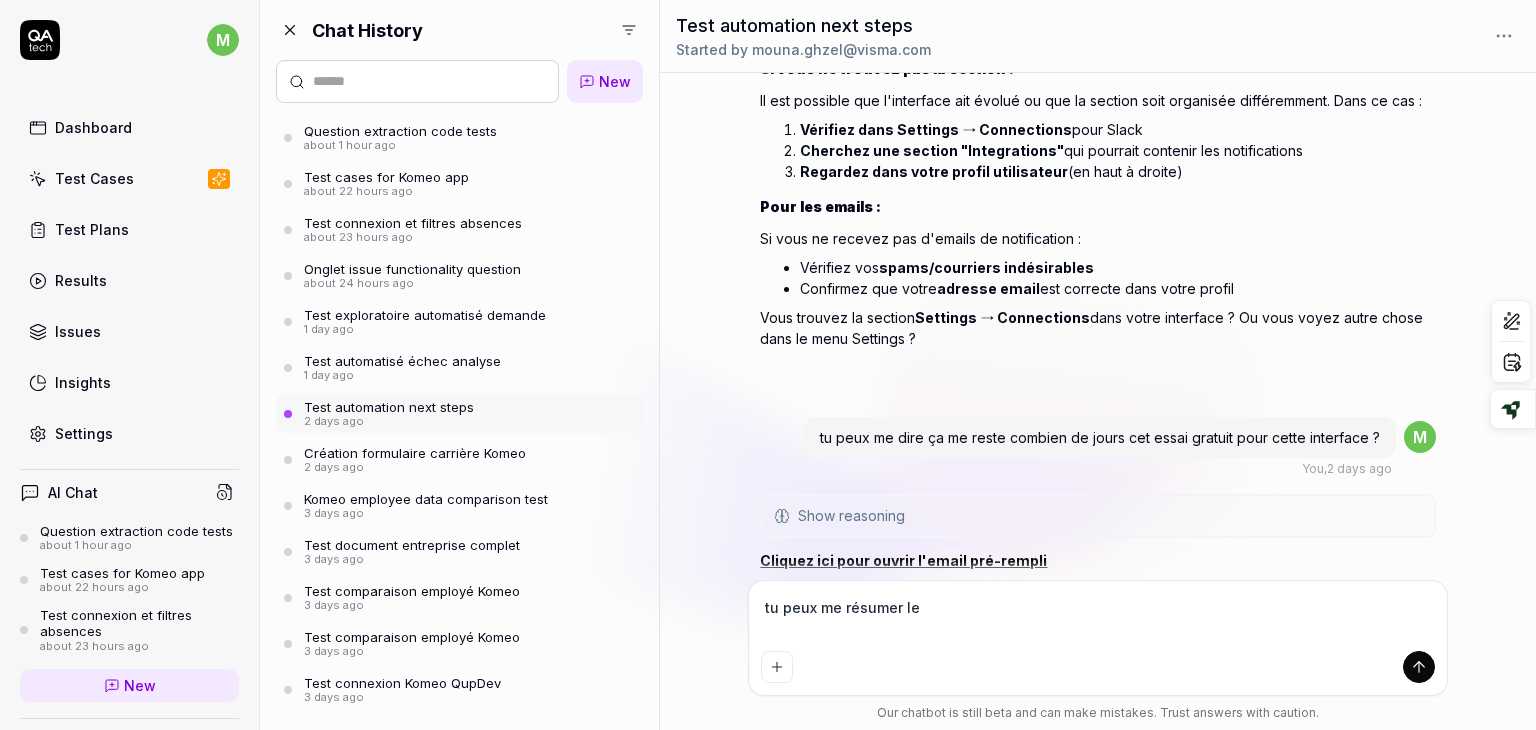 type on "*" 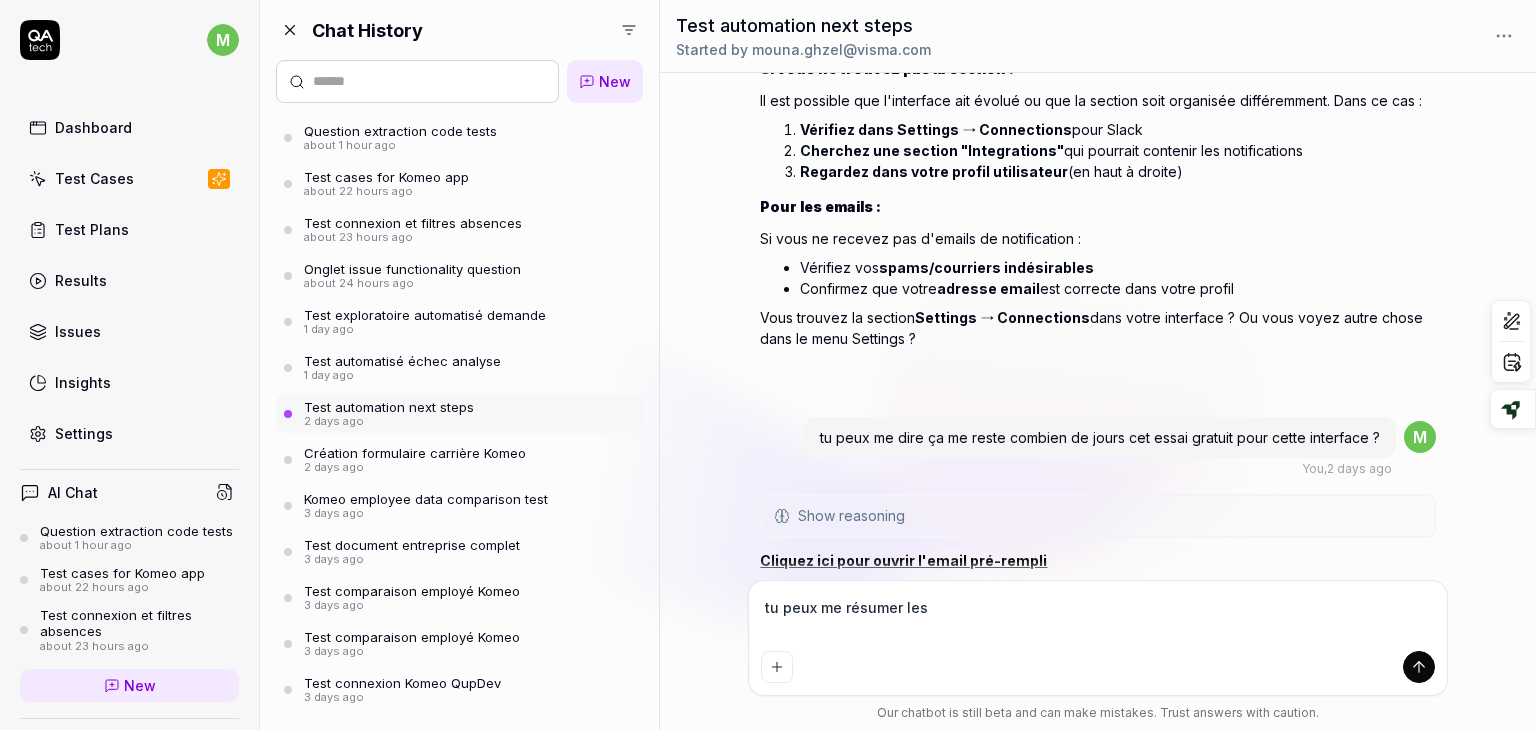type on "*" 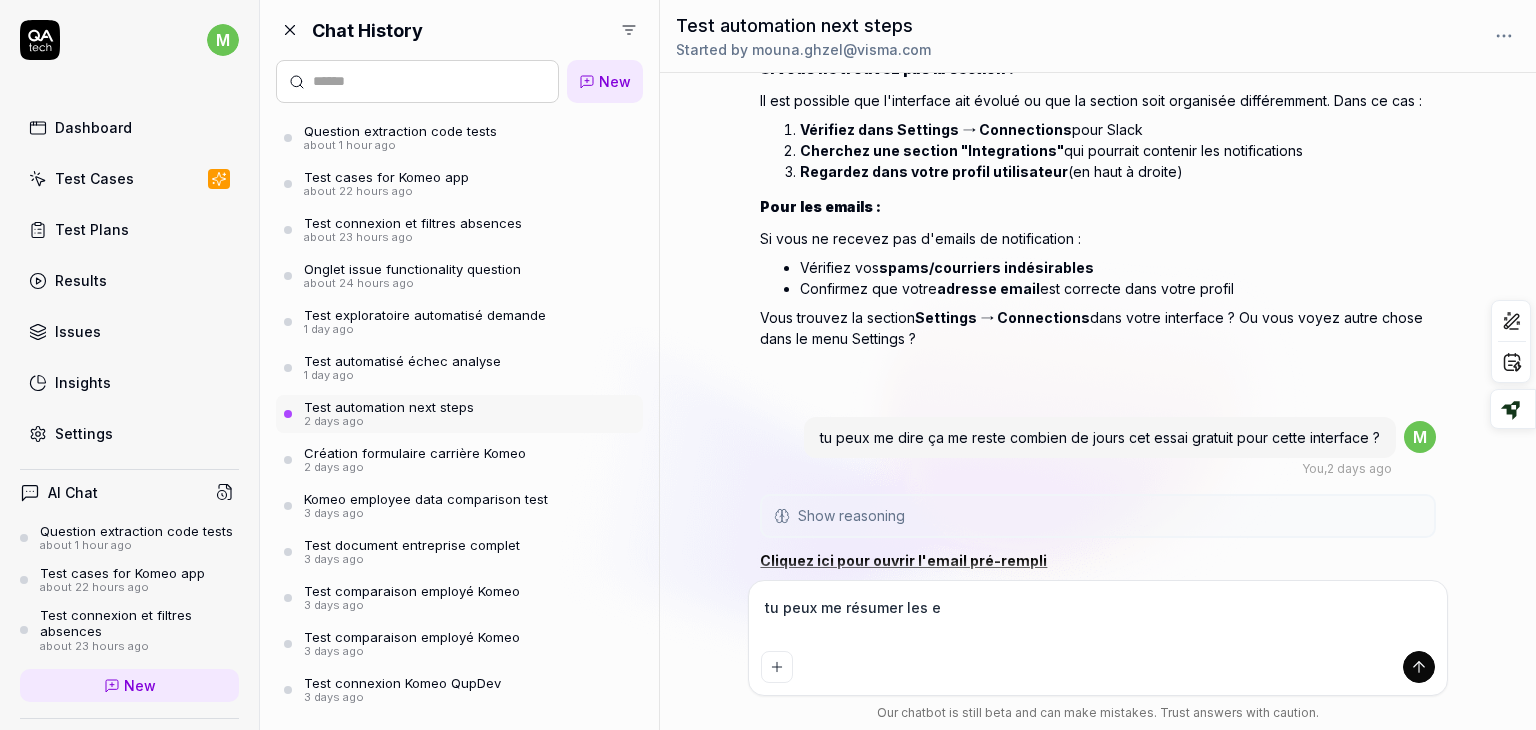 type on "*" 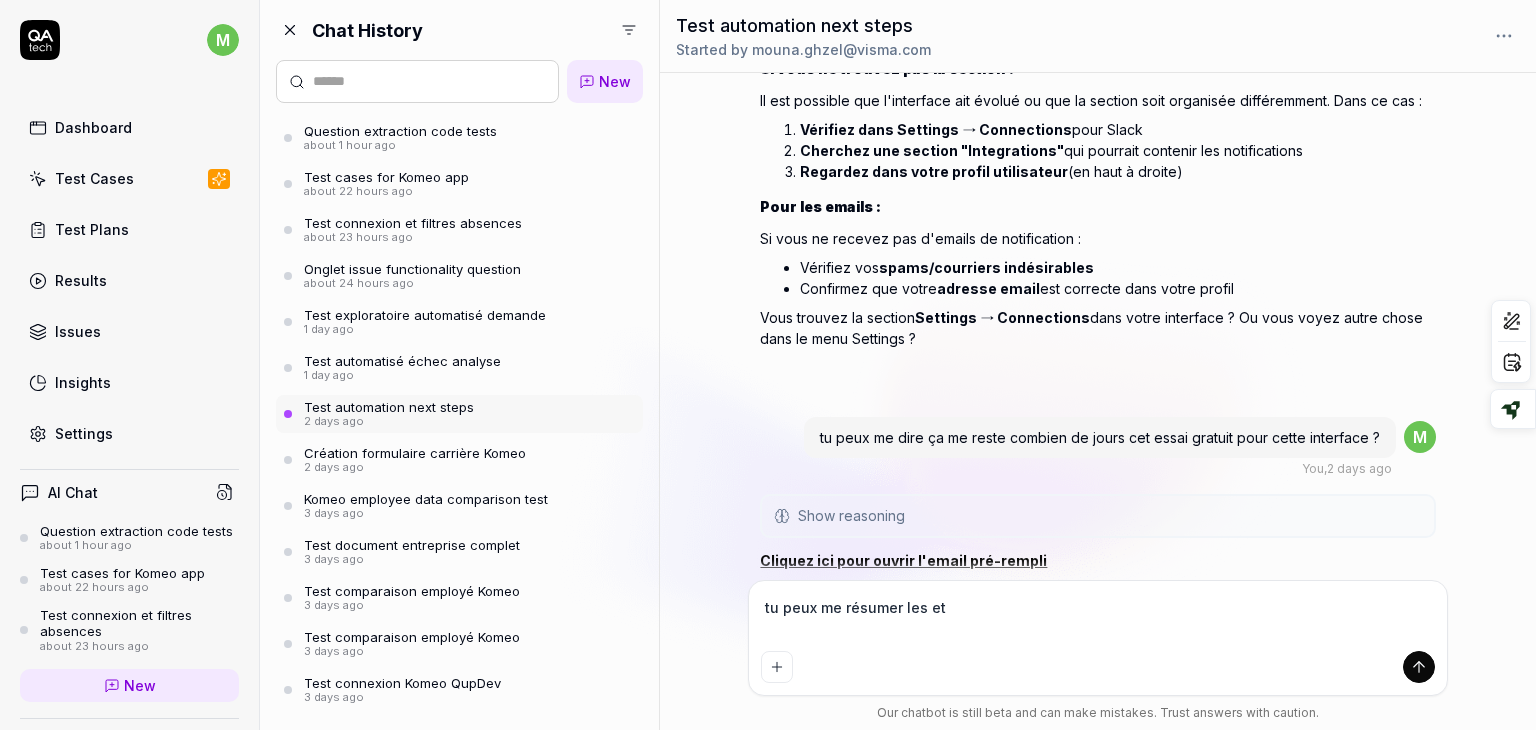 type on "*" 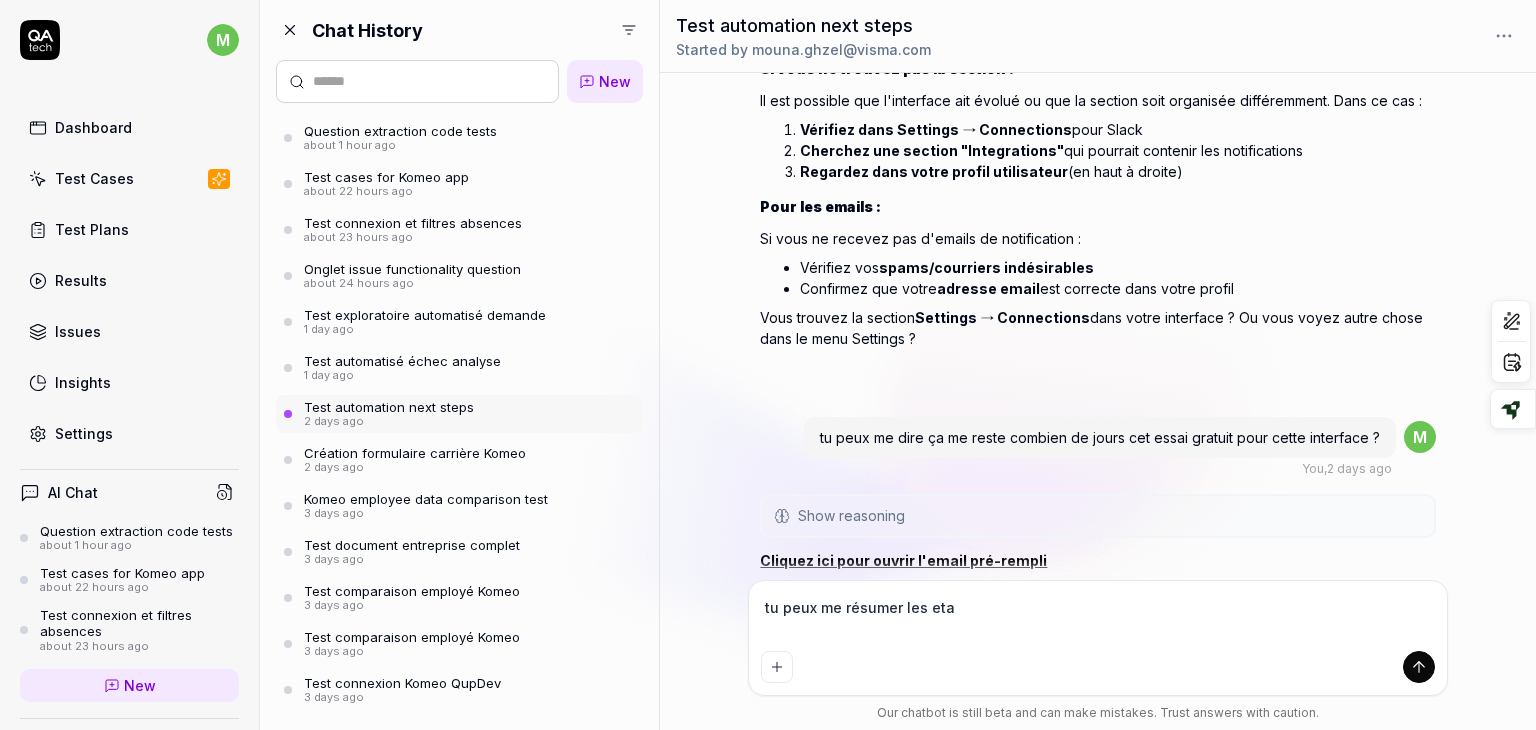 type on "*" 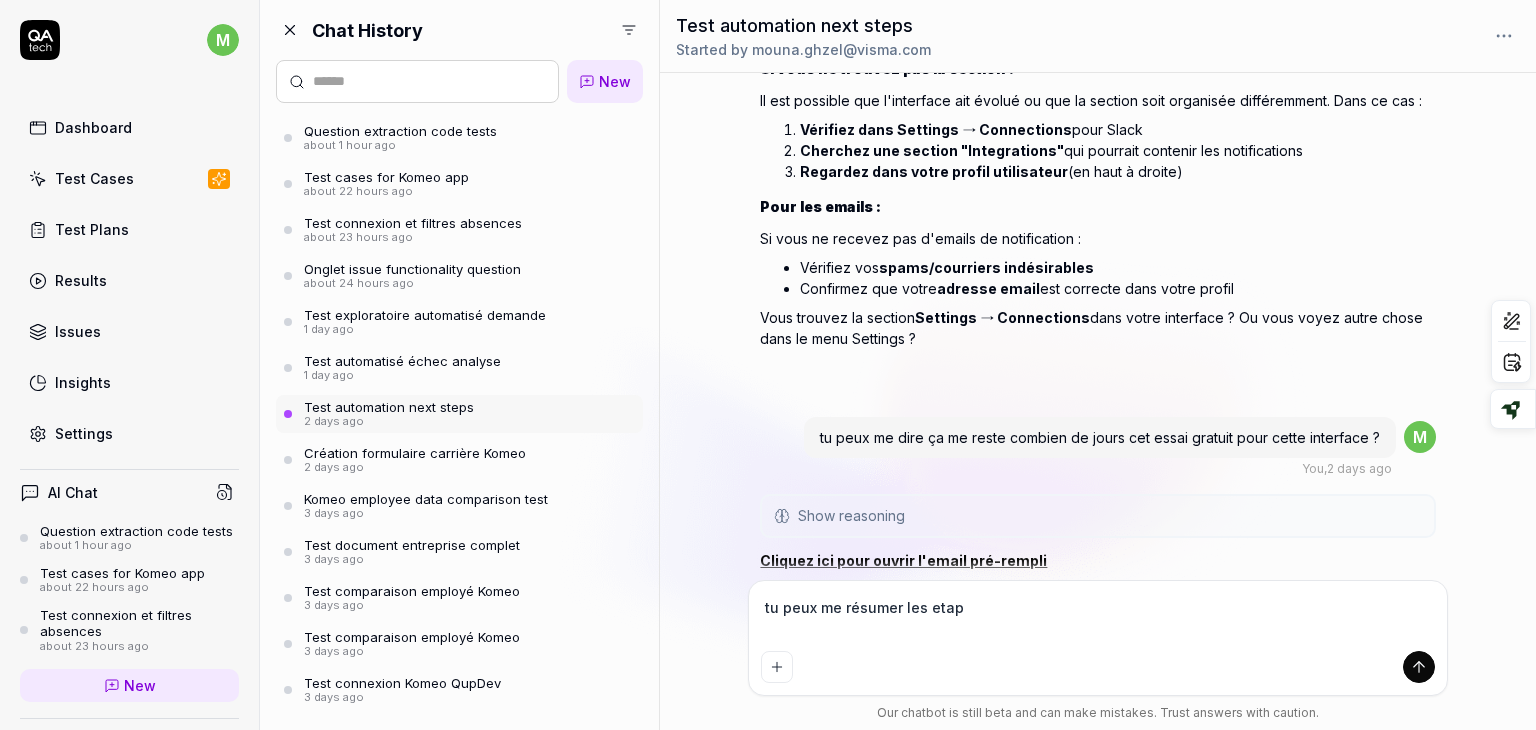 type on "*" 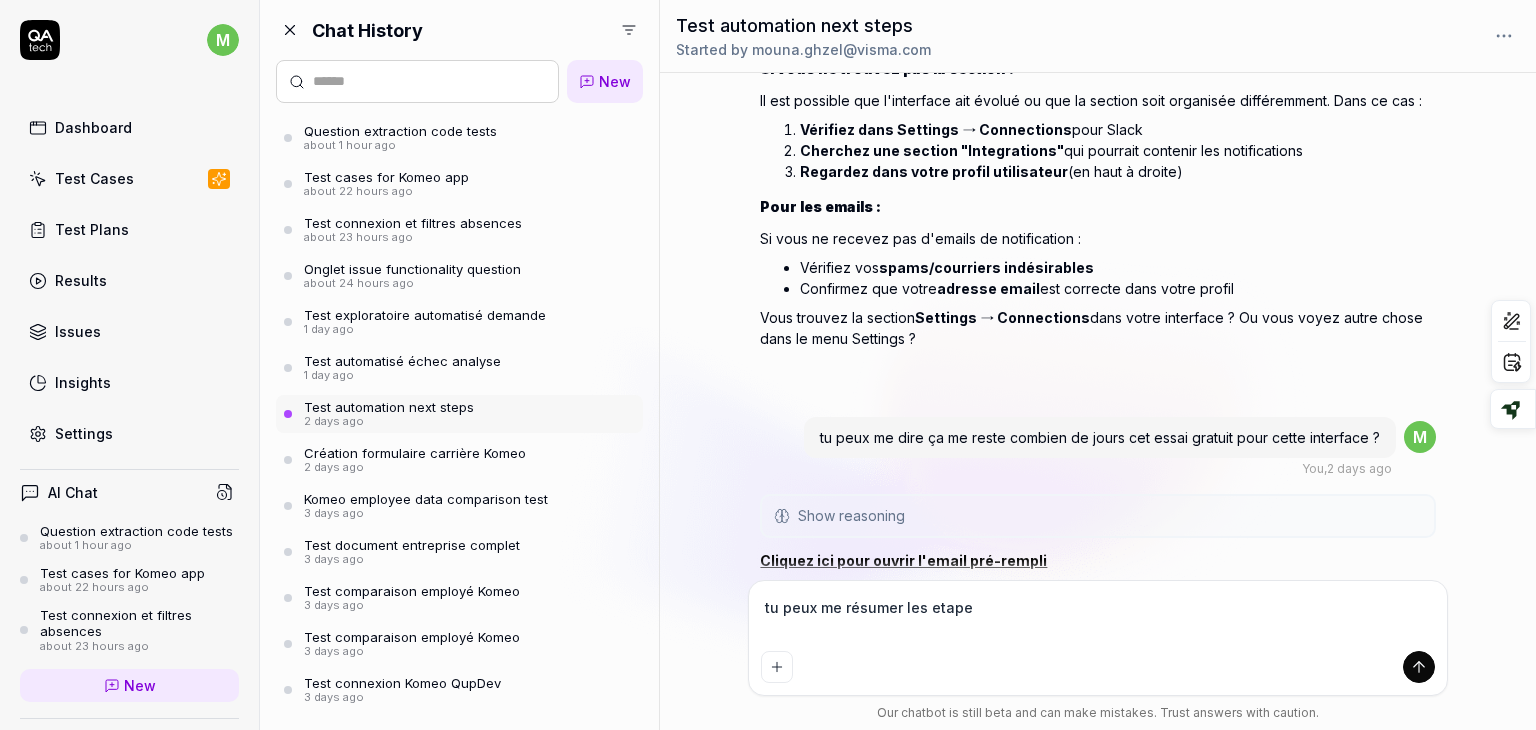 type on "*" 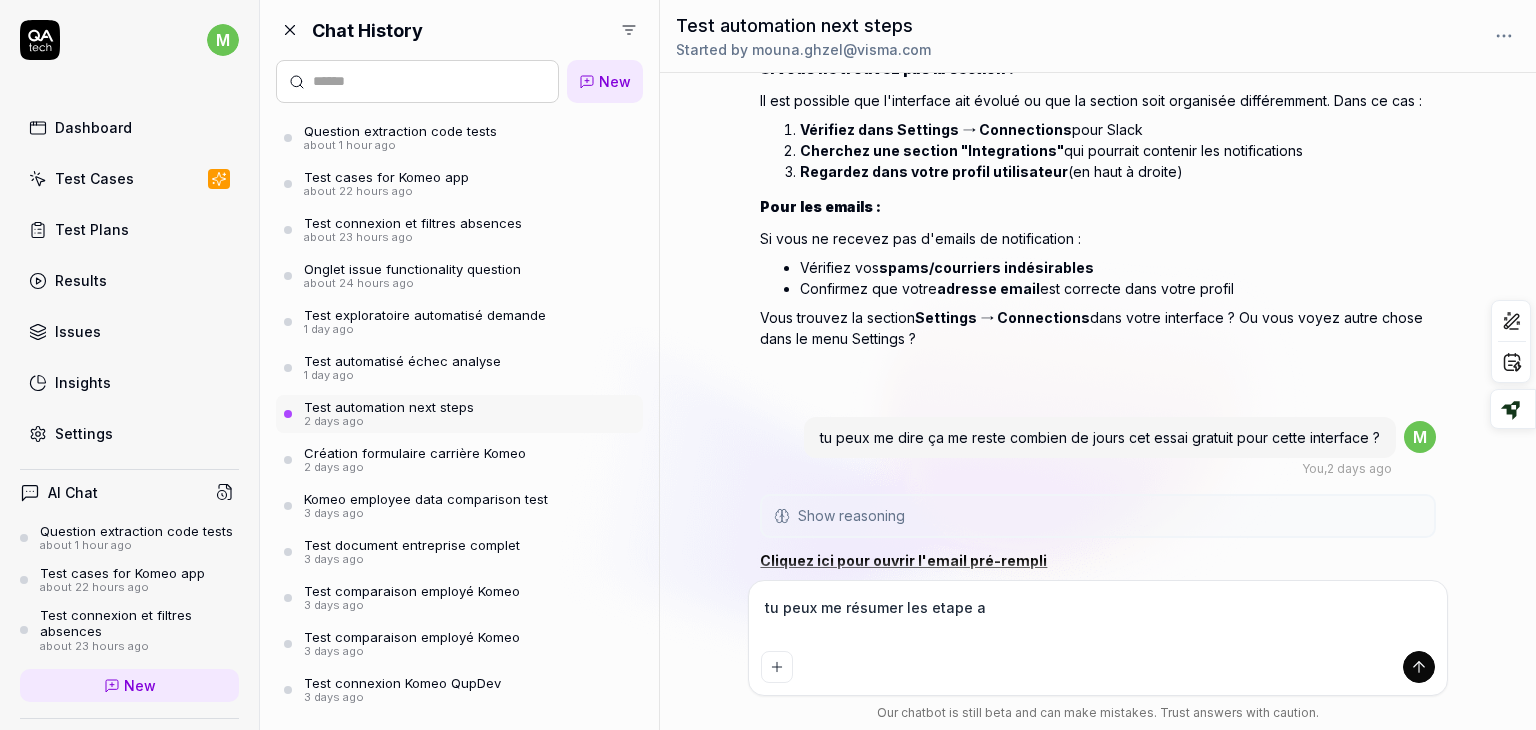 type on "*" 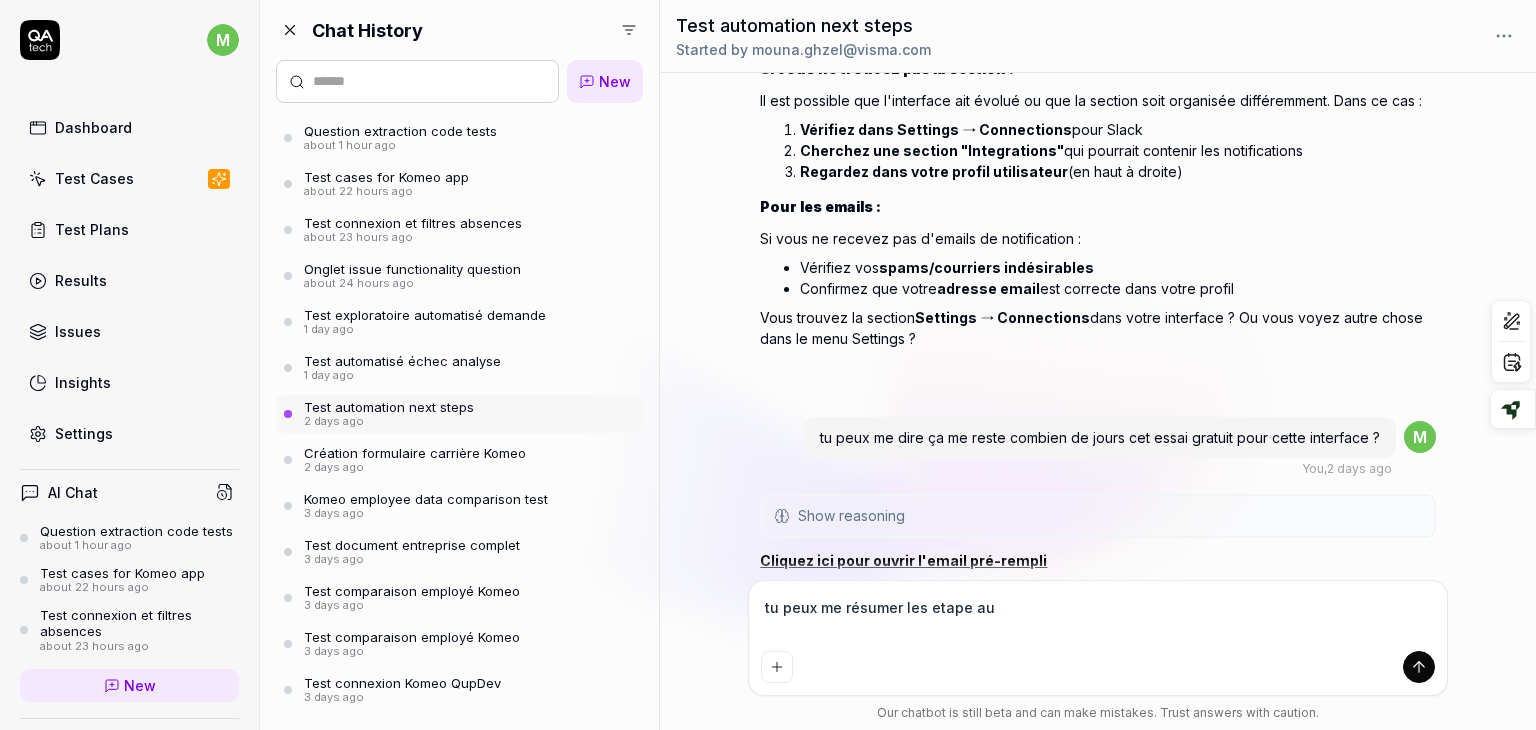 type on "*" 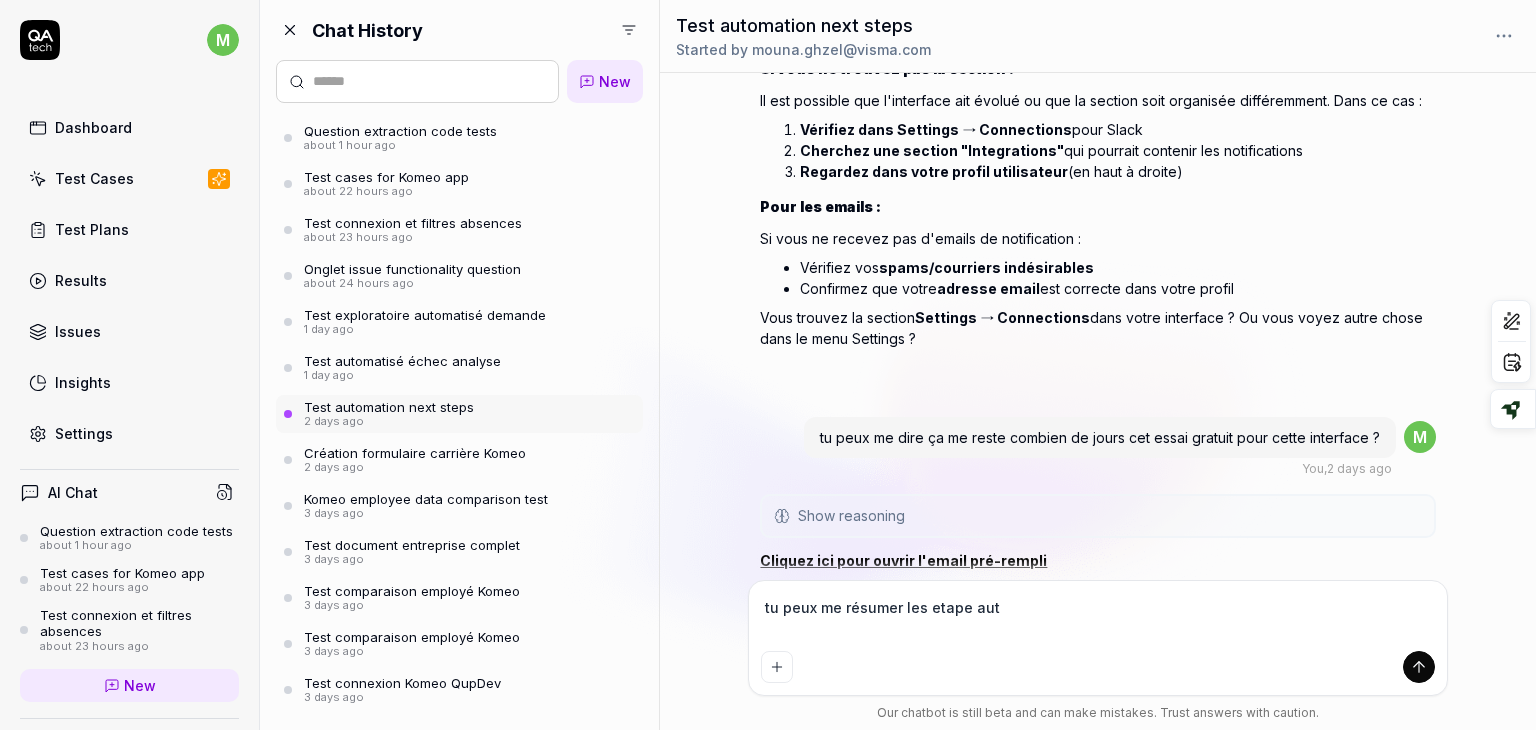 type on "*" 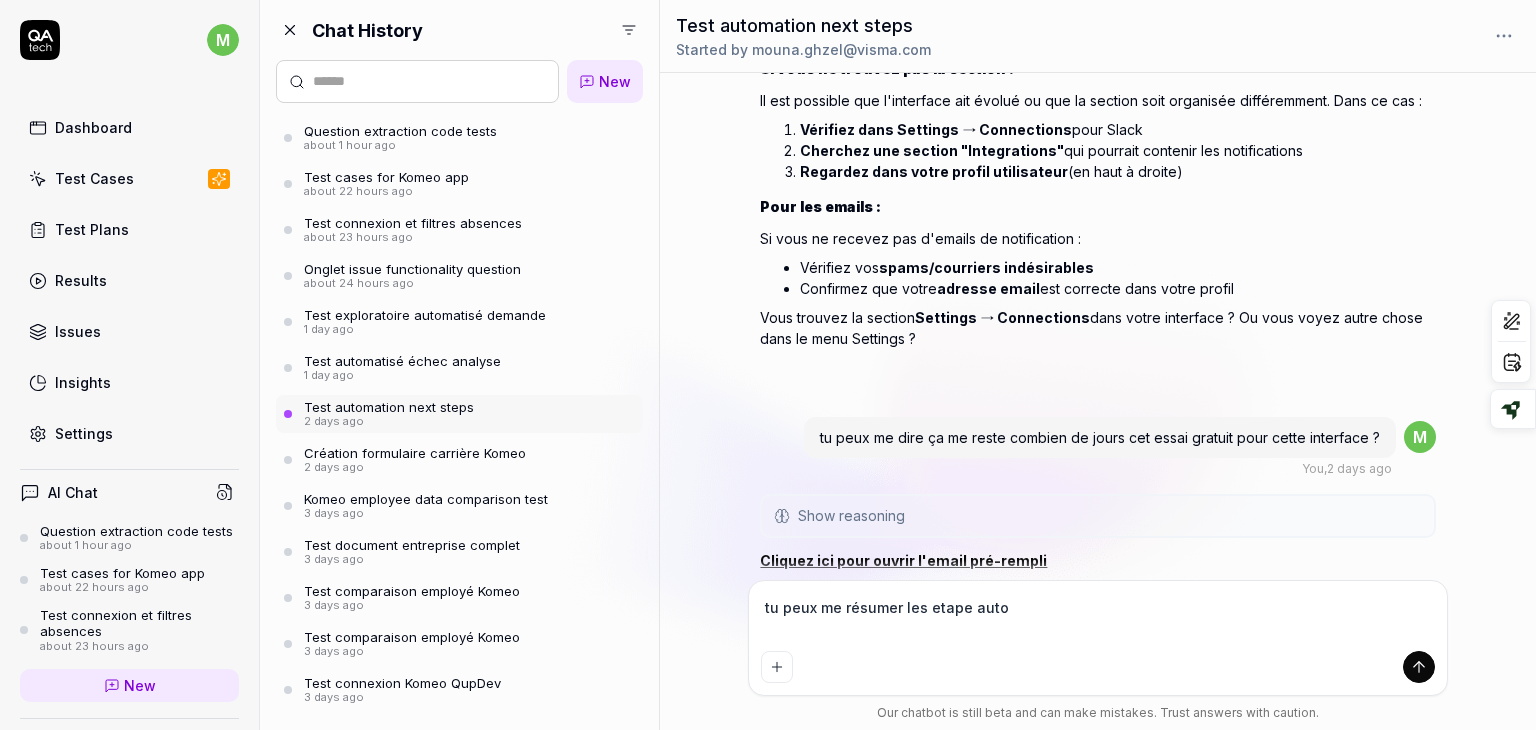 type on "*" 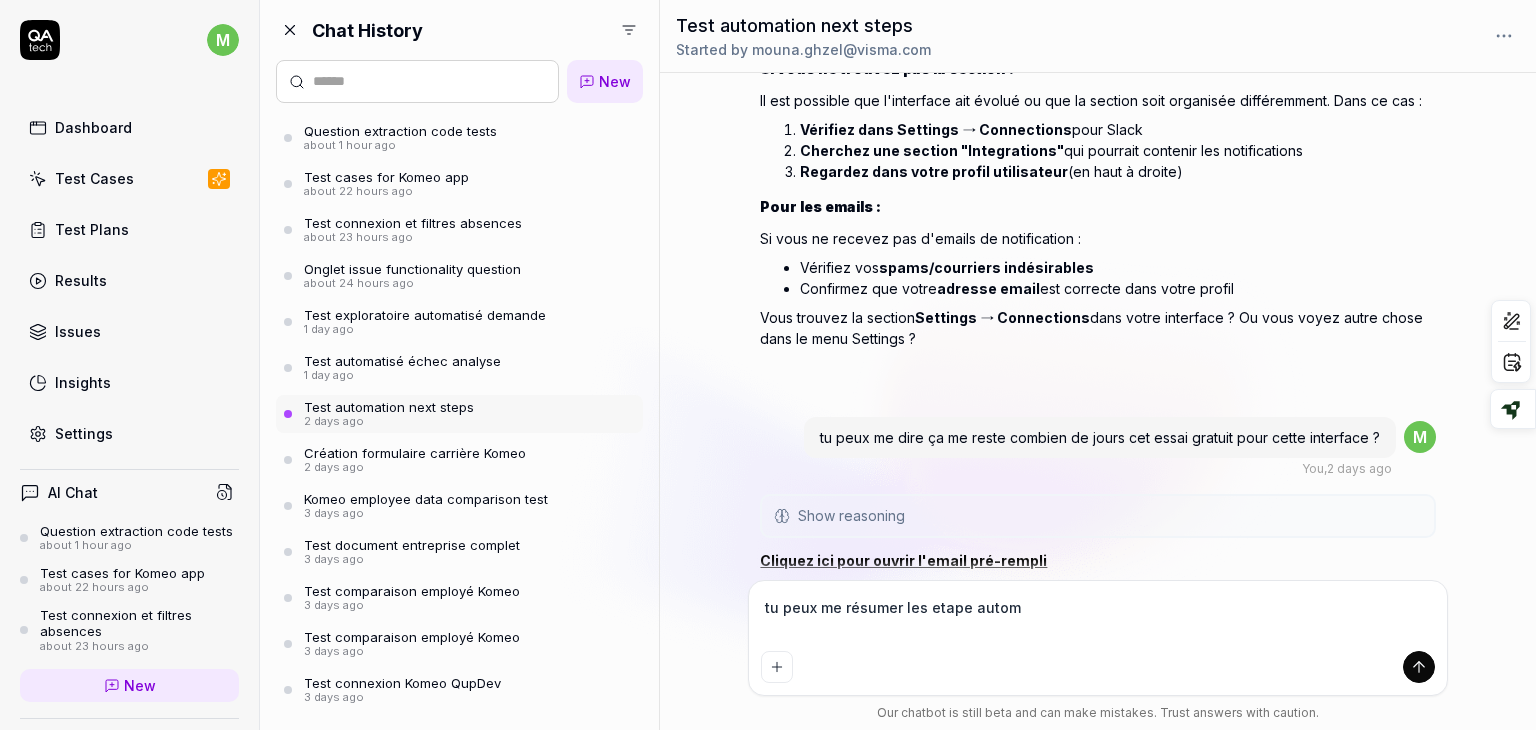 type on "*" 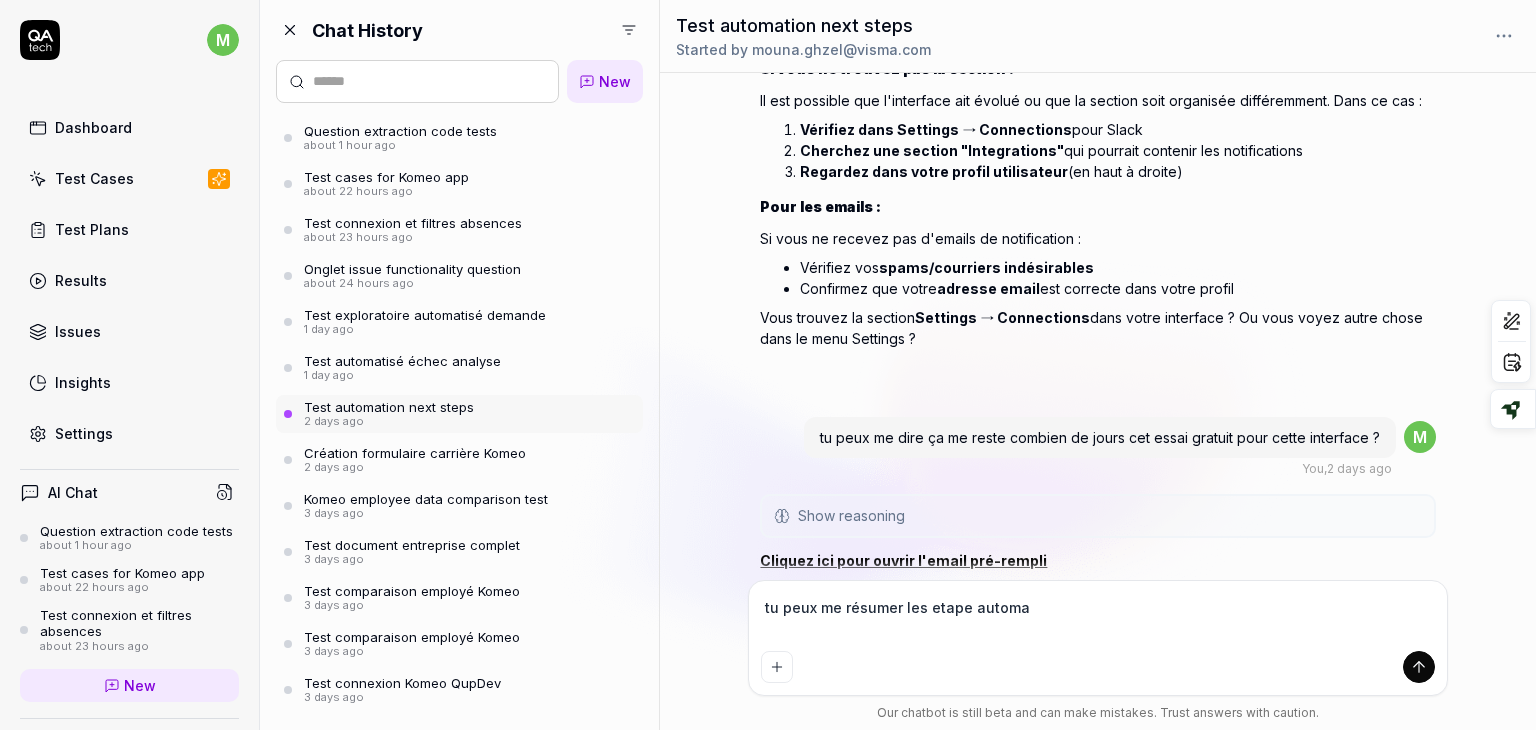 type on "*" 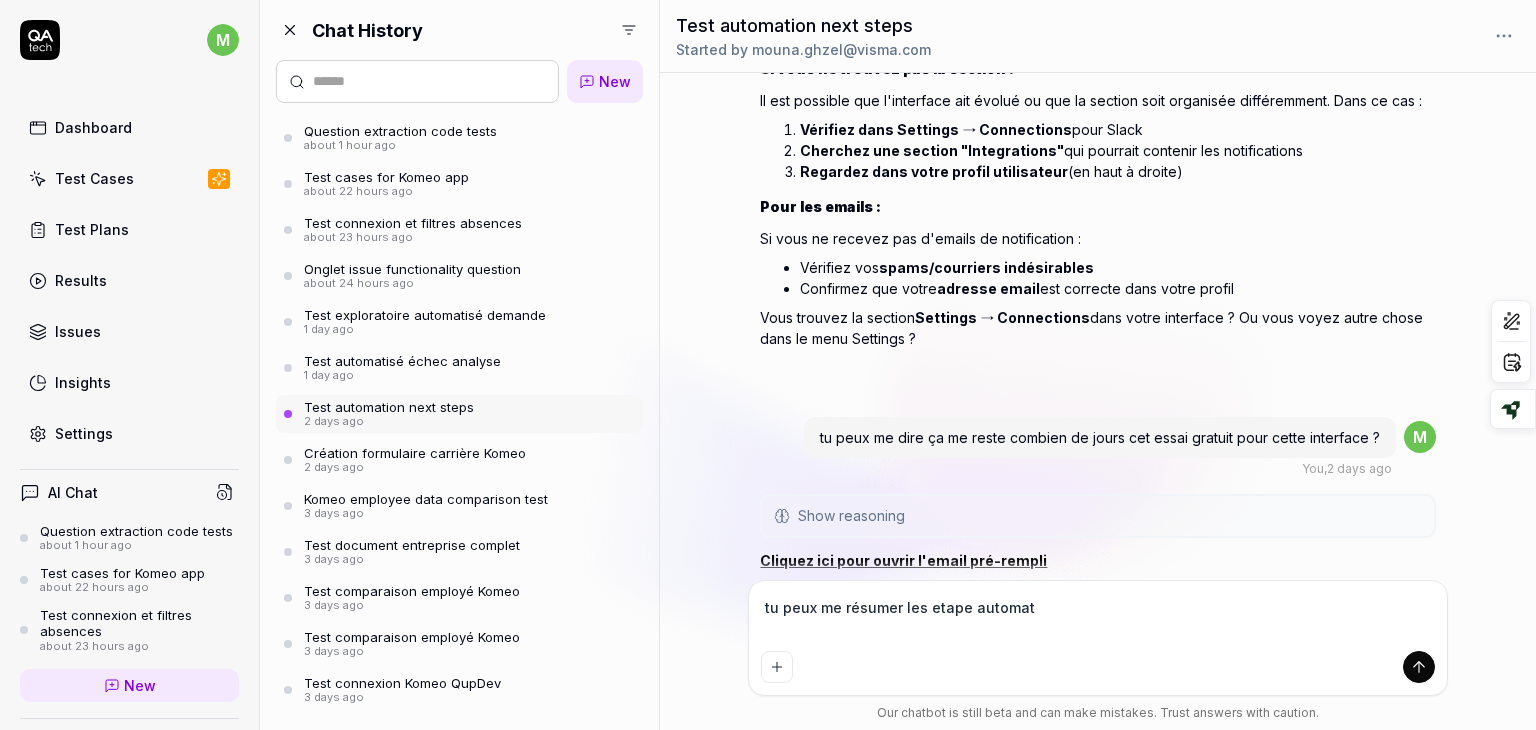 type on "*" 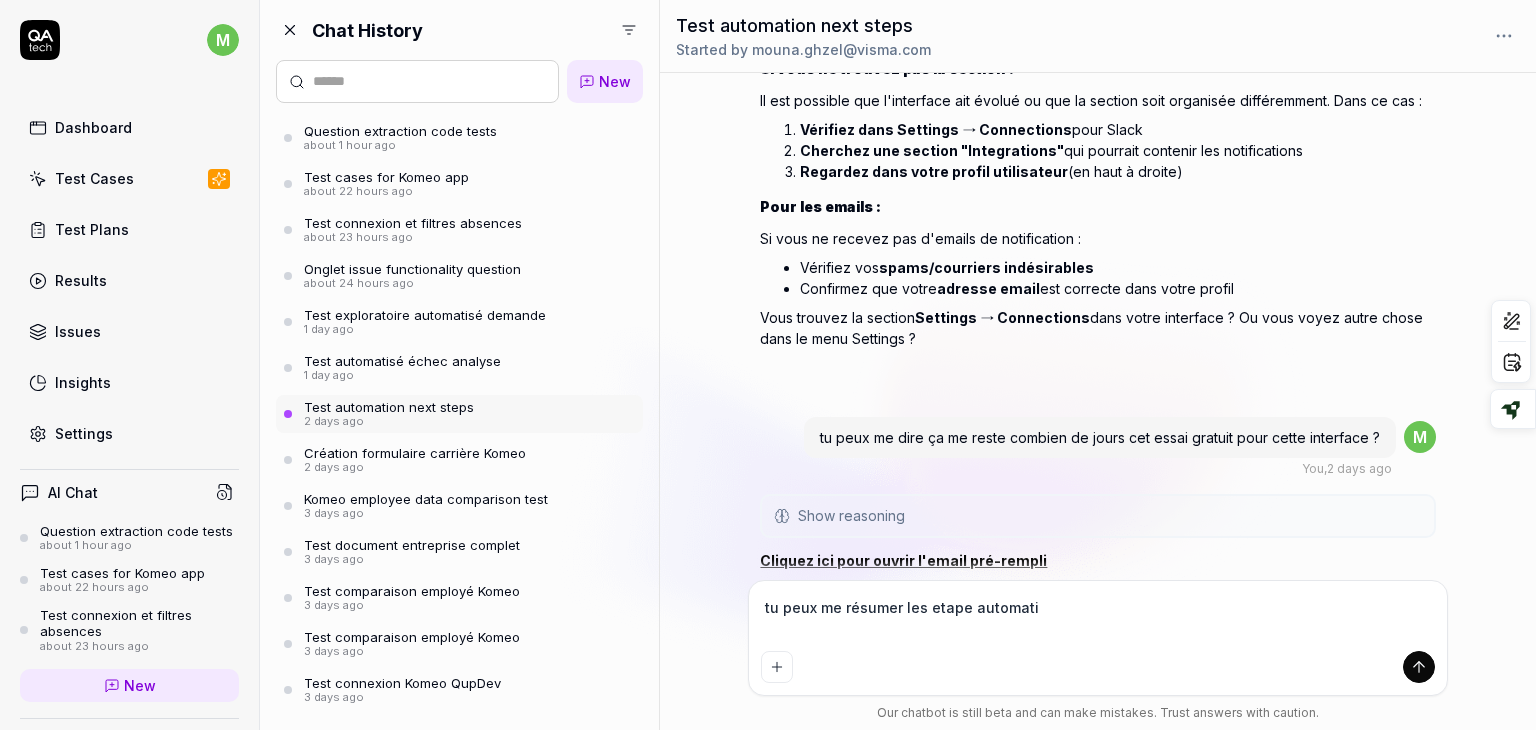 type on "*" 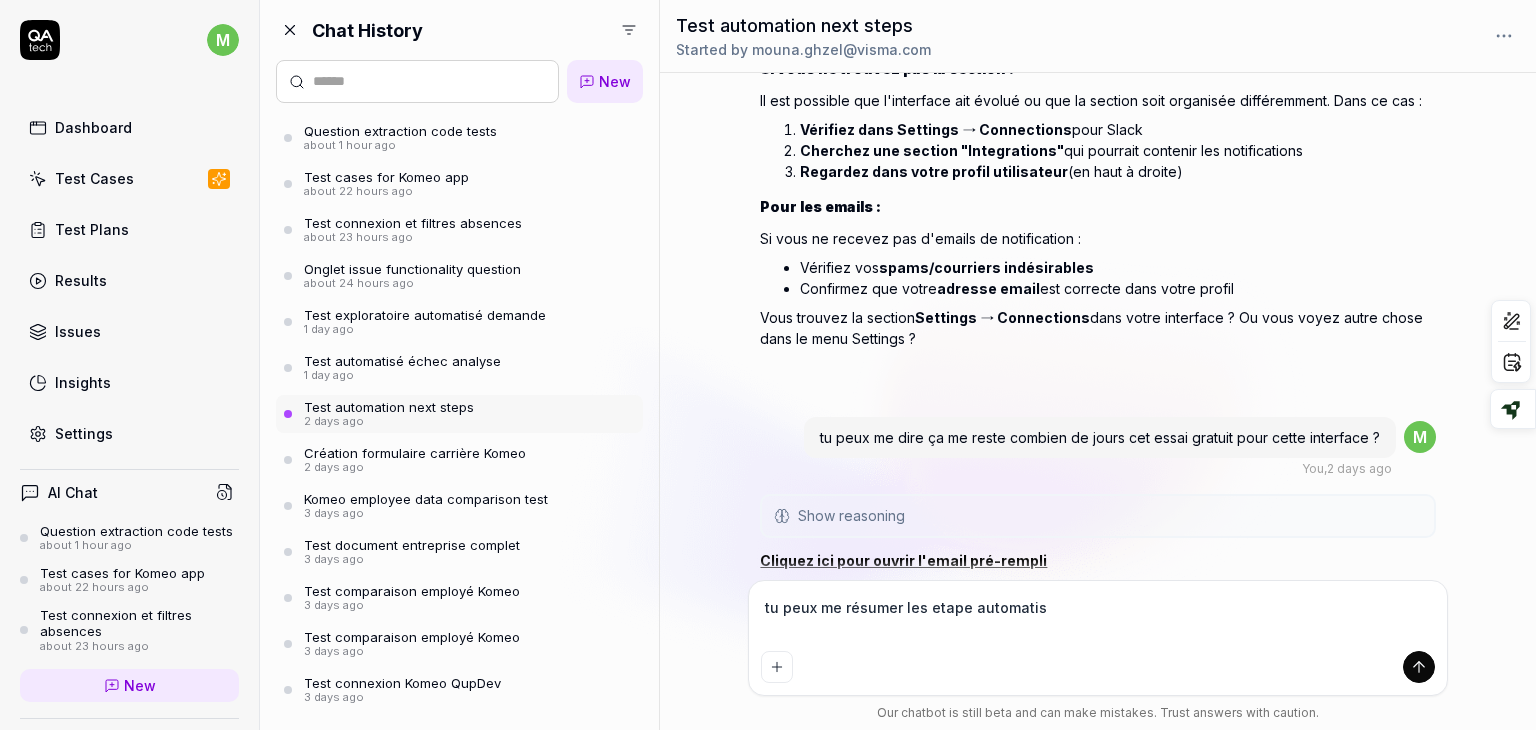 type on "*" 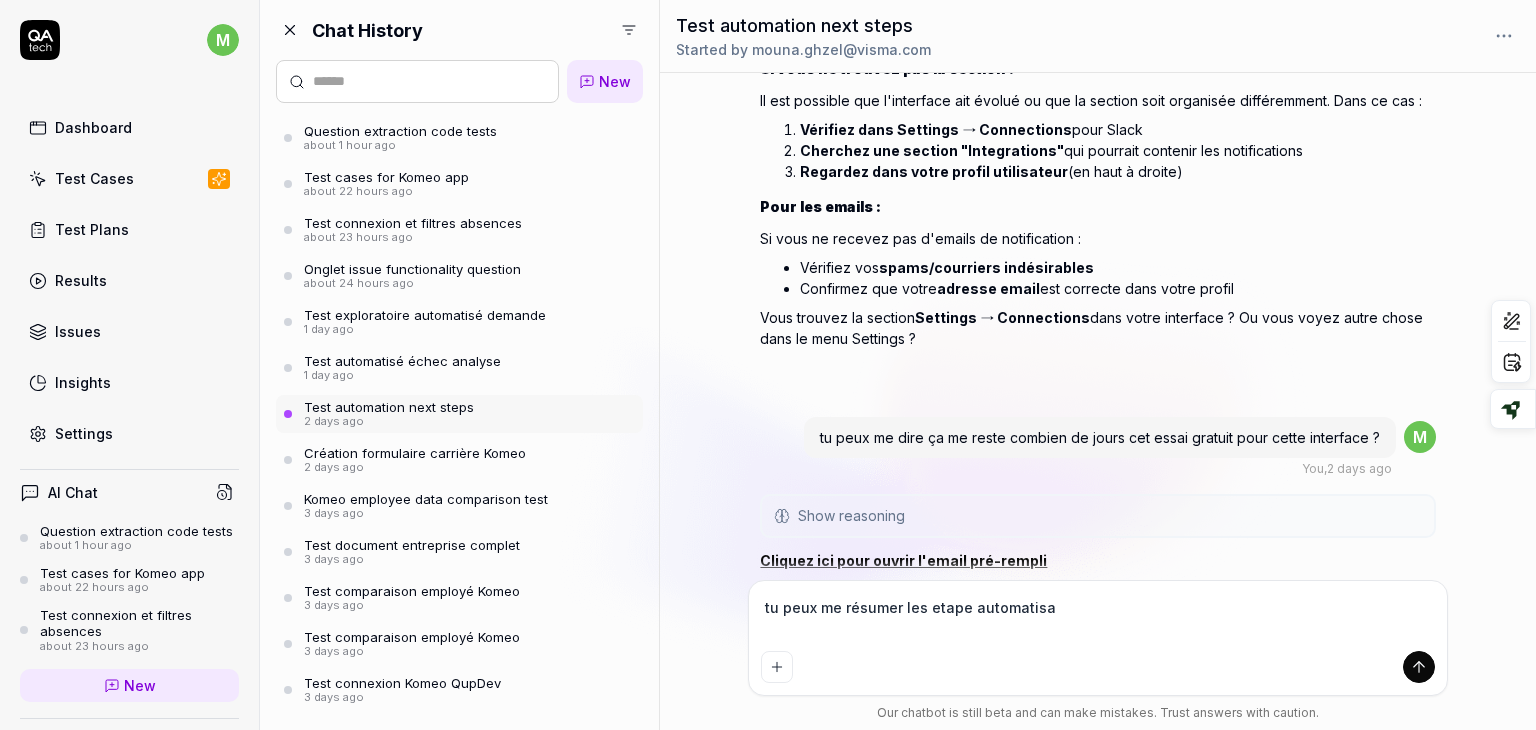 type on "*" 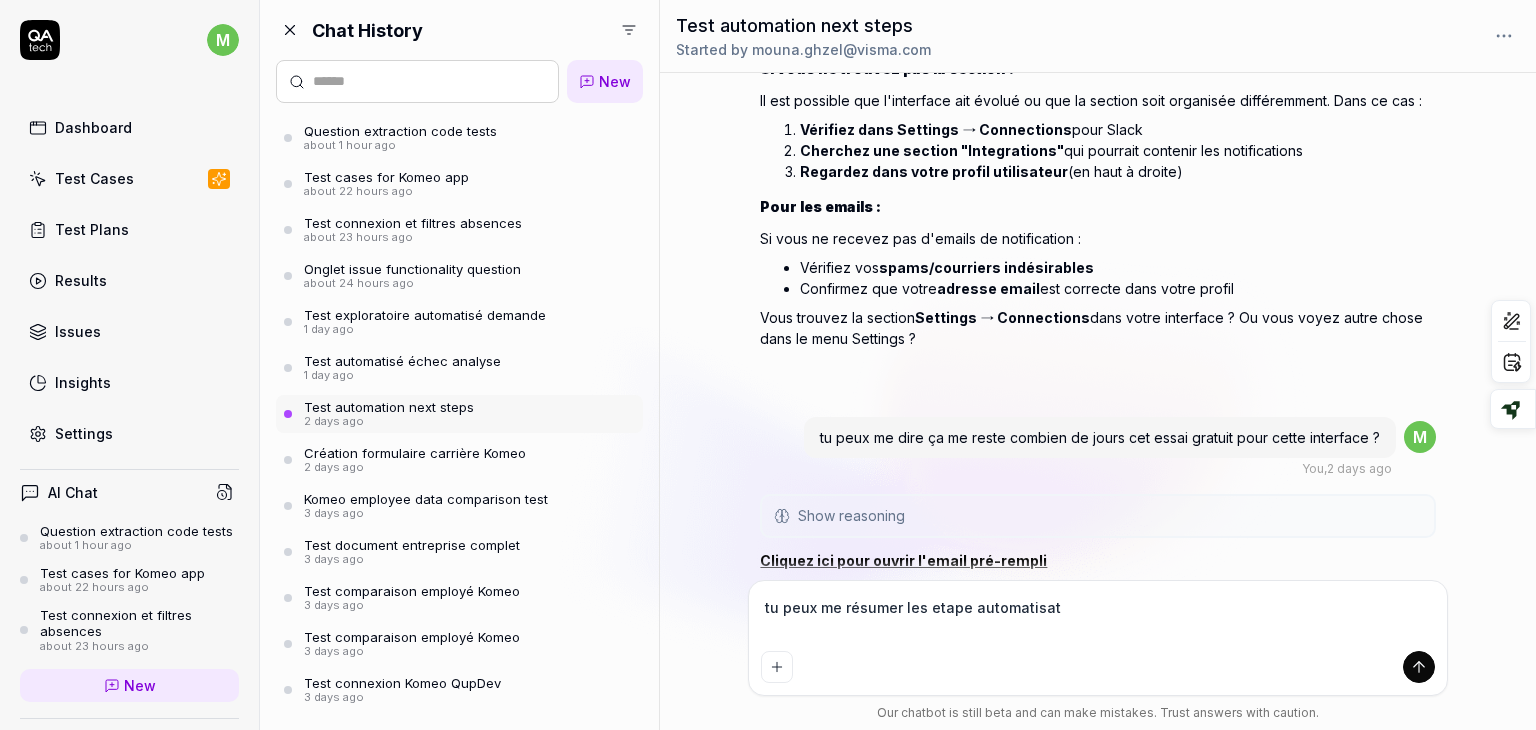 type on "*" 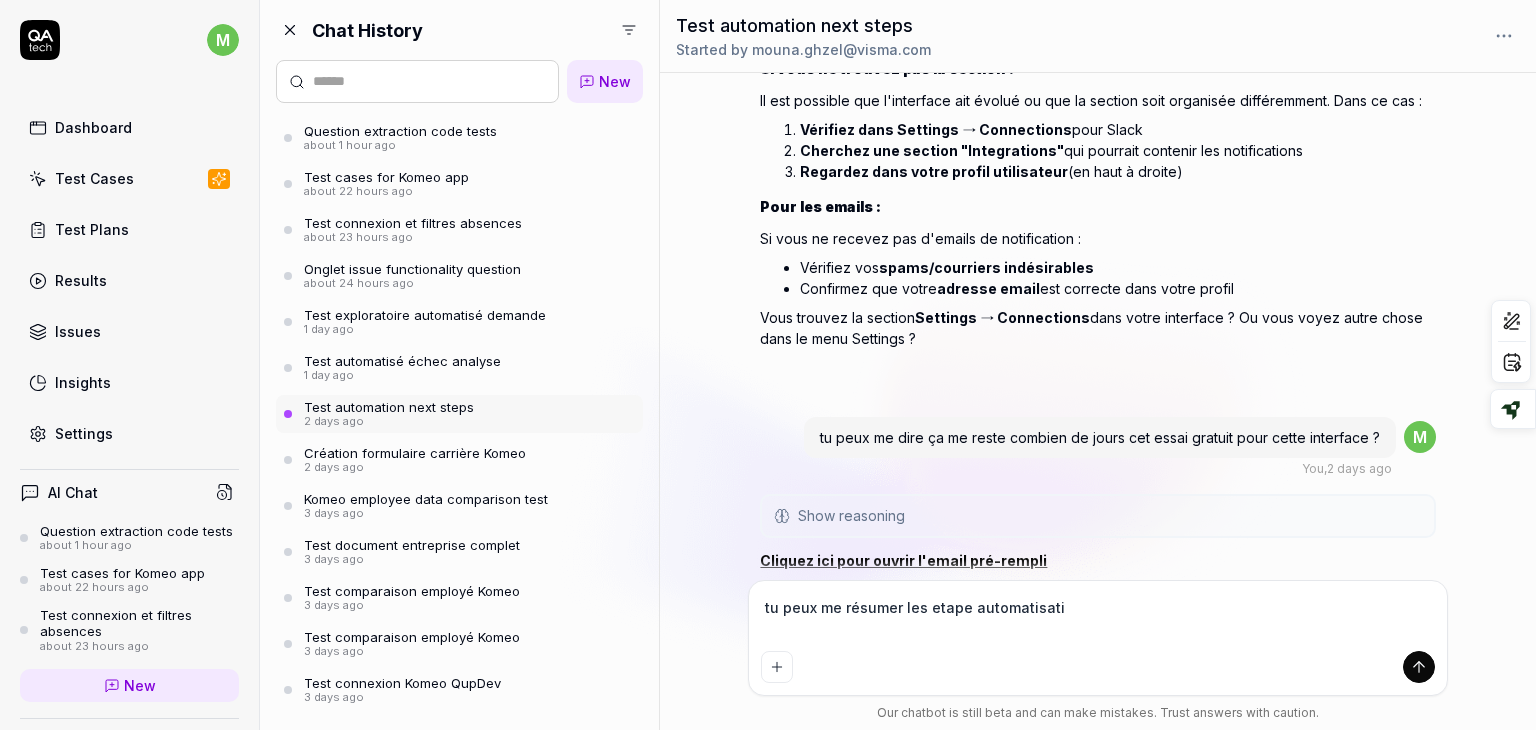 type on "*" 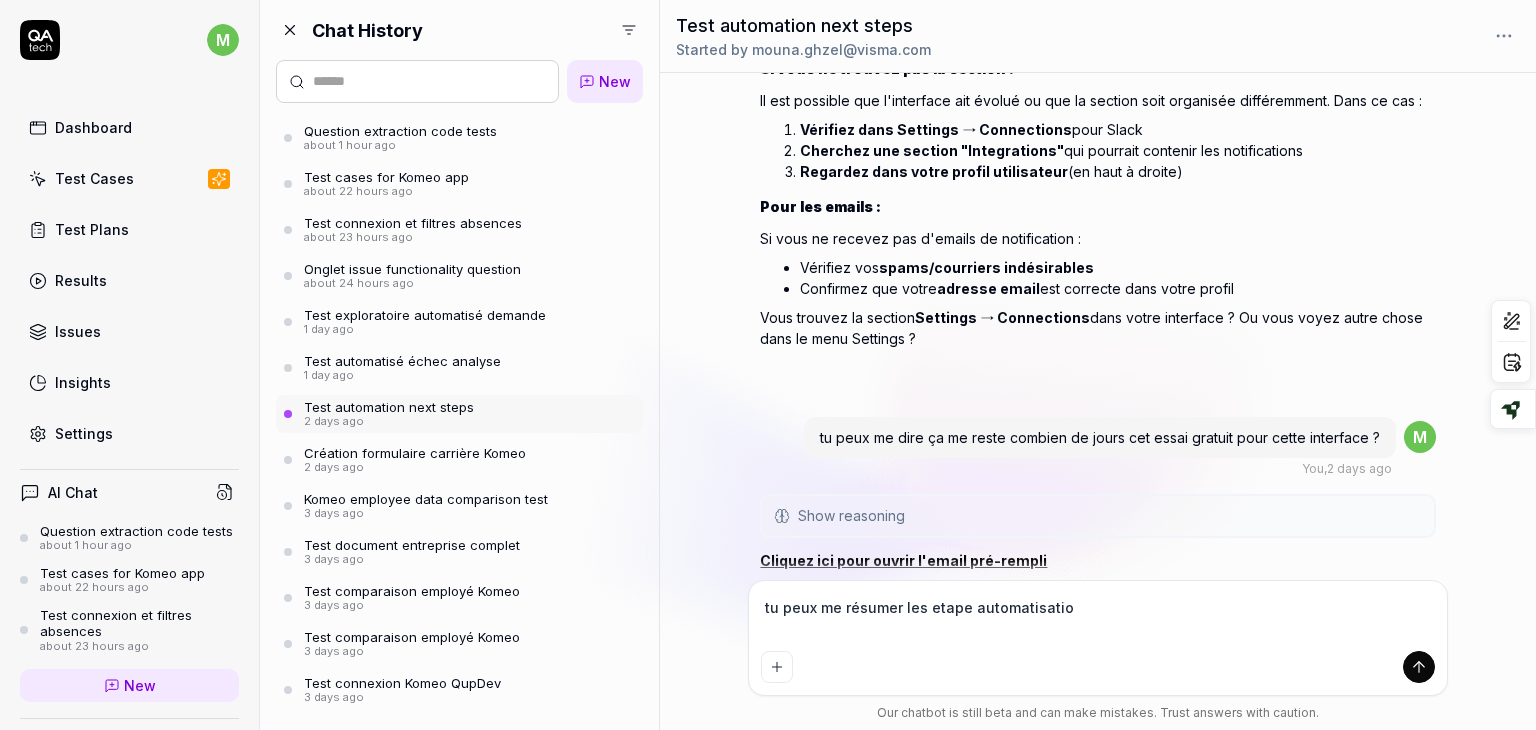 type on "*" 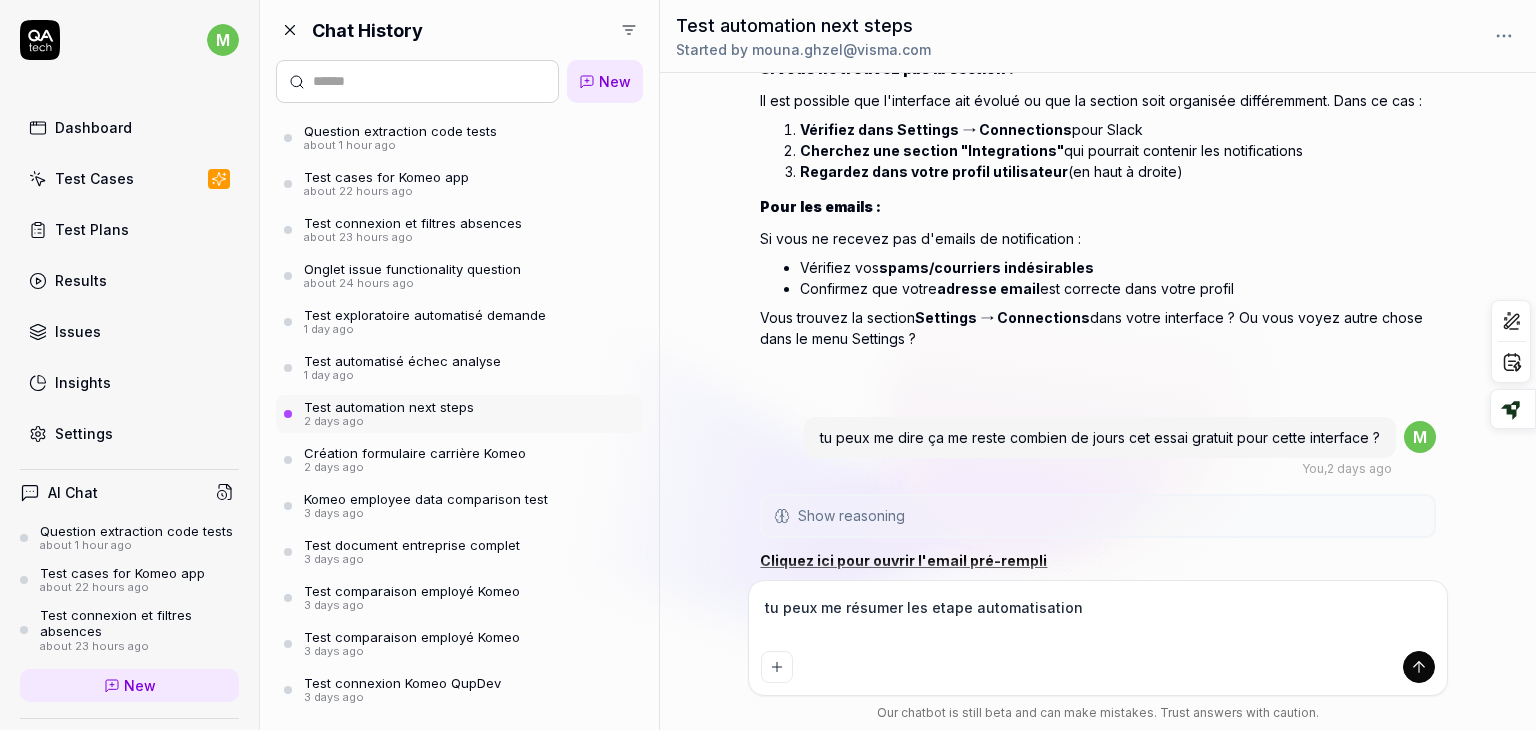 type on "*" 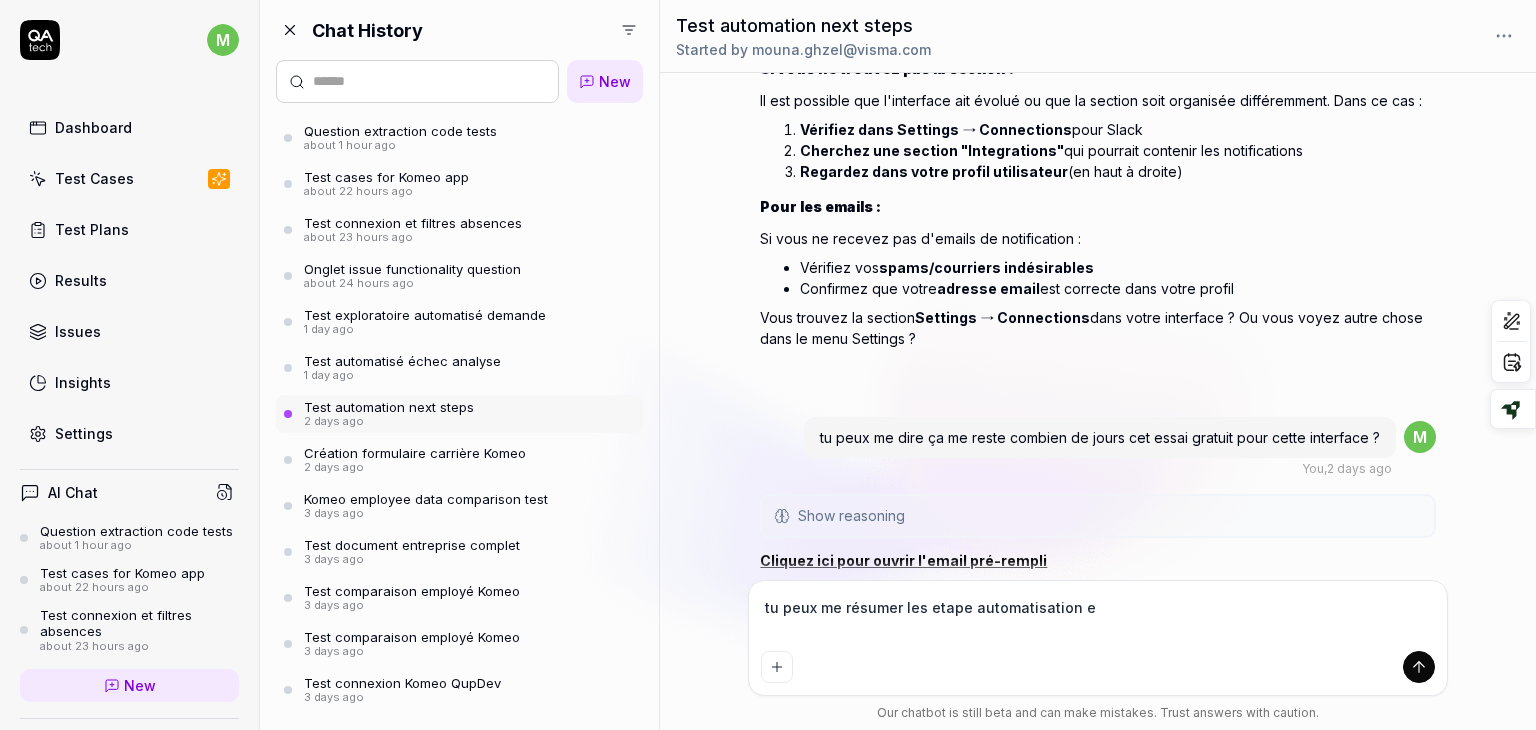 type on "*" 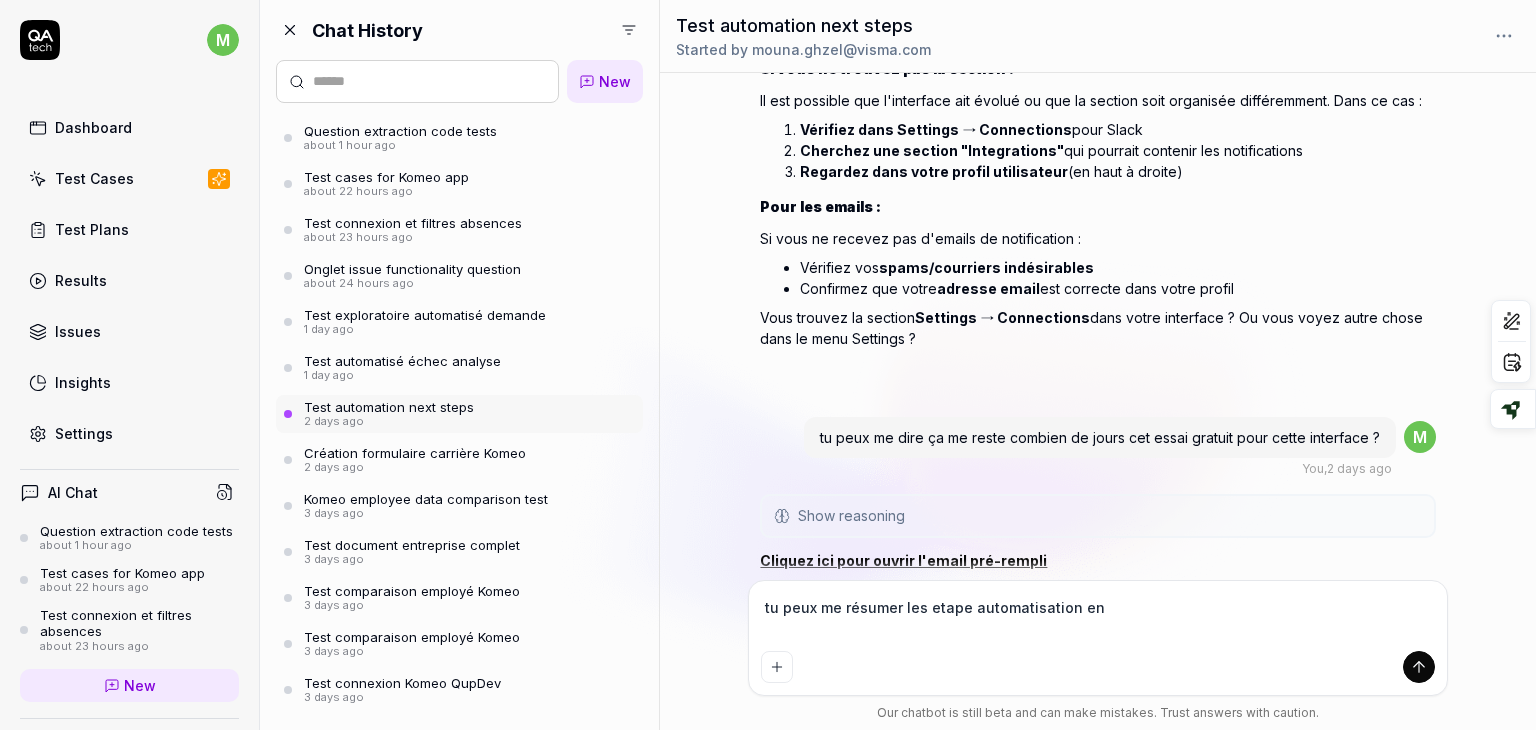 type on "*" 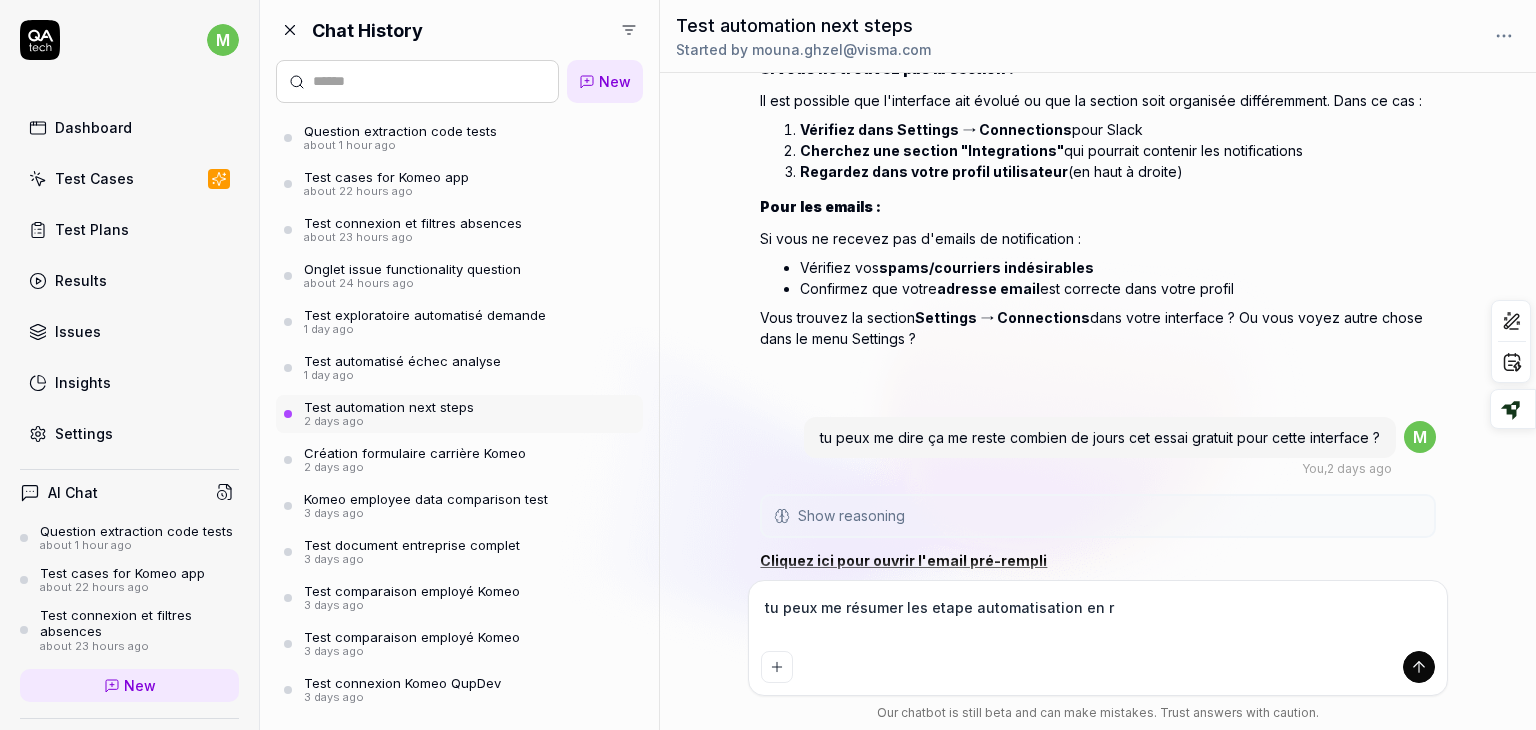 type on "*" 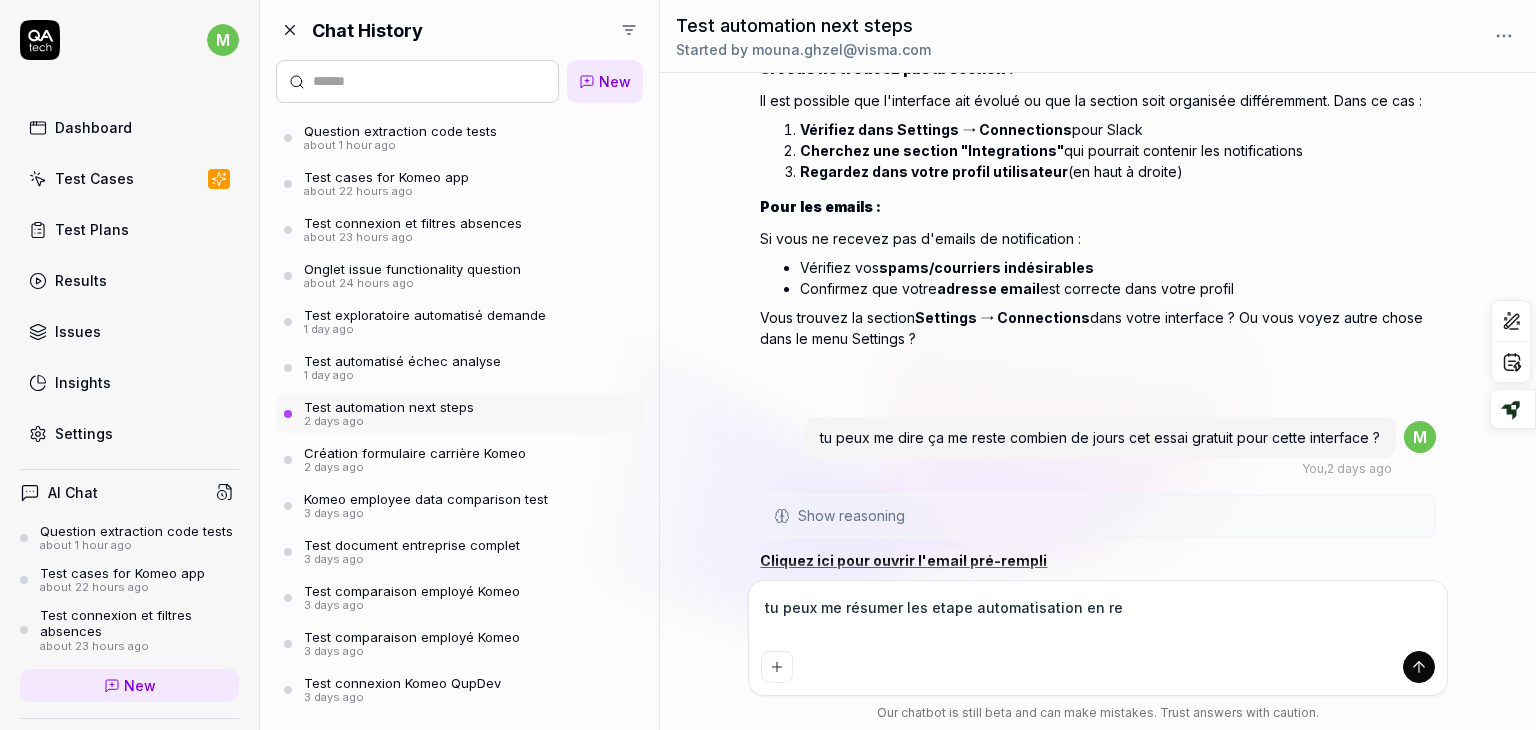 type on "*" 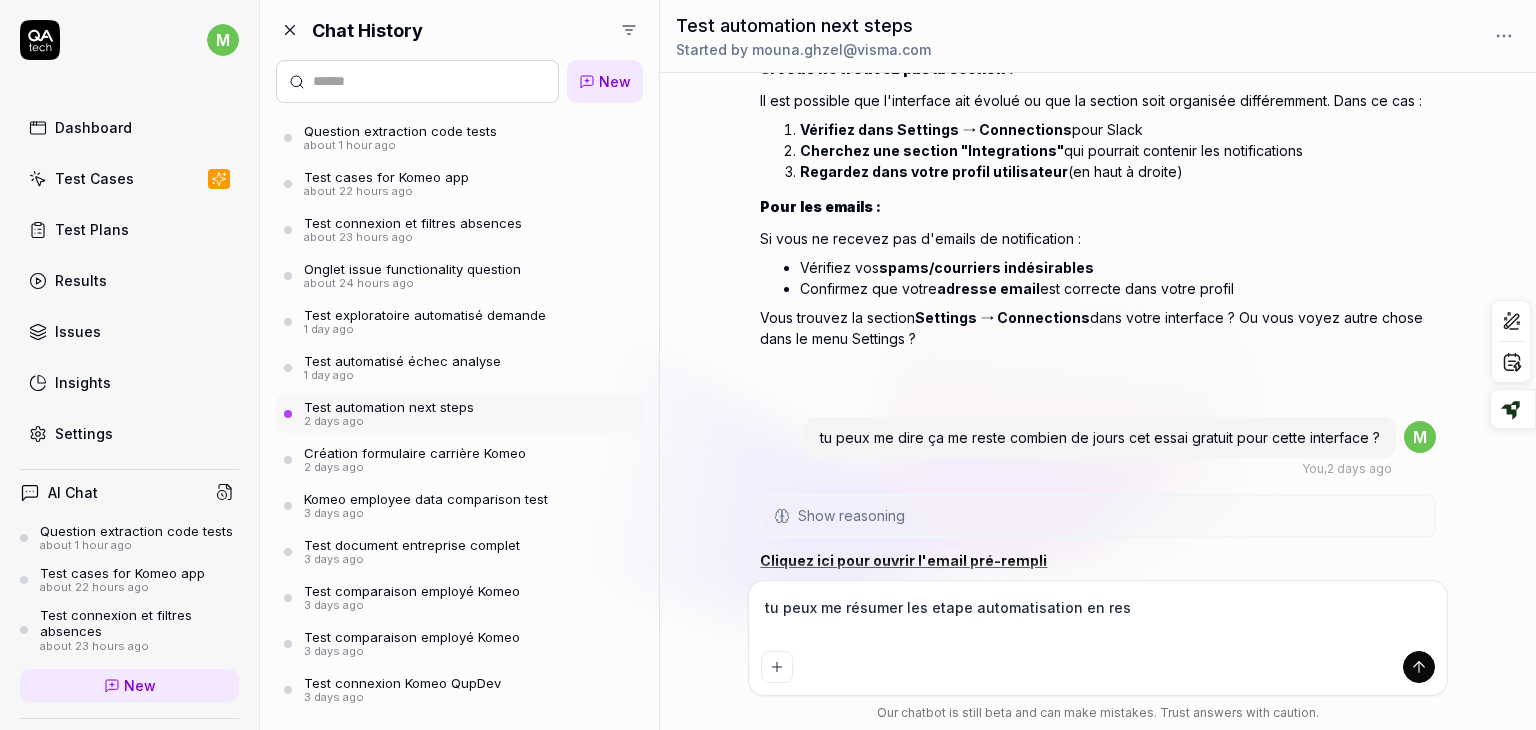 type on "*" 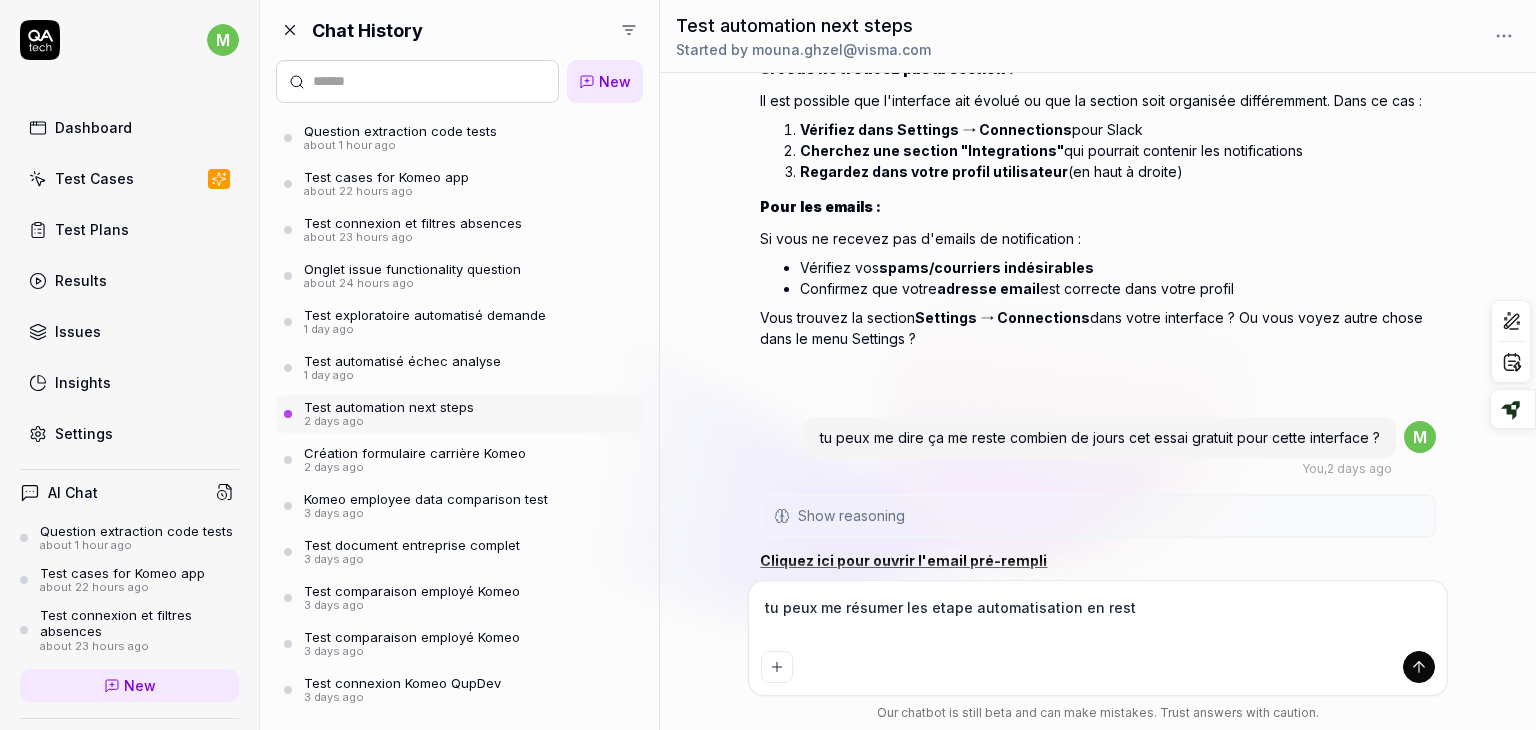 type on "*" 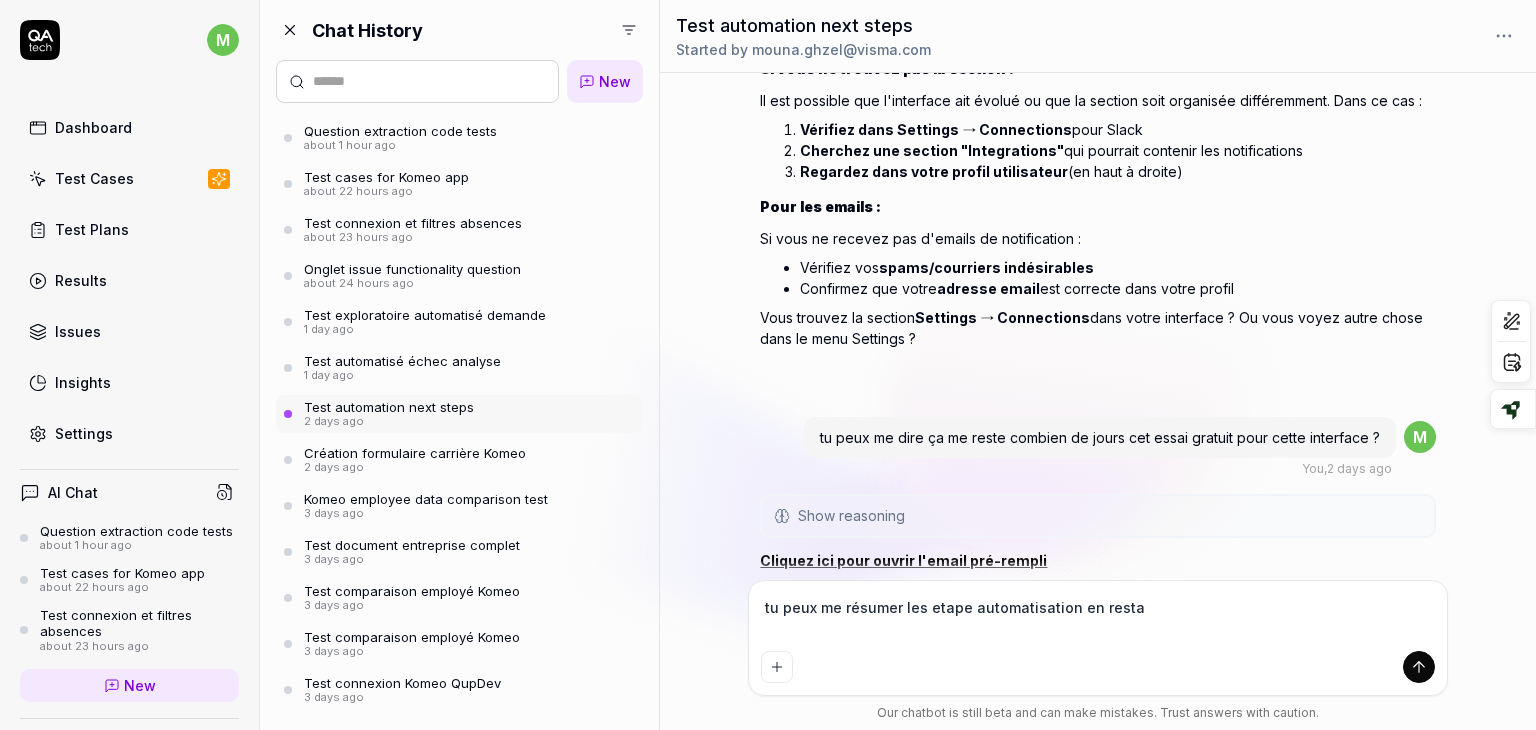 type on "*" 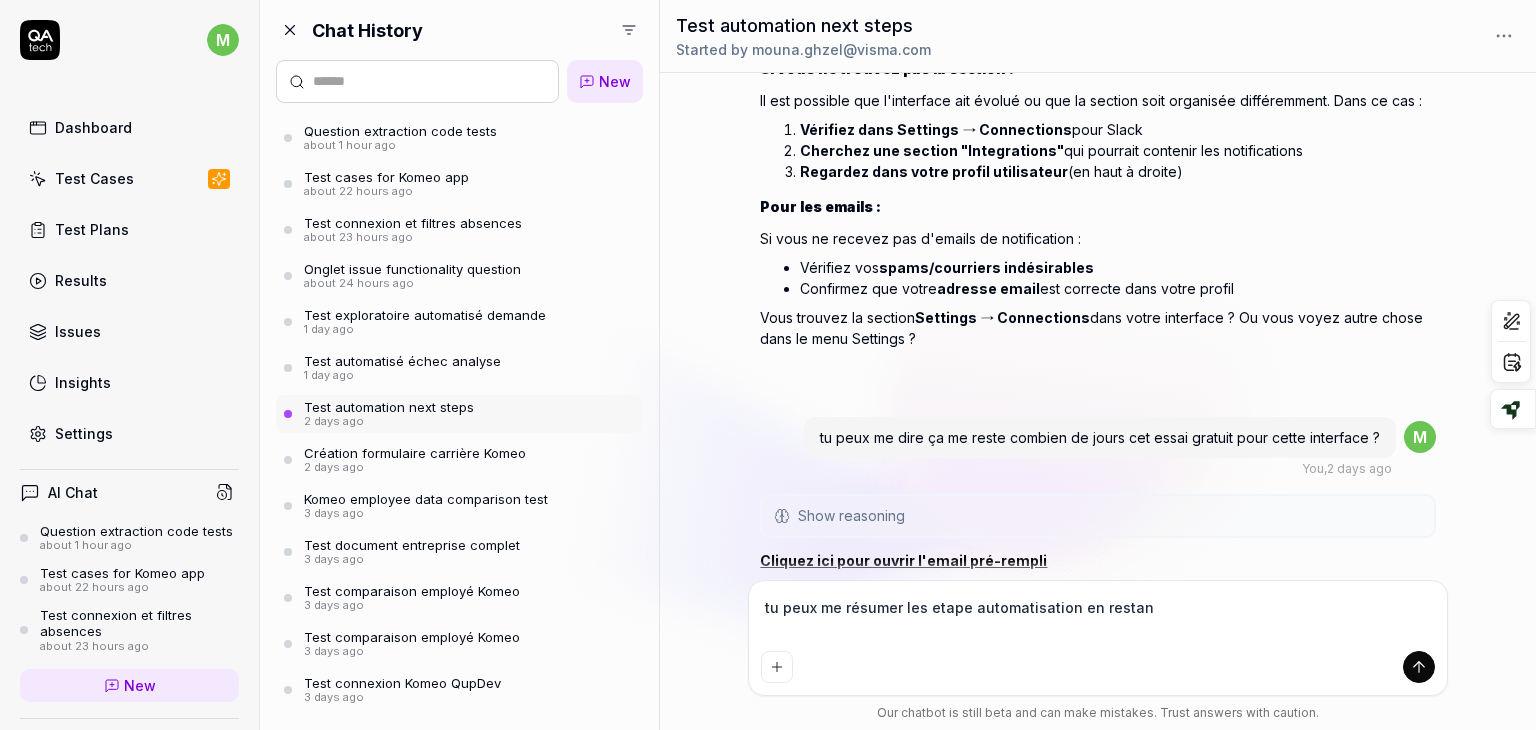 type on "*" 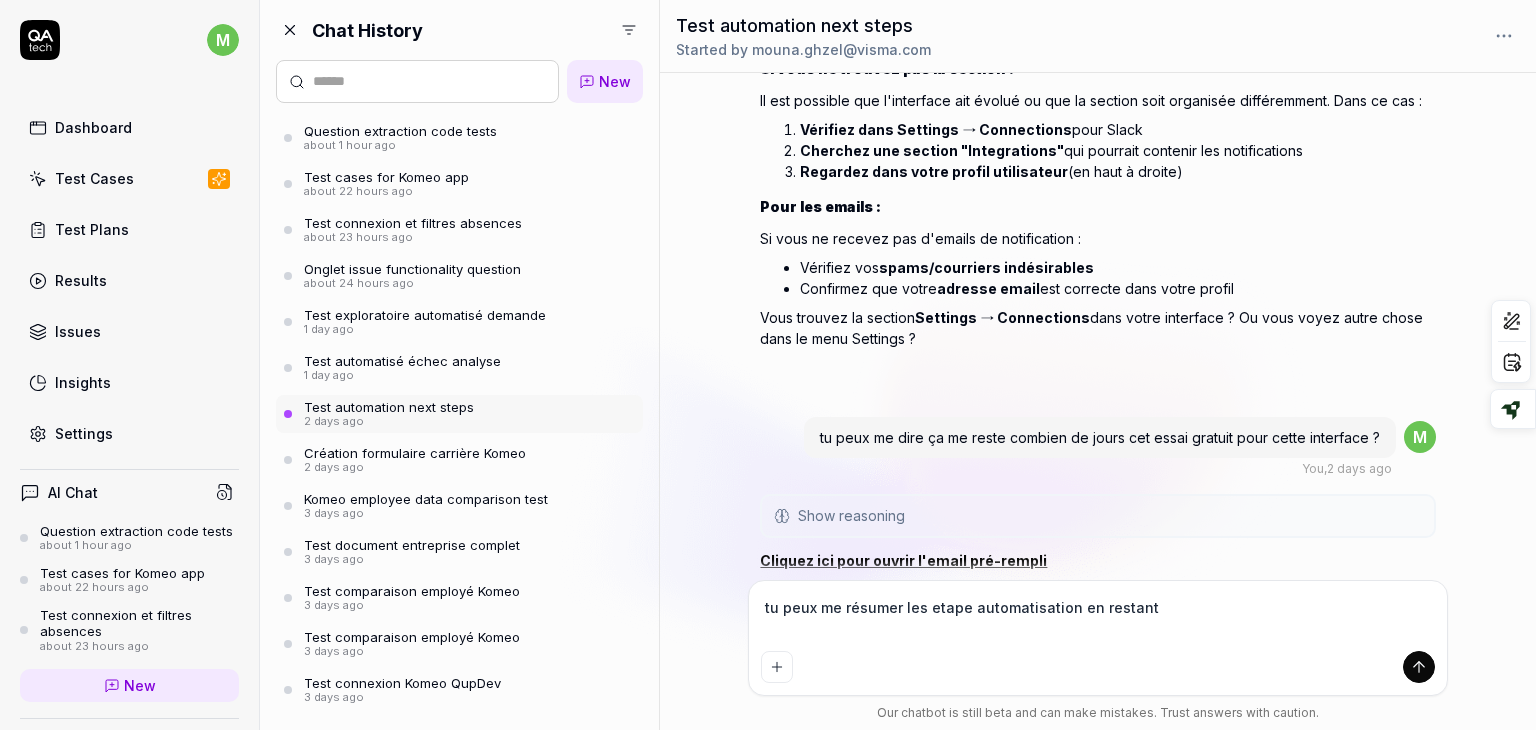 type on "tu peux me résumer les etape automatisation en restant" 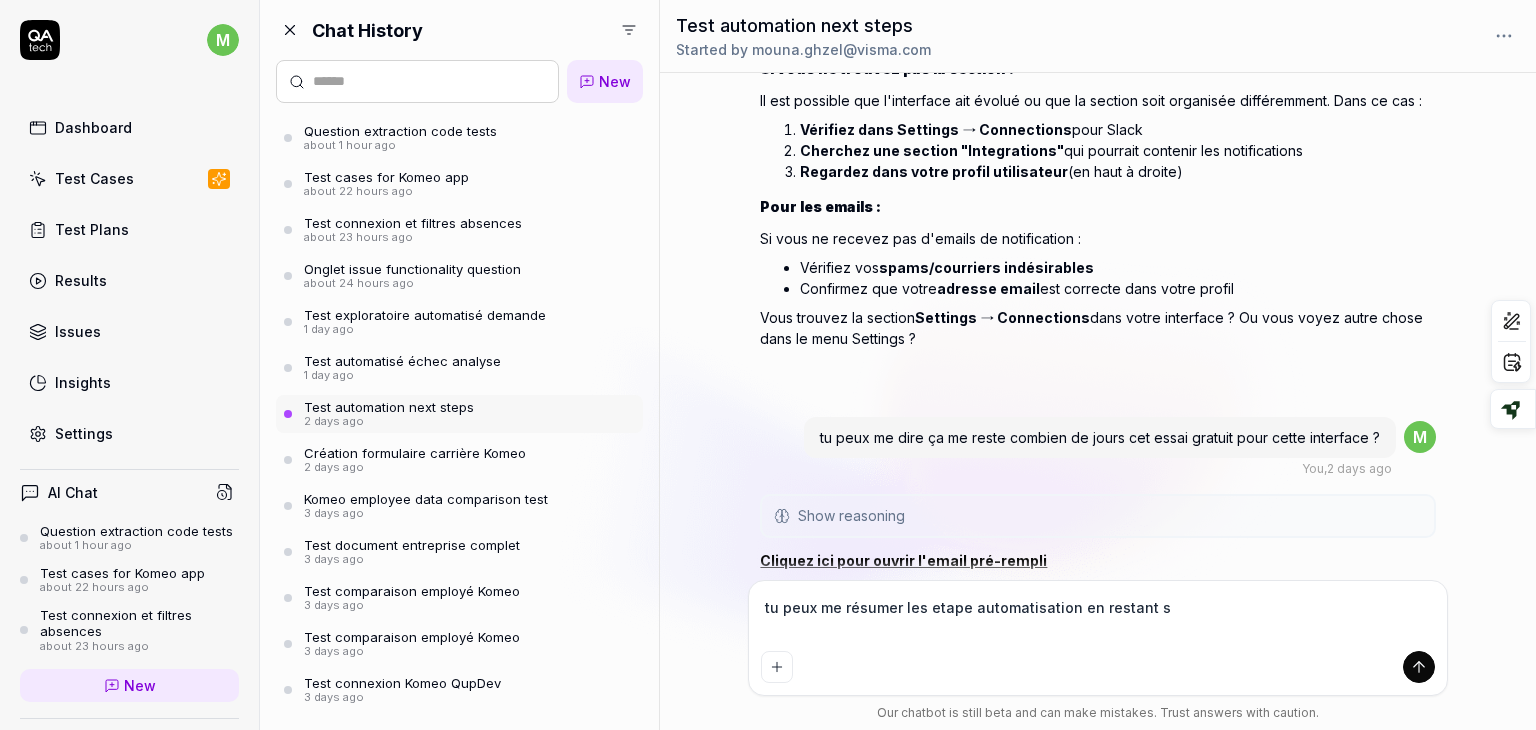 type on "*" 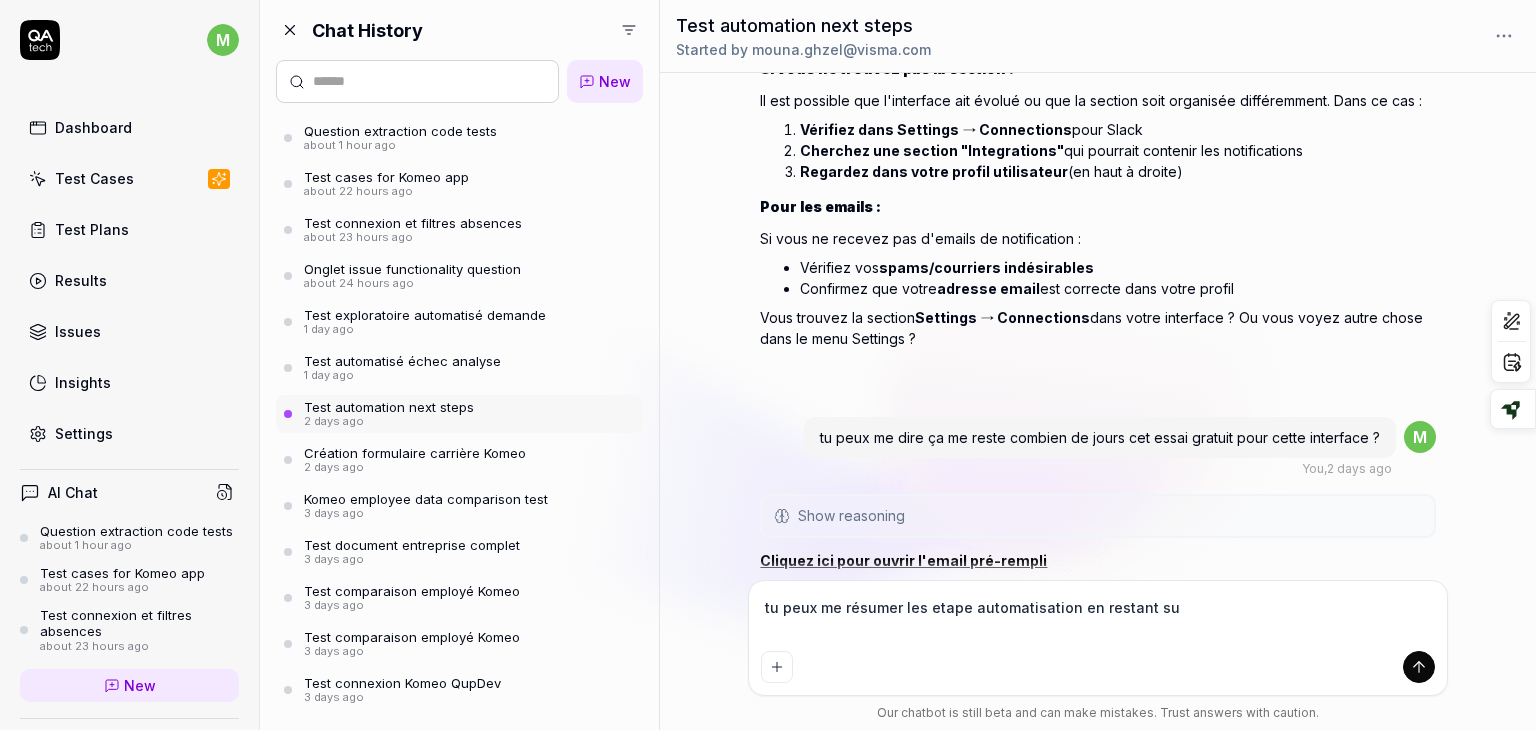 type on "*" 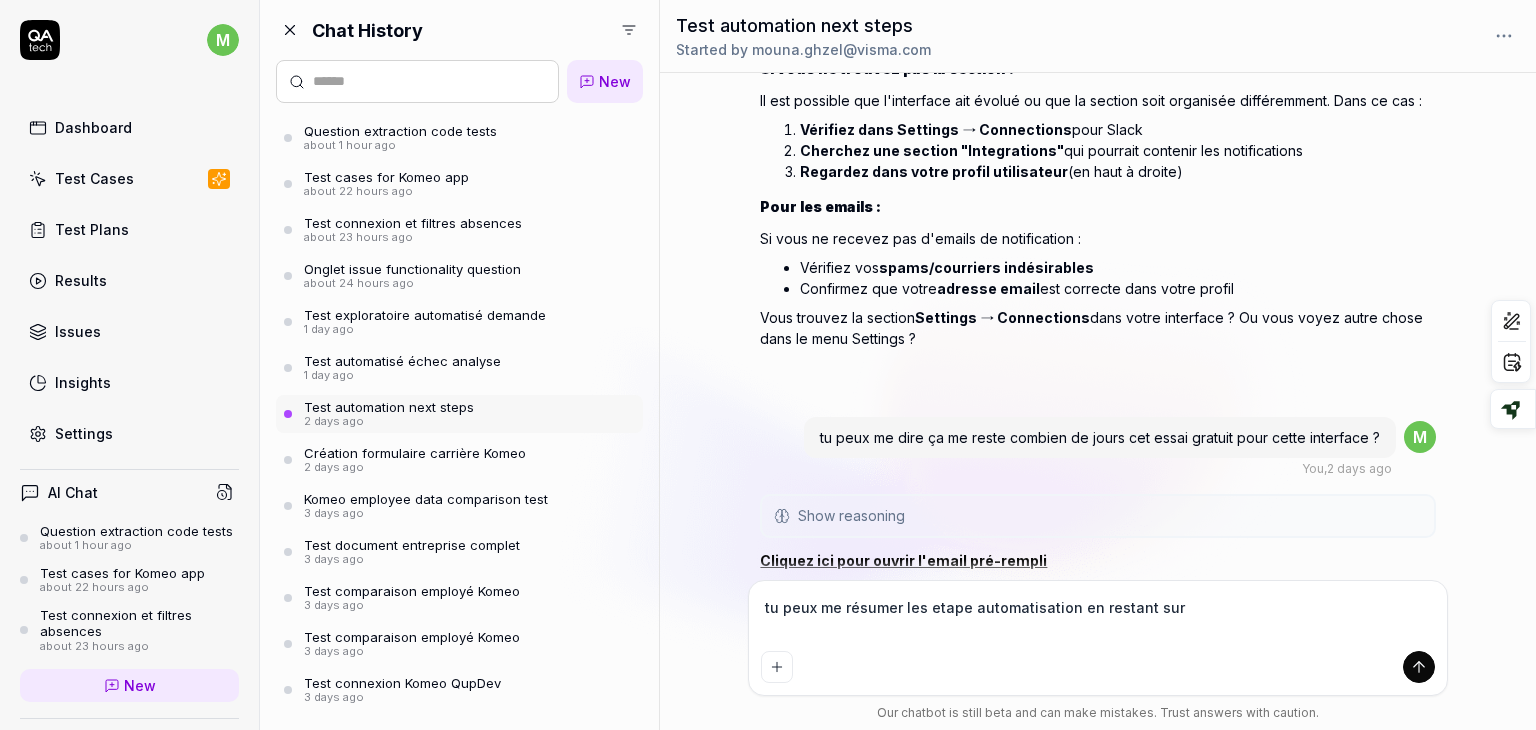 type on "*" 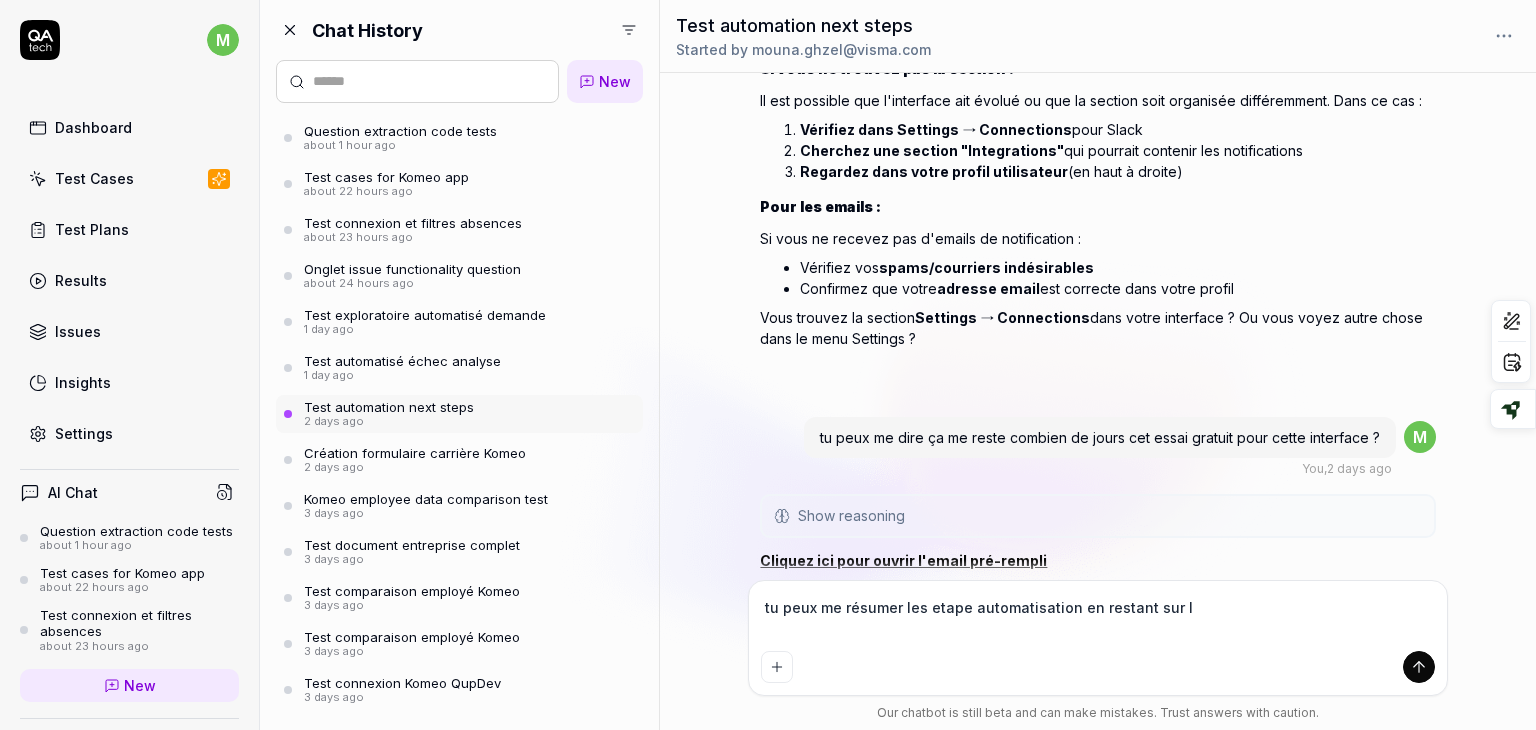 type on "*" 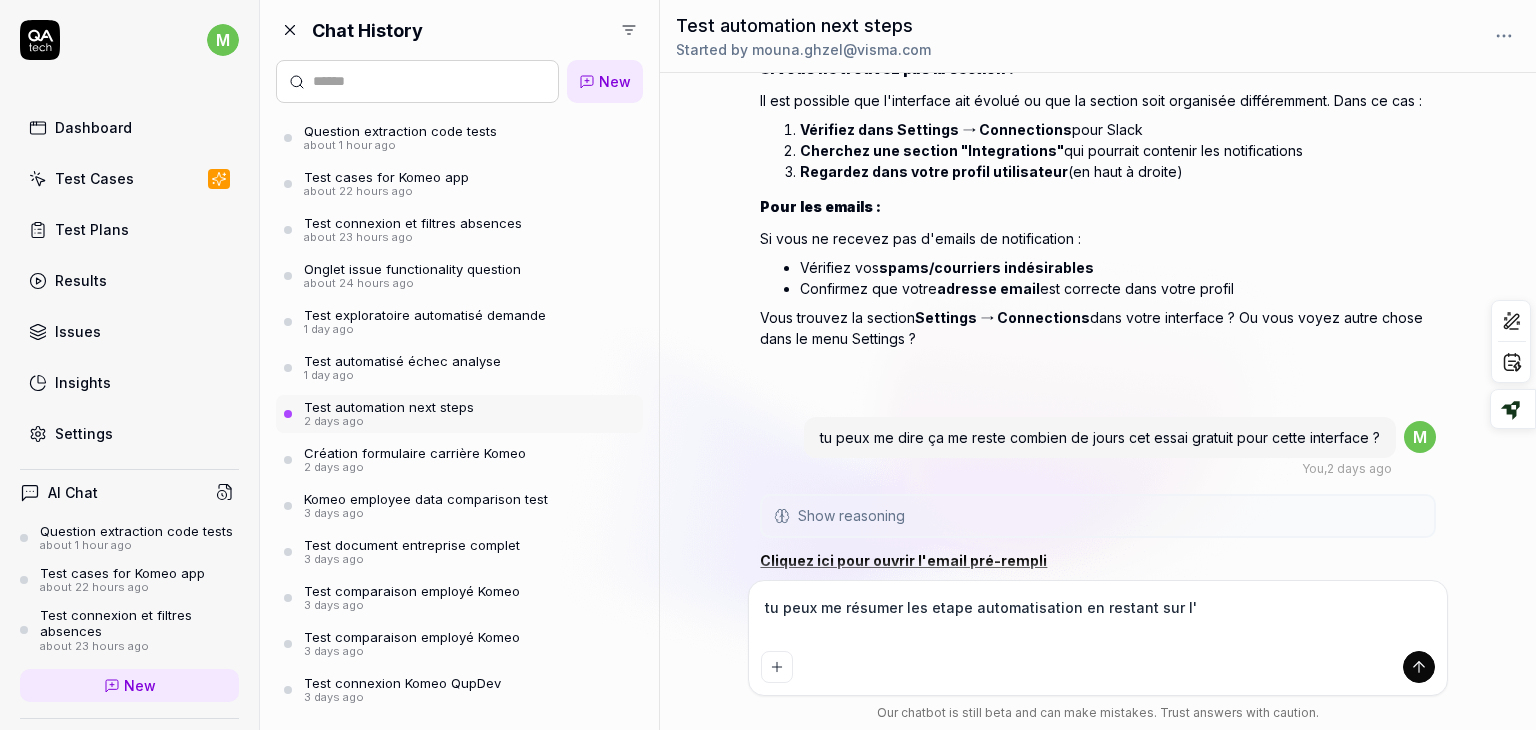 type on "*" 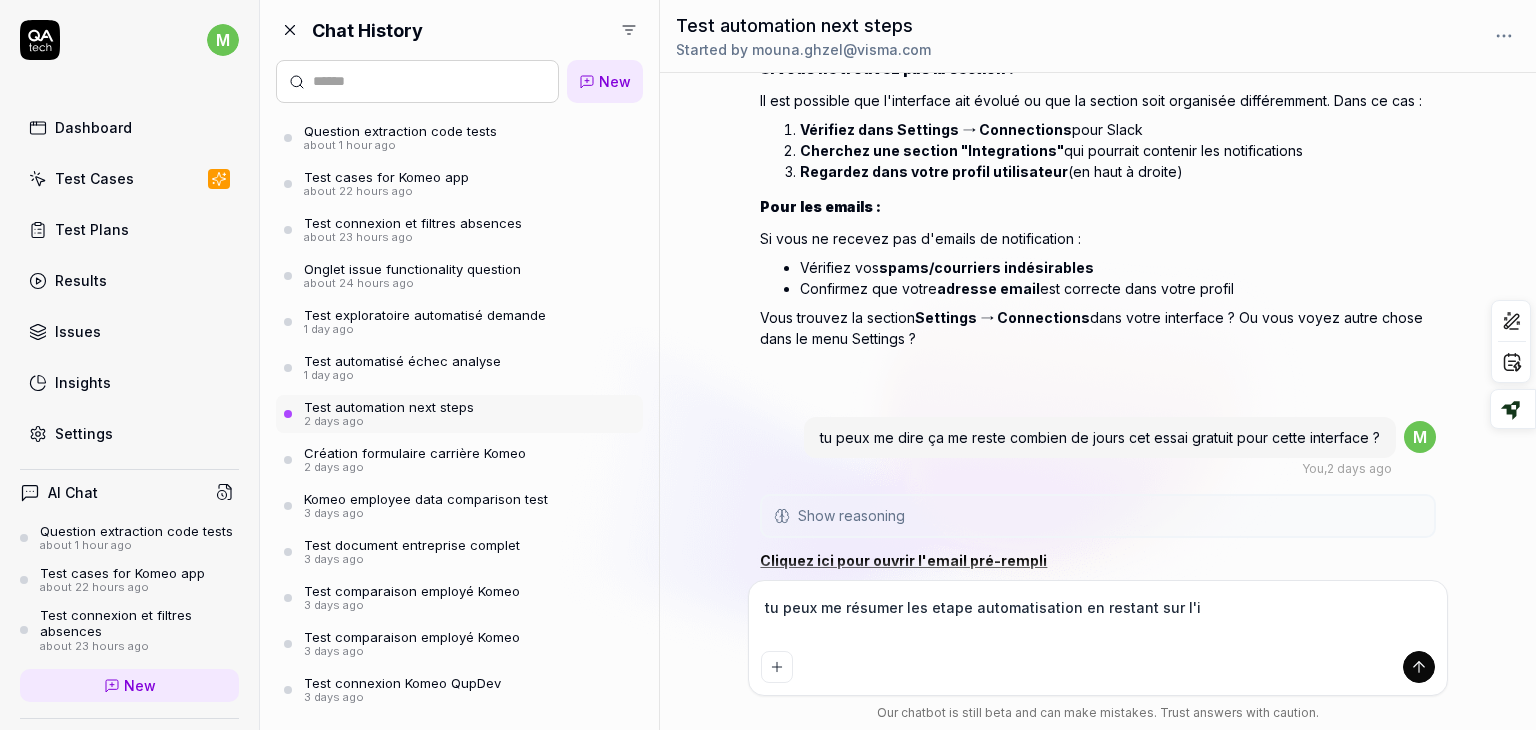 type on "*" 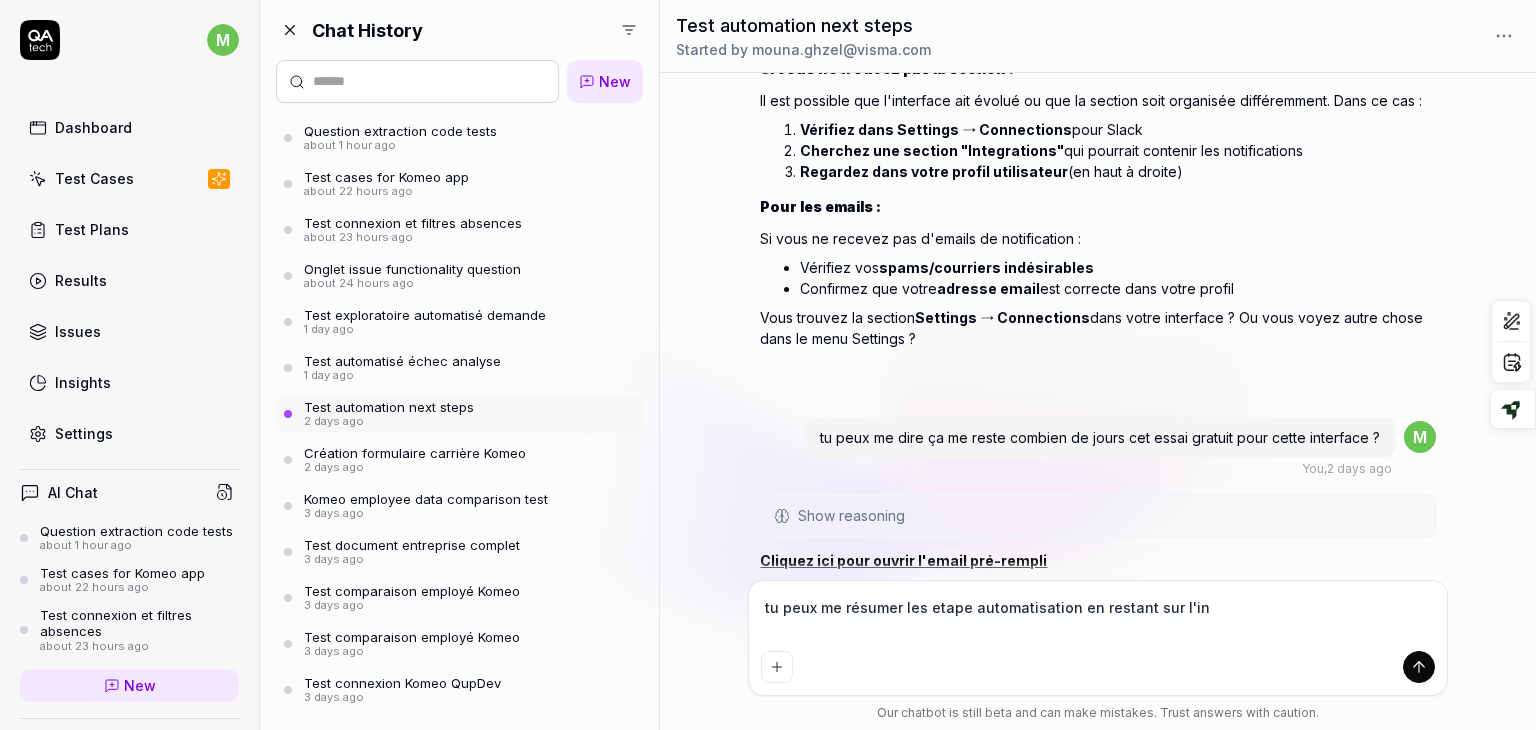 type on "*" 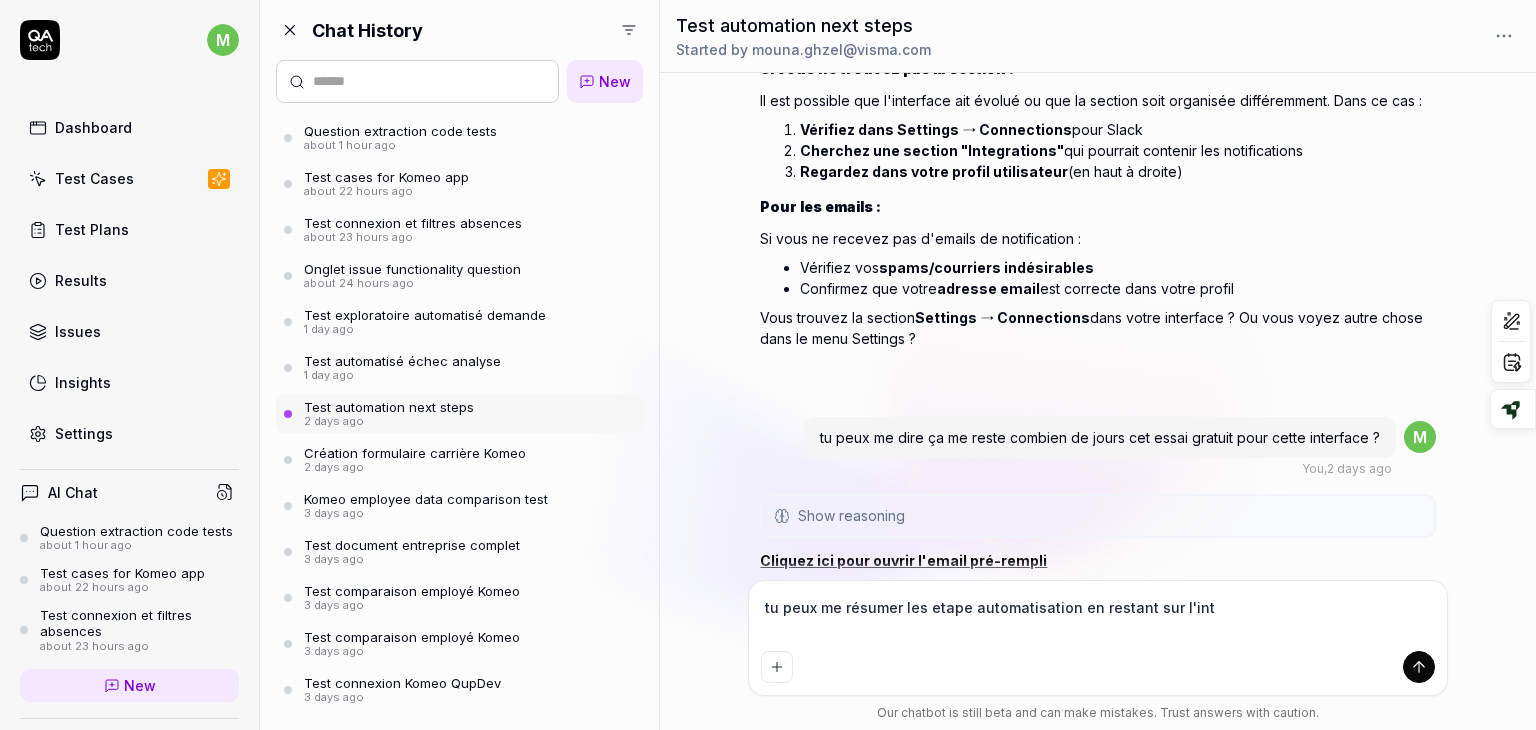 type on "*" 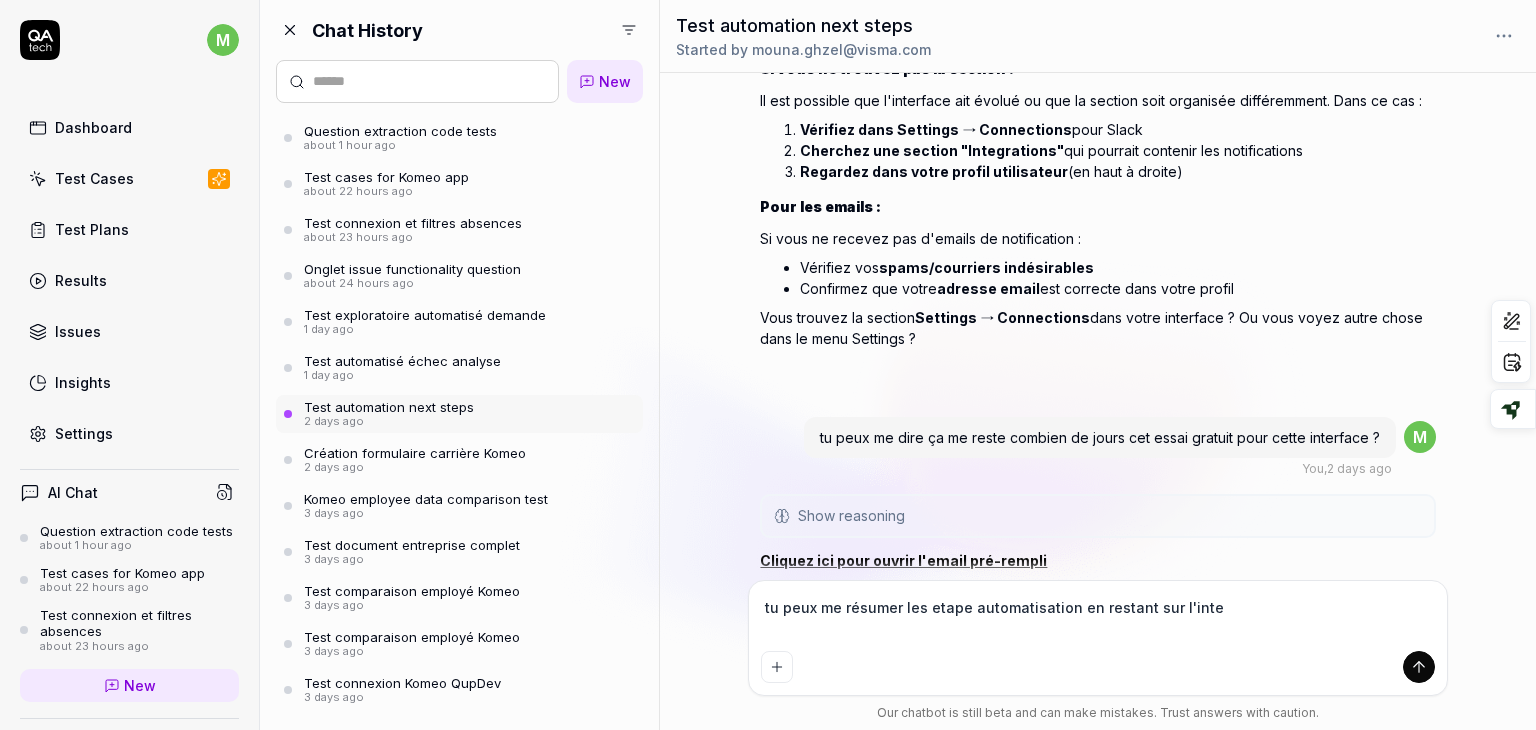 type on "*" 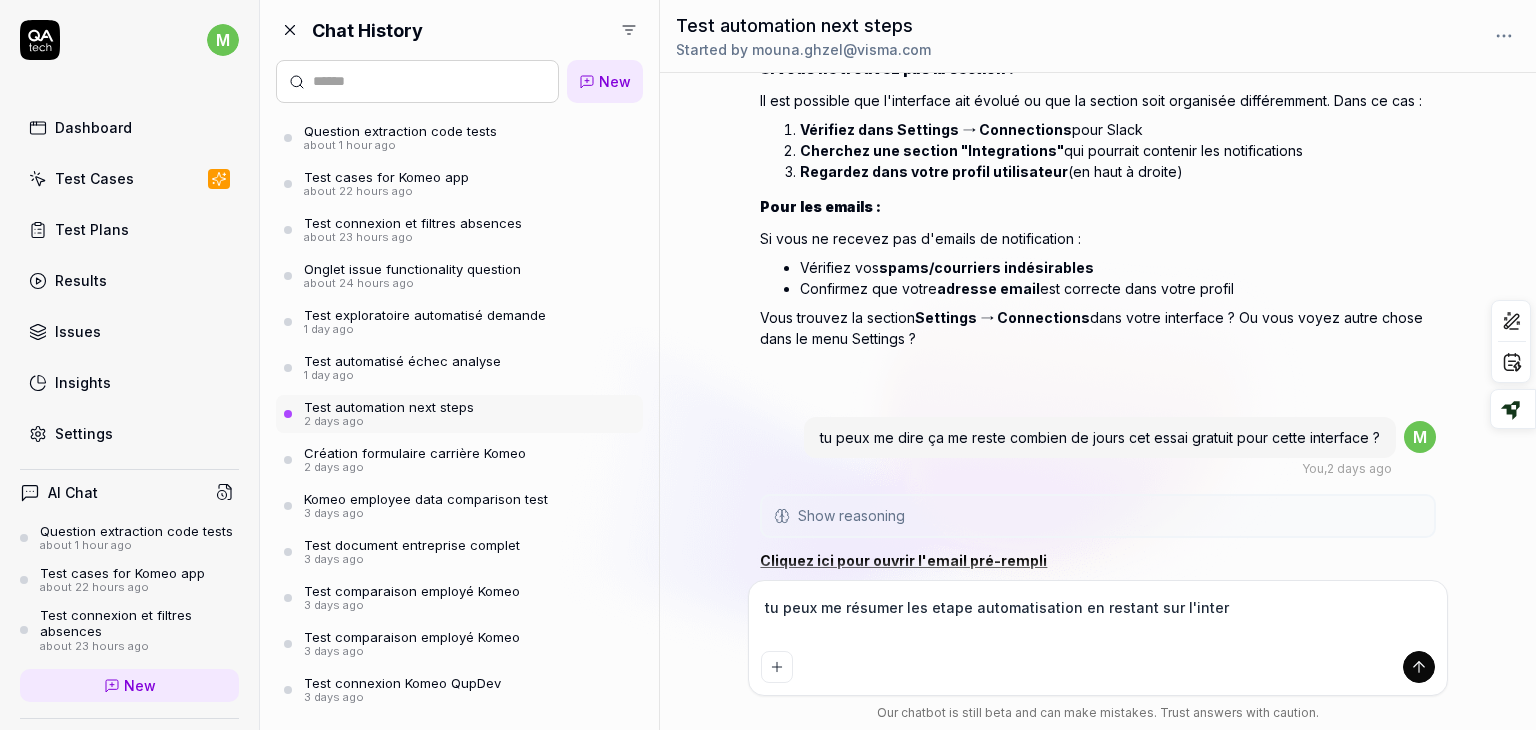 type on "*" 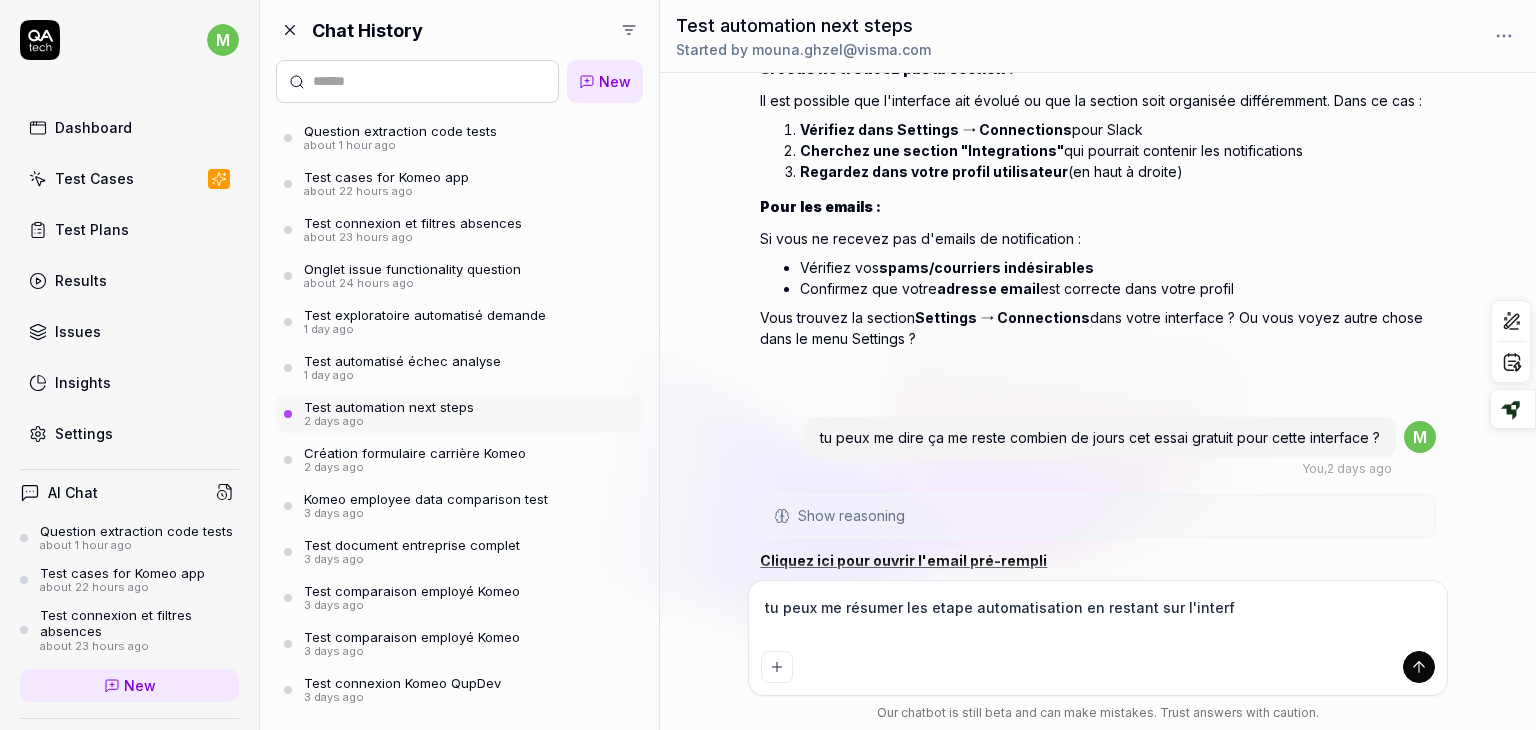 type on "*" 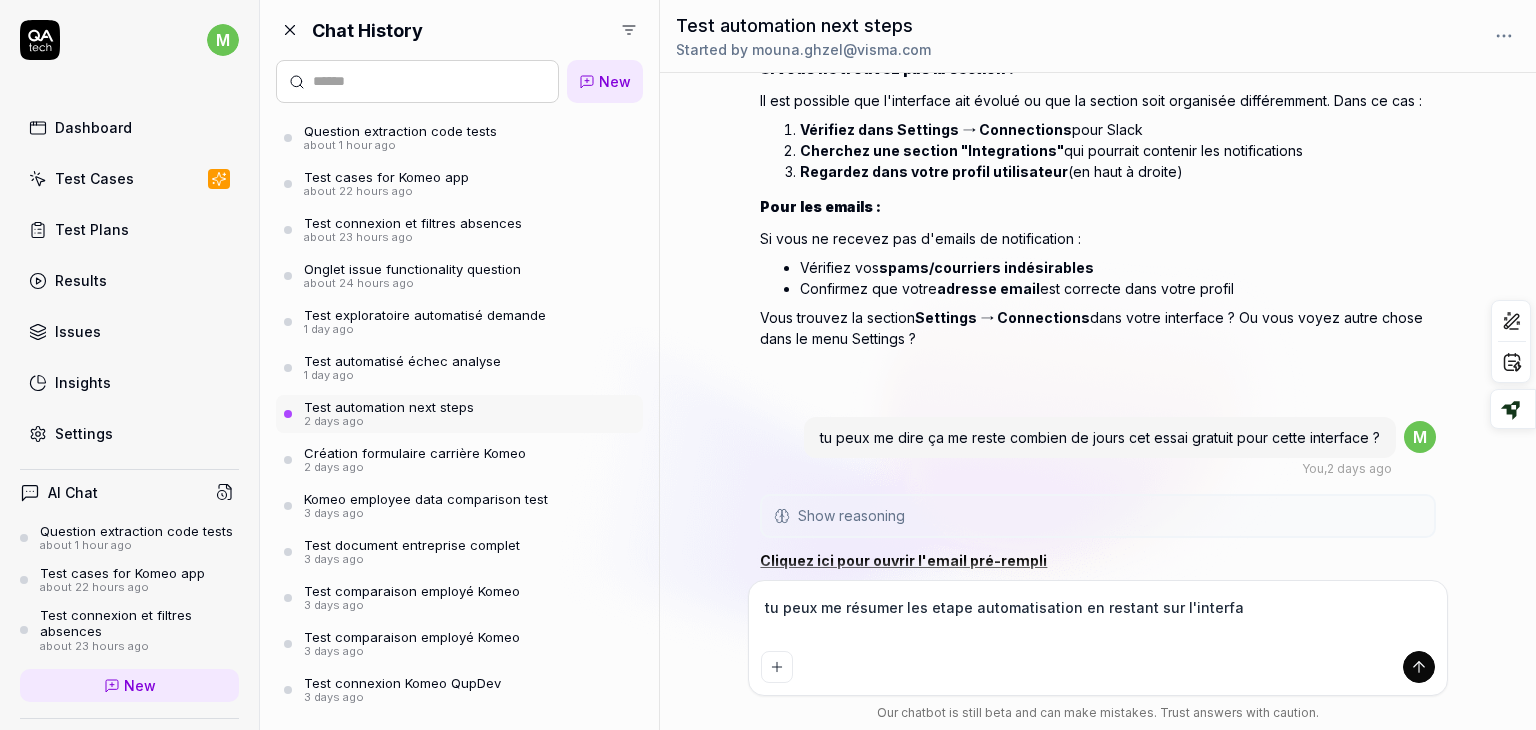 type on "*" 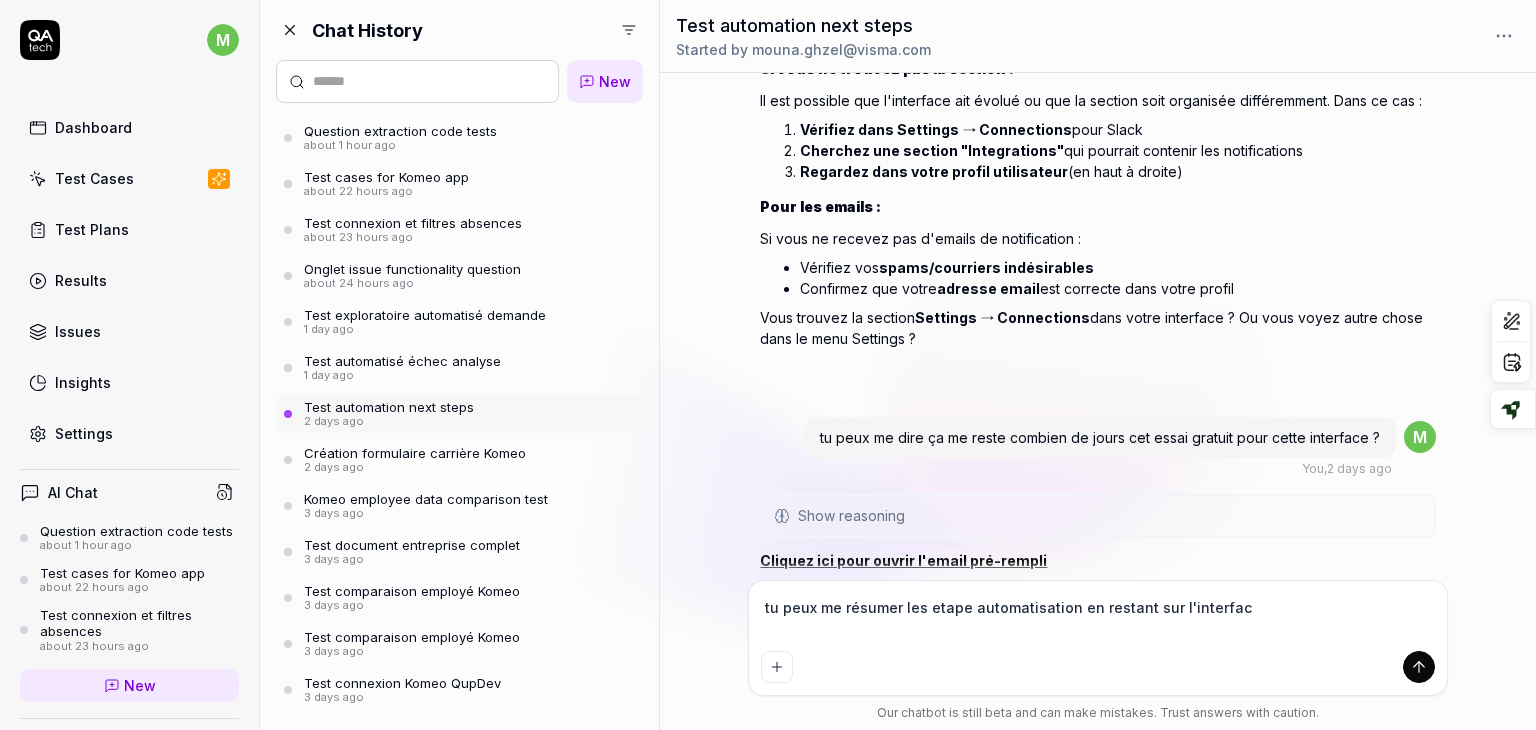 type on "*" 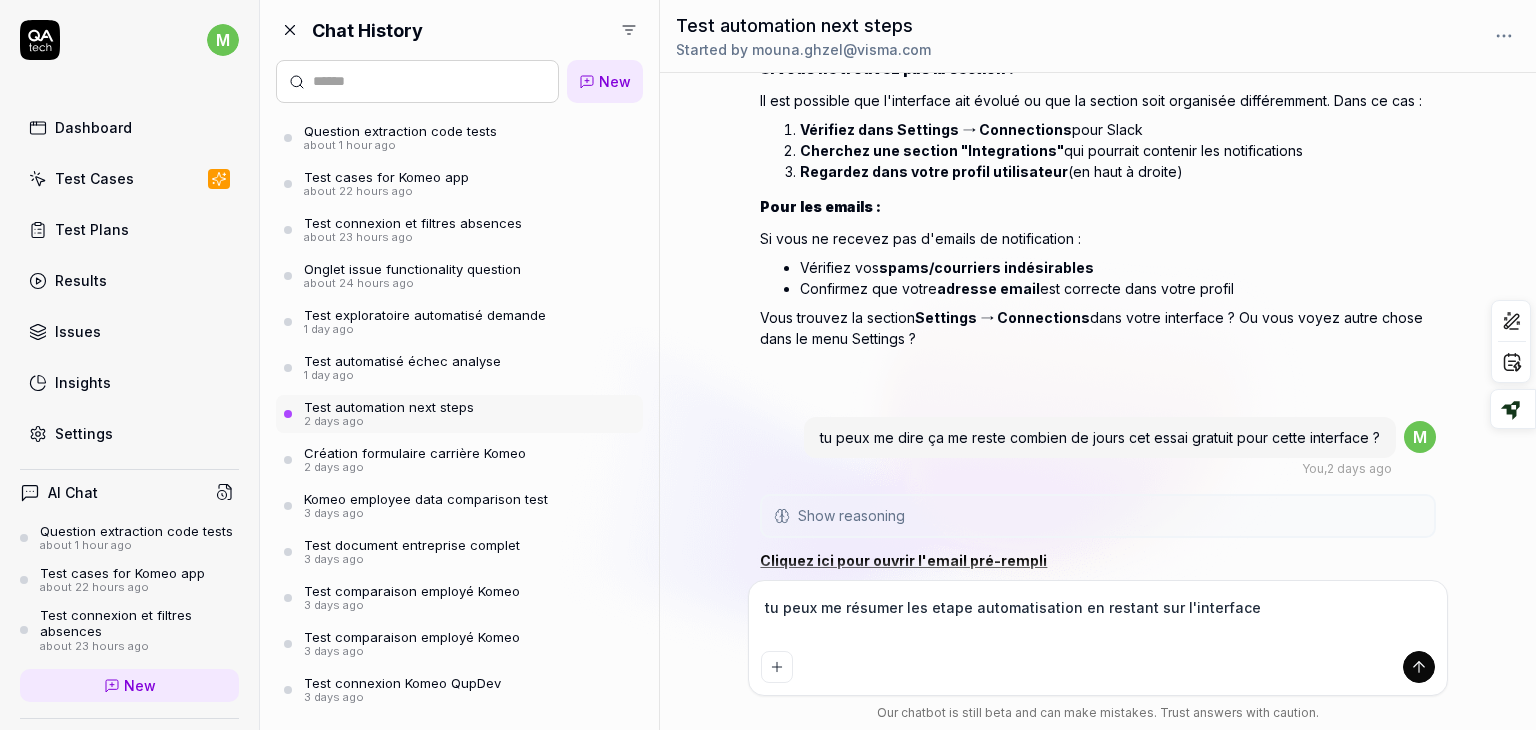 type on "*" 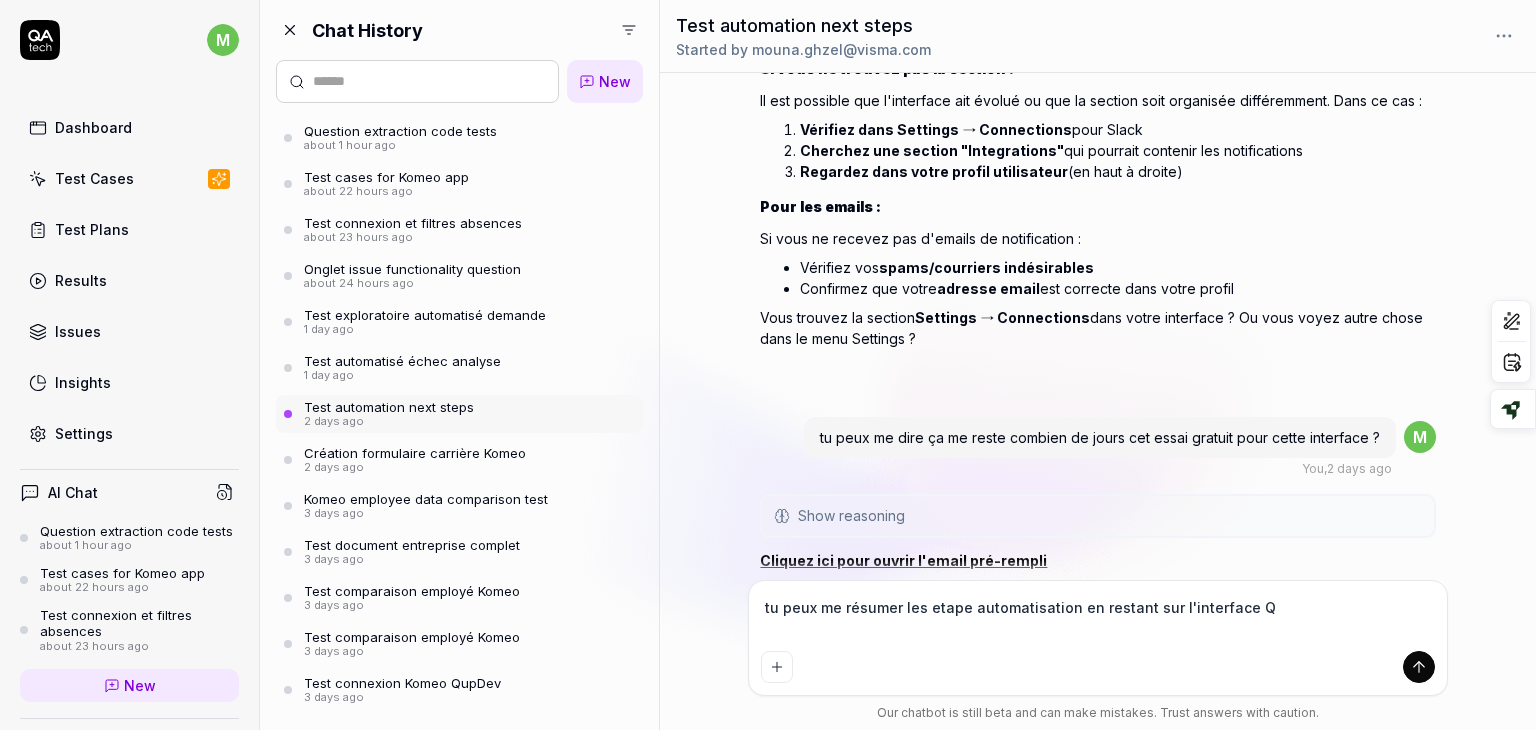 type on "*" 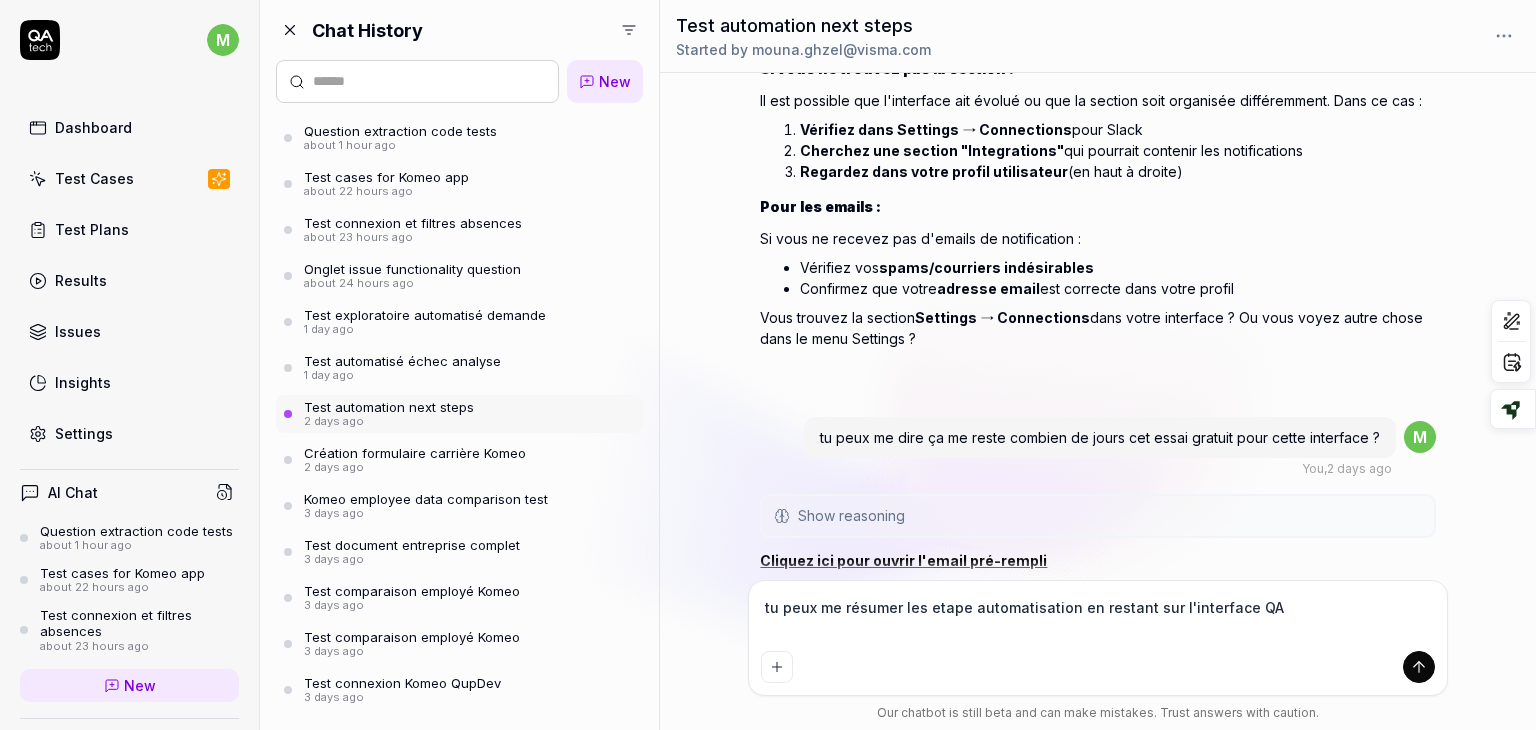 type on "*" 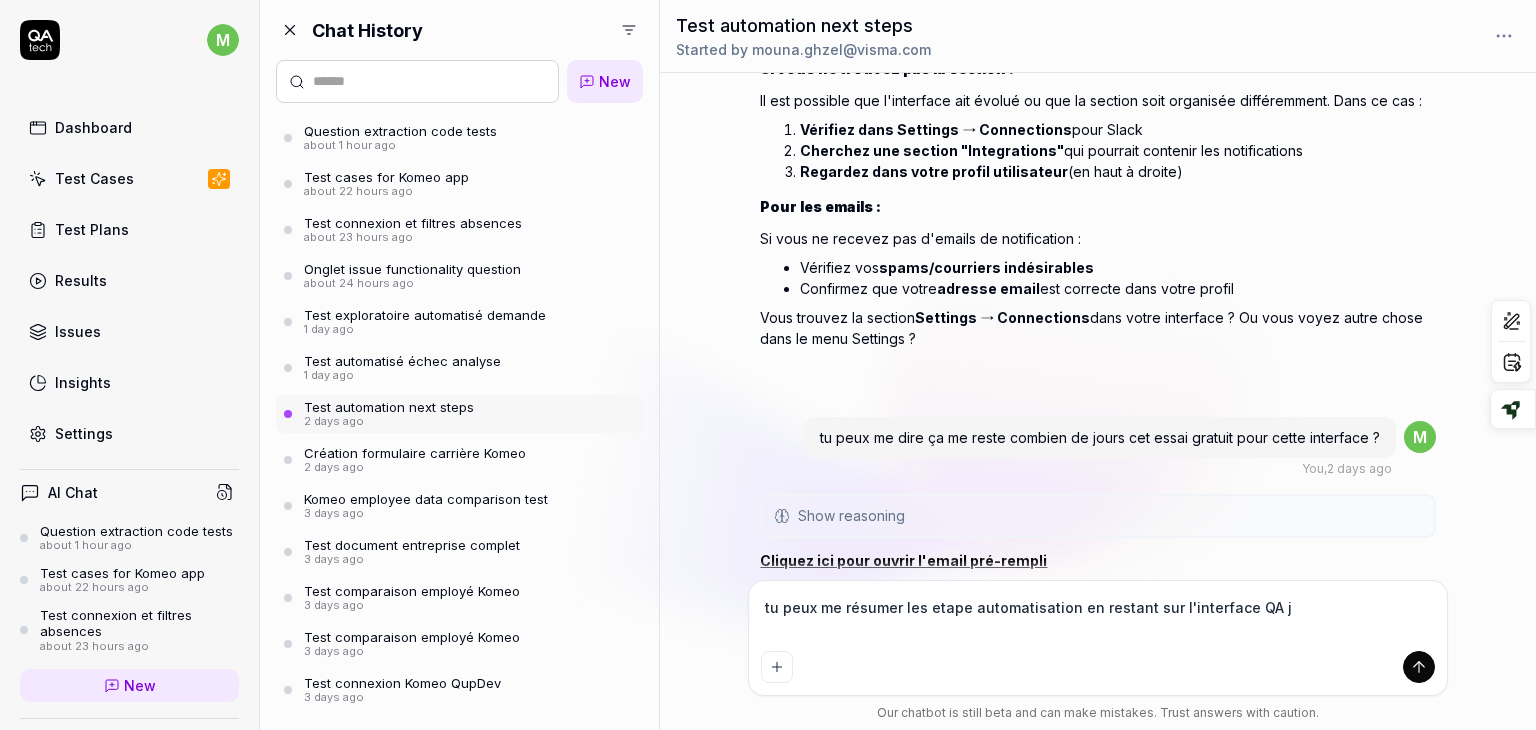 type on "*" 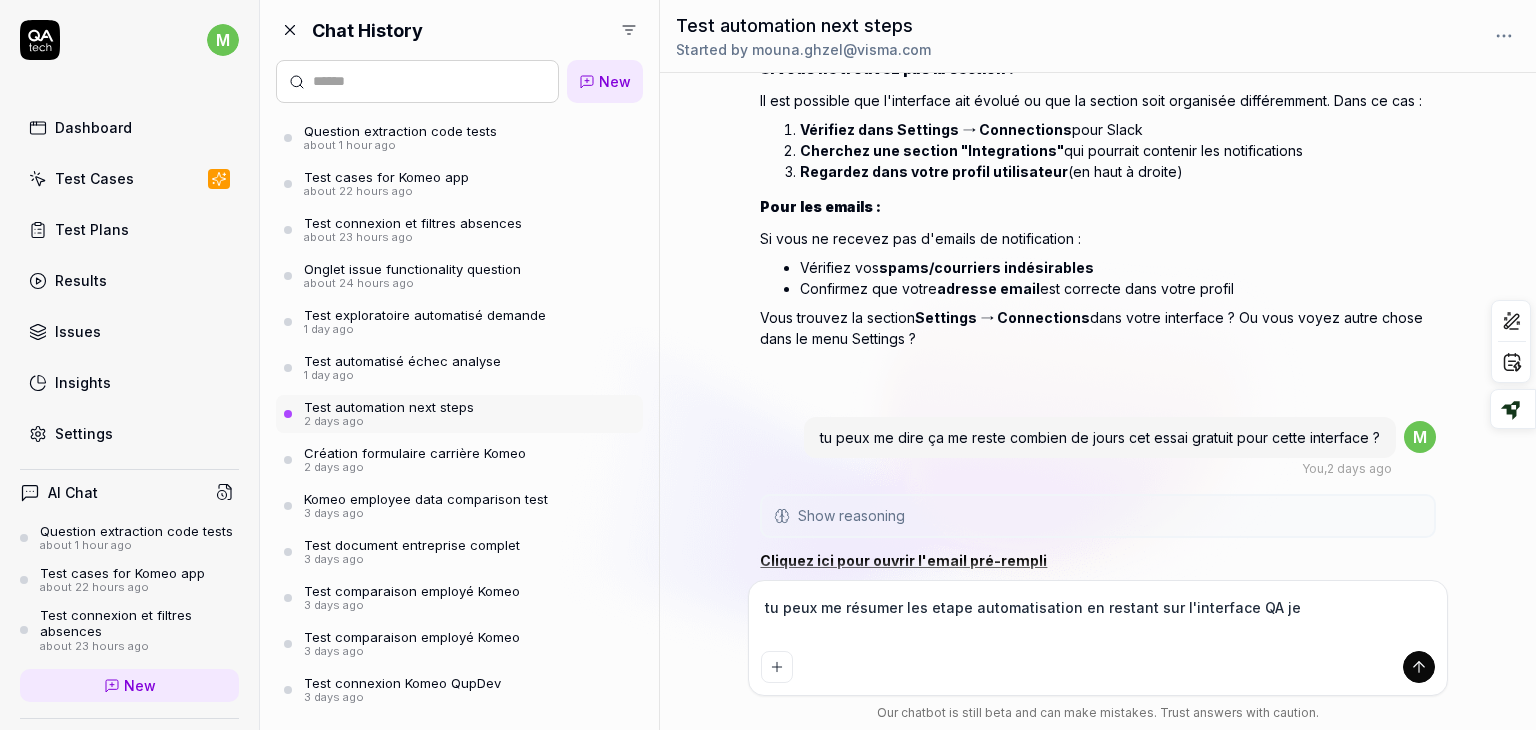 type on "*" 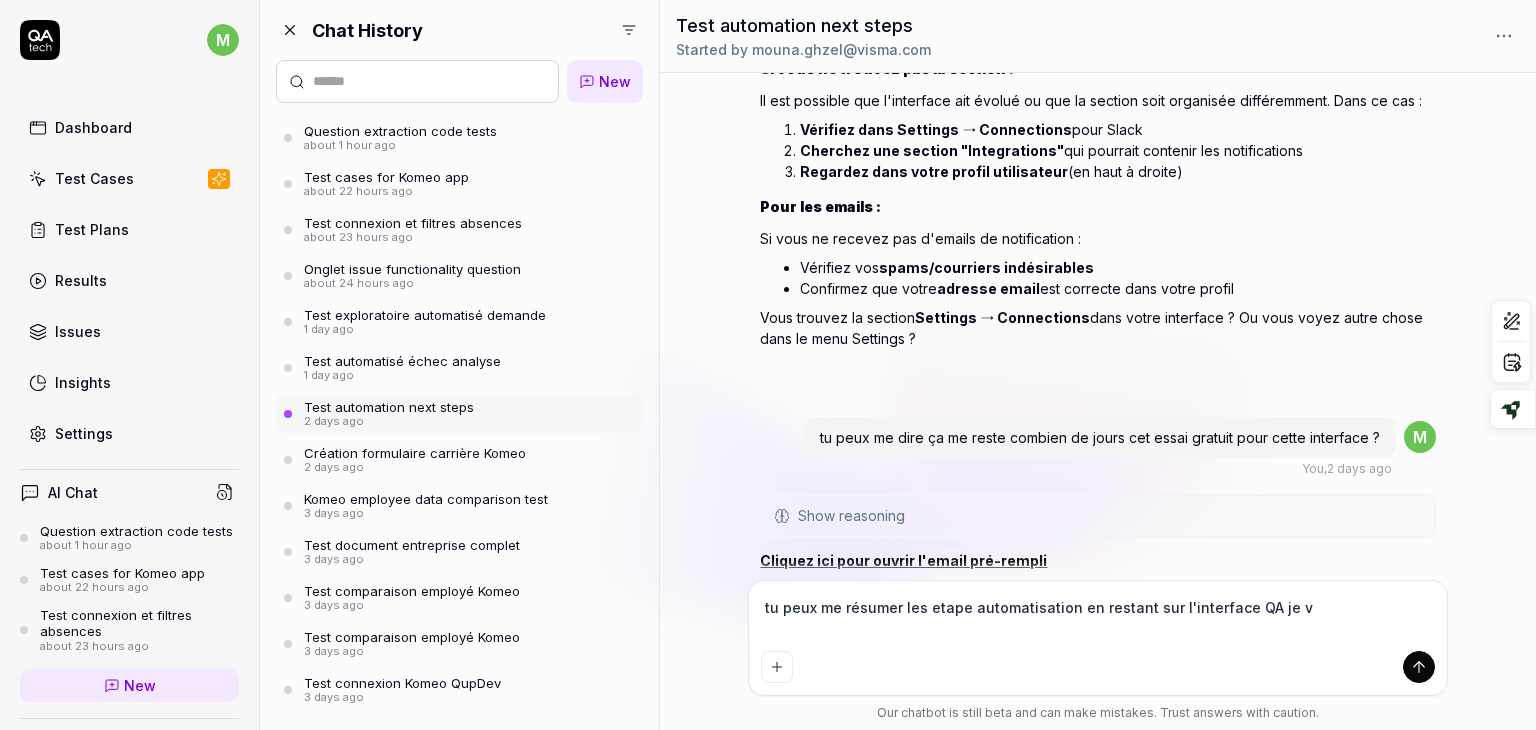 type on "*" 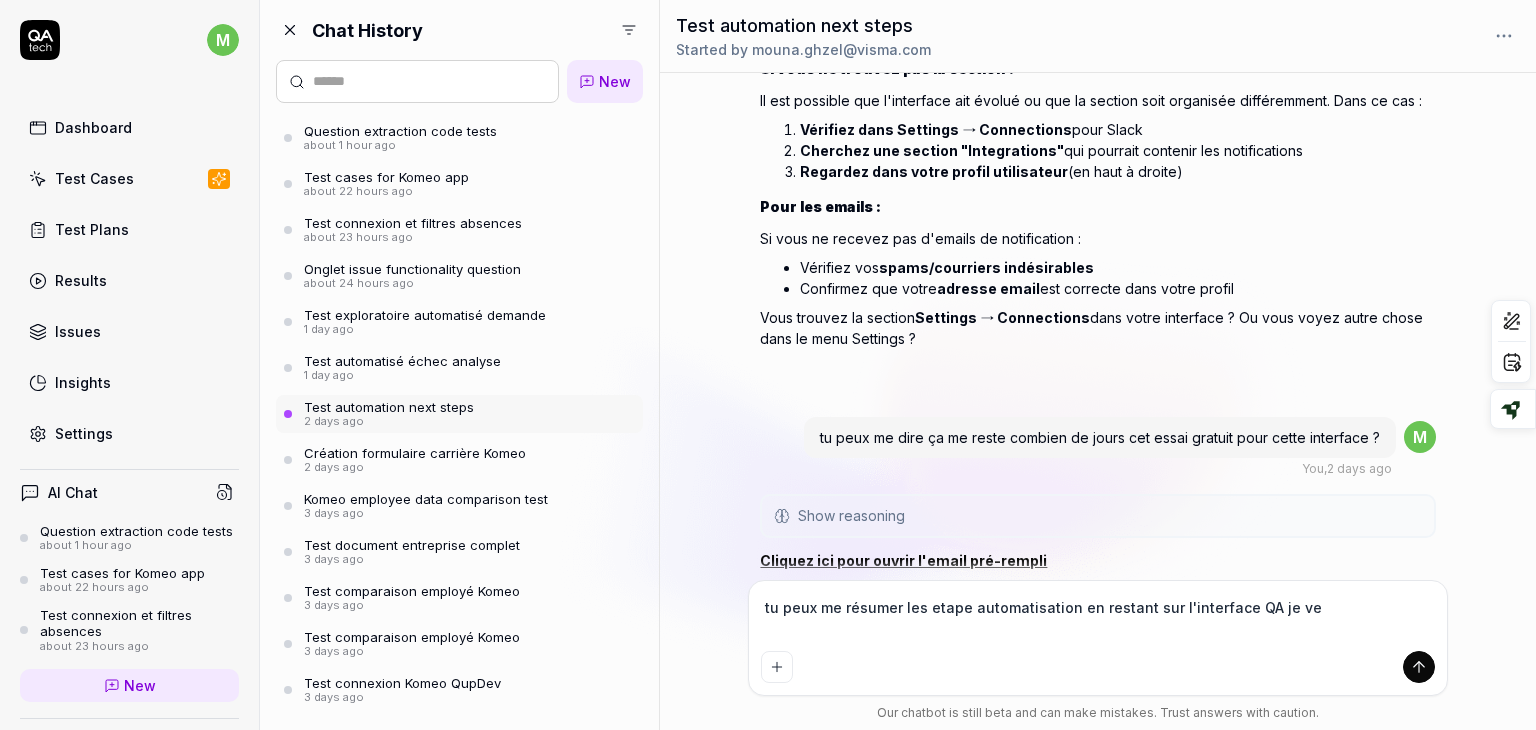type on "*" 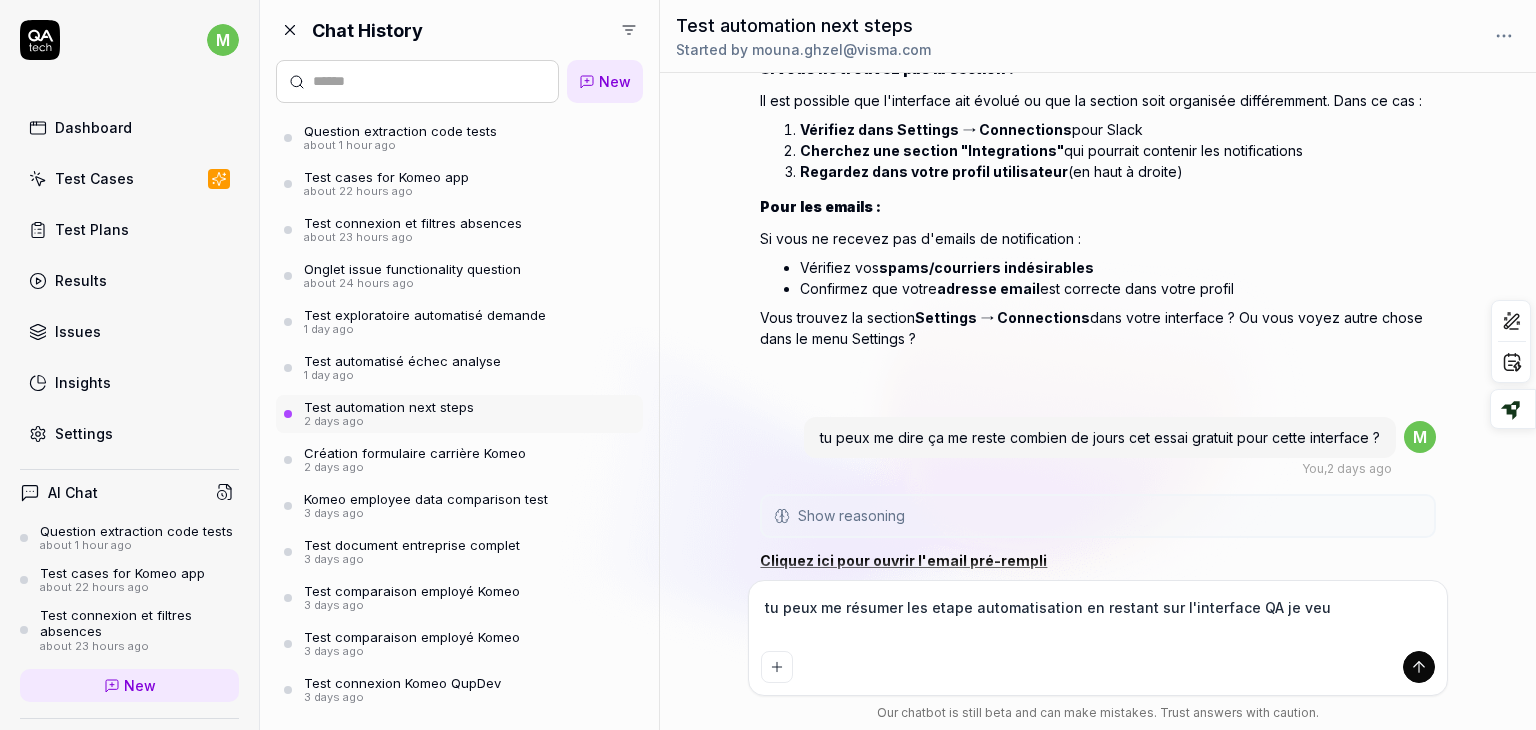 type on "*" 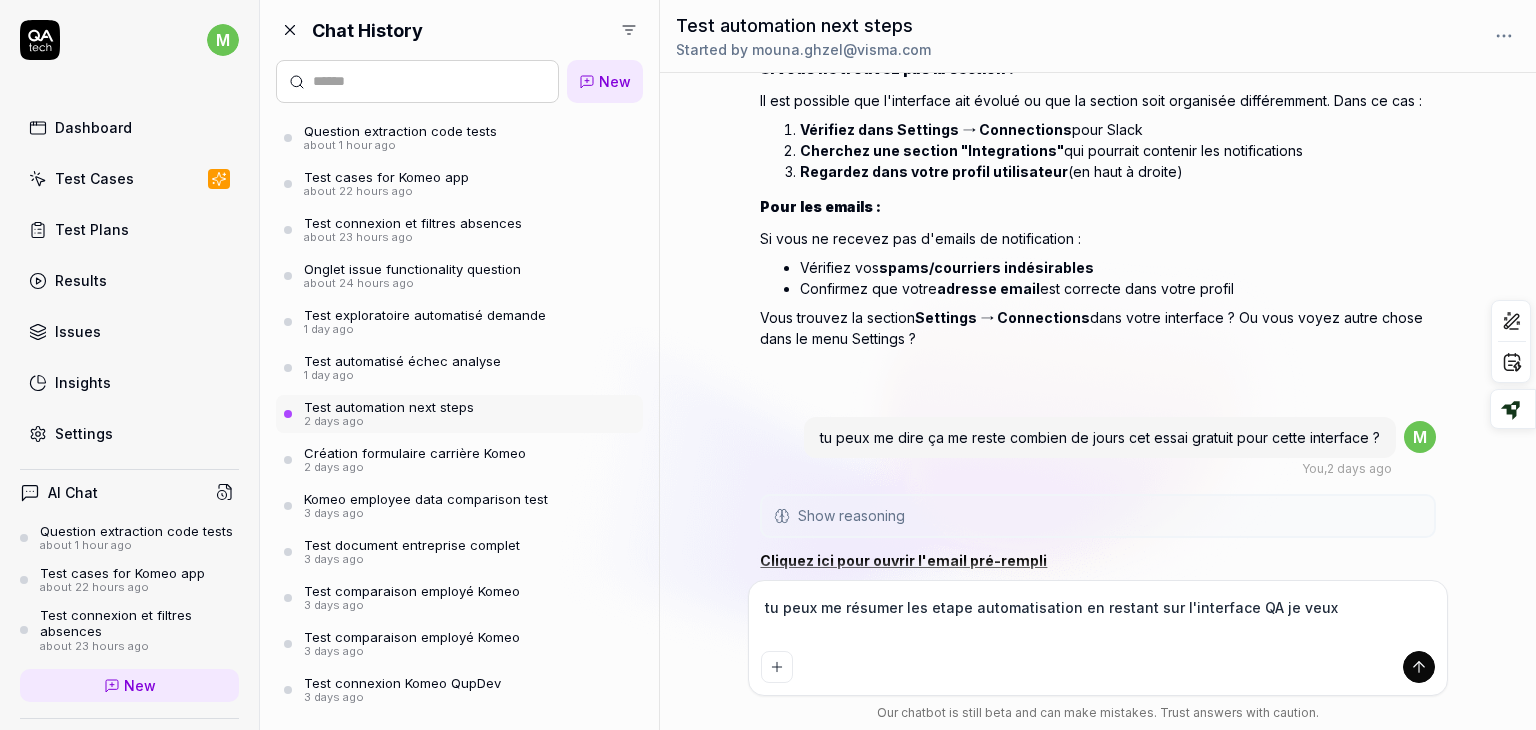 type on "*" 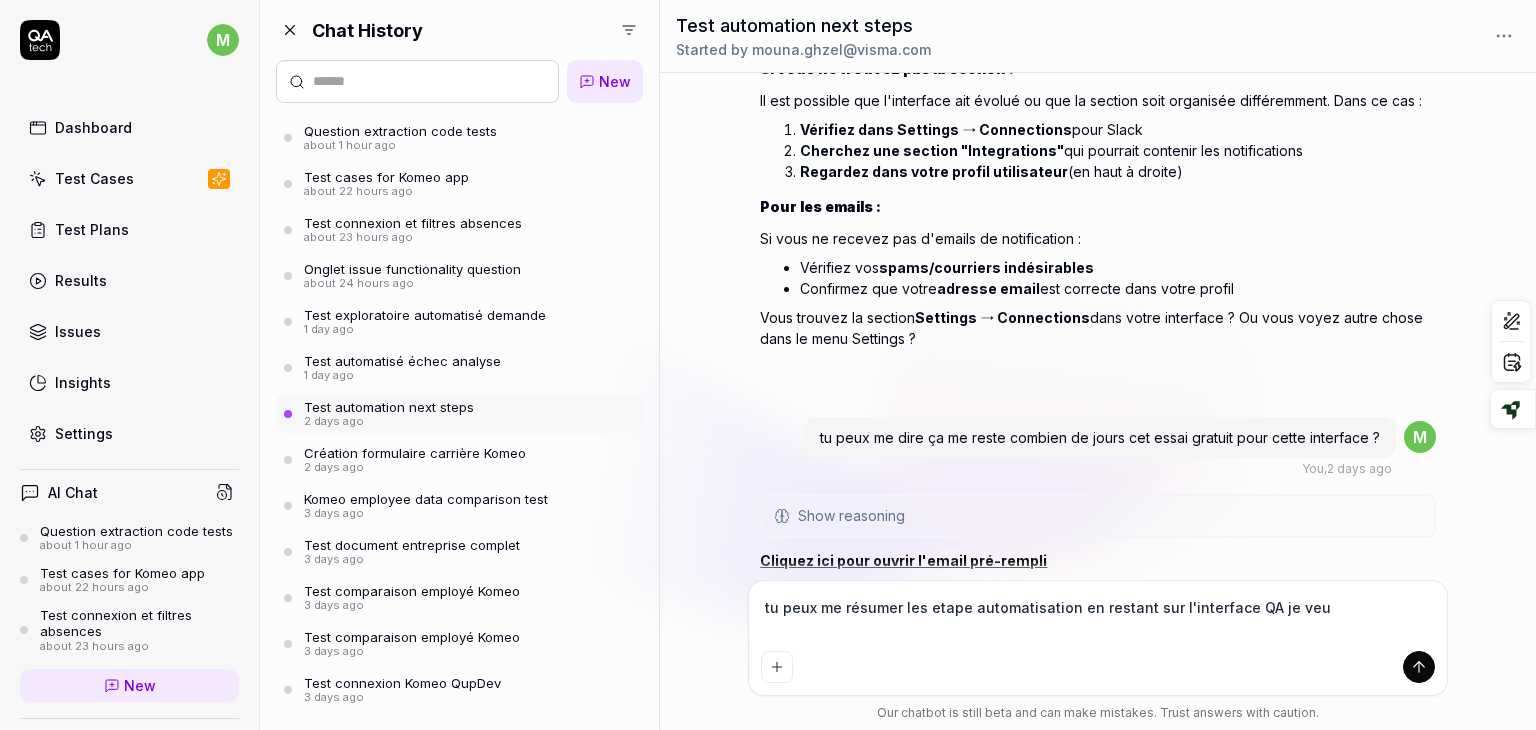 type on "*" 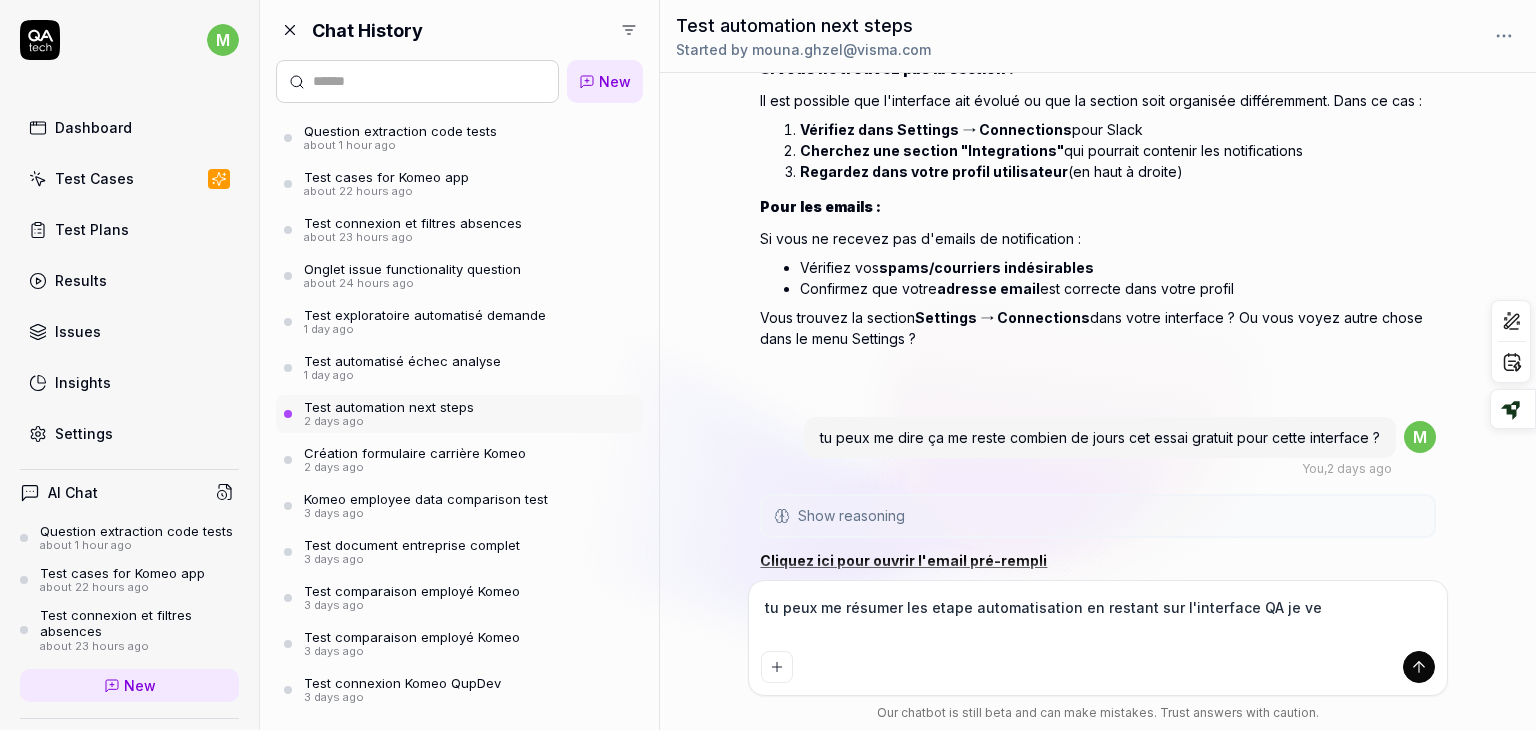 type on "tu peux me résumer les etape automatisation en restant sur l'interface QA je v" 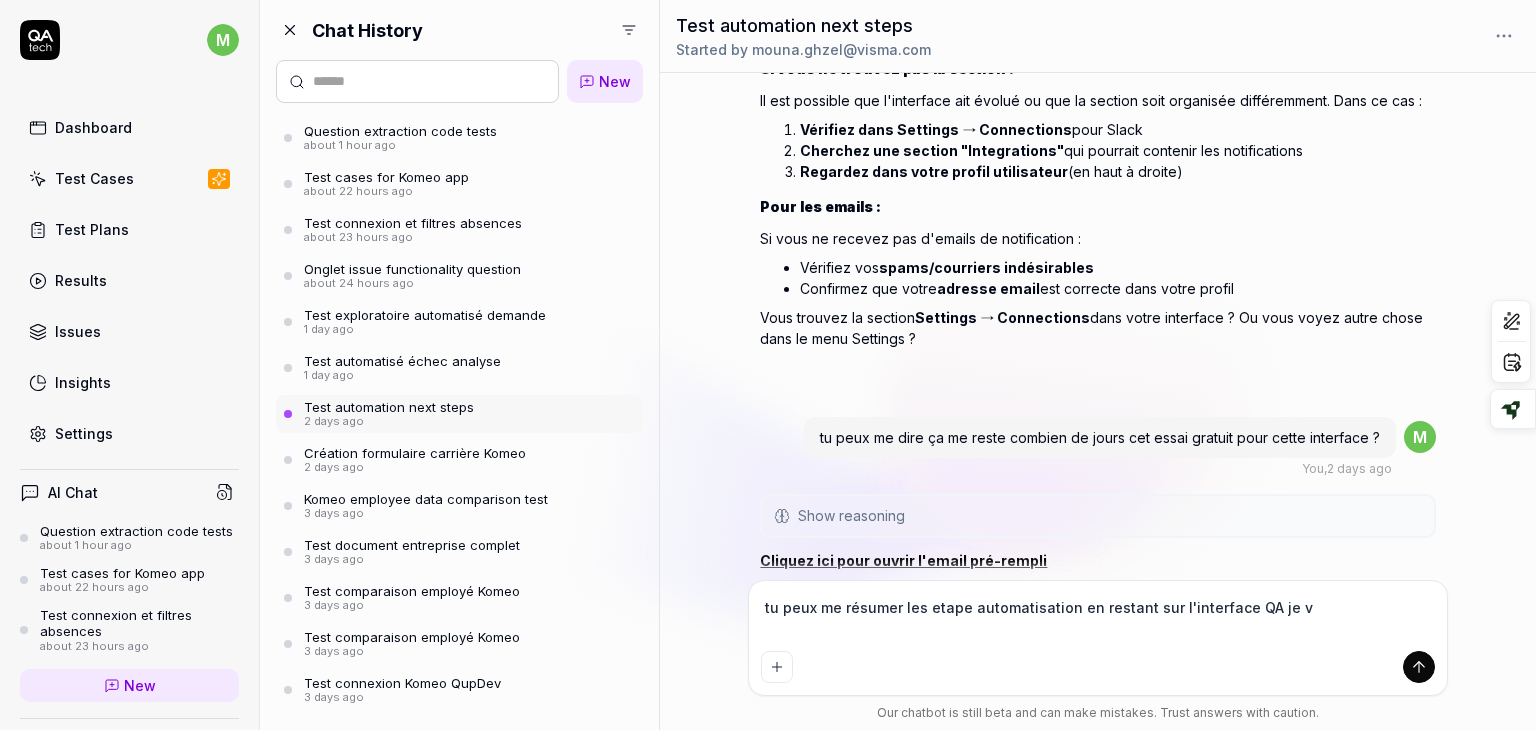 type on "*" 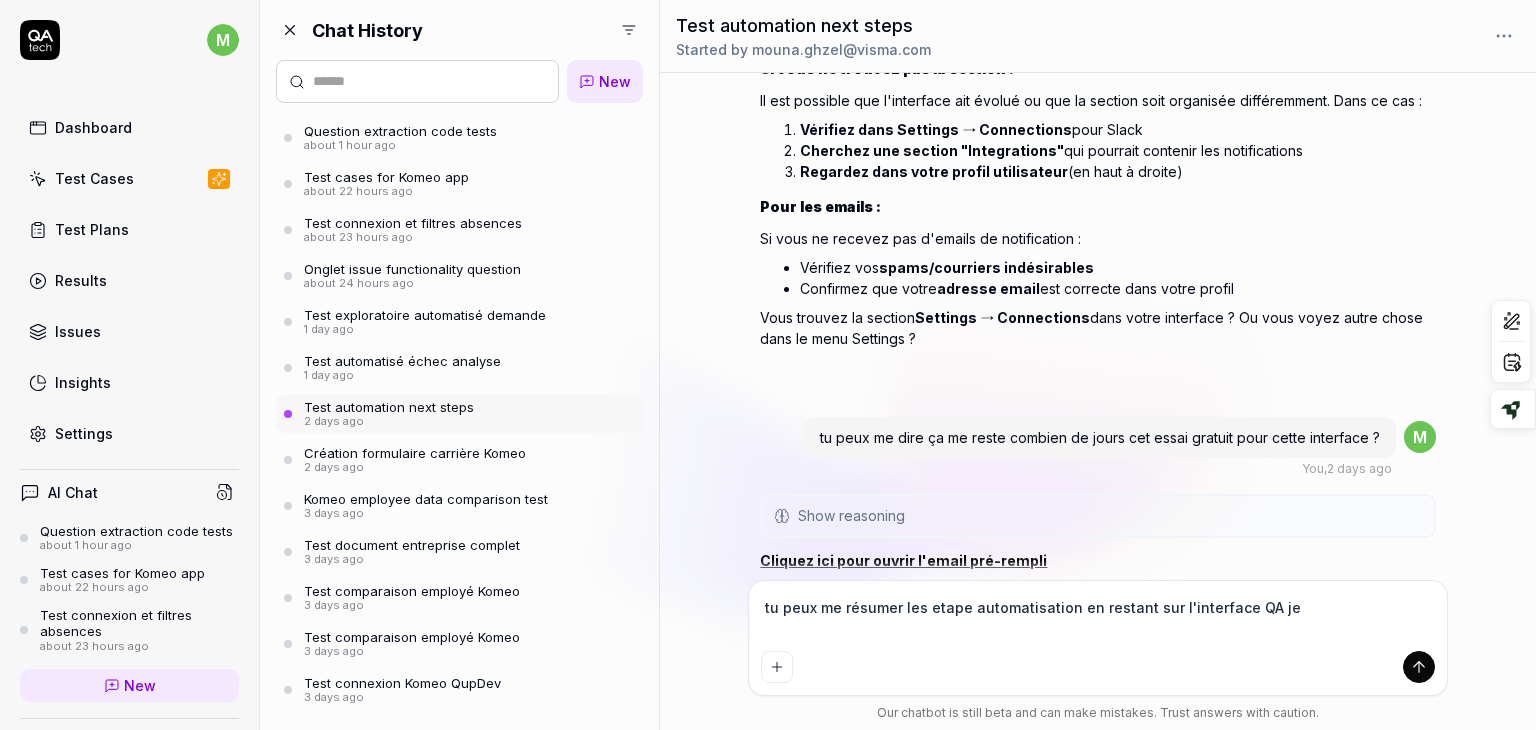 click on "tu peux me résumer les etape automatisation en restant sur l'interface QA je" at bounding box center [1098, 618] 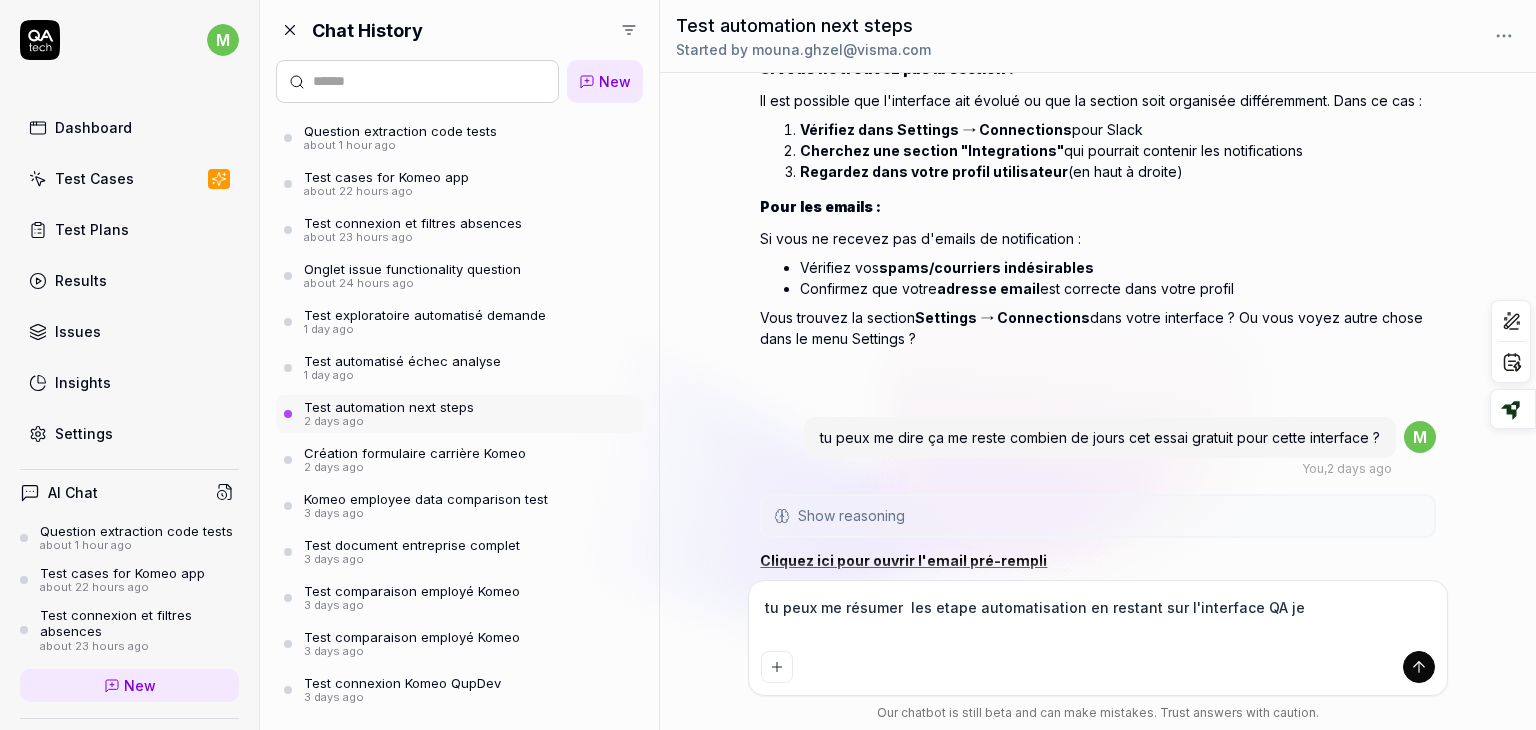 type on "*" 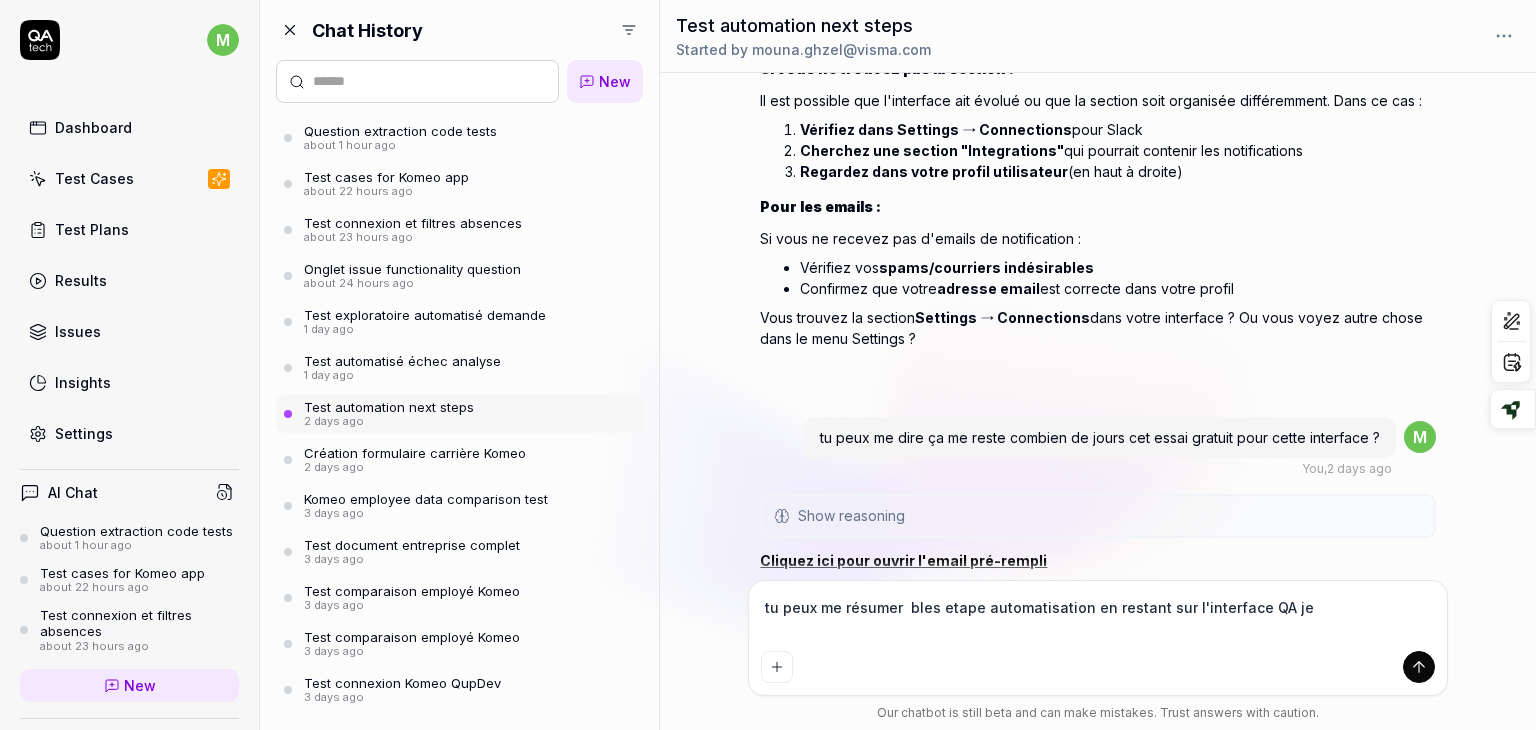 type on "*" 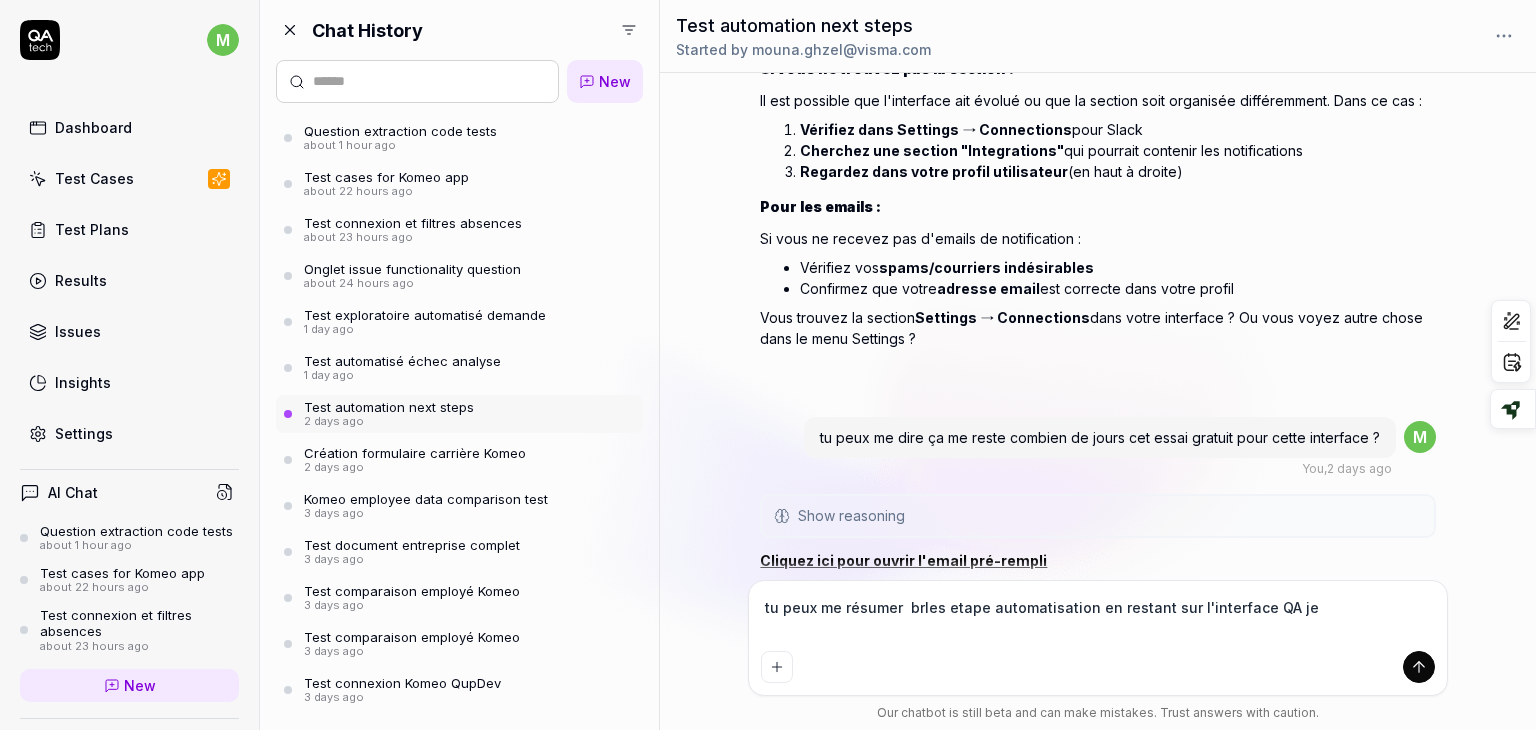 type on "*" 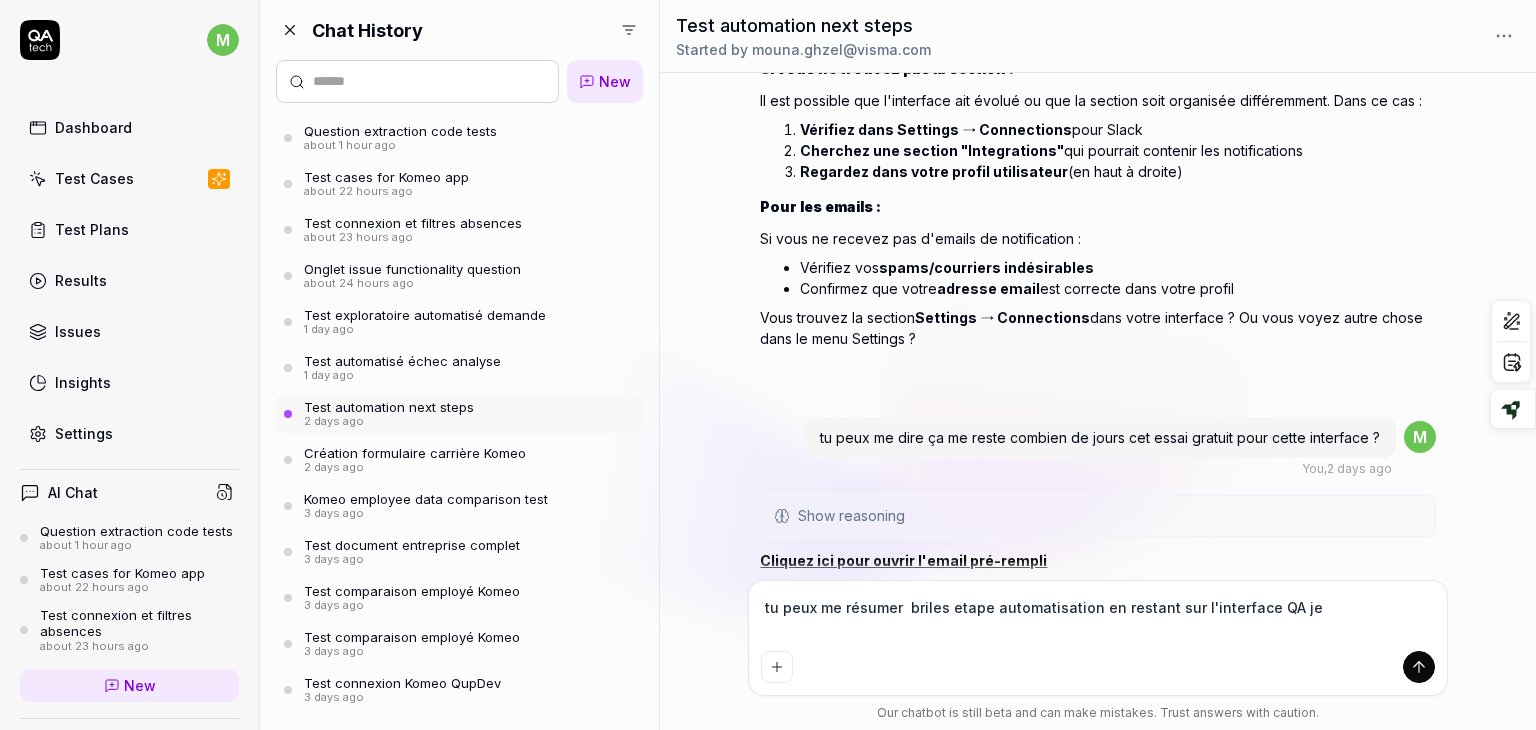type on "*" 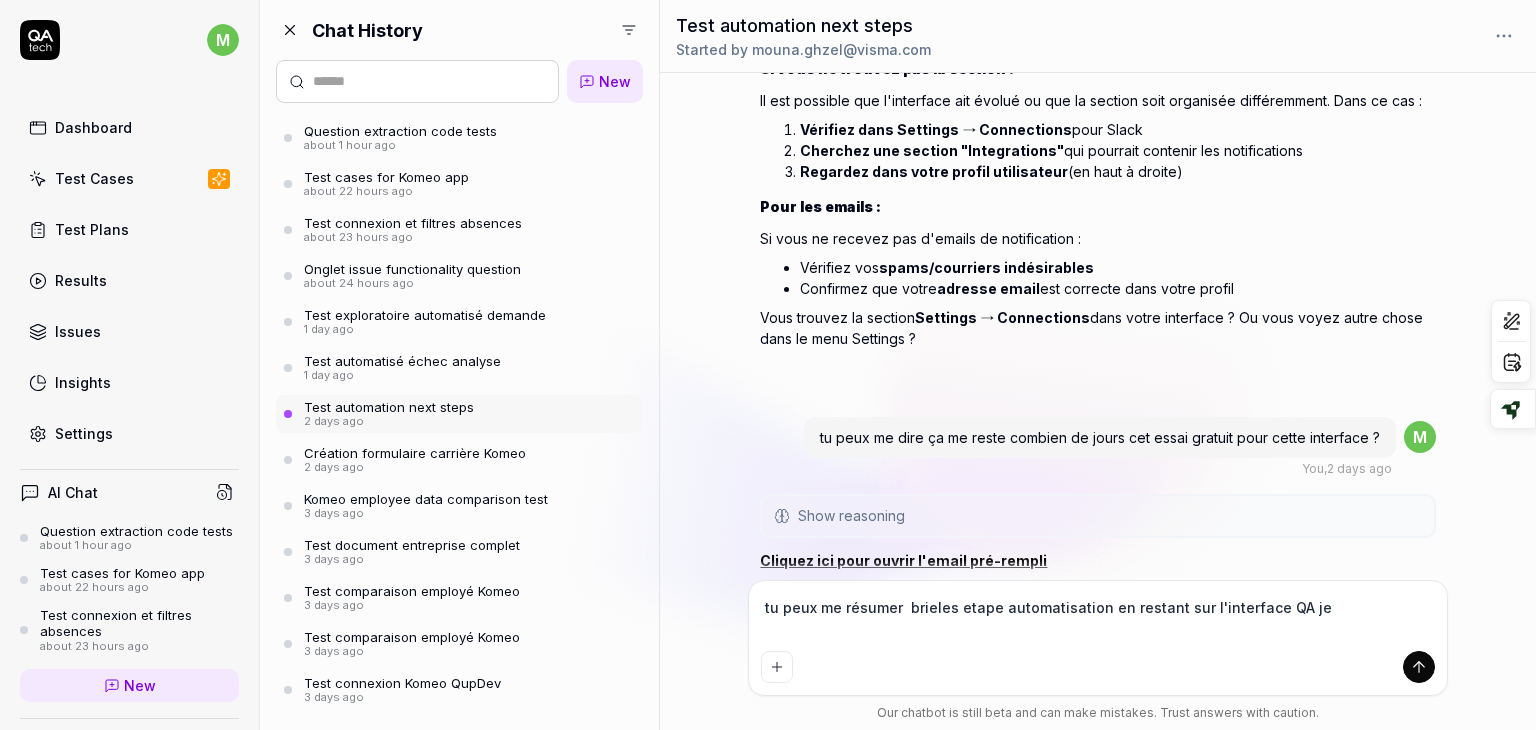 type on "*" 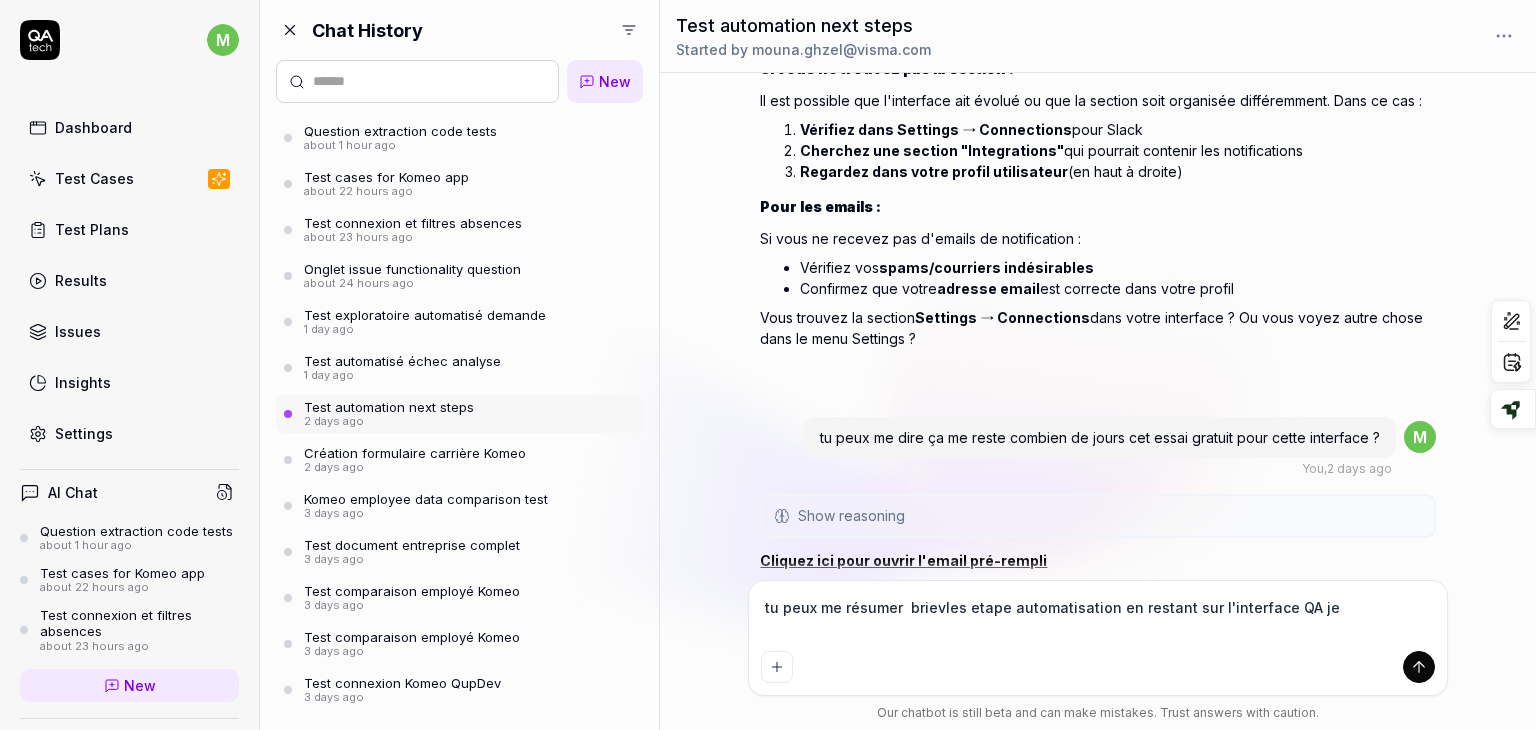 type on "*" 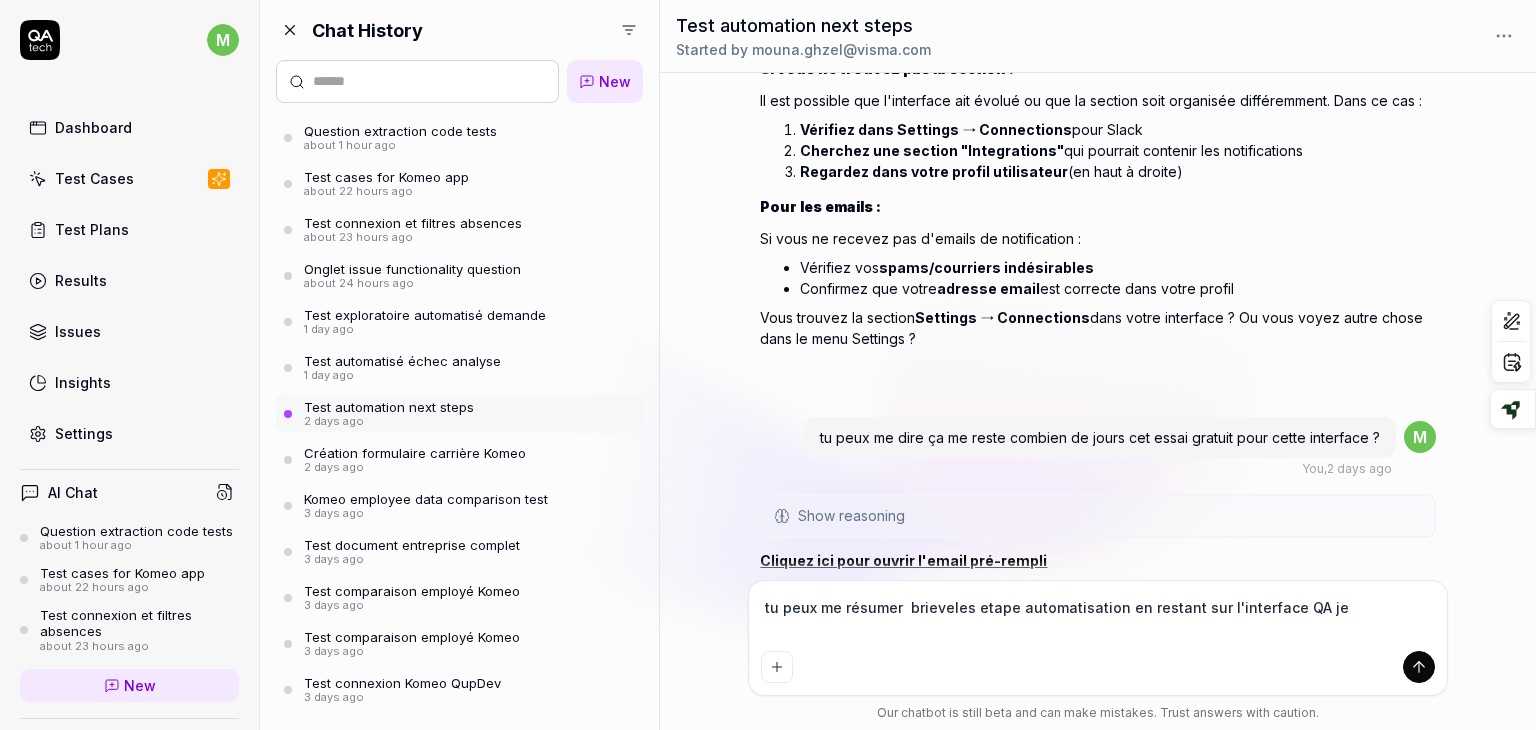 type on "*" 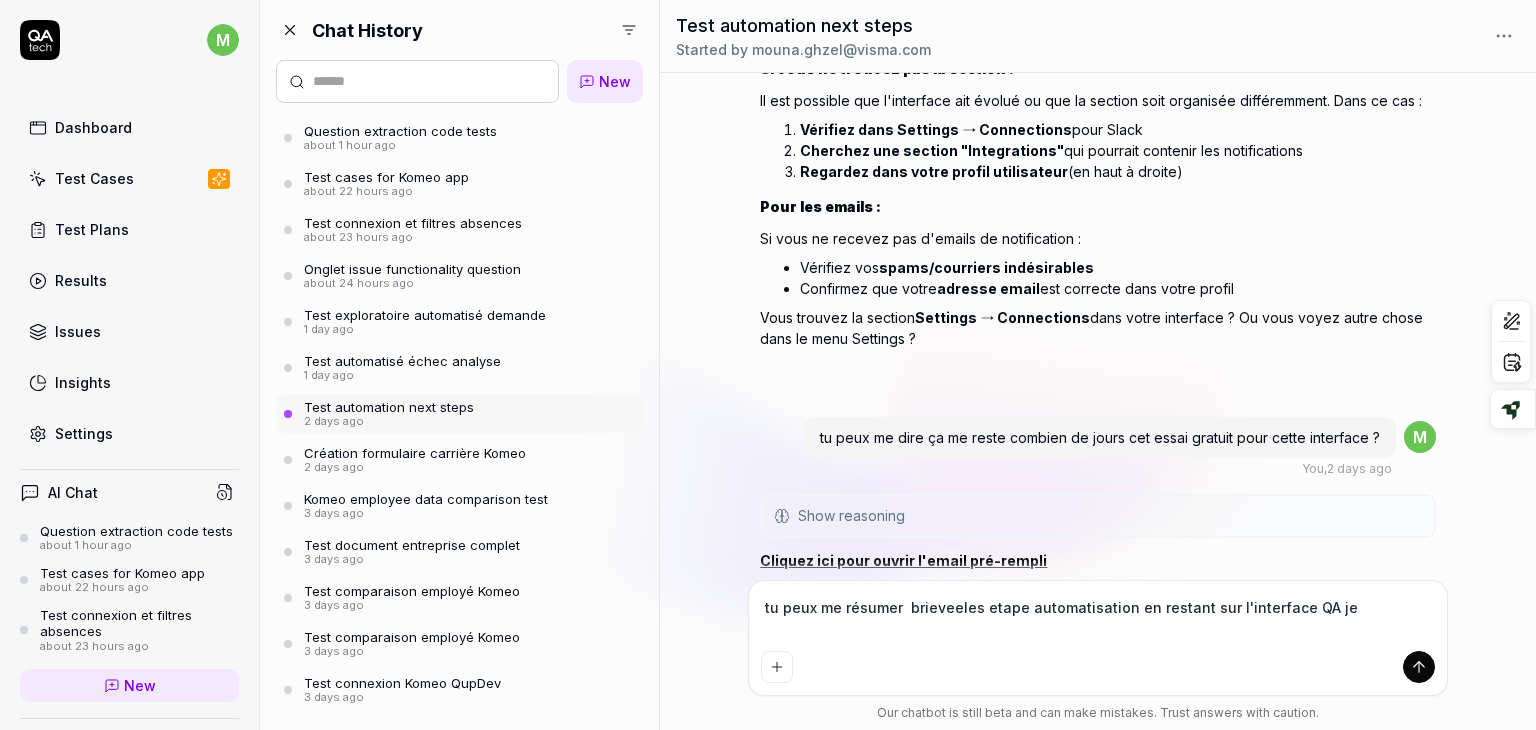 type on "*" 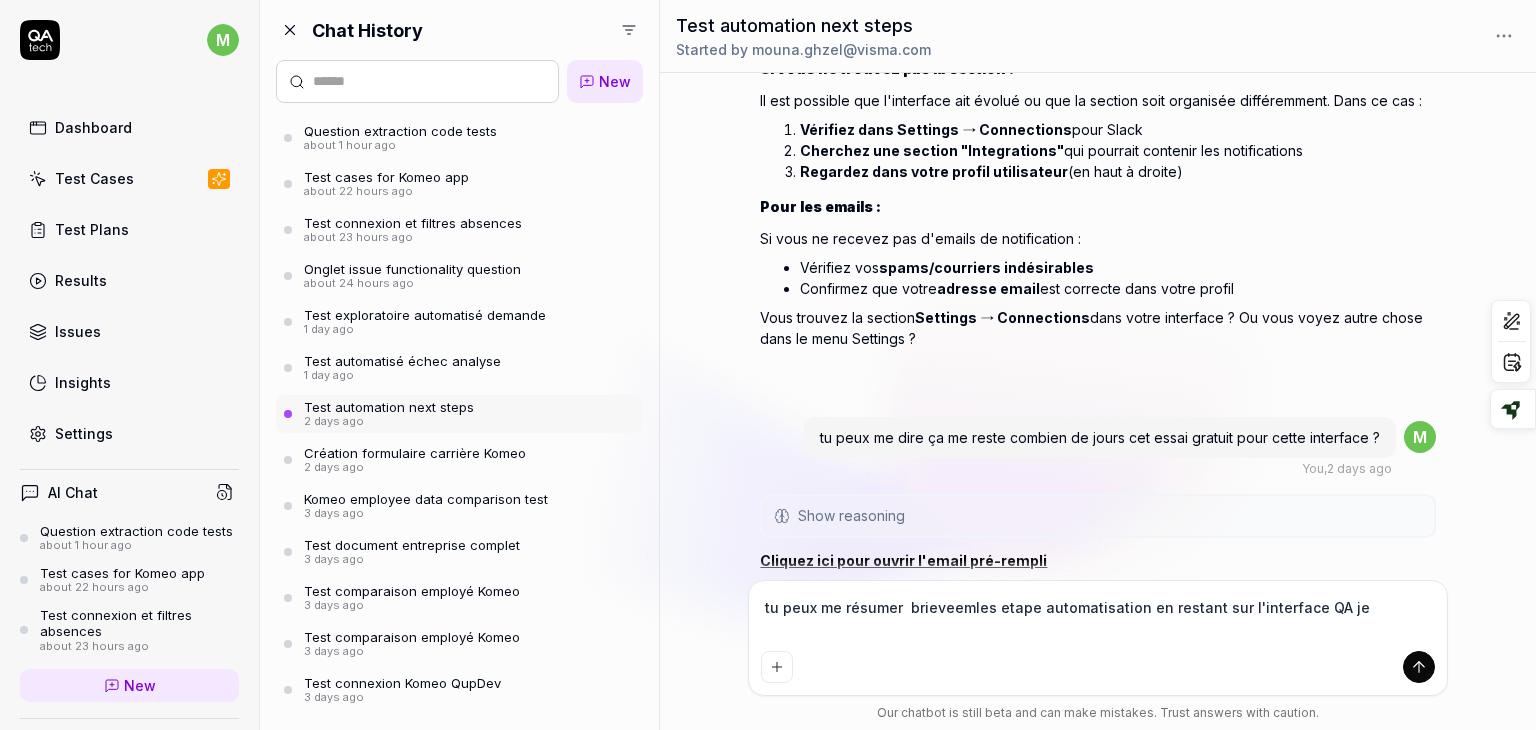 type on "*" 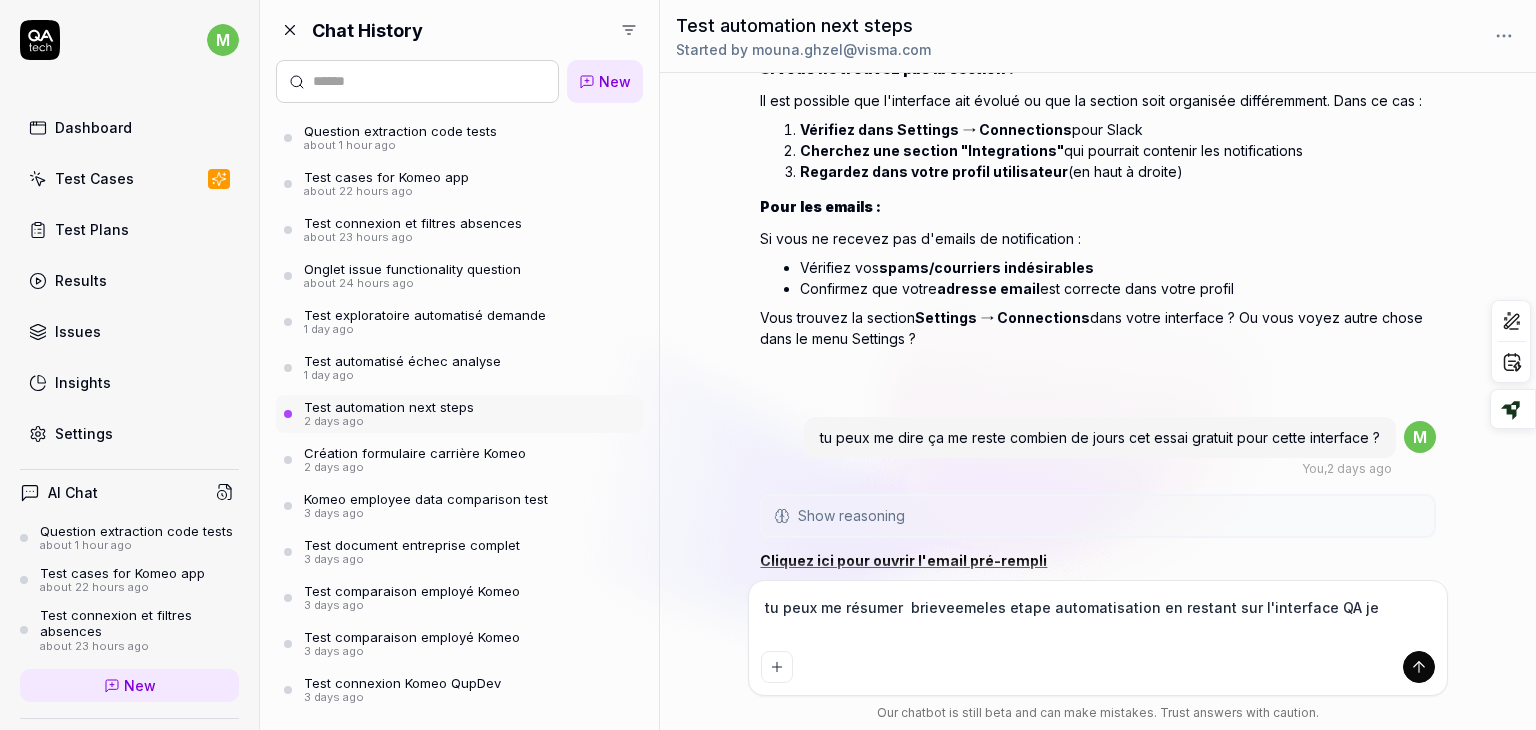 type on "*" 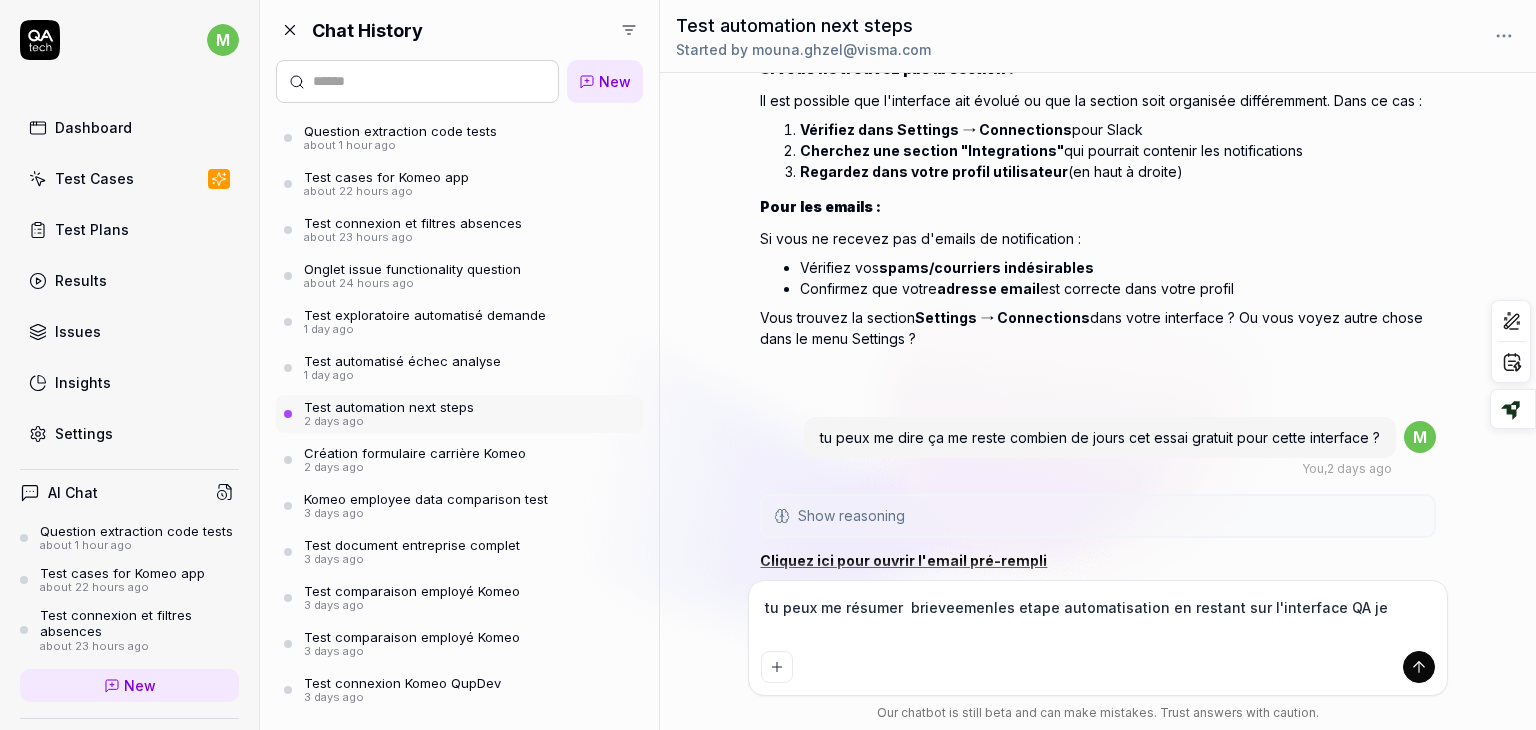 type on "*" 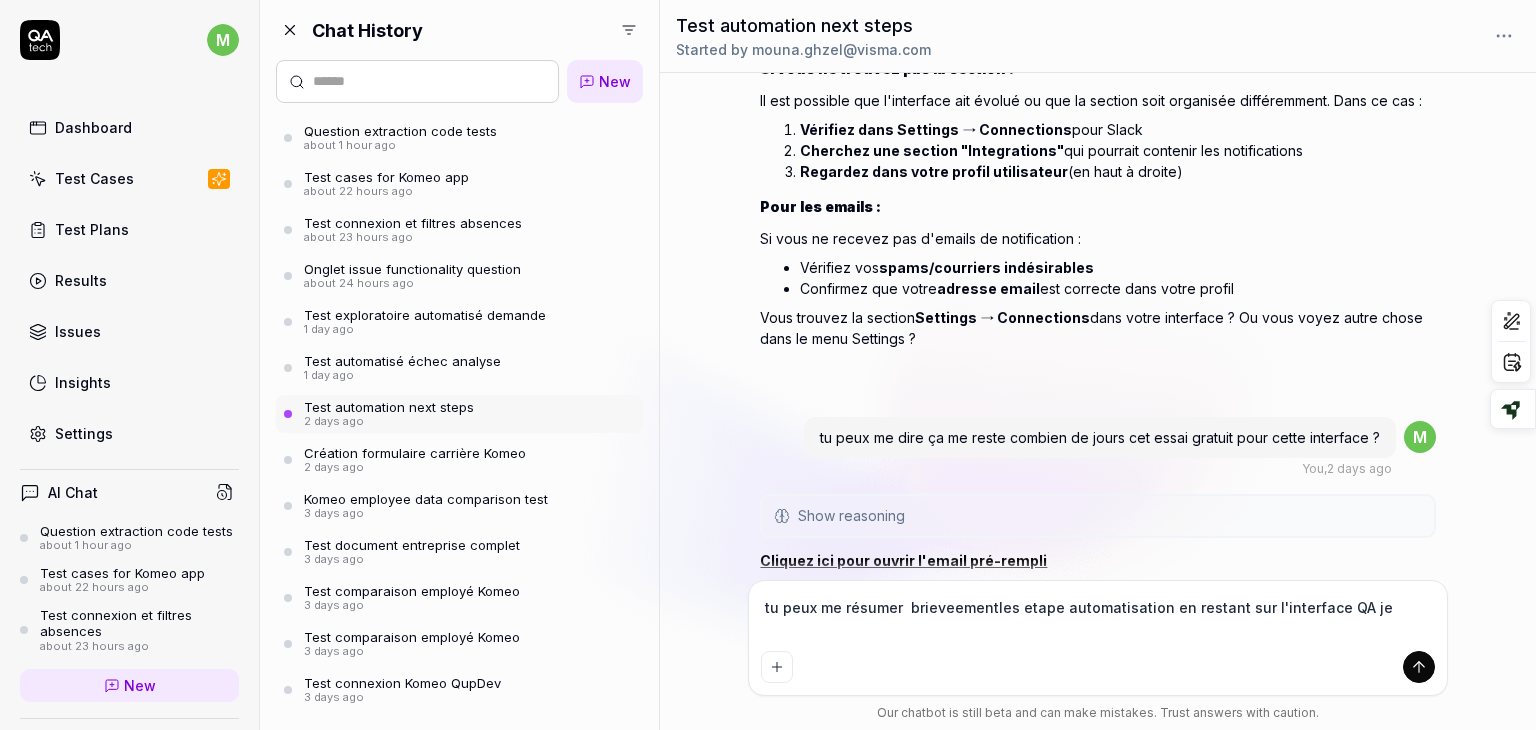 type on "tu peux me résumer  brieveement les etape automatisation en restant sur l'interface QA je" 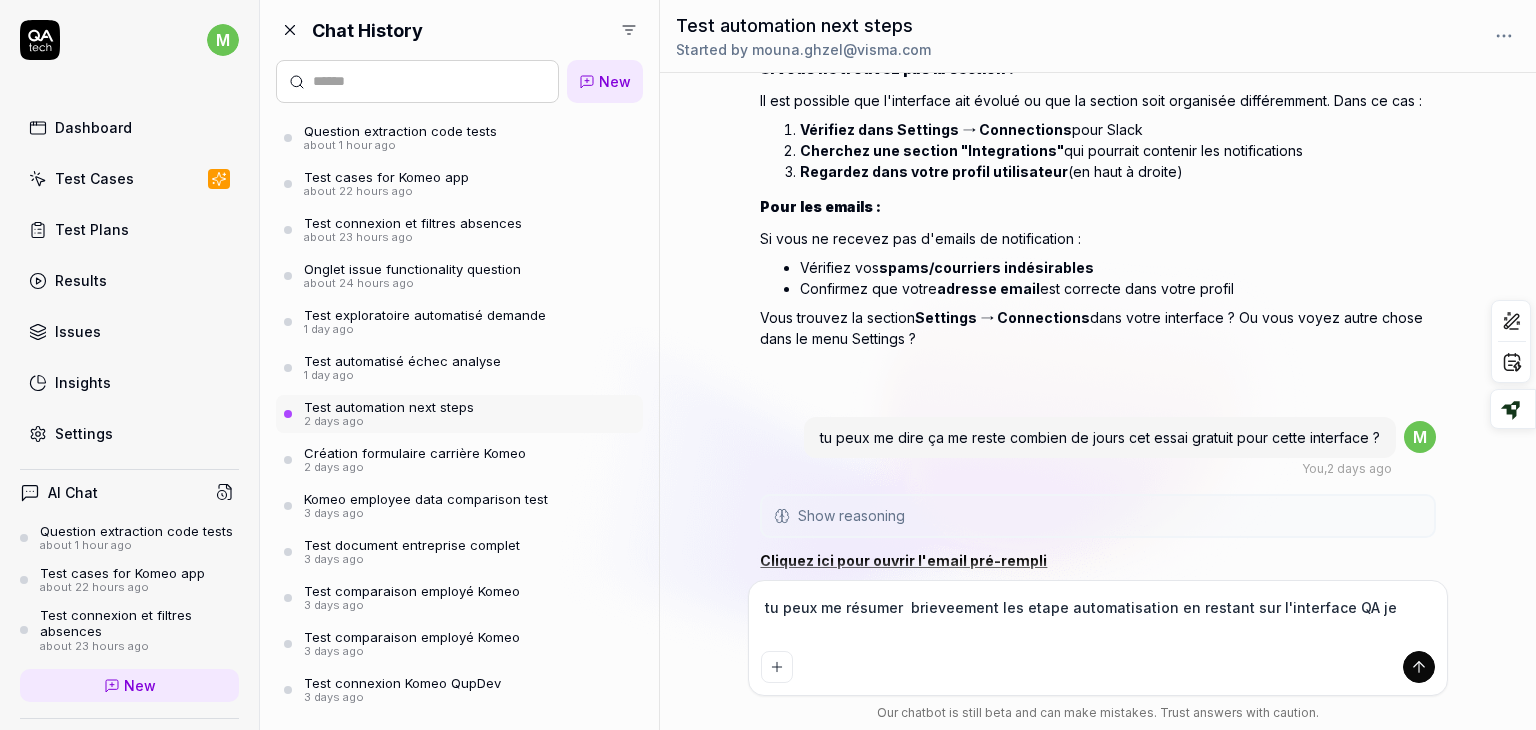 click on "tu peux me résumer  brieveement les etape automatisation en restant sur l'interface QA je" at bounding box center [1098, 618] 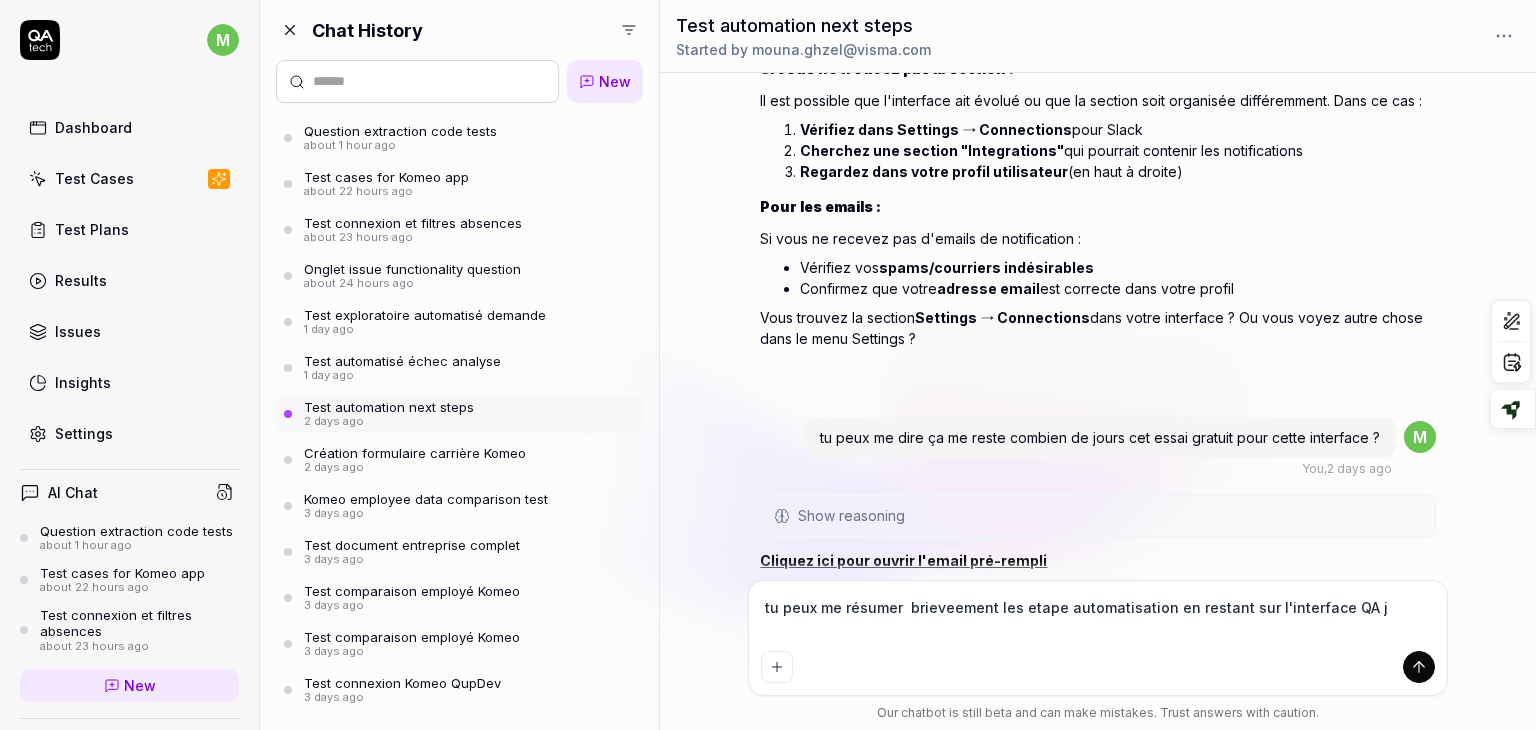 type on "*" 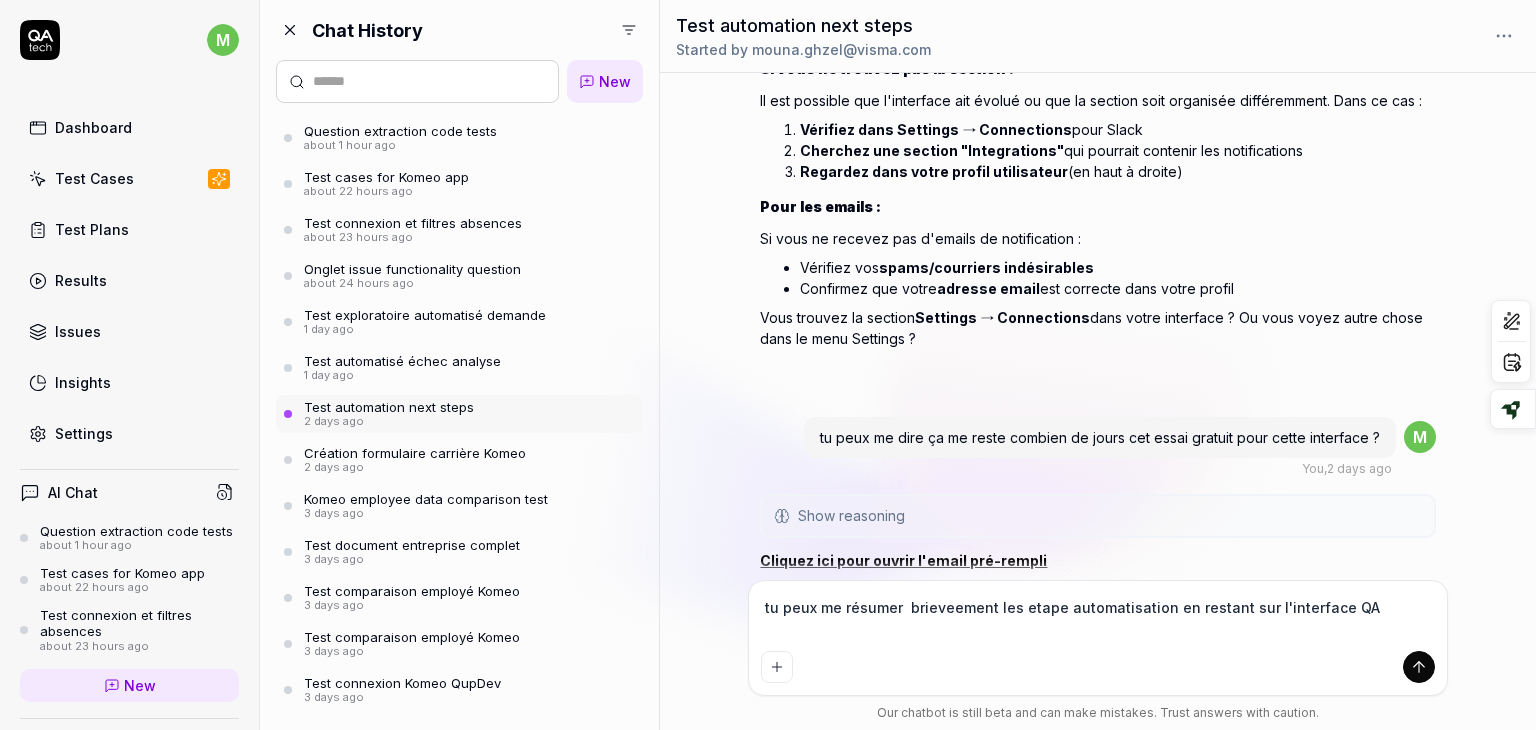 type on "*" 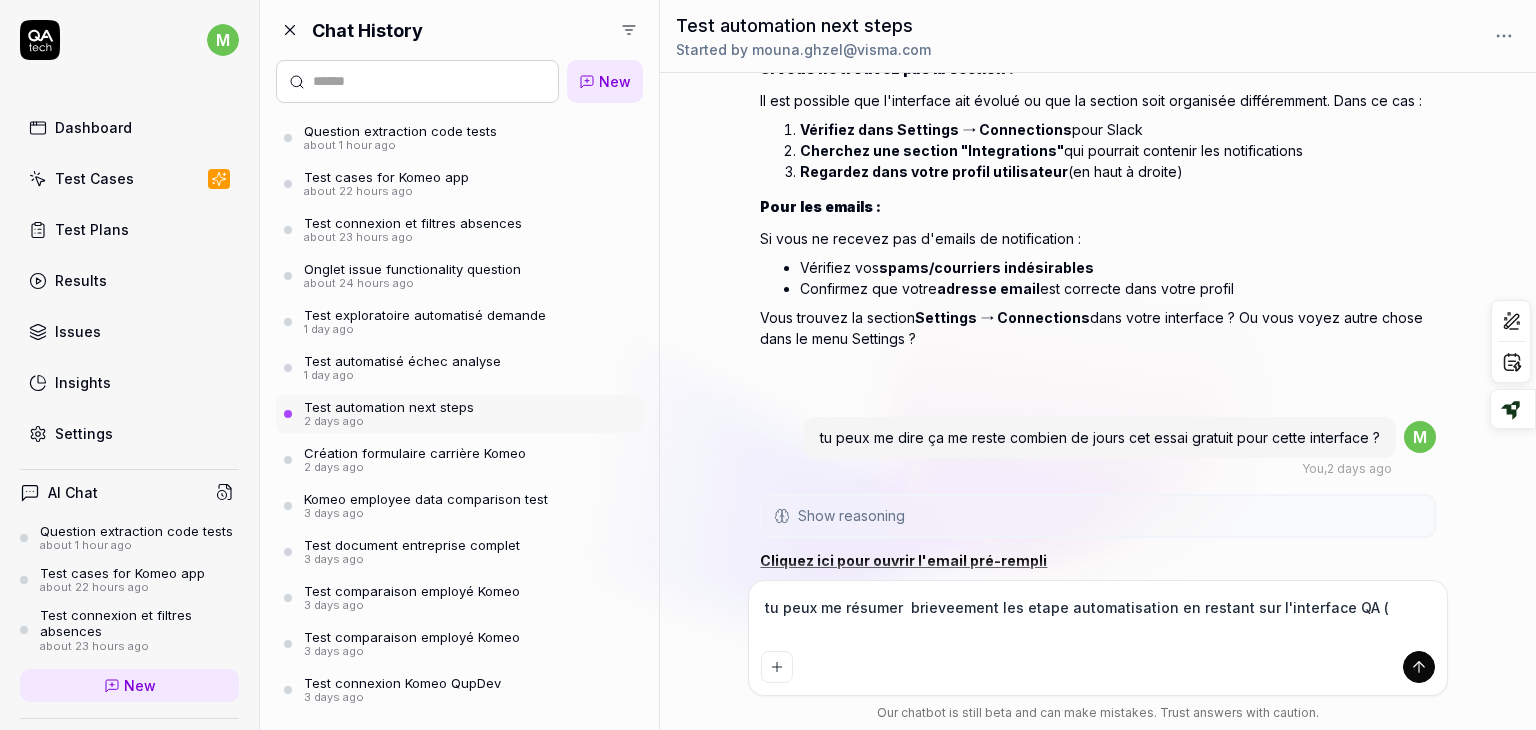 type on "*" 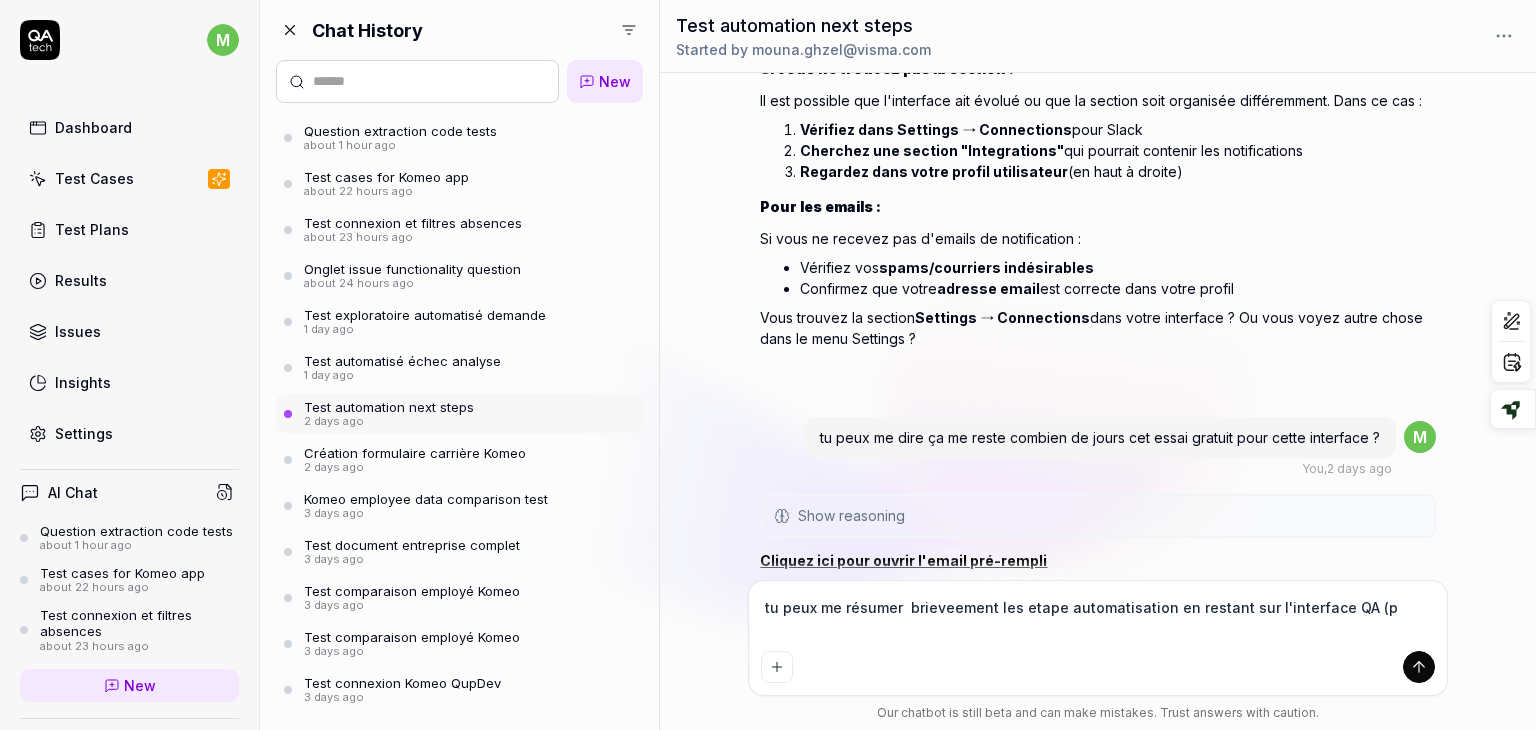 type 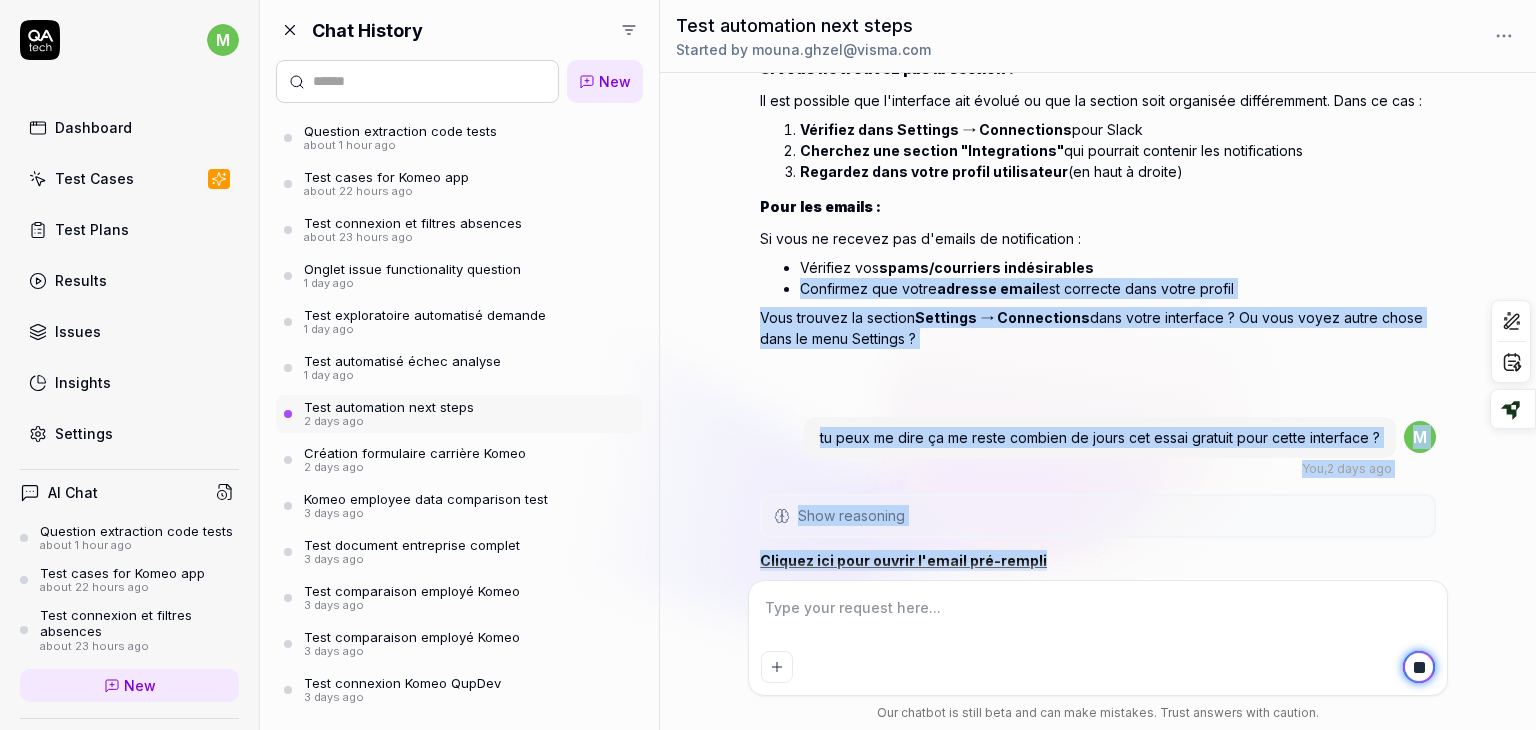 drag, startPoint x: 1132, startPoint y: 526, endPoint x: 1116, endPoint y: 224, distance: 302.42355 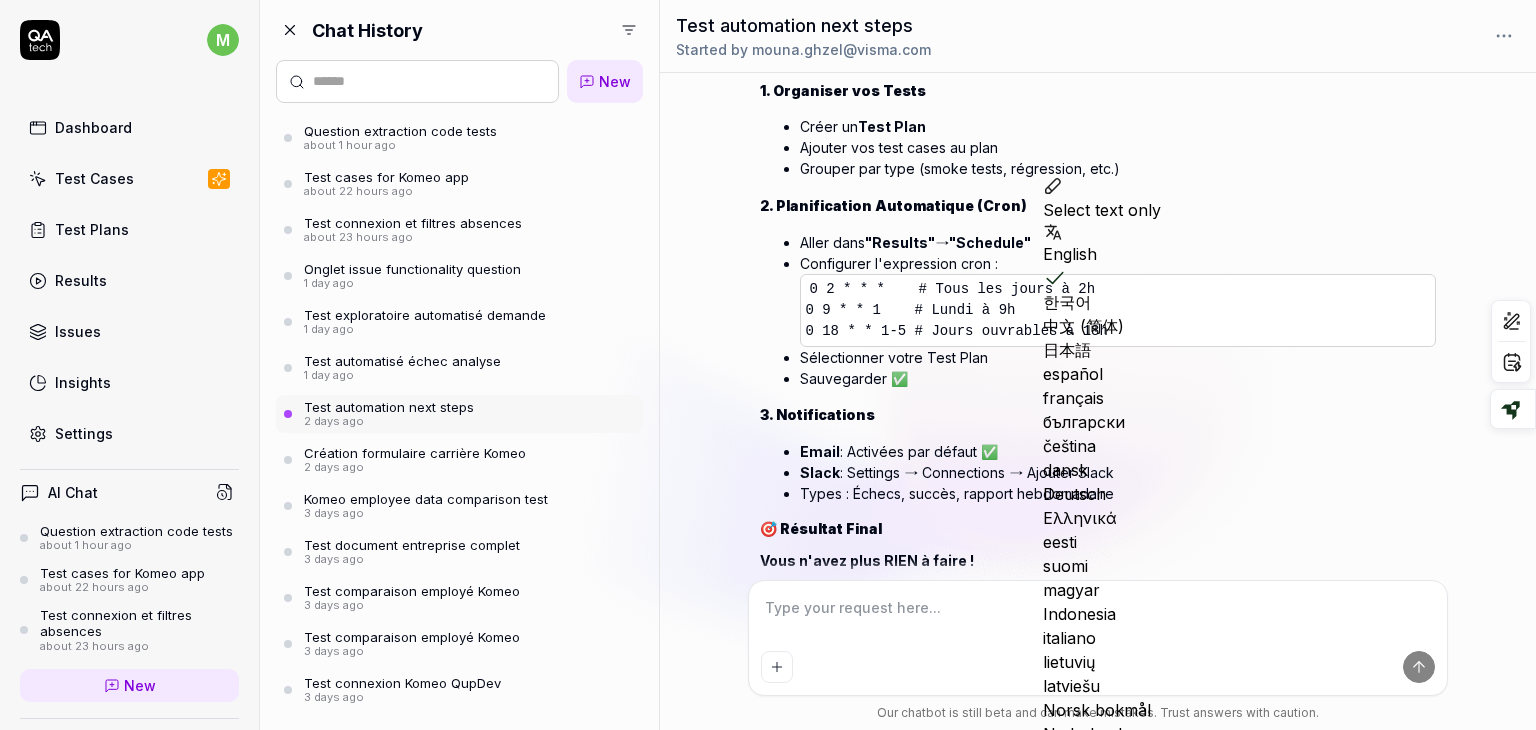 scroll, scrollTop: 7084, scrollLeft: 0, axis: vertical 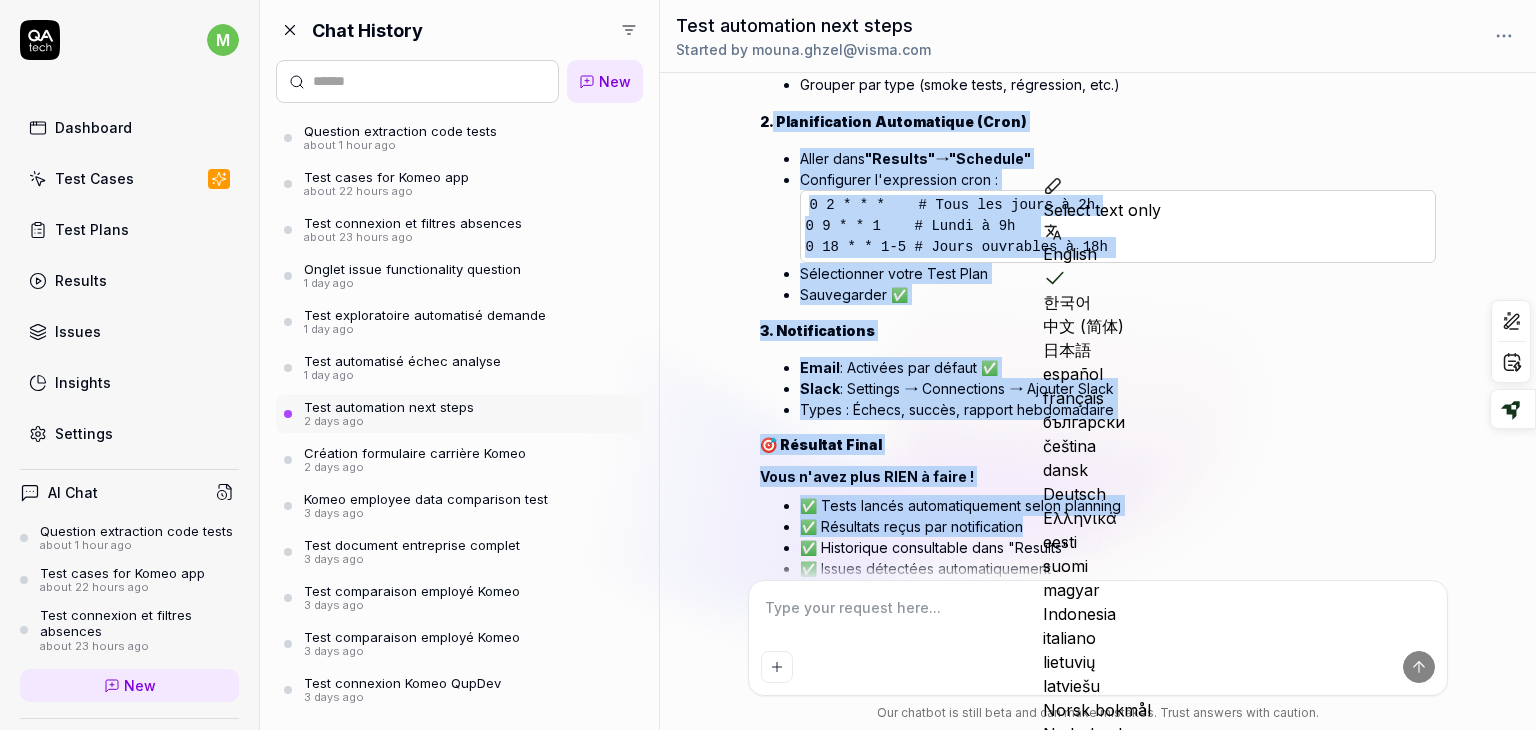 drag, startPoint x: 773, startPoint y: 178, endPoint x: 1103, endPoint y: 469, distance: 439.9784 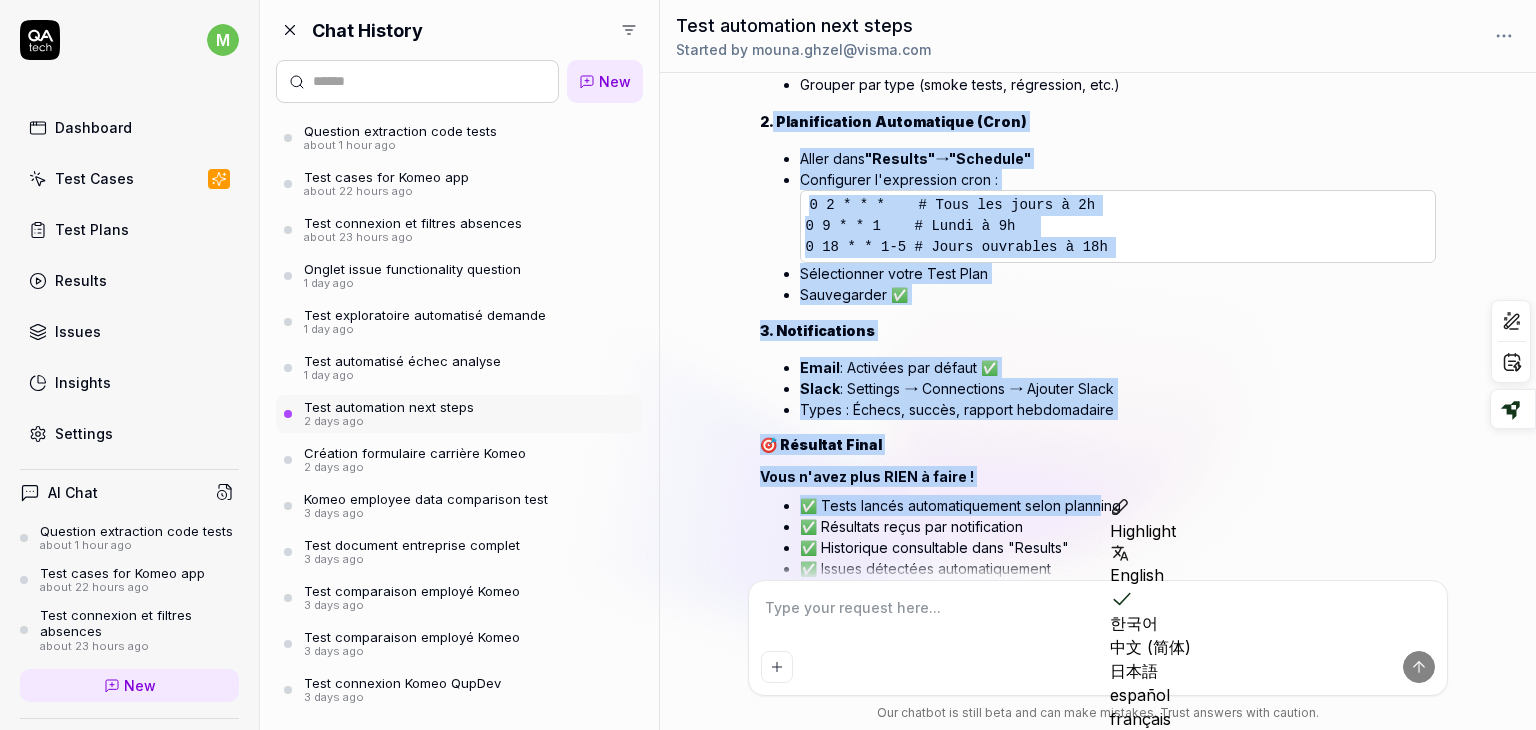 copy on "Planification Automatique (Cron)
Aller dans  "Results"  →  "Schedule"
Configurer l'expression cron :
0 2 * * *    # Tous les jours à 2h
0 9 * * 1    # Lundi à 9h
0 18 * * 1-5 # Jours ouvrables à 18h
Sélectionner votre Test Plan
Sauvegarder ✅
3. Notifications
Email  : Activées par défaut ✅
Slack  : Settings → Connections → Ajouter Slack
Types : Échecs, succès, rapport hebdomadaire
🎯 Résultat Final
Vous n'avez plus RIEN à faire !
✅ Tests lancés automatiquement selon plann" 